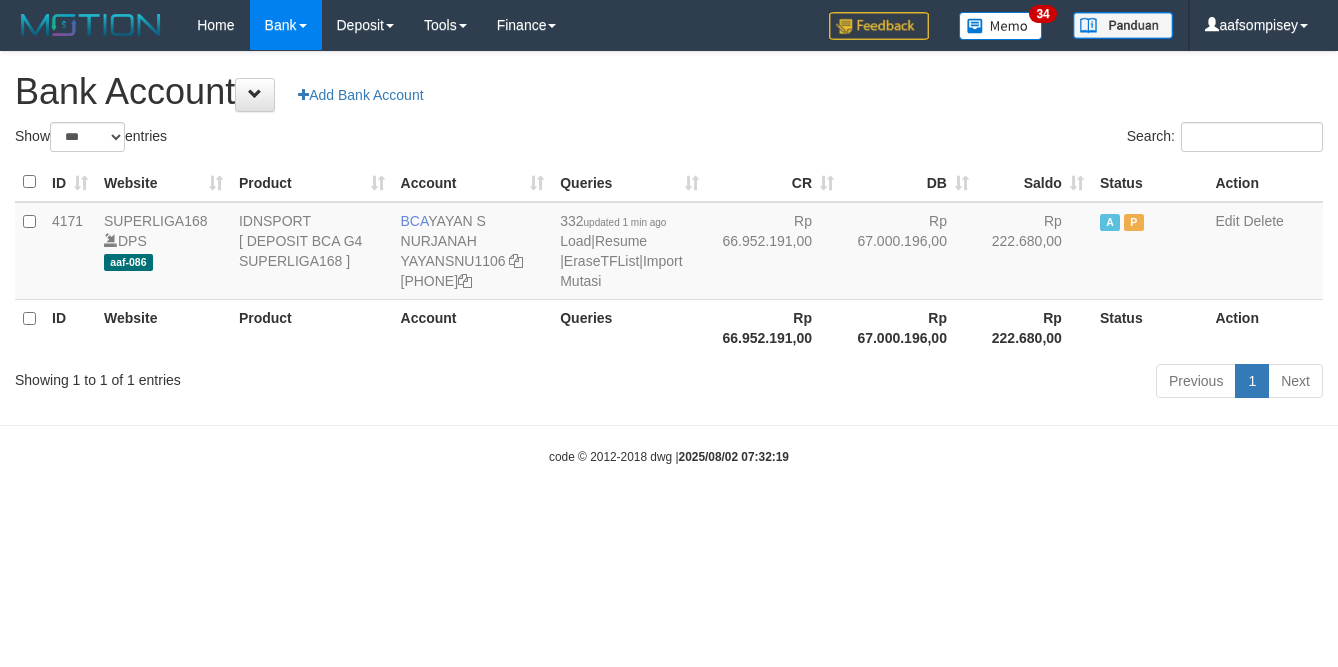 select on "***" 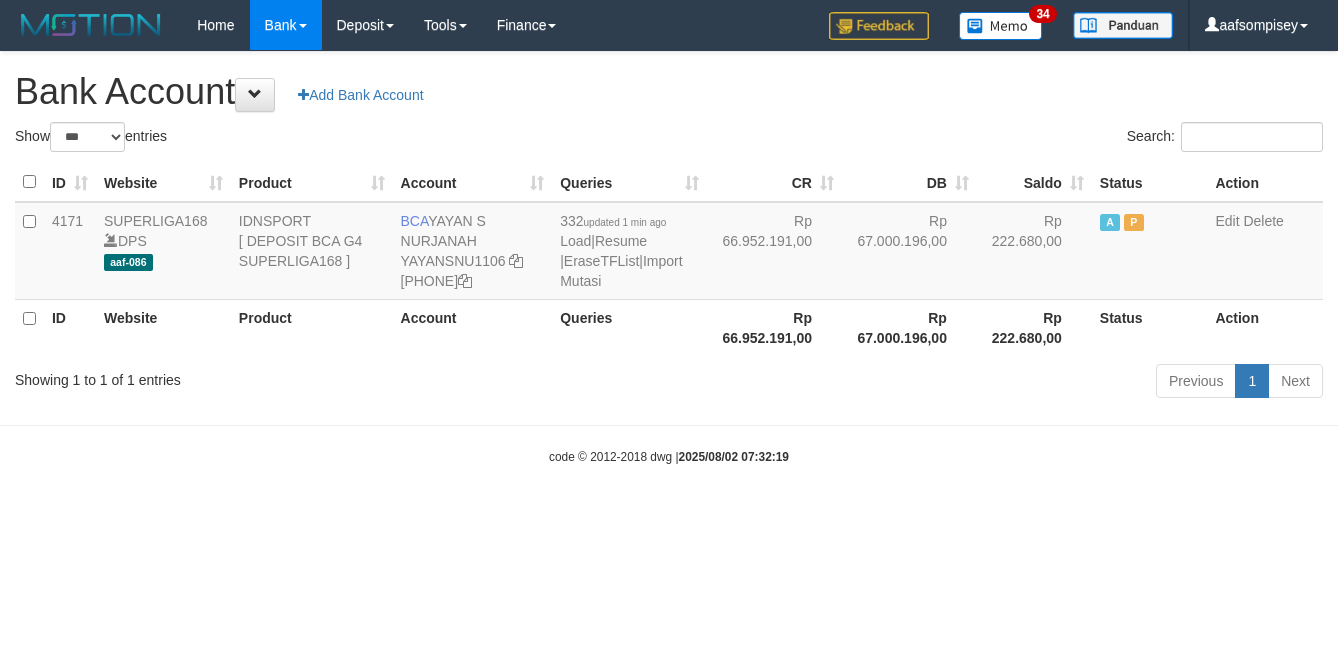 scroll, scrollTop: 0, scrollLeft: 0, axis: both 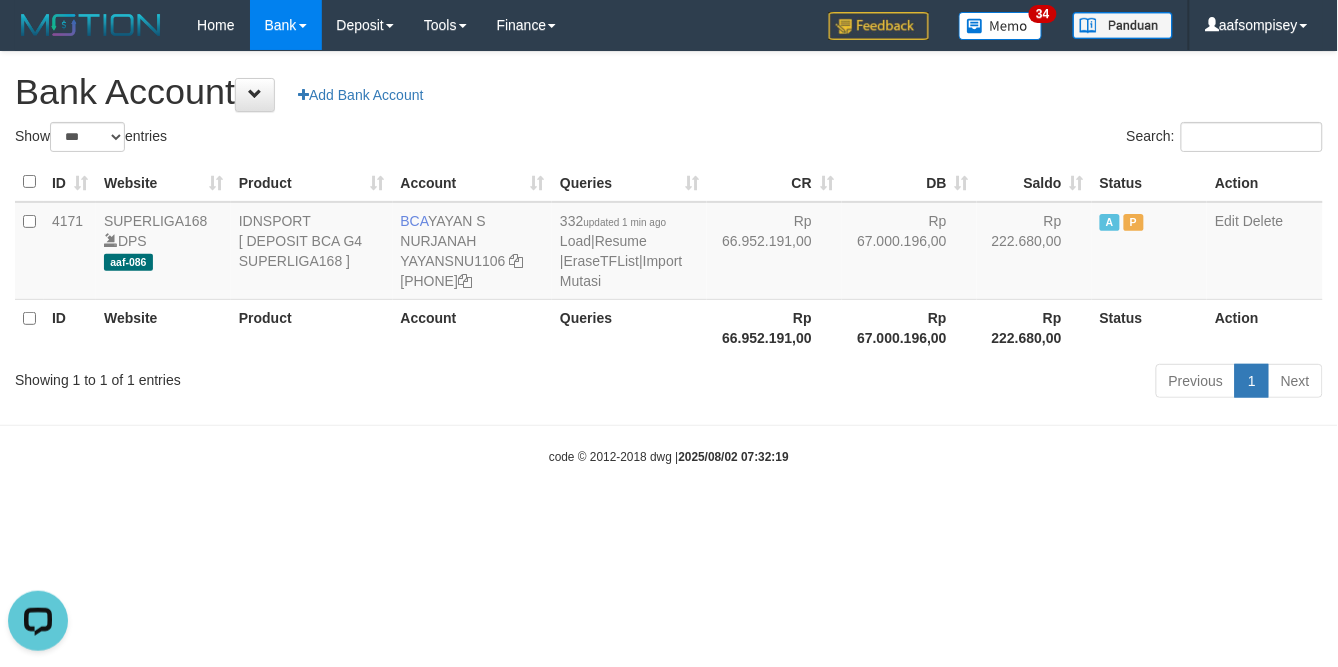 click on "Queries" at bounding box center (629, 327) 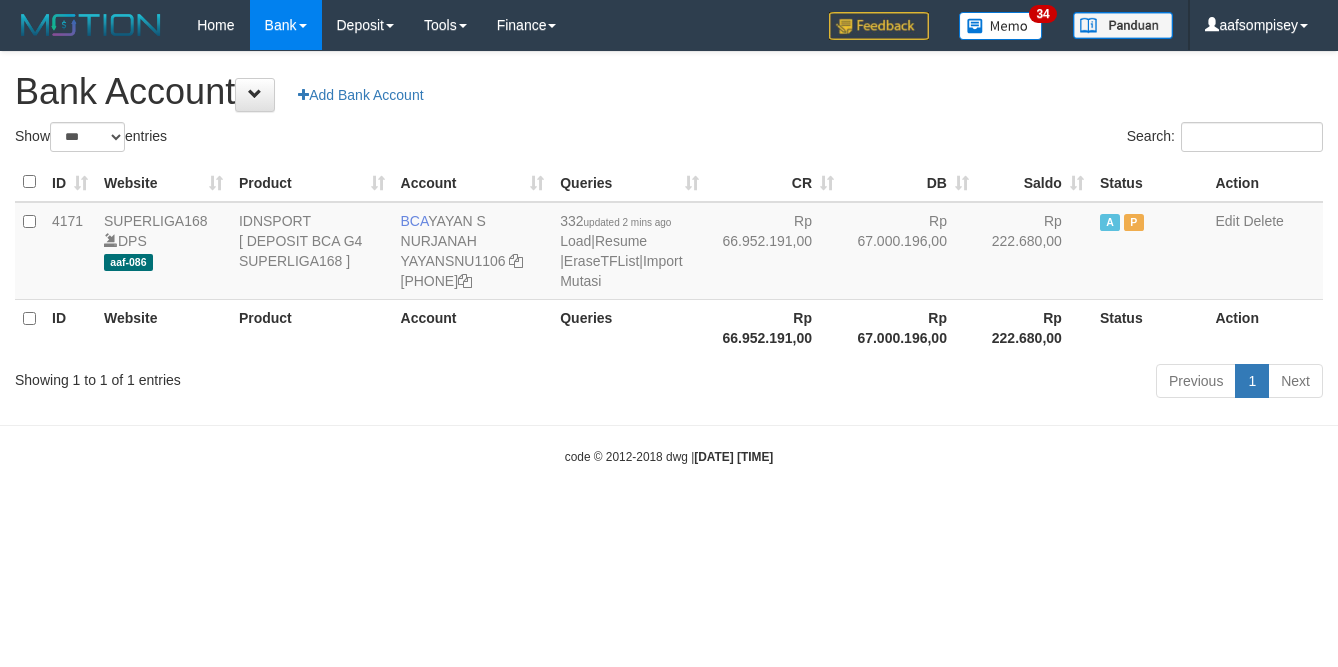 select on "***" 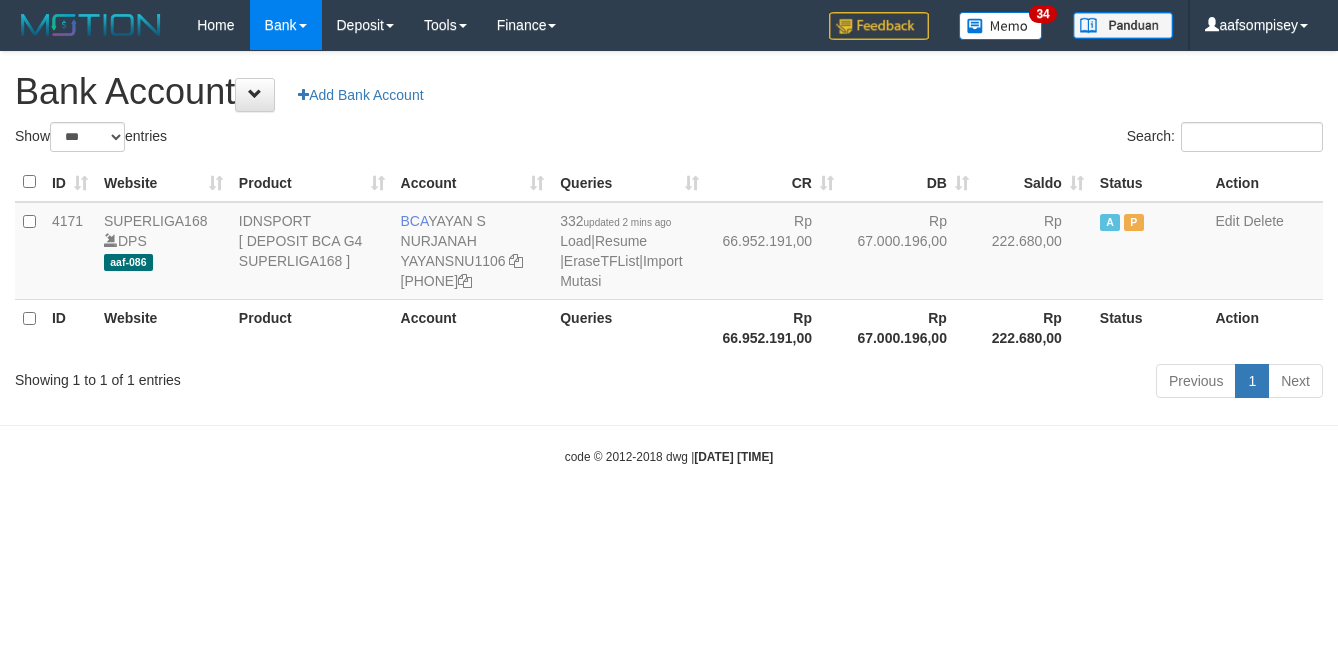 scroll, scrollTop: 0, scrollLeft: 0, axis: both 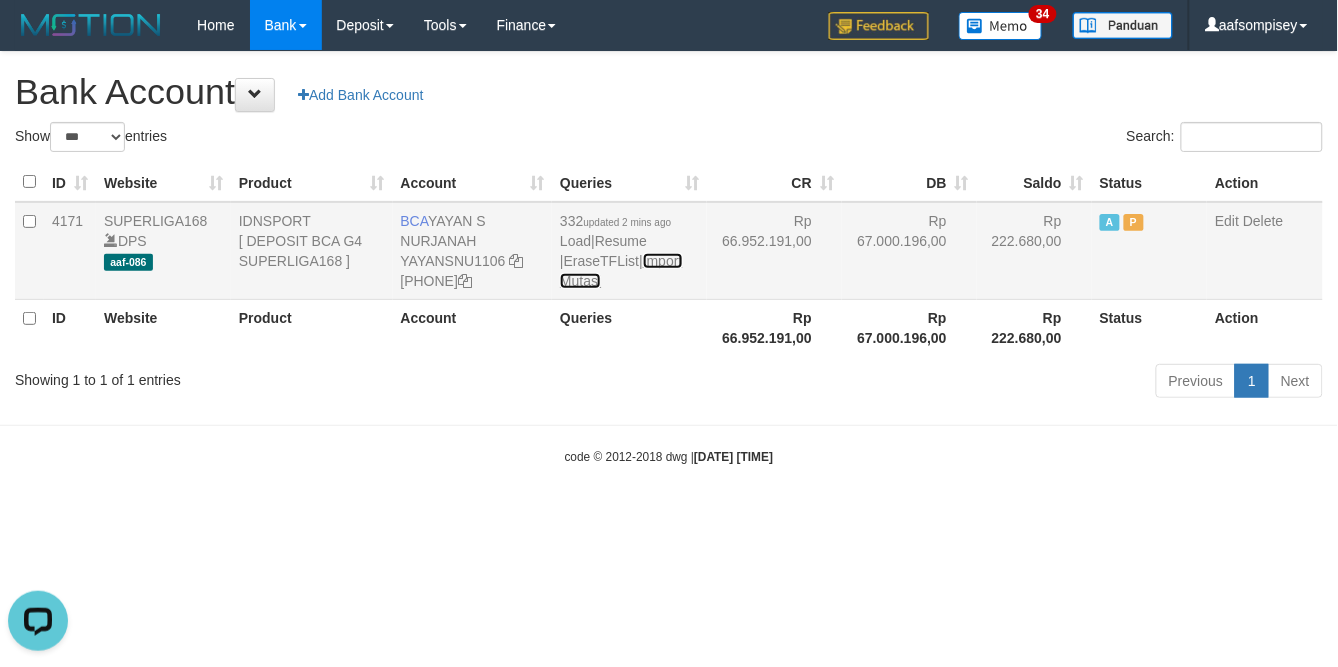 click on "Import Mutasi" at bounding box center [621, 271] 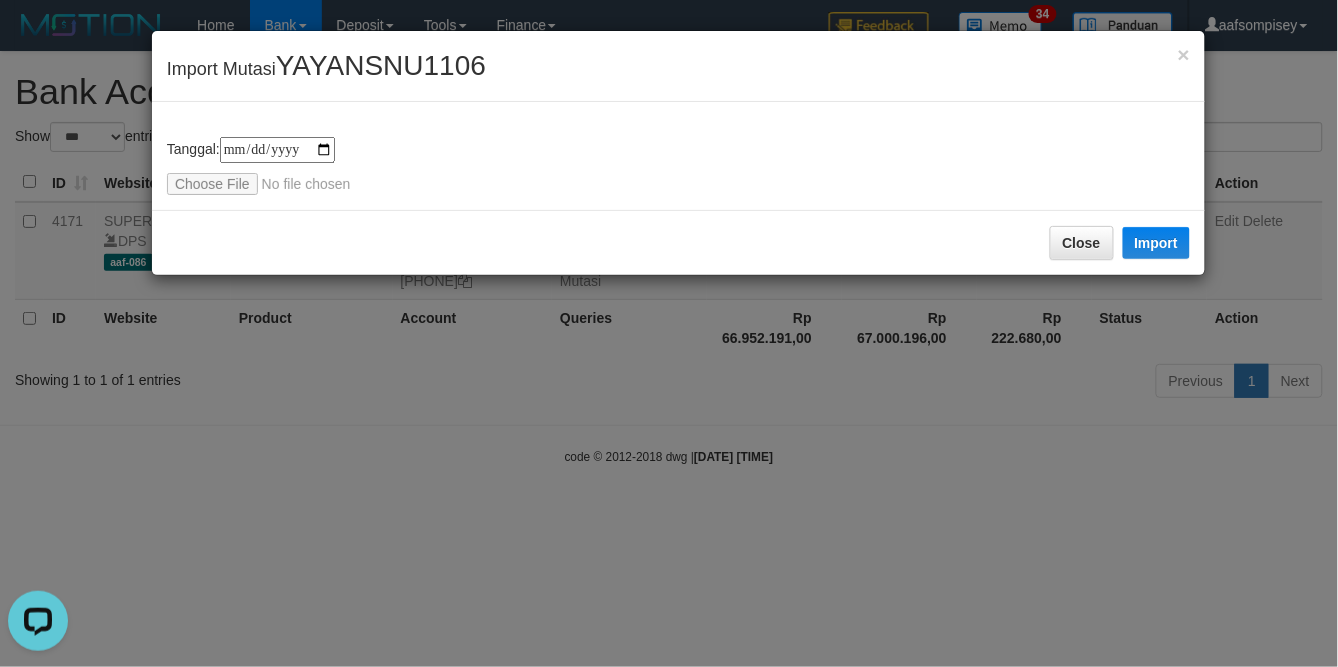 type on "**********" 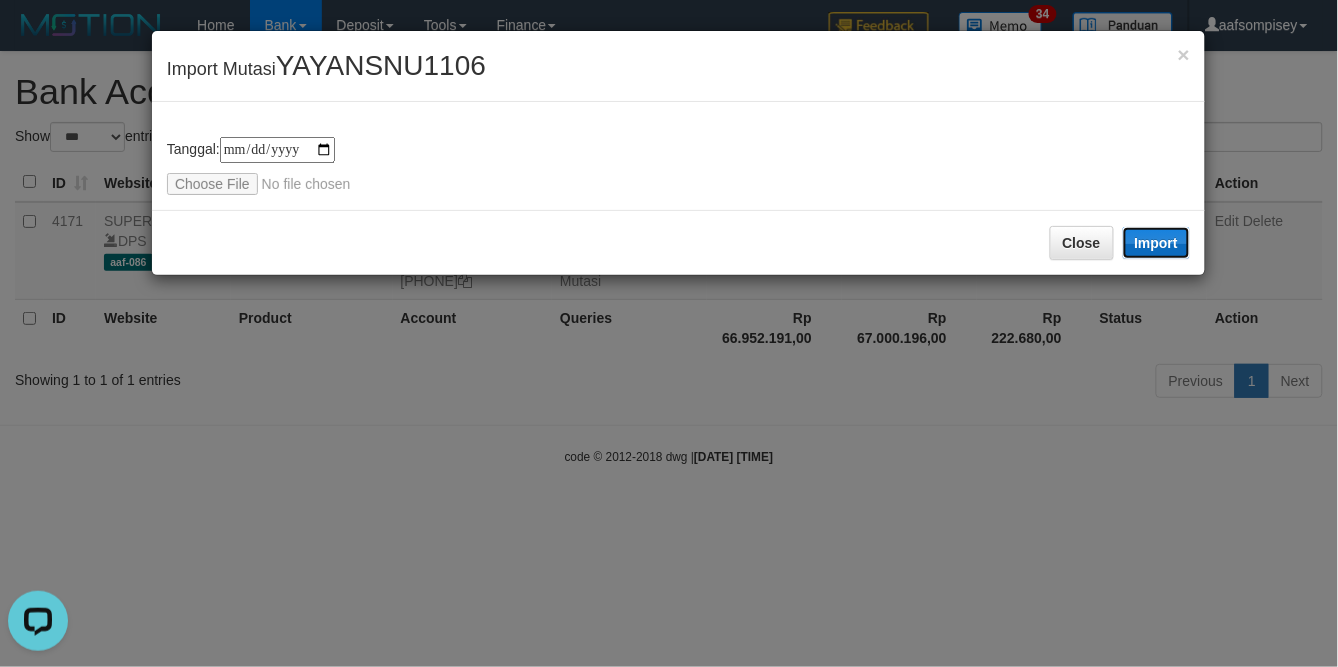 click on "Import" at bounding box center [1157, 243] 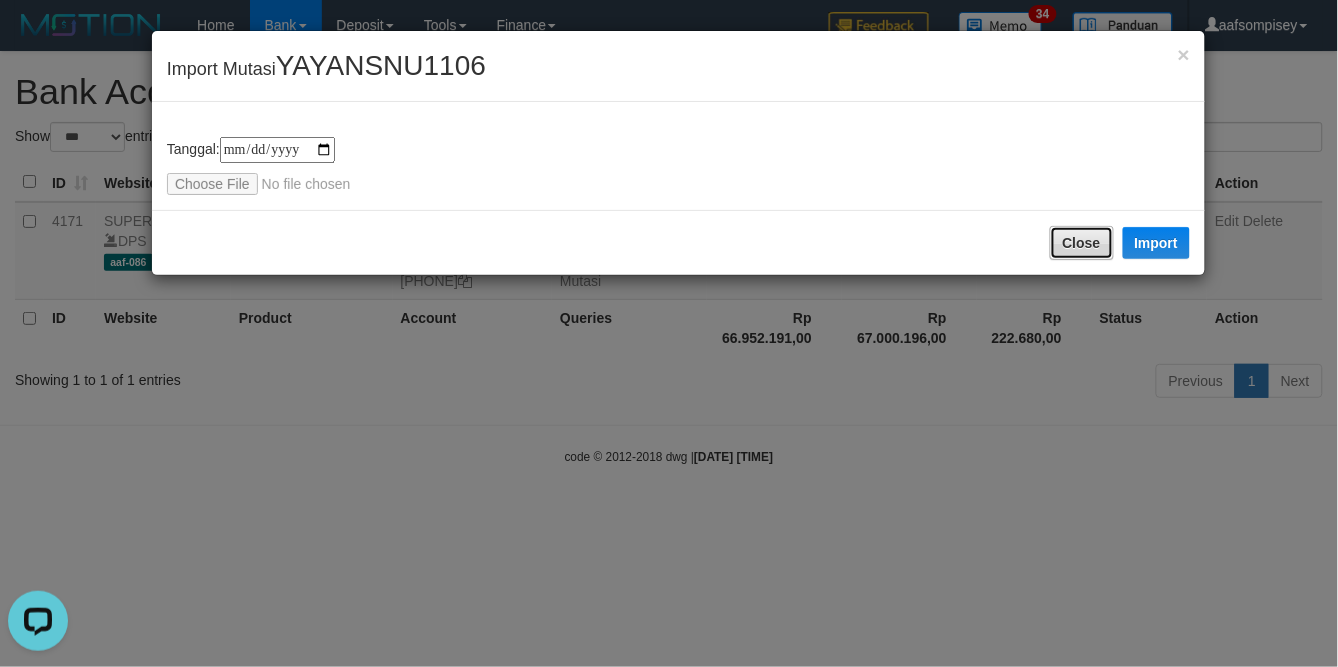 click on "Close" at bounding box center [1082, 243] 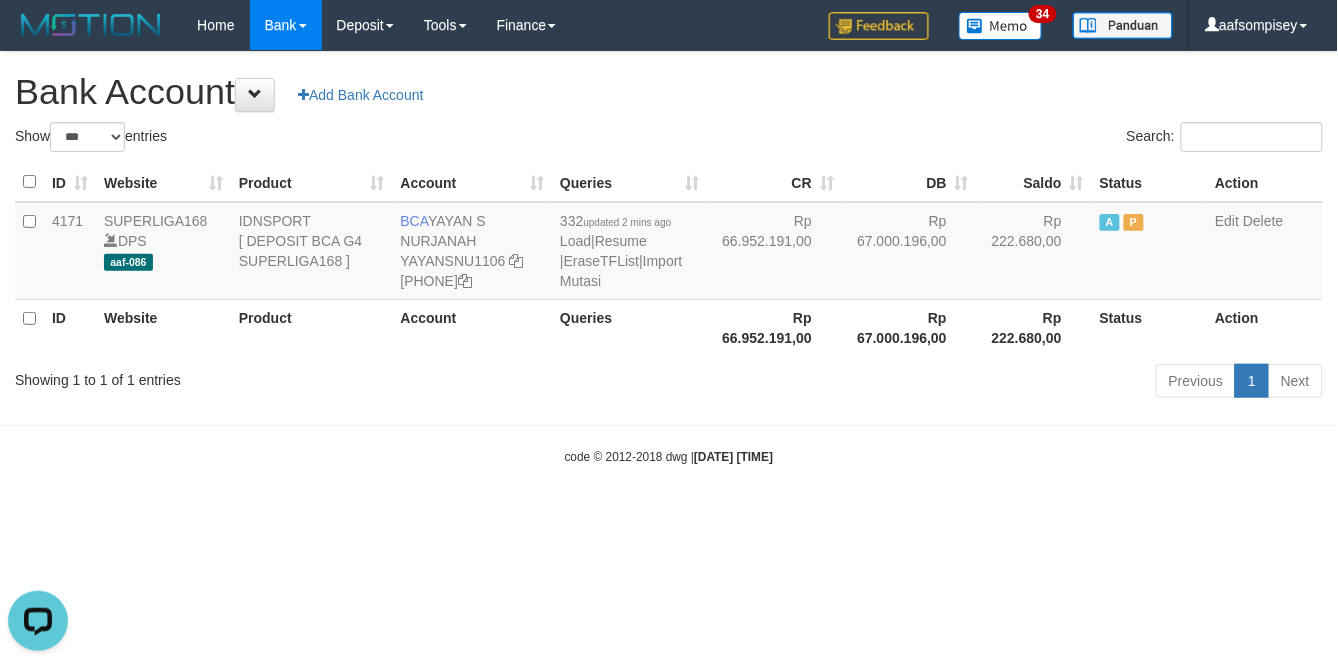click on "Rp 66.952.191,00" at bounding box center (774, 327) 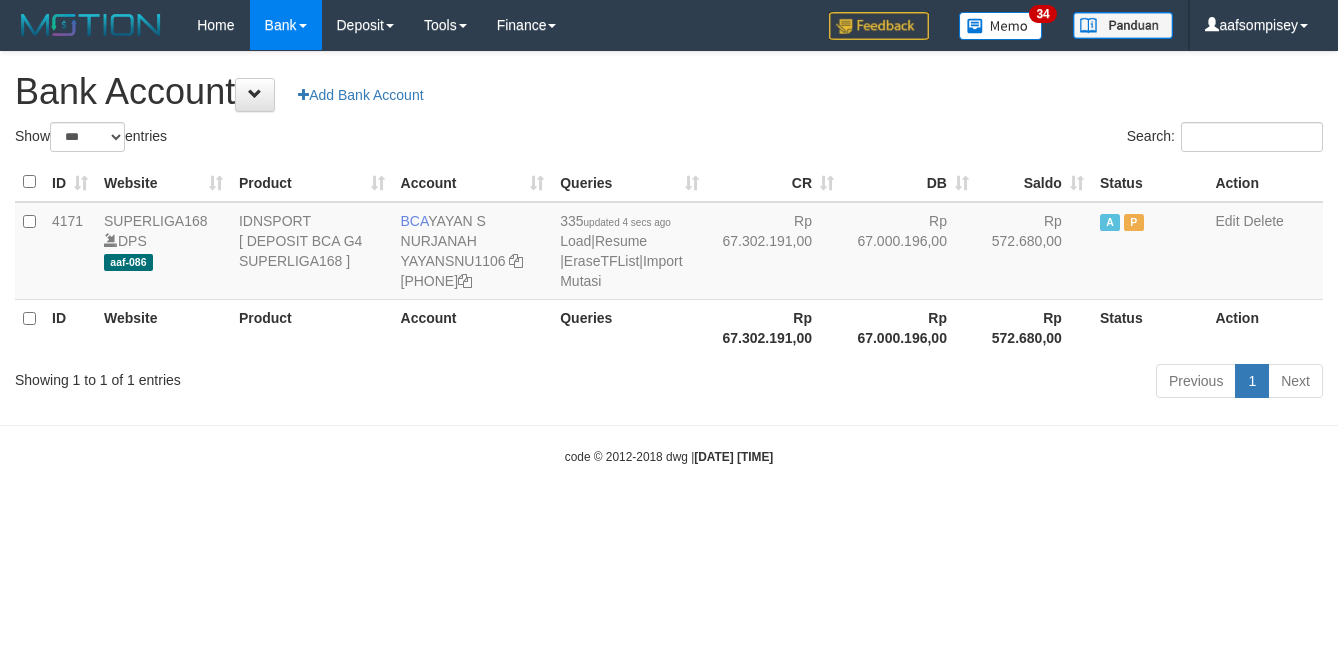 select on "***" 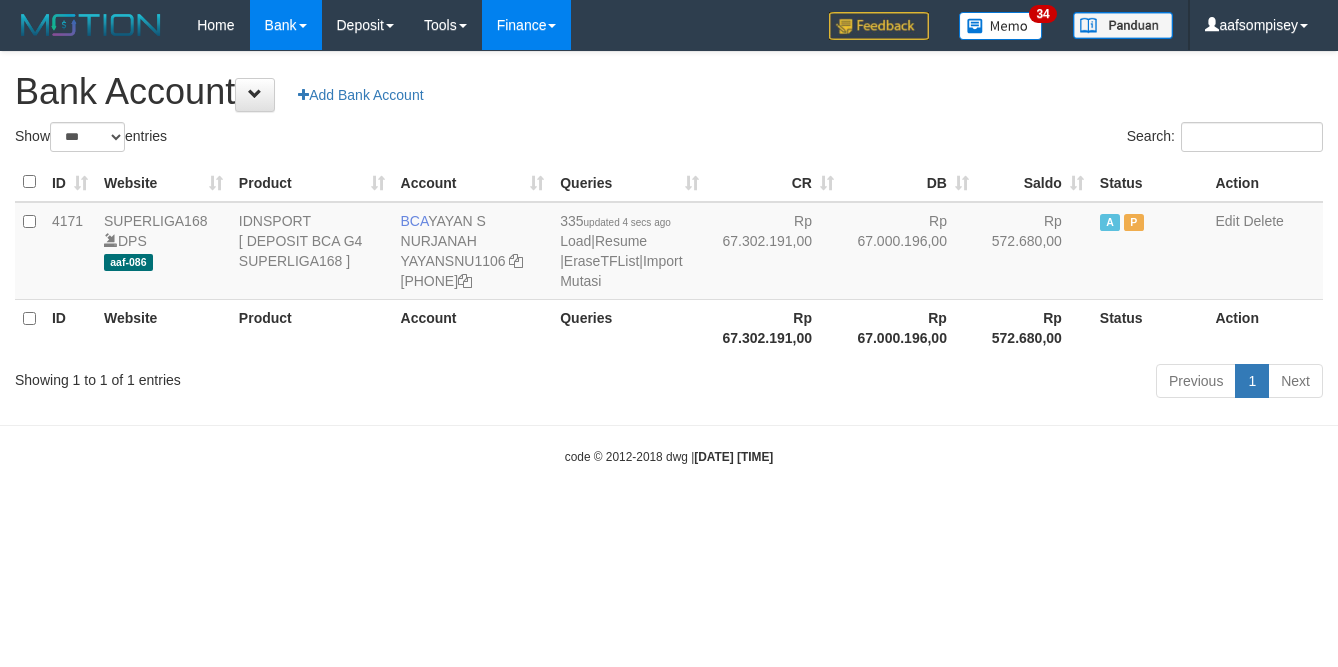 scroll, scrollTop: 0, scrollLeft: 0, axis: both 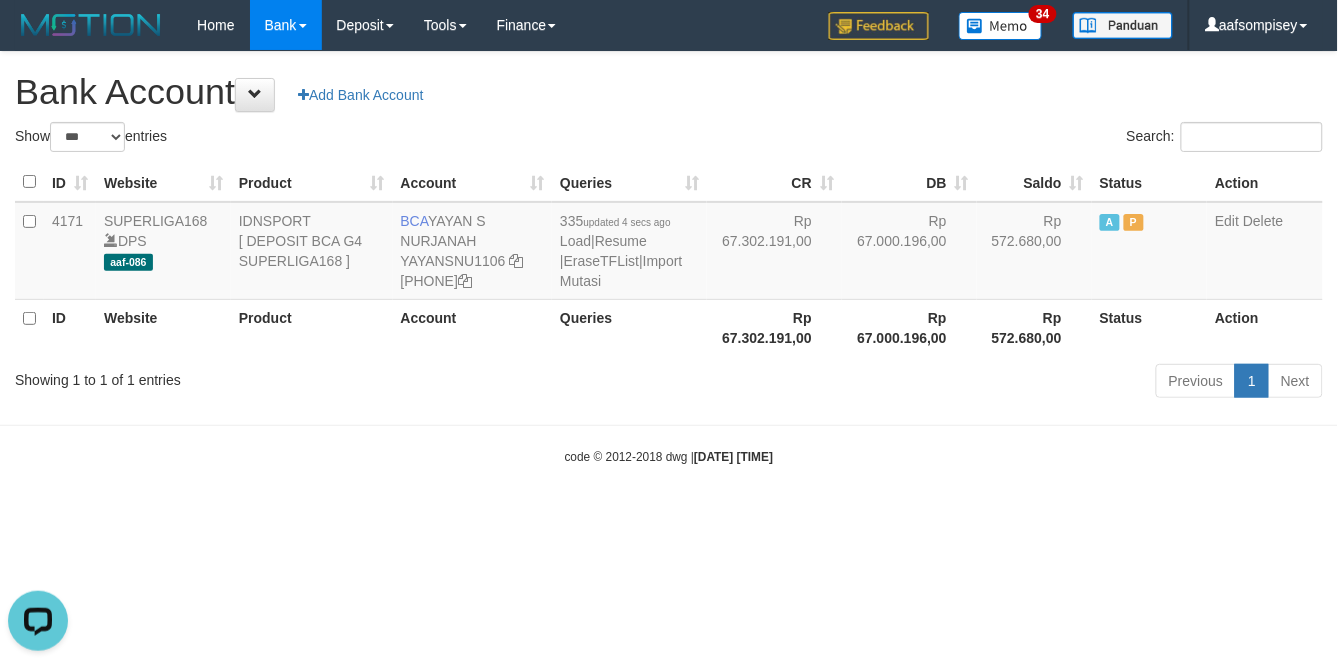 click on "Previous 1 Next" at bounding box center (948, 383) 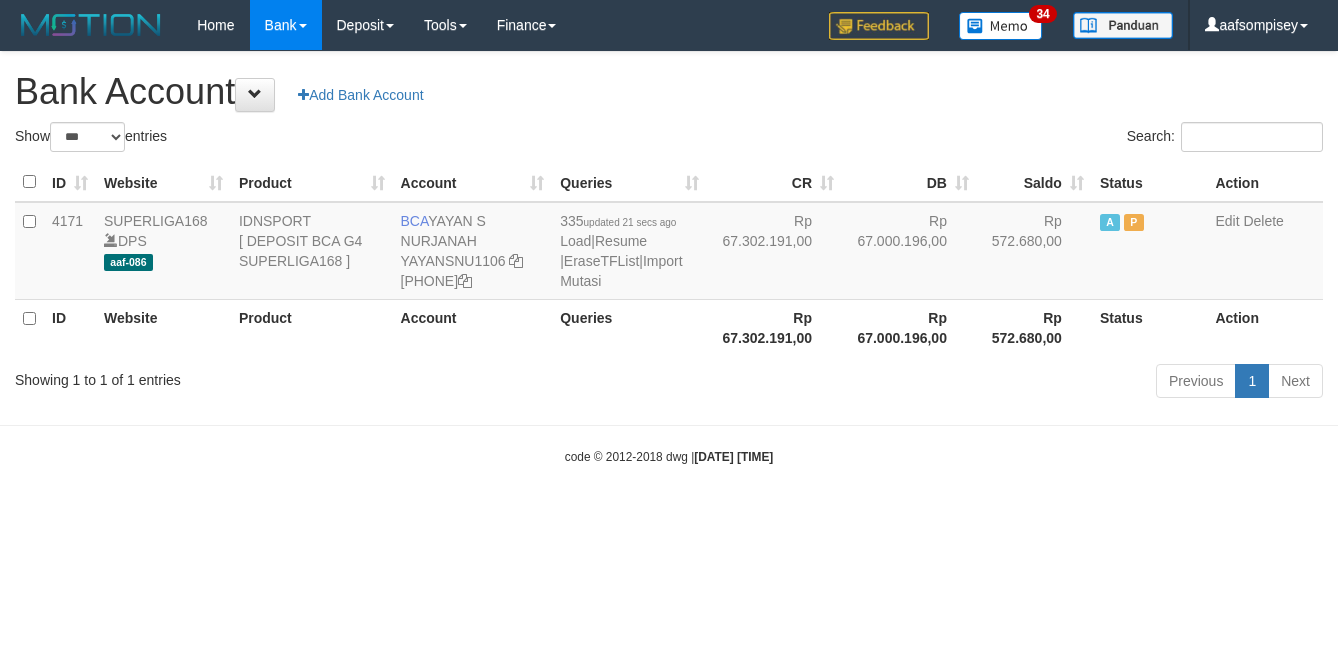 select on "***" 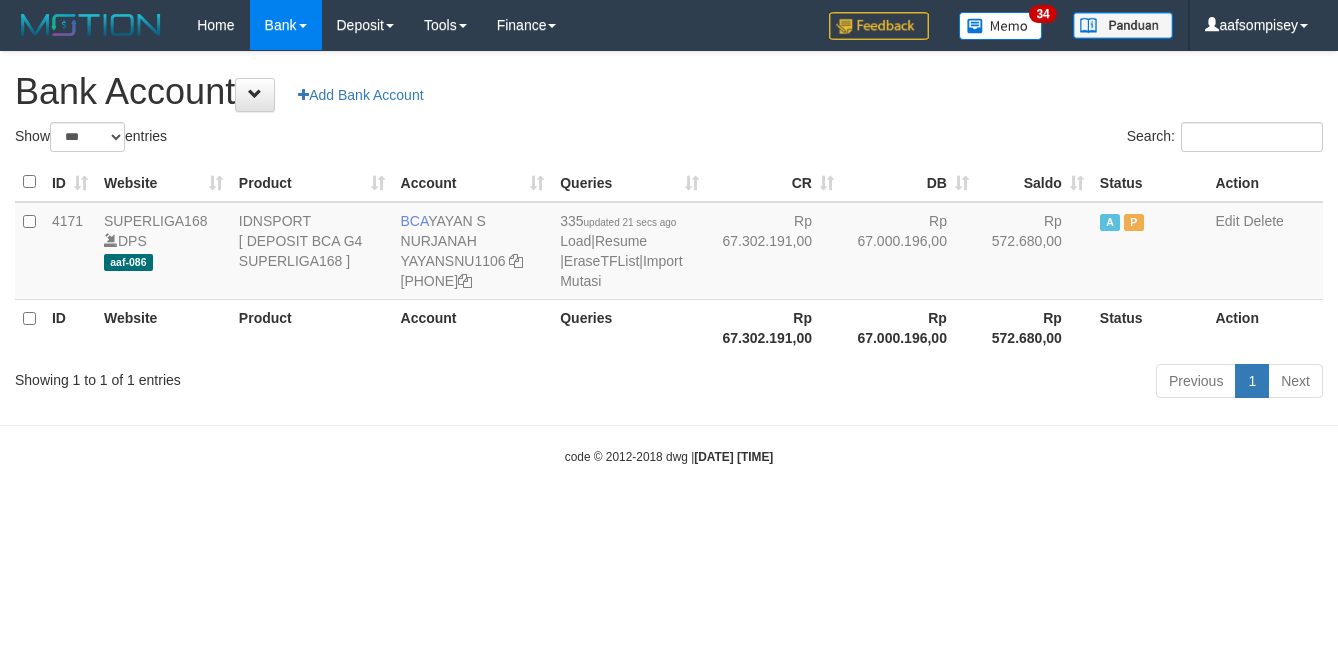 scroll, scrollTop: 0, scrollLeft: 0, axis: both 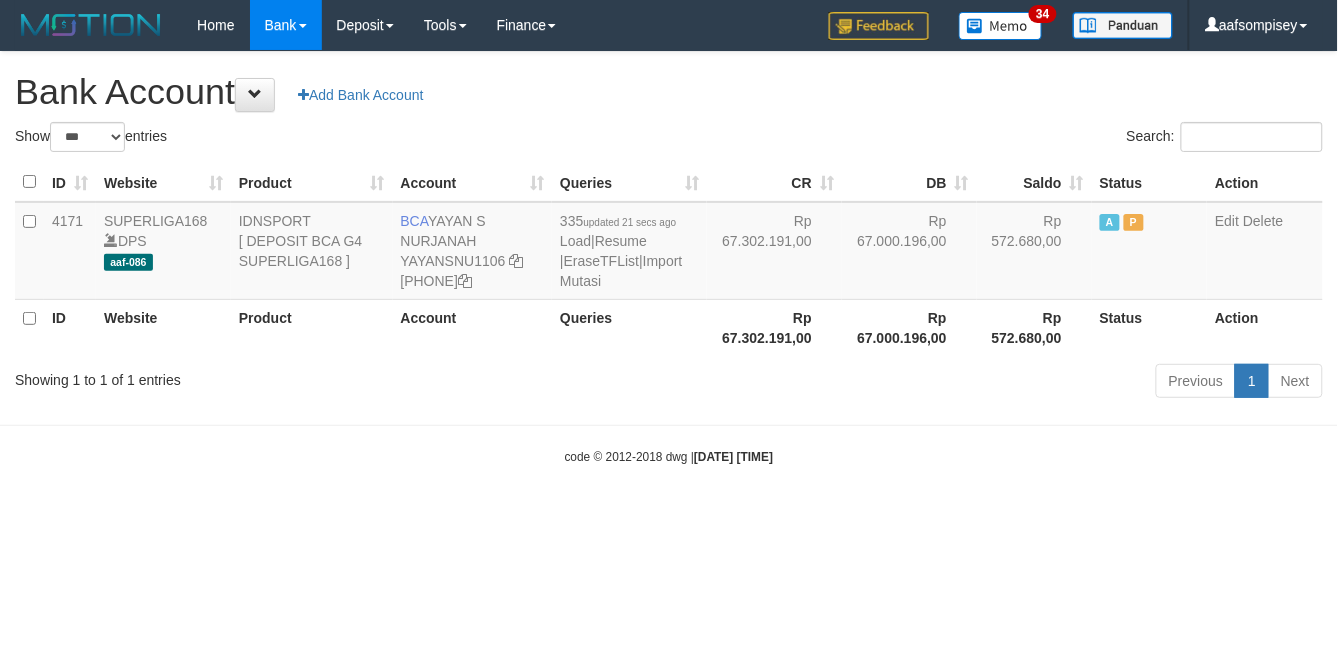 click on "Previous 1 Next" at bounding box center [948, 383] 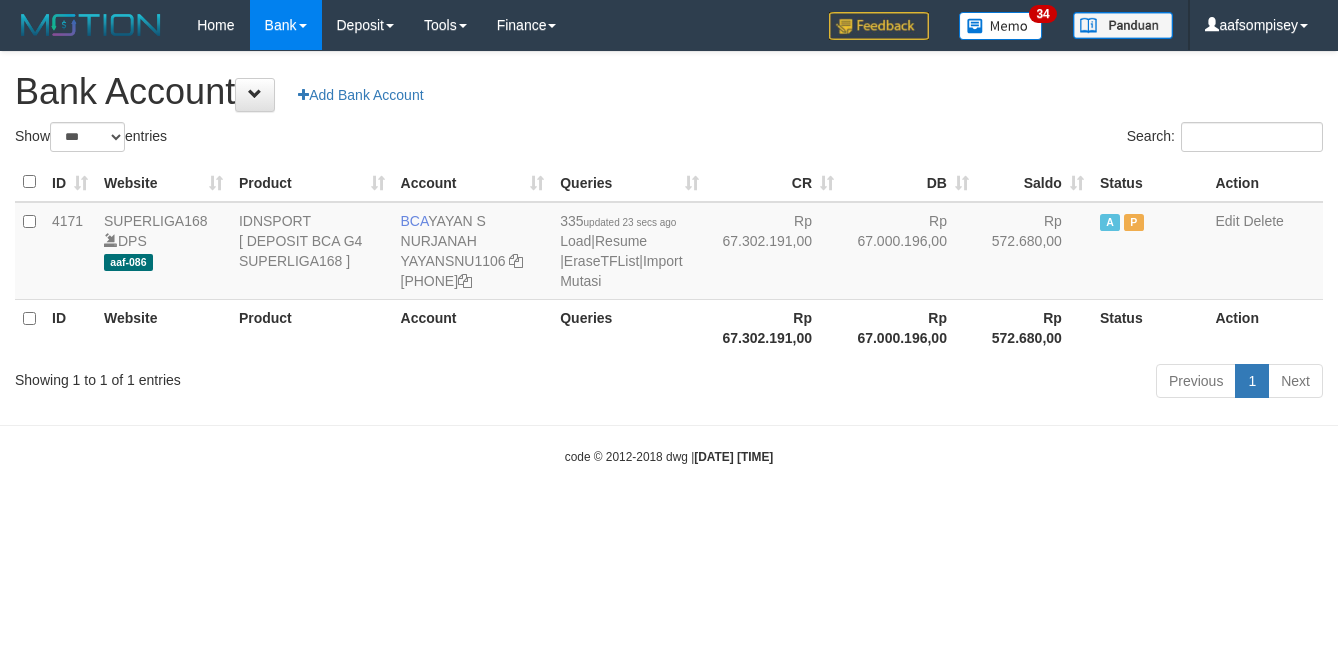 select on "***" 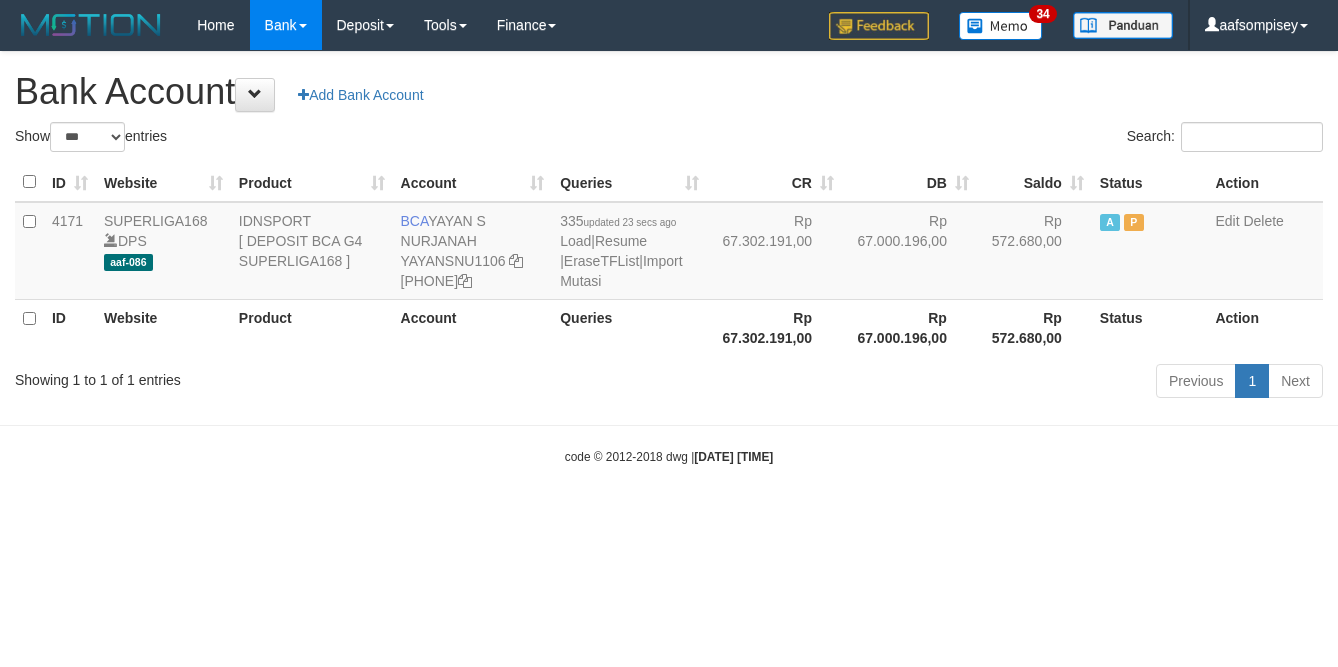 scroll, scrollTop: 0, scrollLeft: 0, axis: both 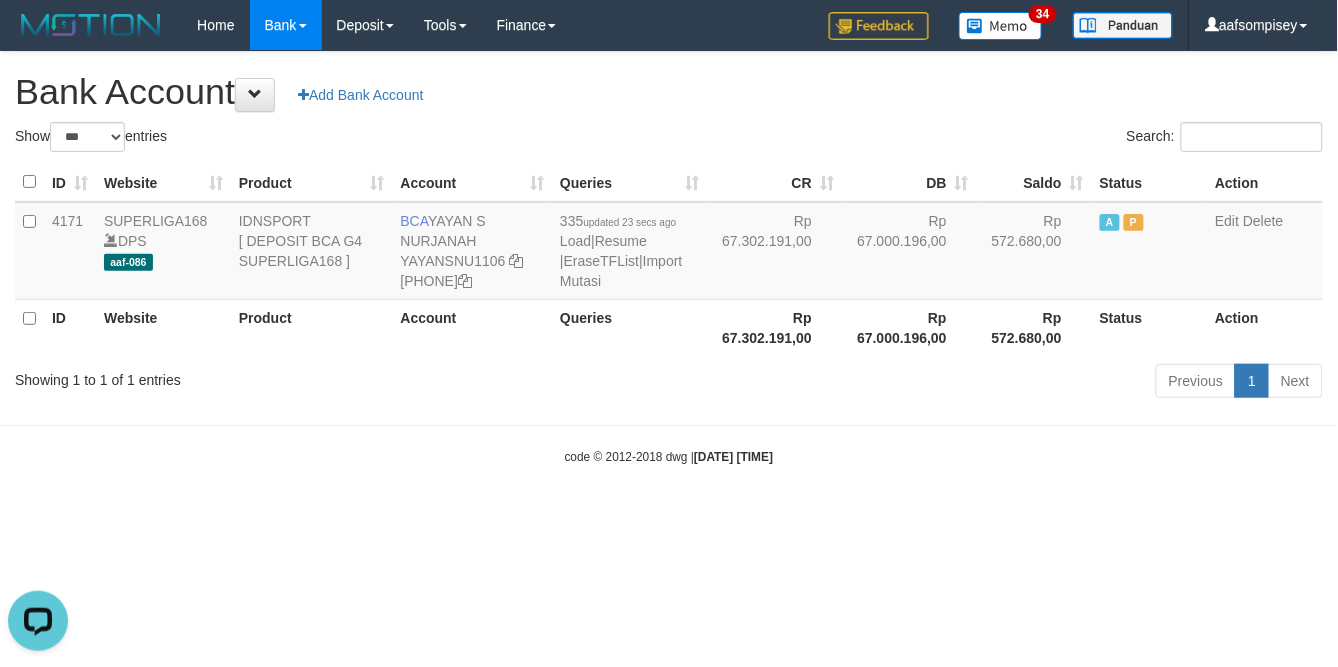 click on "Previous 1 Next" at bounding box center (948, 383) 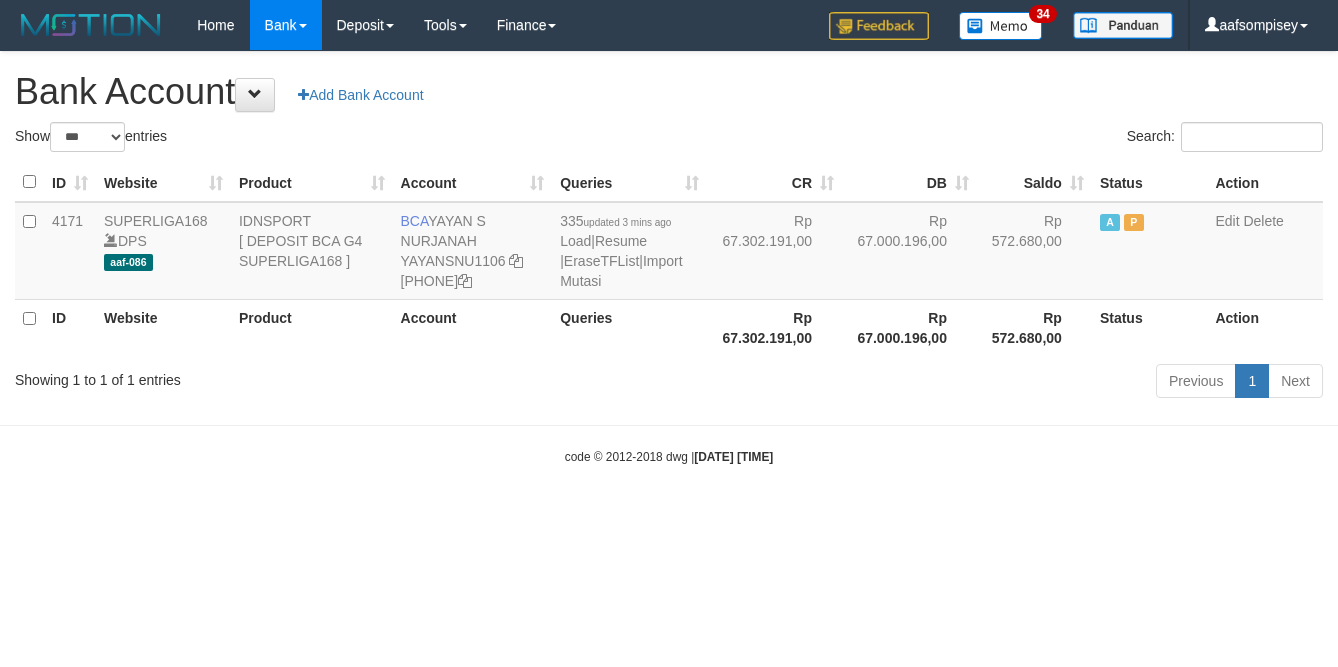 select on "***" 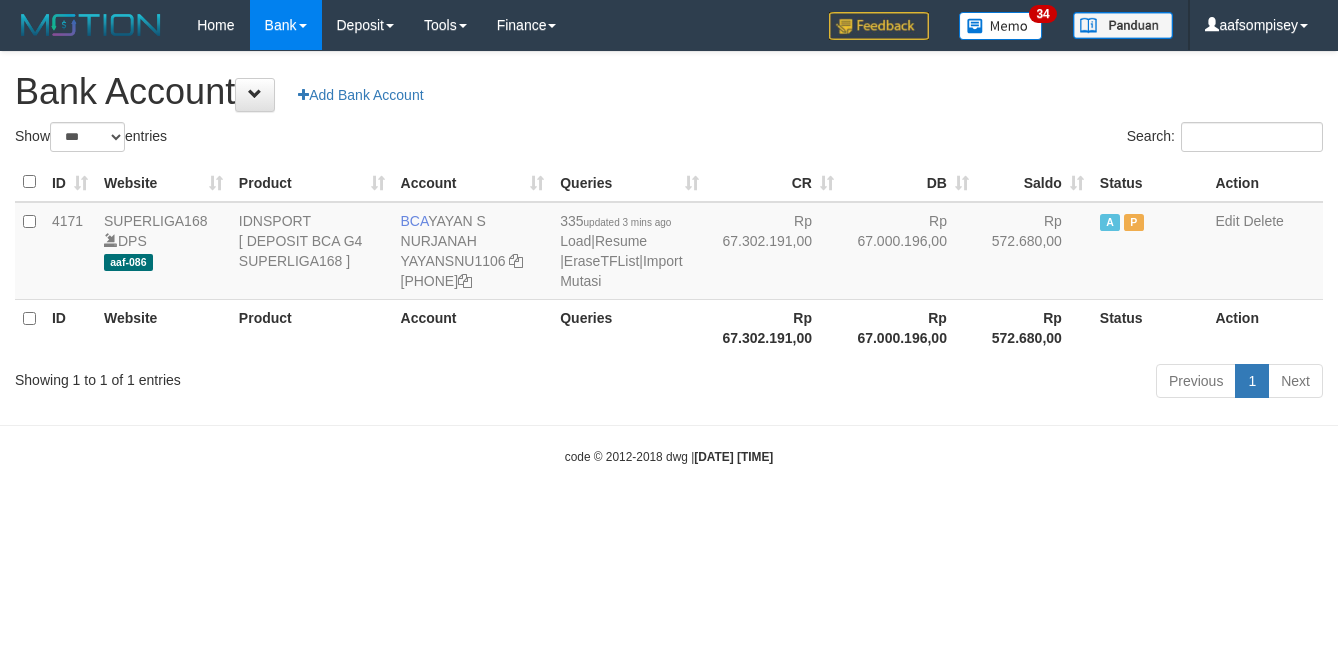 scroll, scrollTop: 0, scrollLeft: 0, axis: both 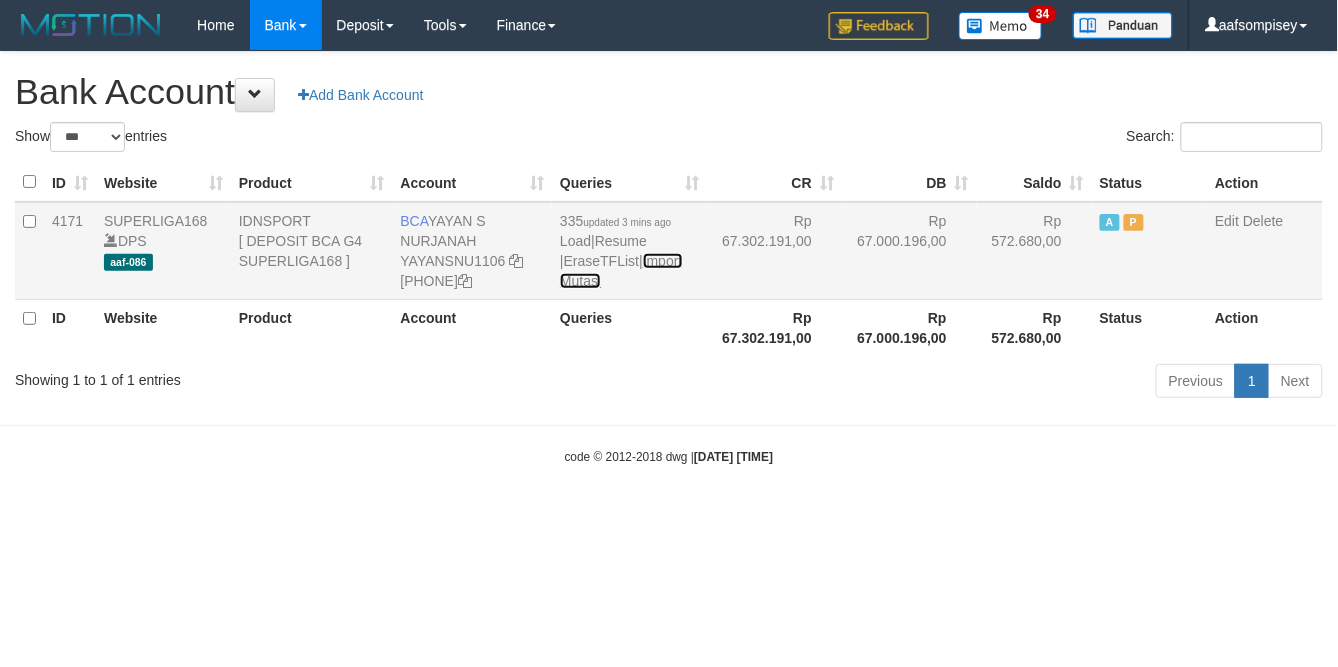 click on "Import Mutasi" at bounding box center [621, 271] 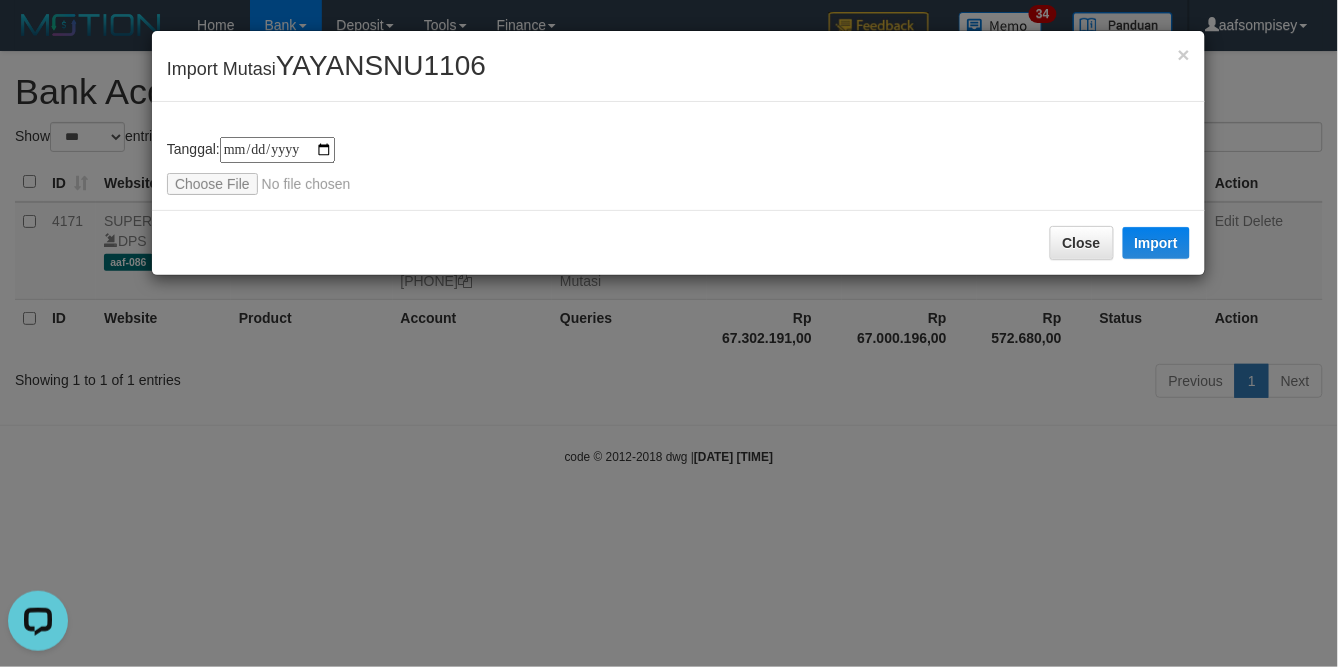 scroll, scrollTop: 0, scrollLeft: 0, axis: both 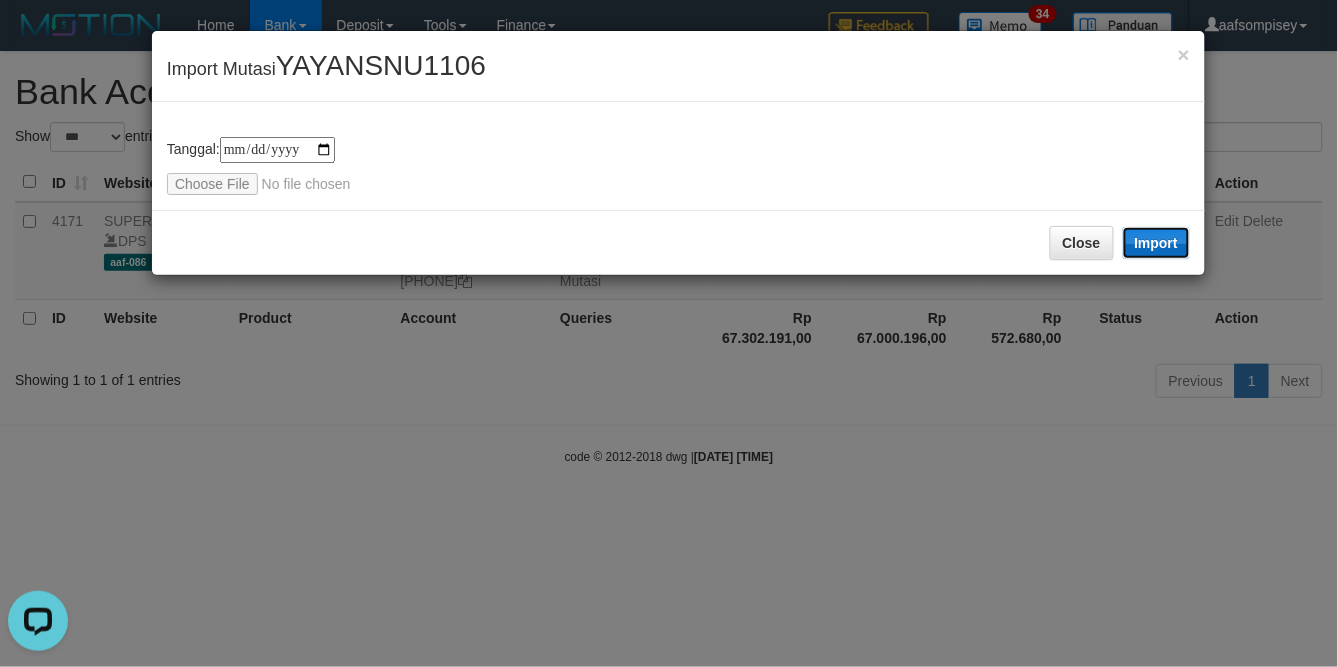 click on "Import" at bounding box center [1157, 243] 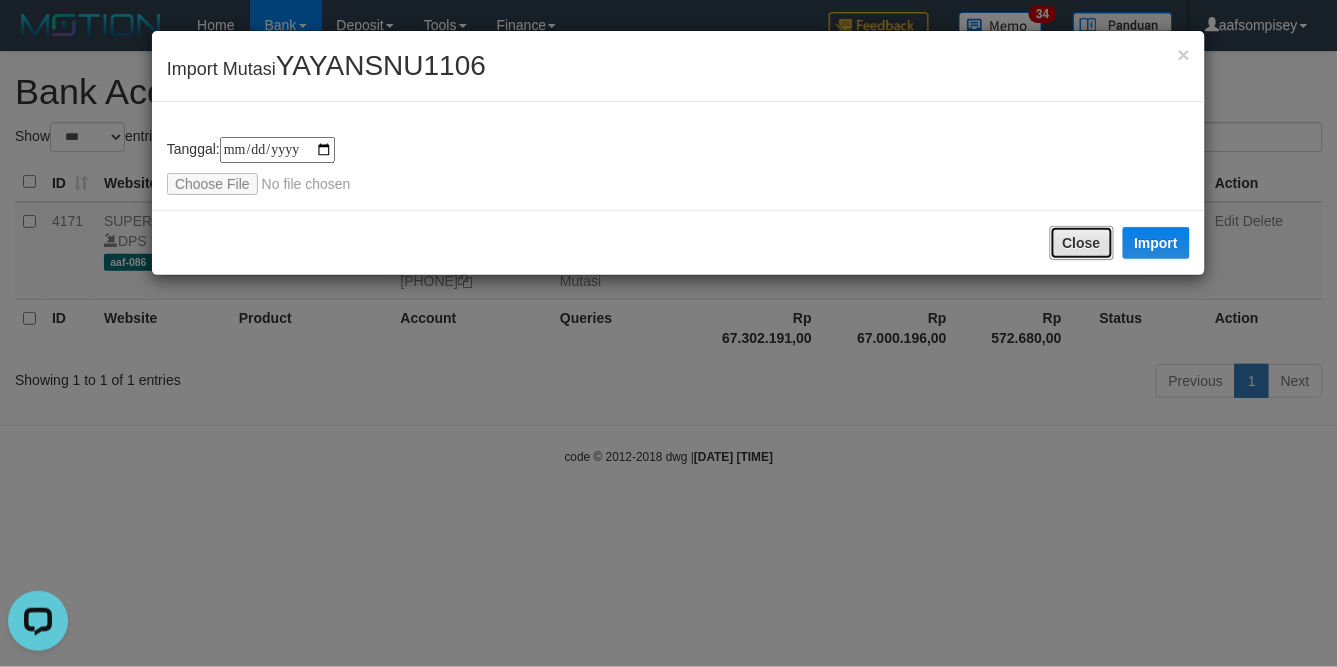 click on "Close" at bounding box center [1082, 243] 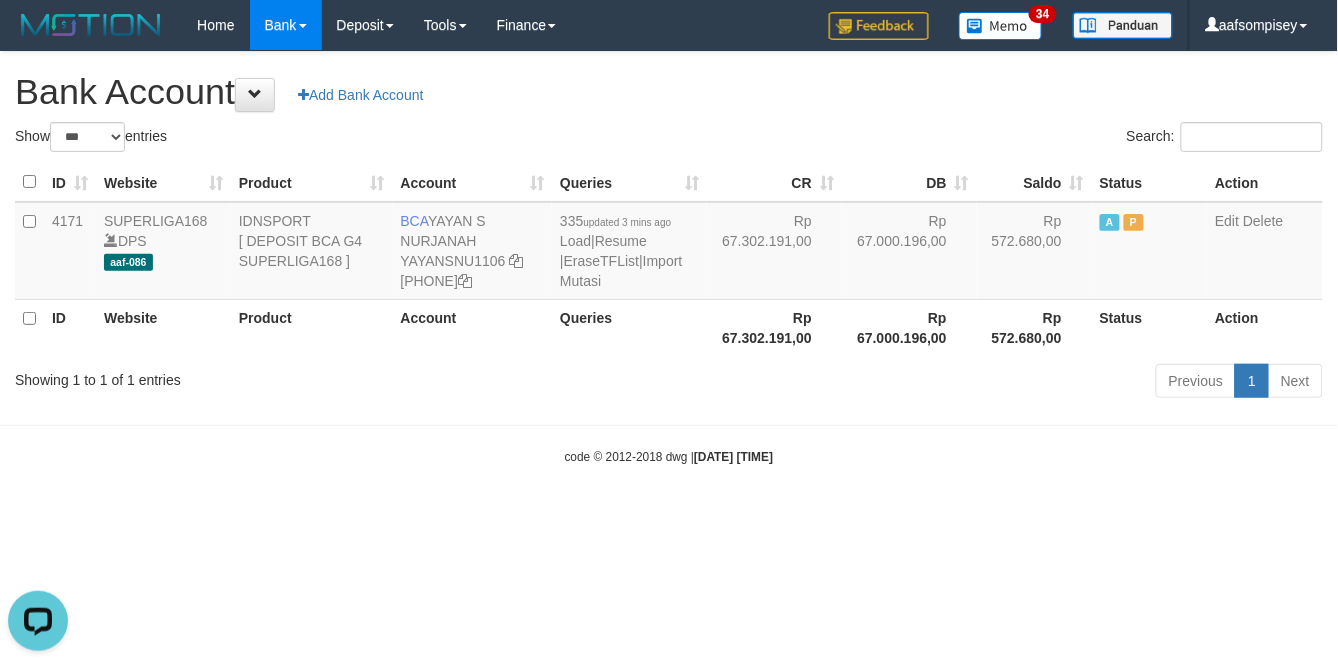 click on "Queries" at bounding box center [629, 182] 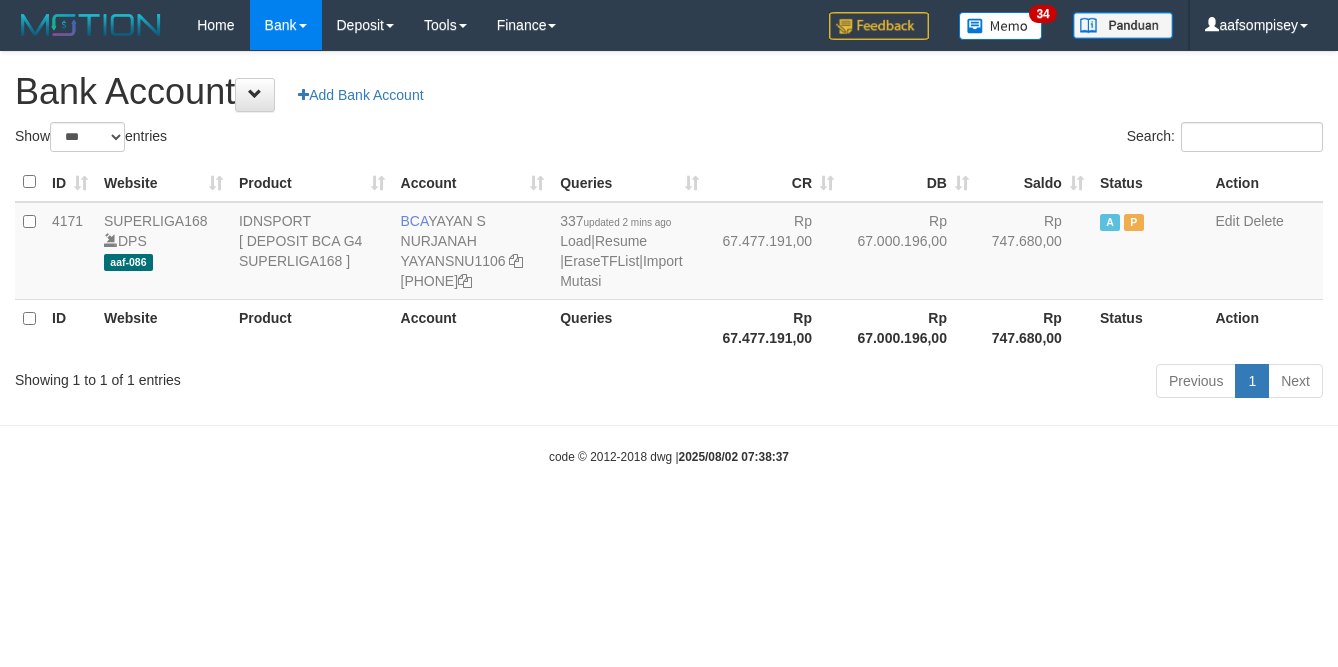 select on "***" 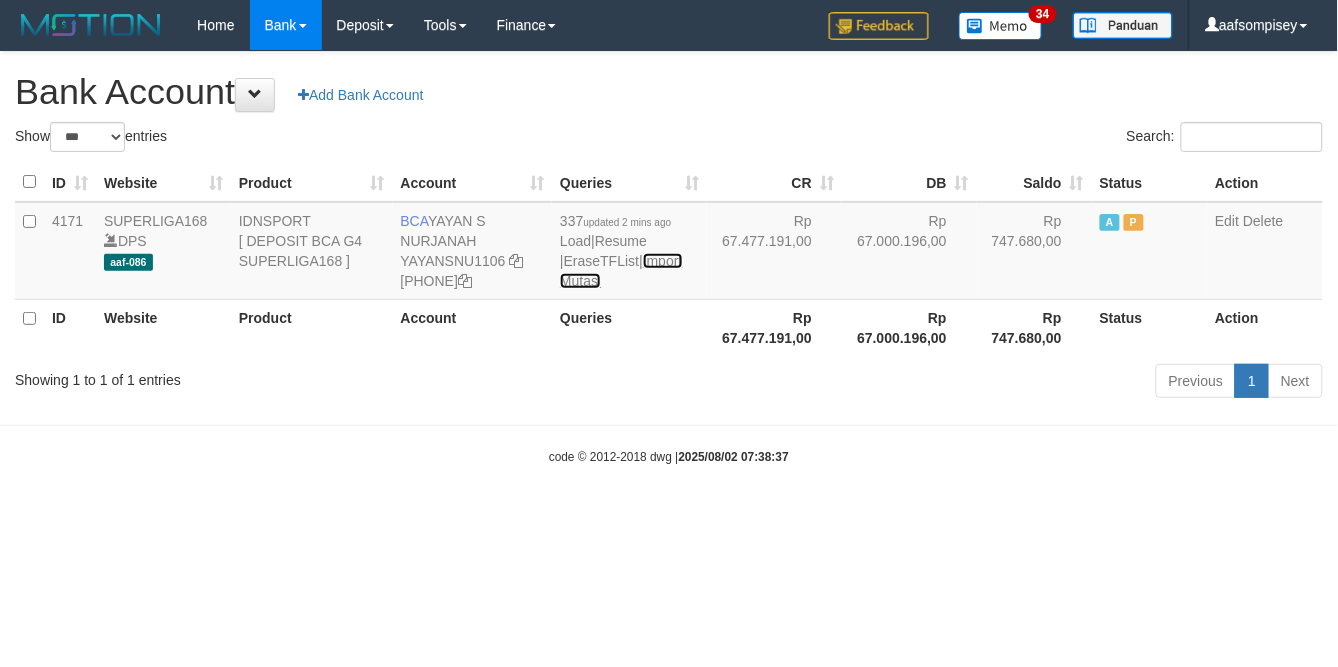 click on "Import Mutasi" at bounding box center (621, 271) 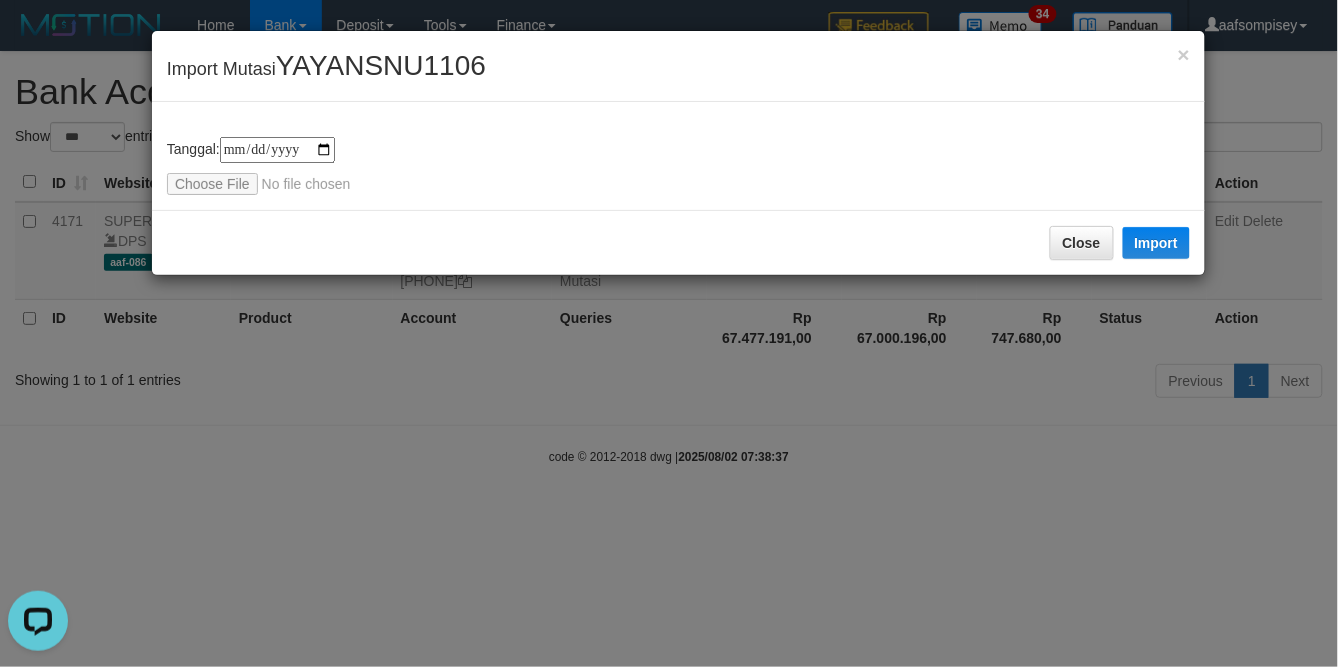 scroll, scrollTop: 0, scrollLeft: 0, axis: both 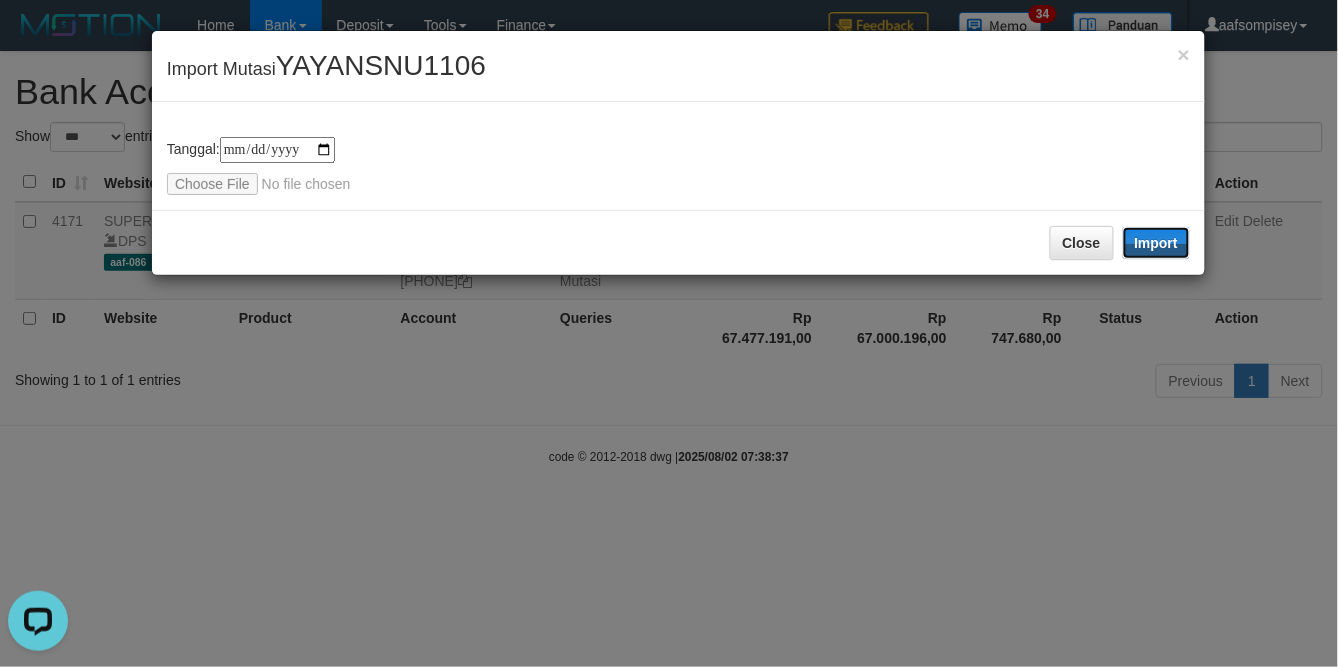 drag, startPoint x: 1186, startPoint y: 237, endPoint x: 948, endPoint y: 287, distance: 243.19539 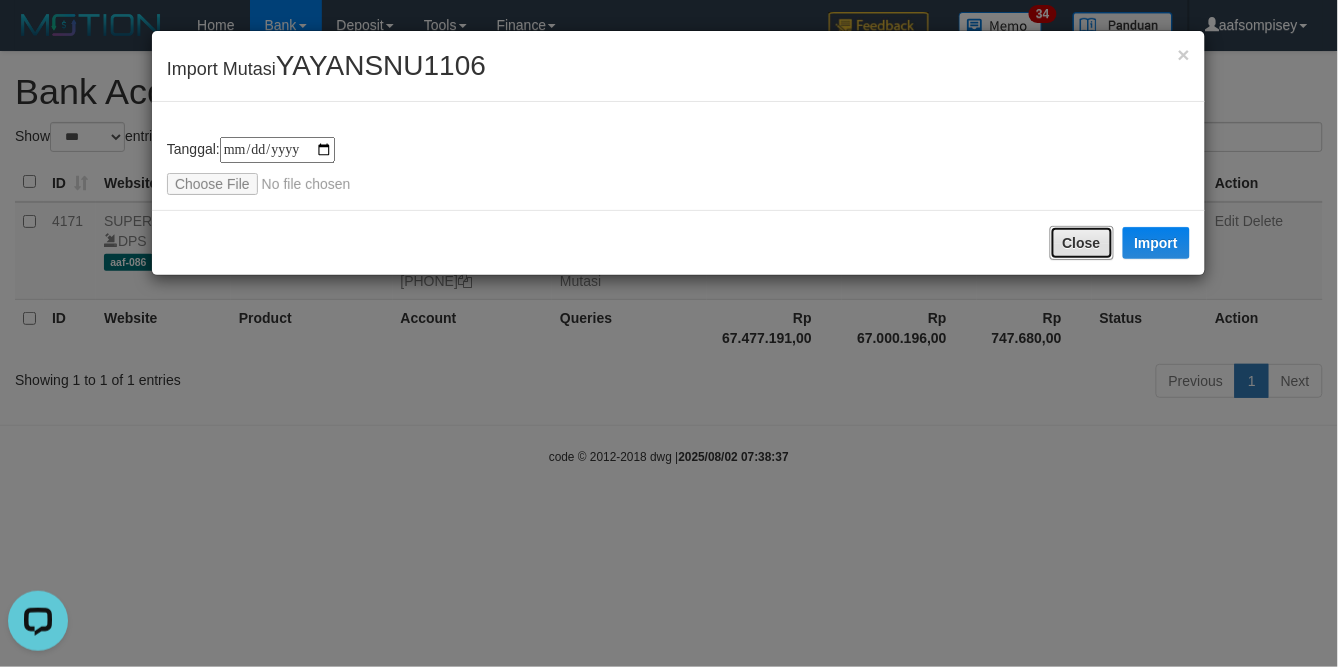 click on "Close" at bounding box center (1082, 243) 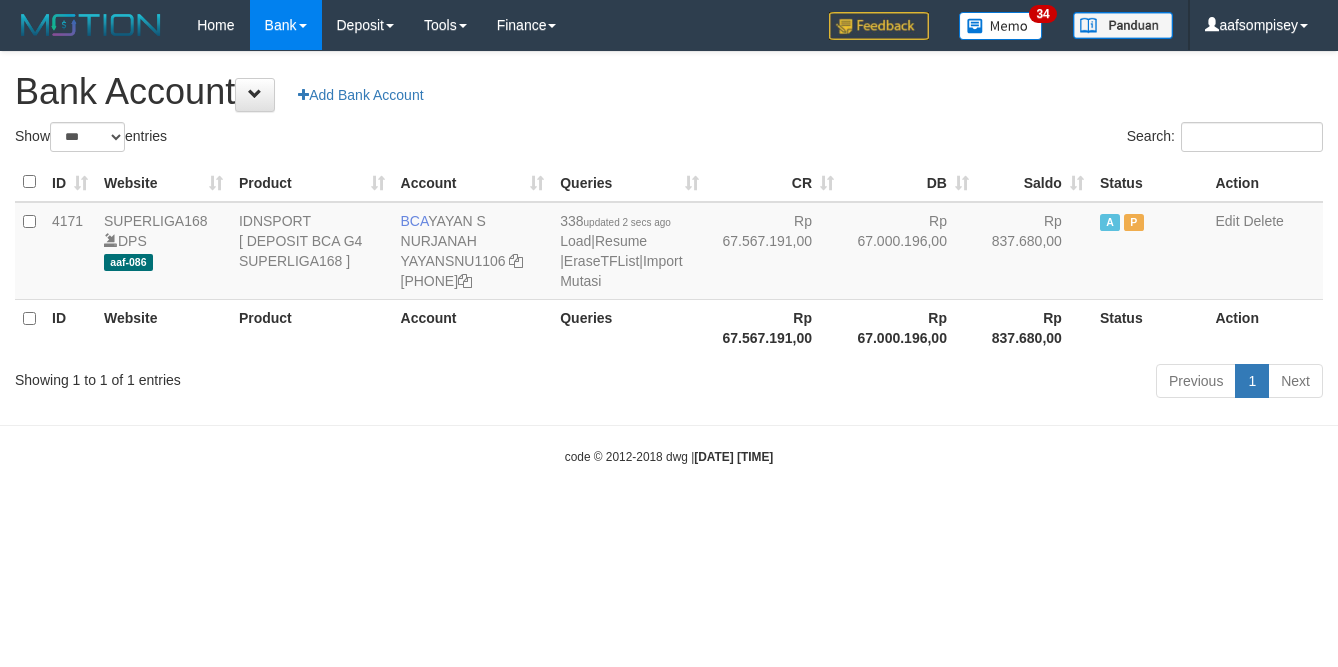 select on "***" 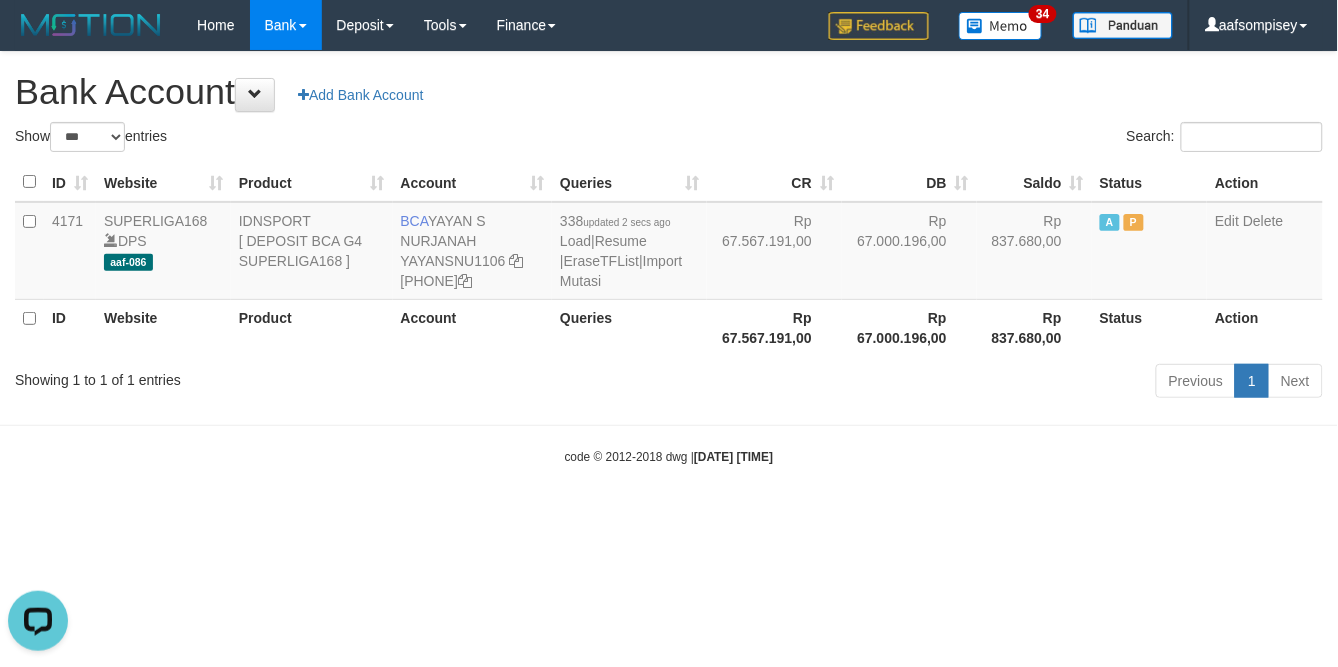 scroll, scrollTop: 0, scrollLeft: 0, axis: both 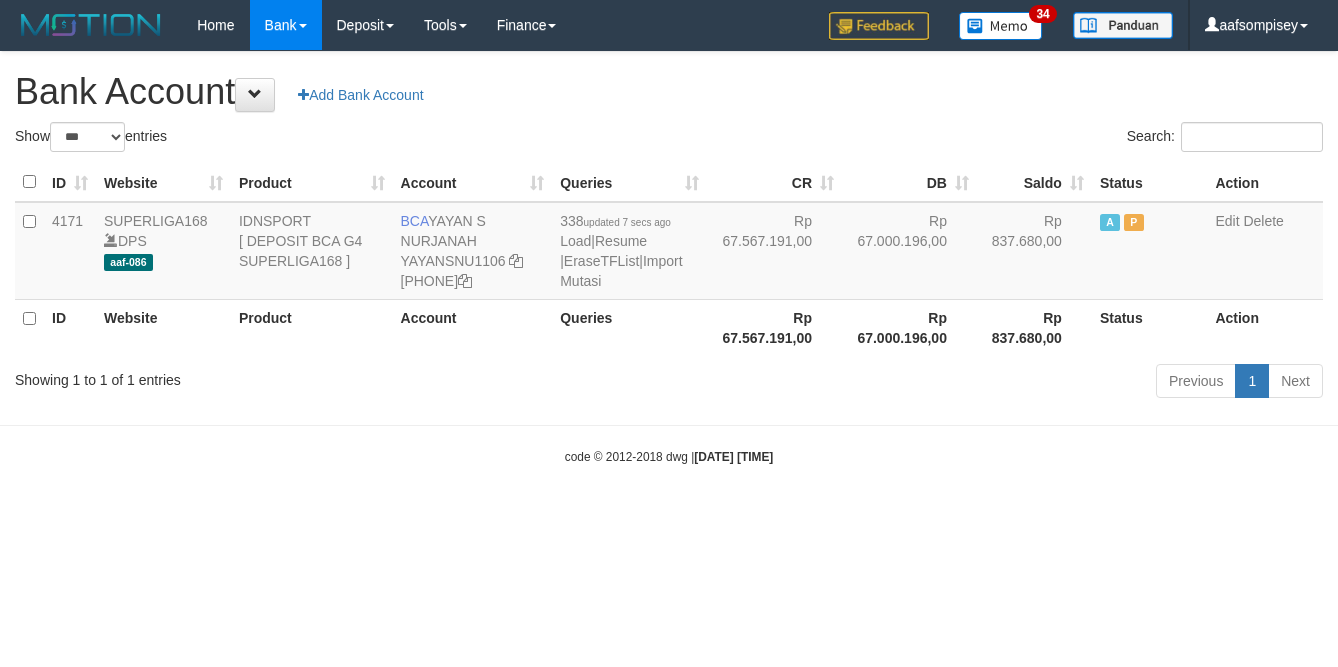 select on "***" 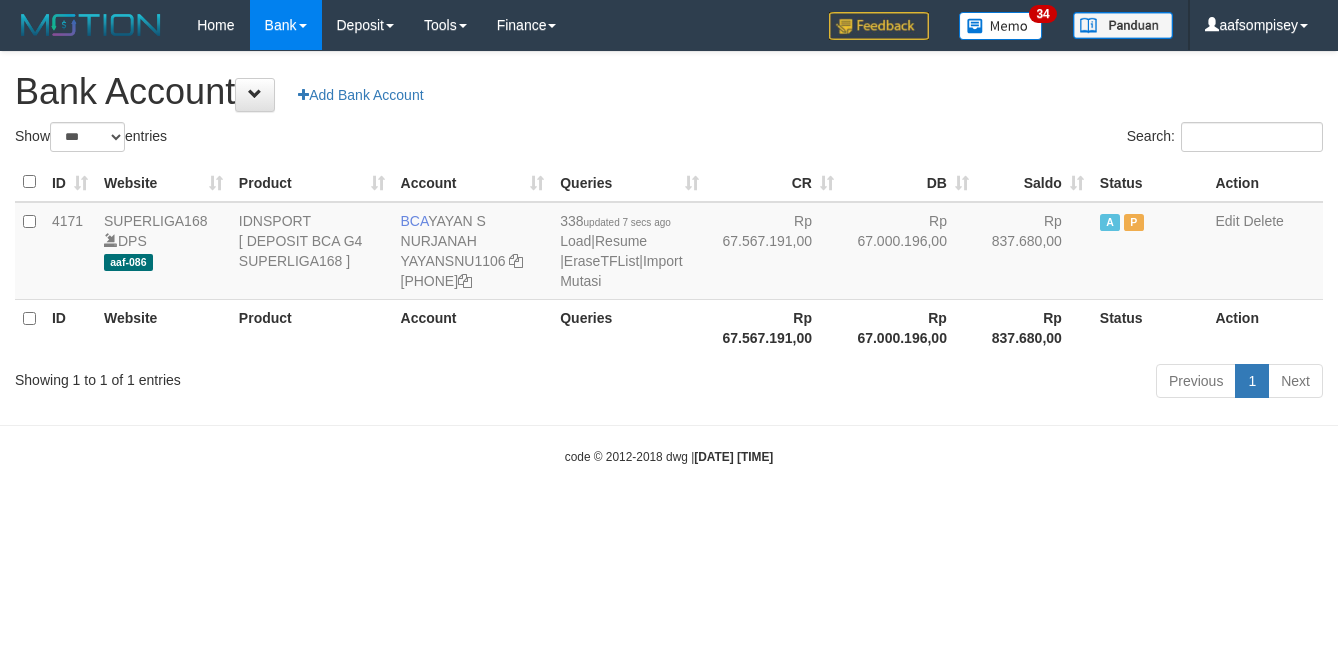 scroll, scrollTop: 0, scrollLeft: 0, axis: both 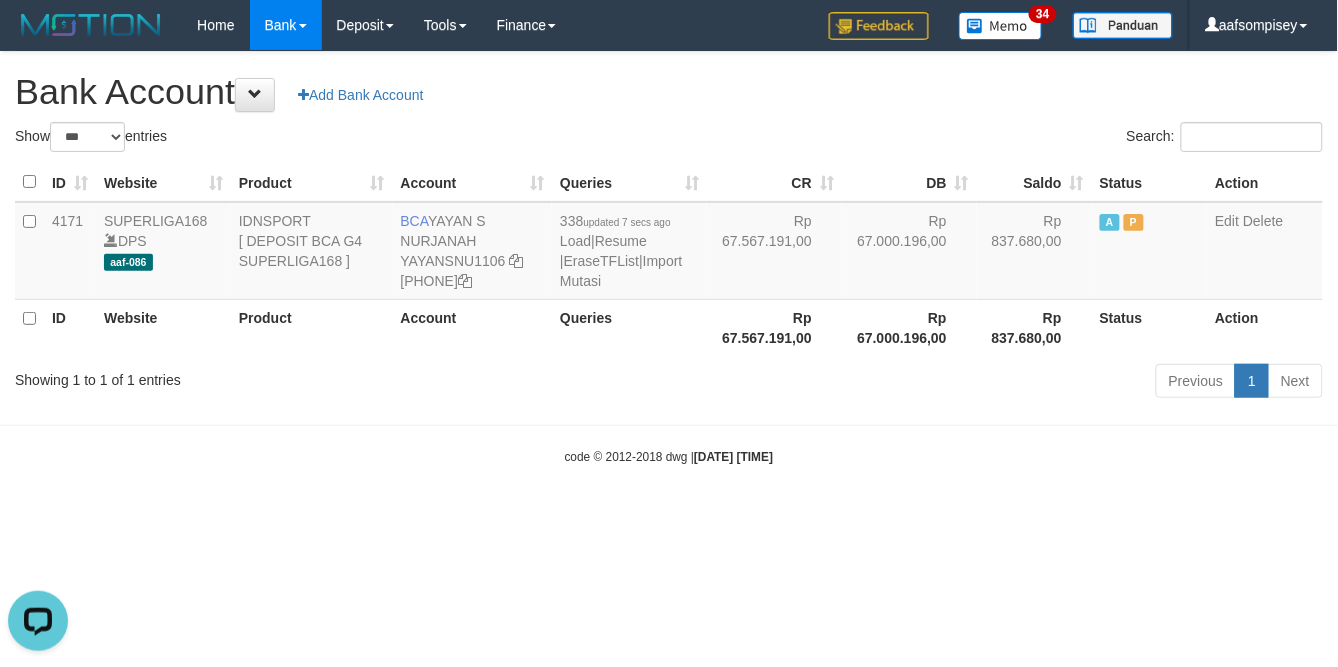 click on "ID Website Product Account Queries CR DB Saldo Status Action
4171
SUPERLIGA168
DPS
aaf-086
IDNSPORT
[ DEPOSIT BCA G4 SUPERLIGA168 ]
BCA
[FIRST] [LAST]
YAYANSNU1106
[PHONE]
338 updated [TIME]
Load
|
Resume
|
EraseTFList
|
Import Mutasi
Rp 67.567.191,00
Rp 67.000.196,00
Rp 837.680,00
A
P
Edit
Delete
ID Website Product Account QueriesRp 67.567.191,00 Rp 837.680,00" at bounding box center [669, 259] 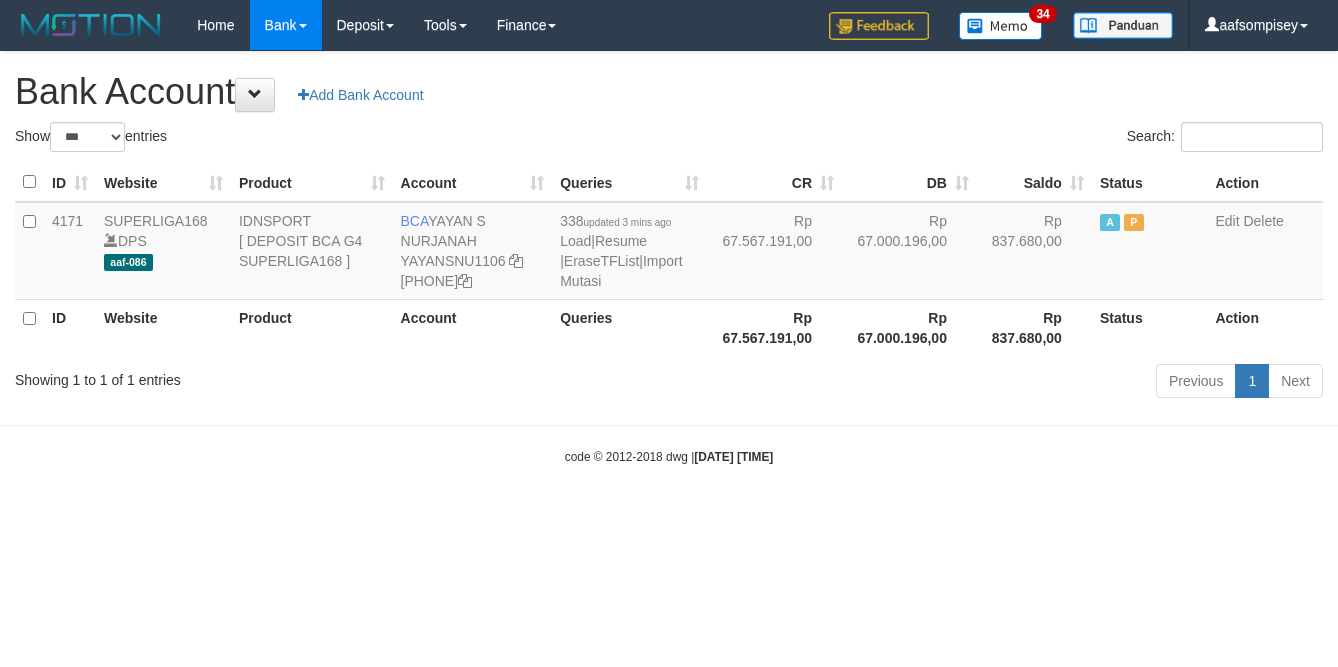 select on "***" 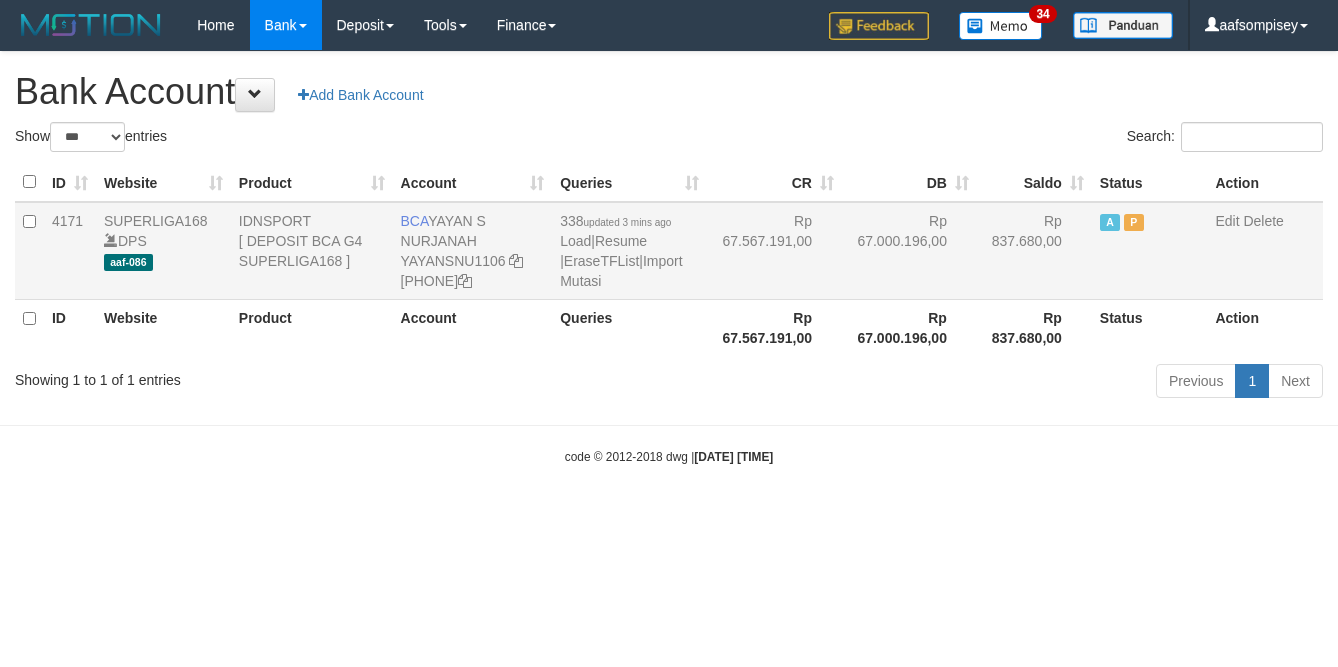 scroll, scrollTop: 0, scrollLeft: 0, axis: both 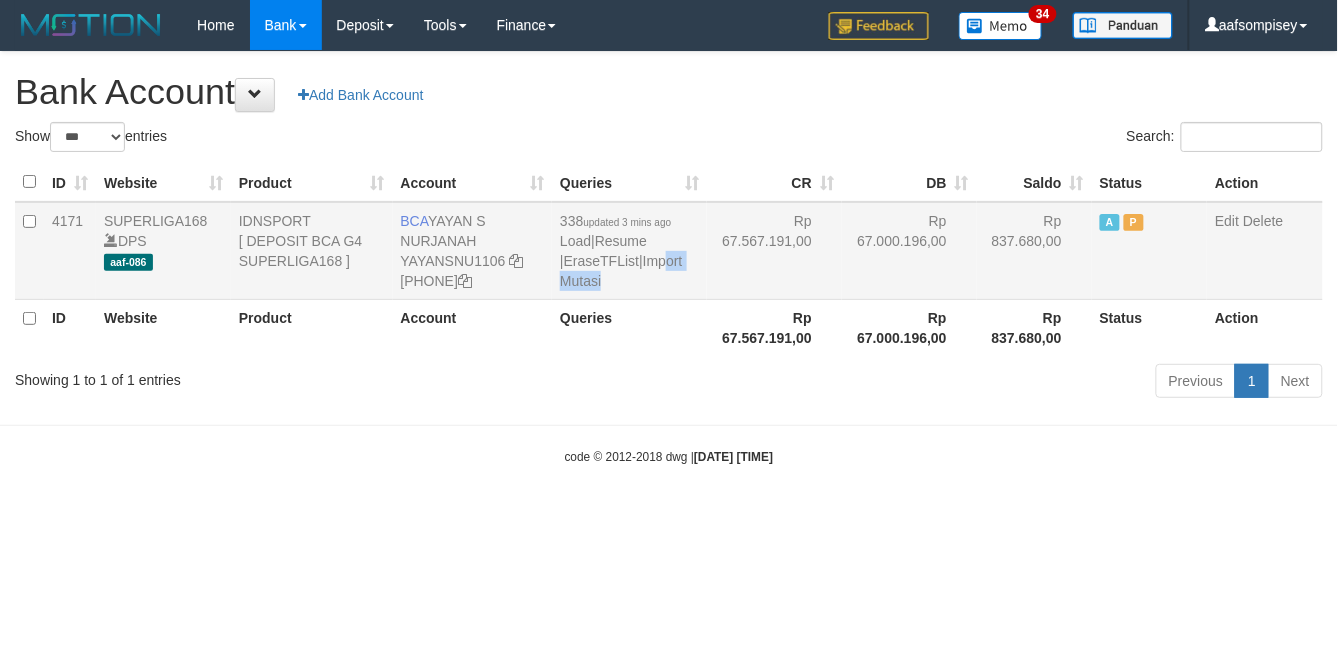 click on "338  updated 3 mins ago
Load
|
Resume
|
EraseTFList
|
Import Mutasi" at bounding box center (629, 251) 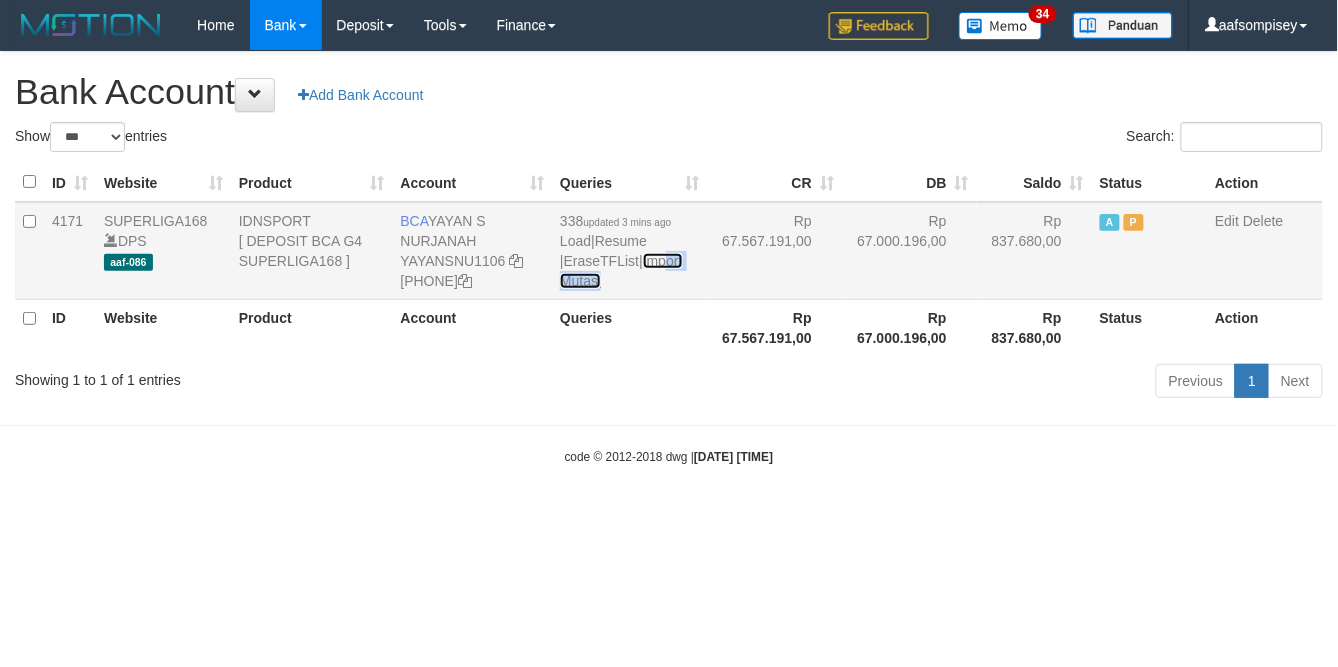 click on "Import Mutasi" at bounding box center [621, 271] 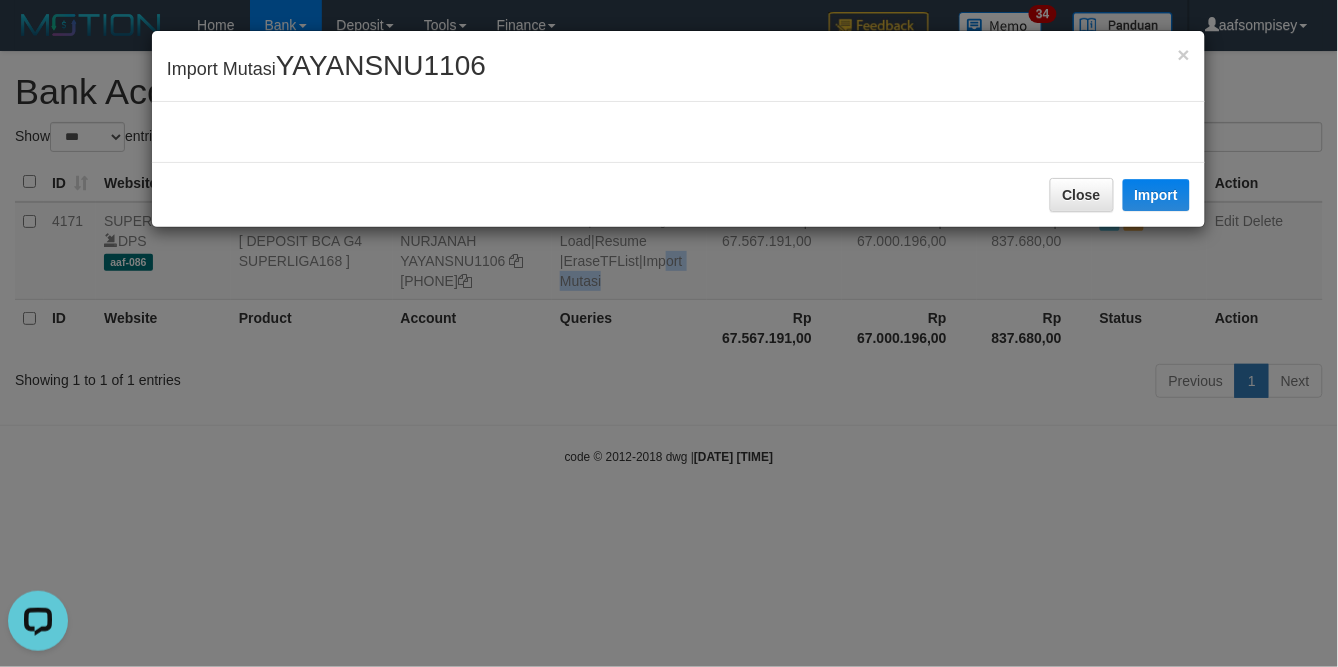 scroll, scrollTop: 0, scrollLeft: 0, axis: both 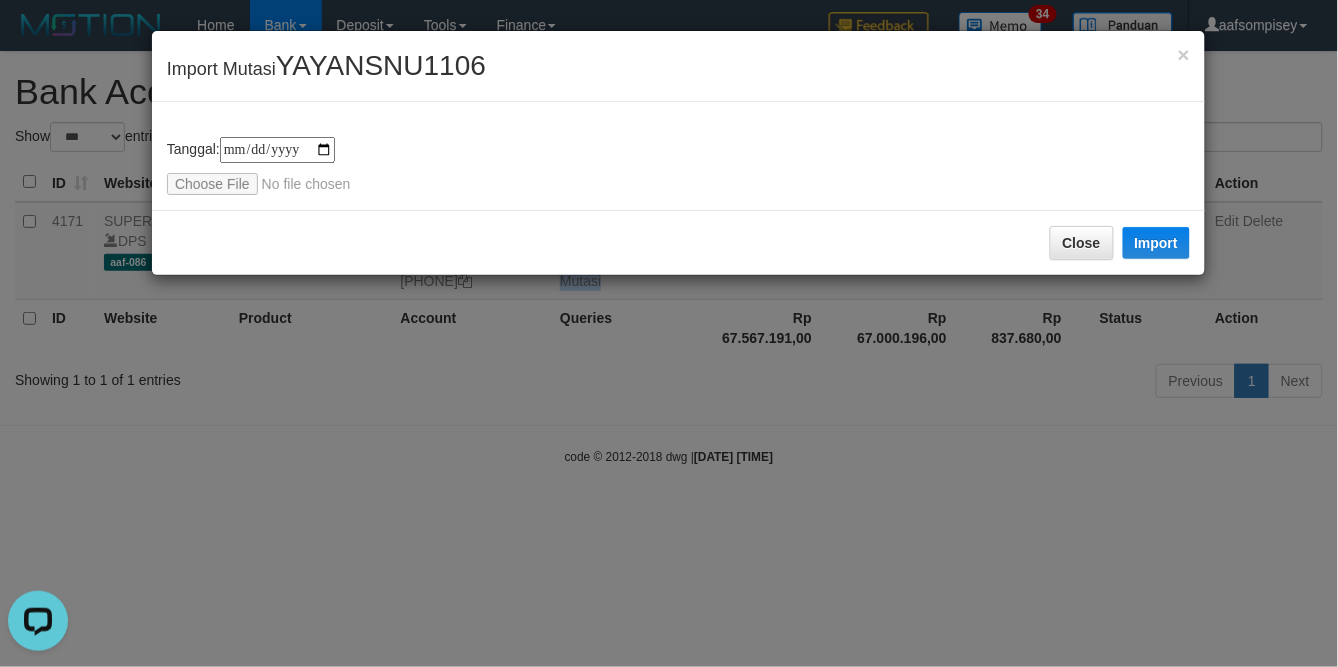 type on "**********" 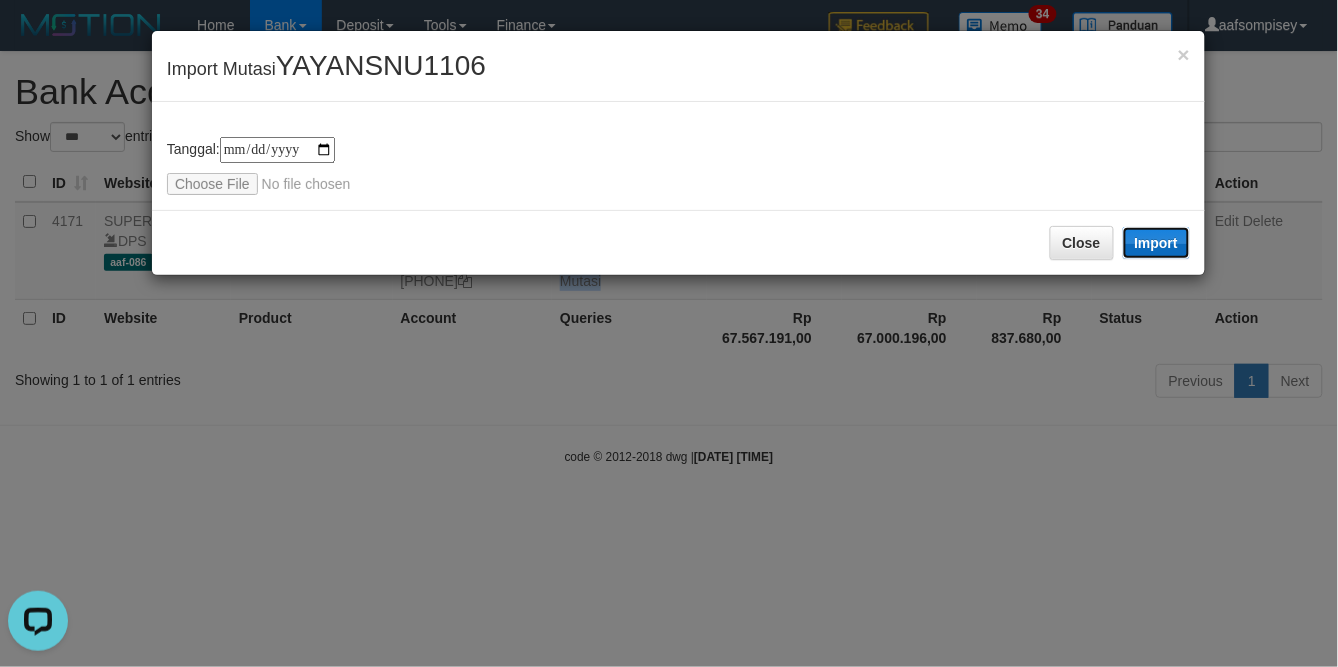 click on "Import" at bounding box center (1157, 243) 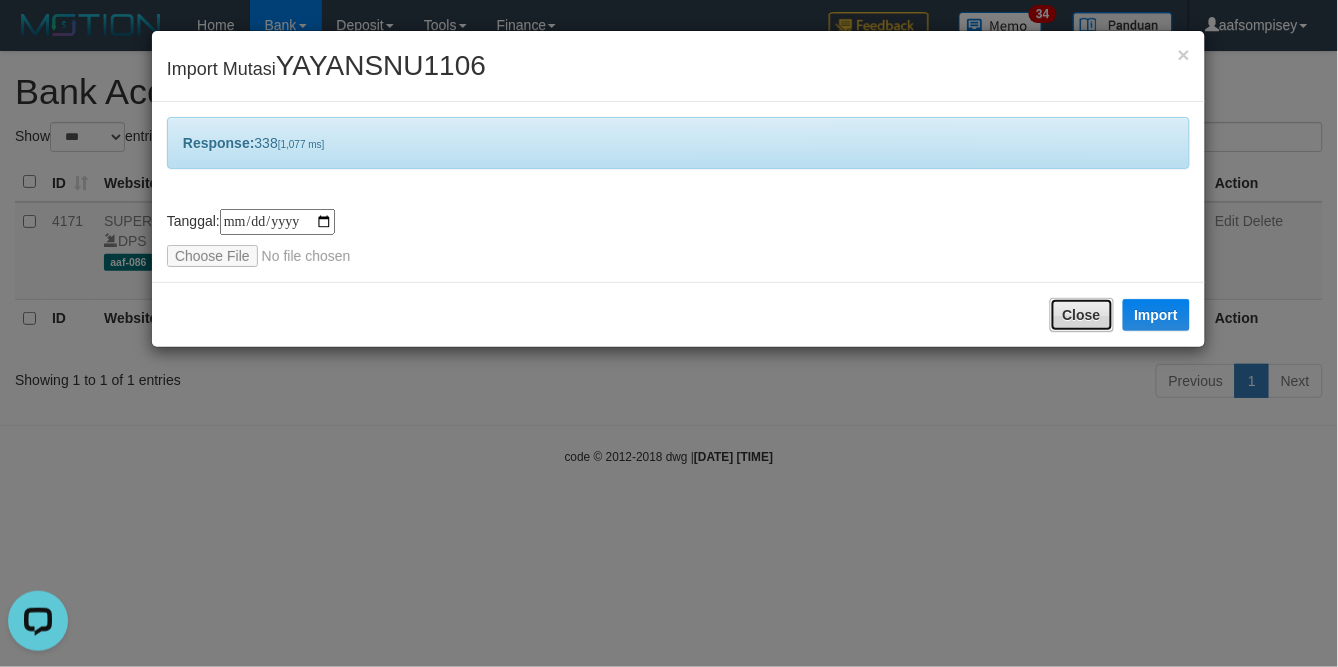 click on "Close" at bounding box center (1082, 315) 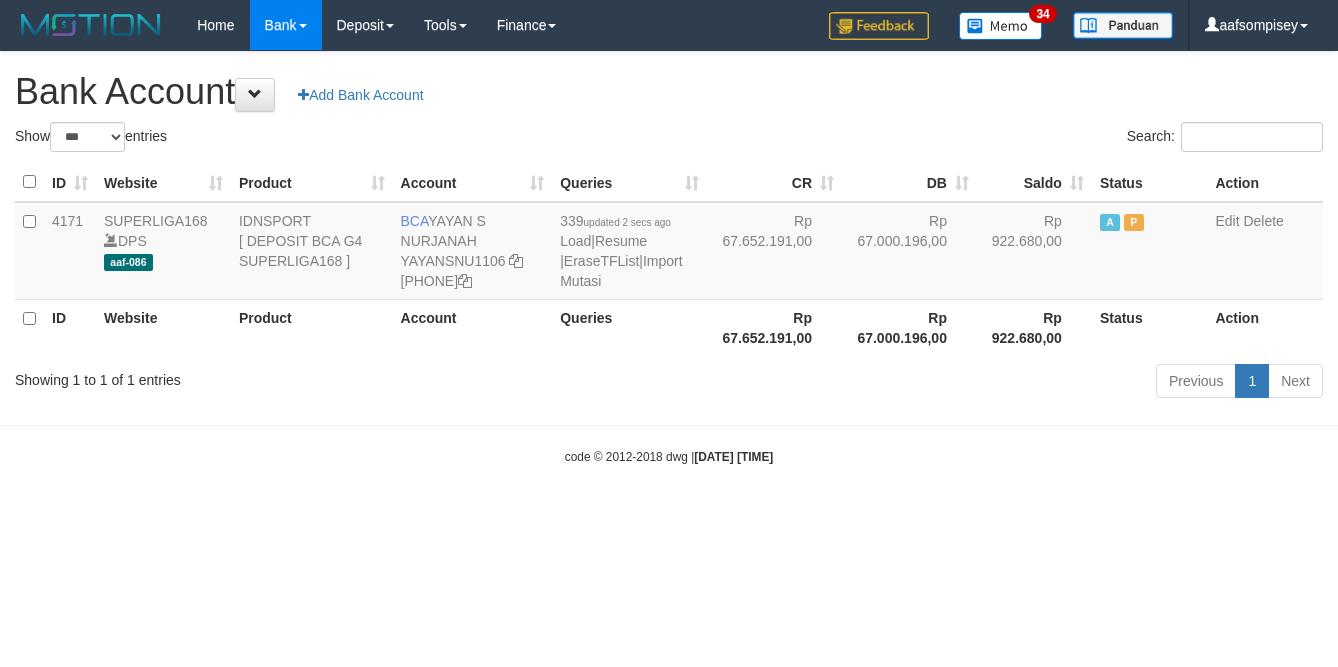 select on "***" 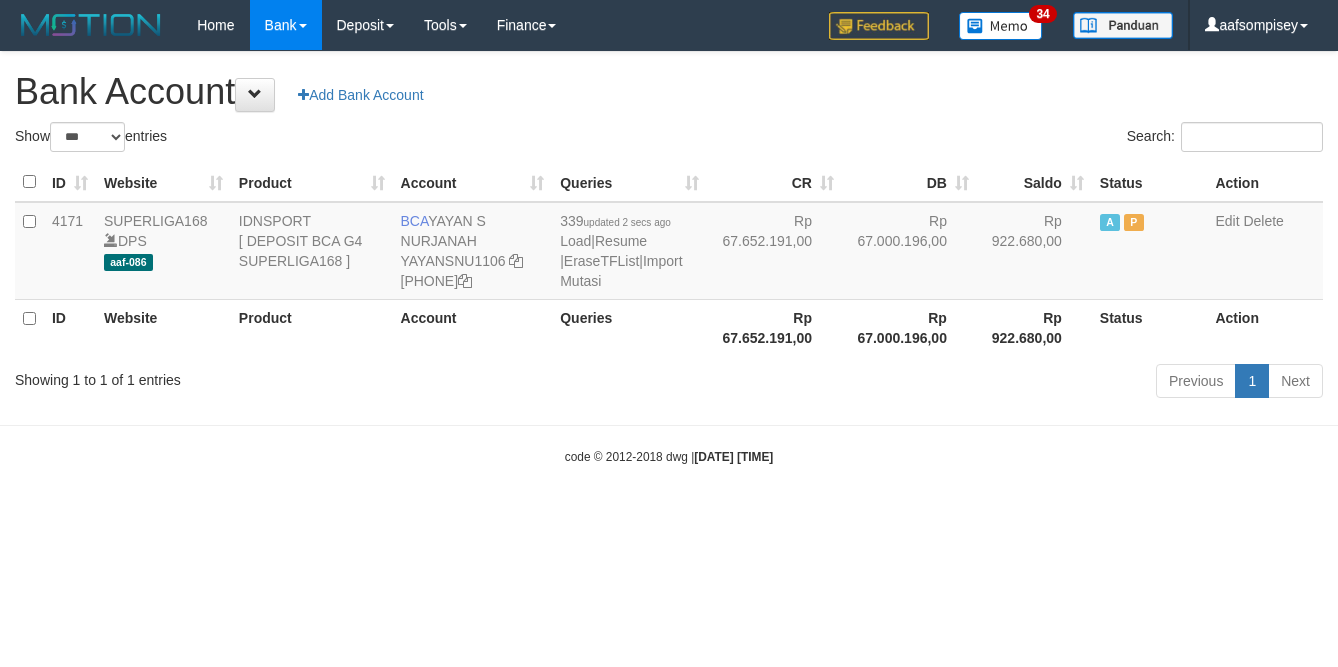 scroll, scrollTop: 0, scrollLeft: 0, axis: both 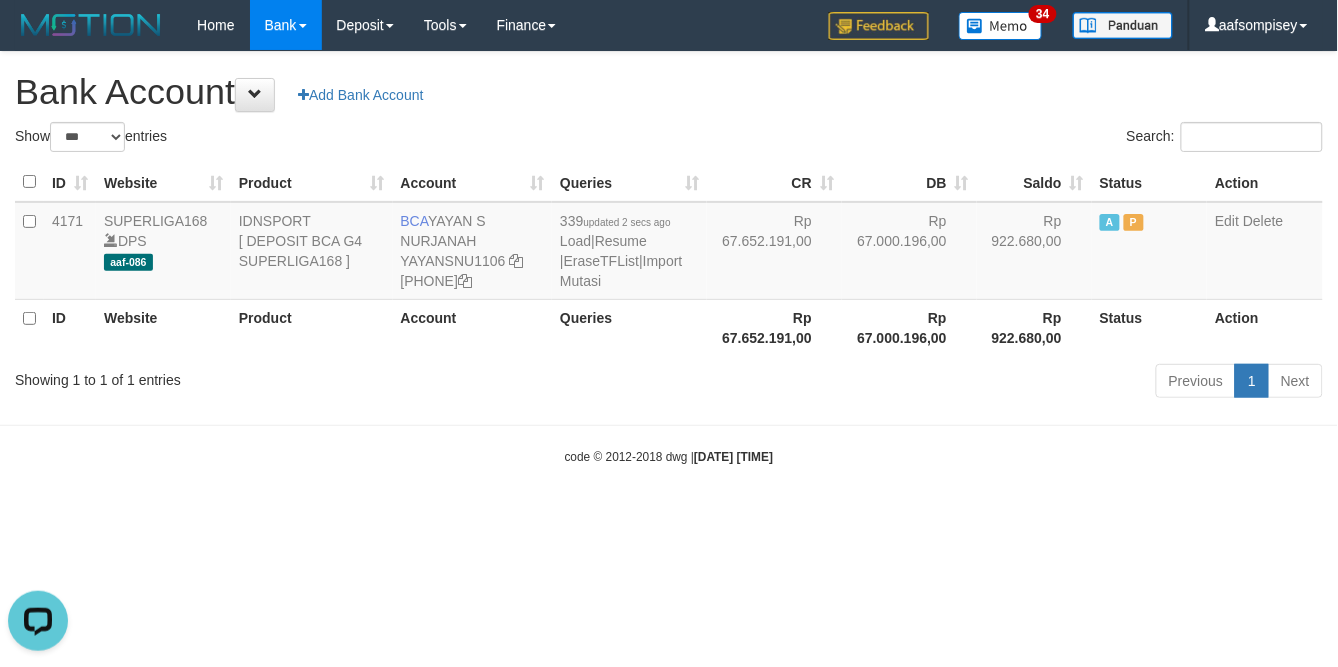 click on "Rp 67.652.191,00" at bounding box center [774, 327] 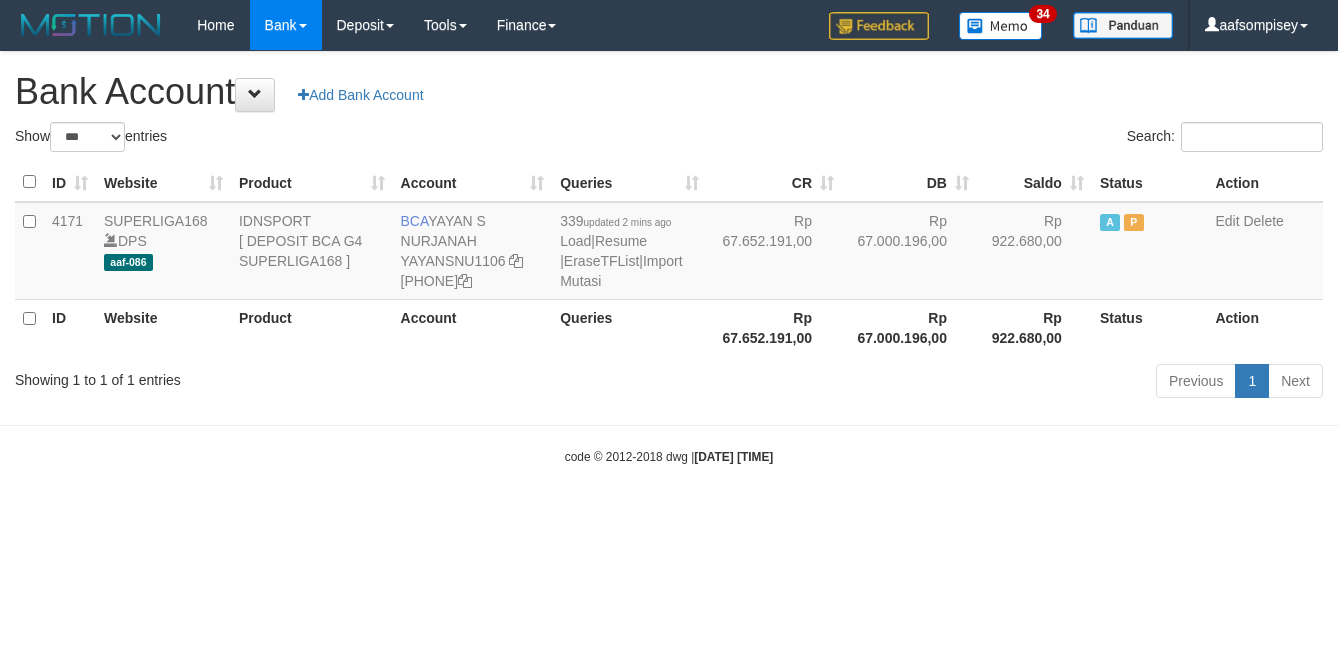 select on "***" 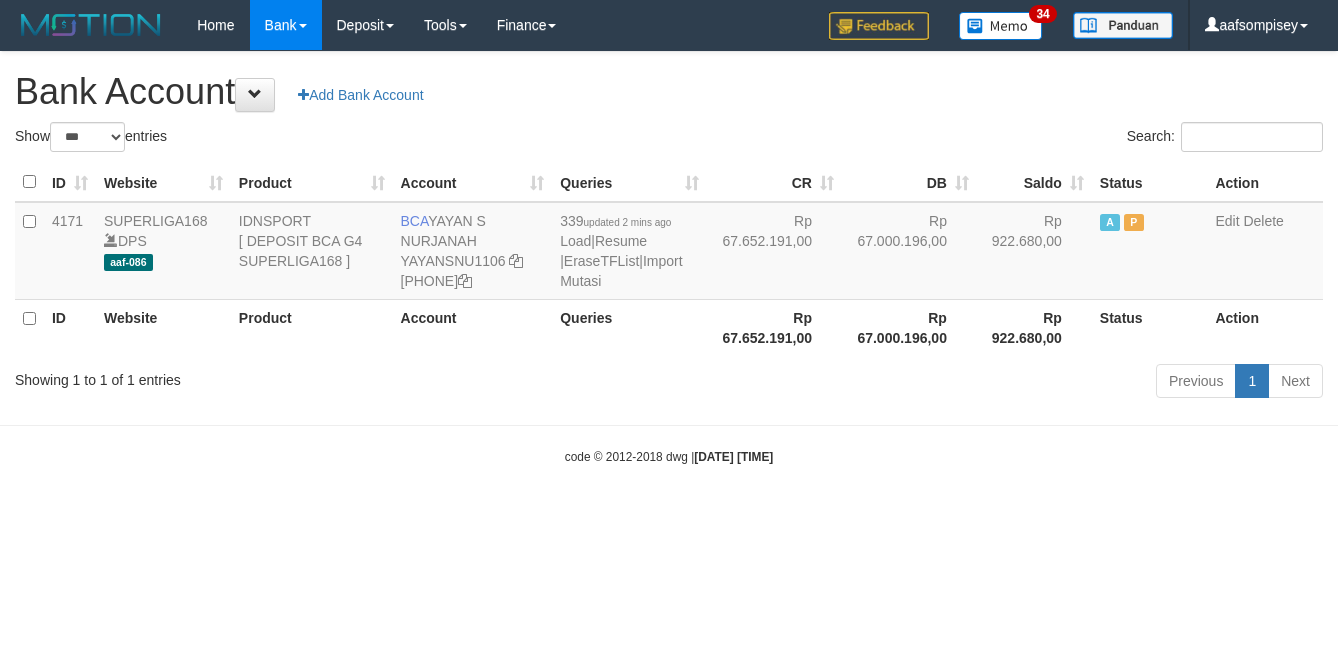 scroll, scrollTop: 0, scrollLeft: 0, axis: both 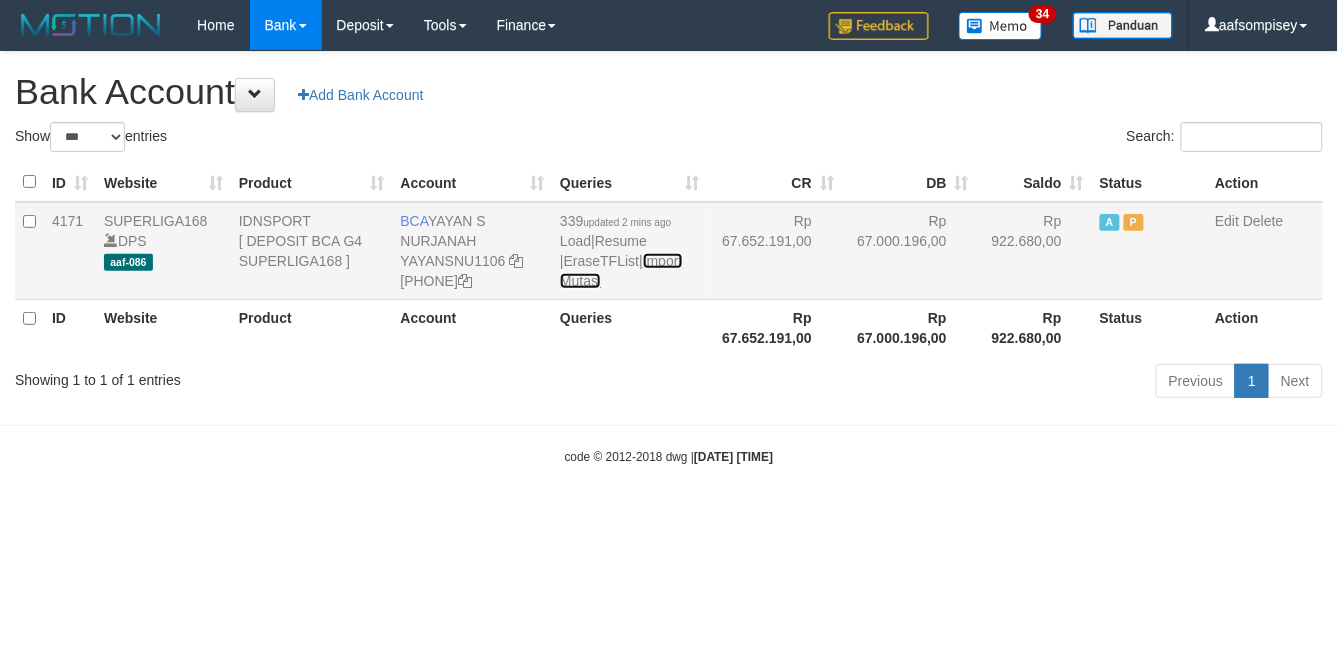 click on "Import Mutasi" at bounding box center (621, 271) 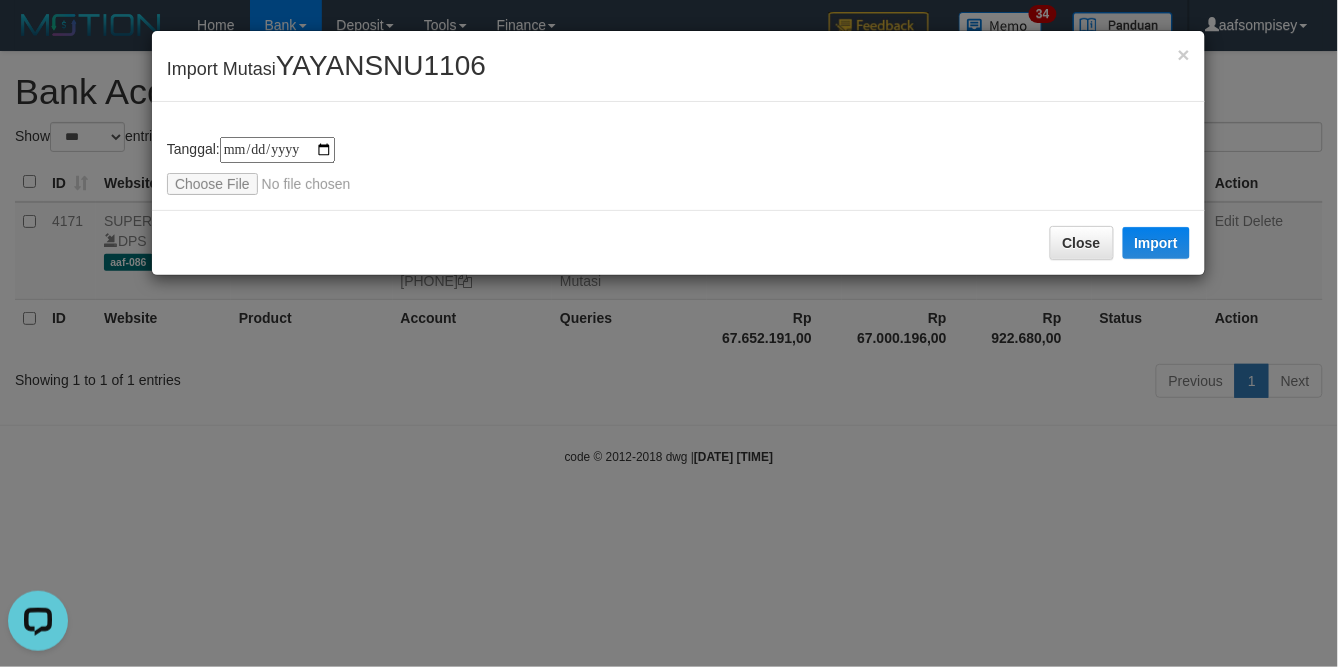 scroll, scrollTop: 0, scrollLeft: 0, axis: both 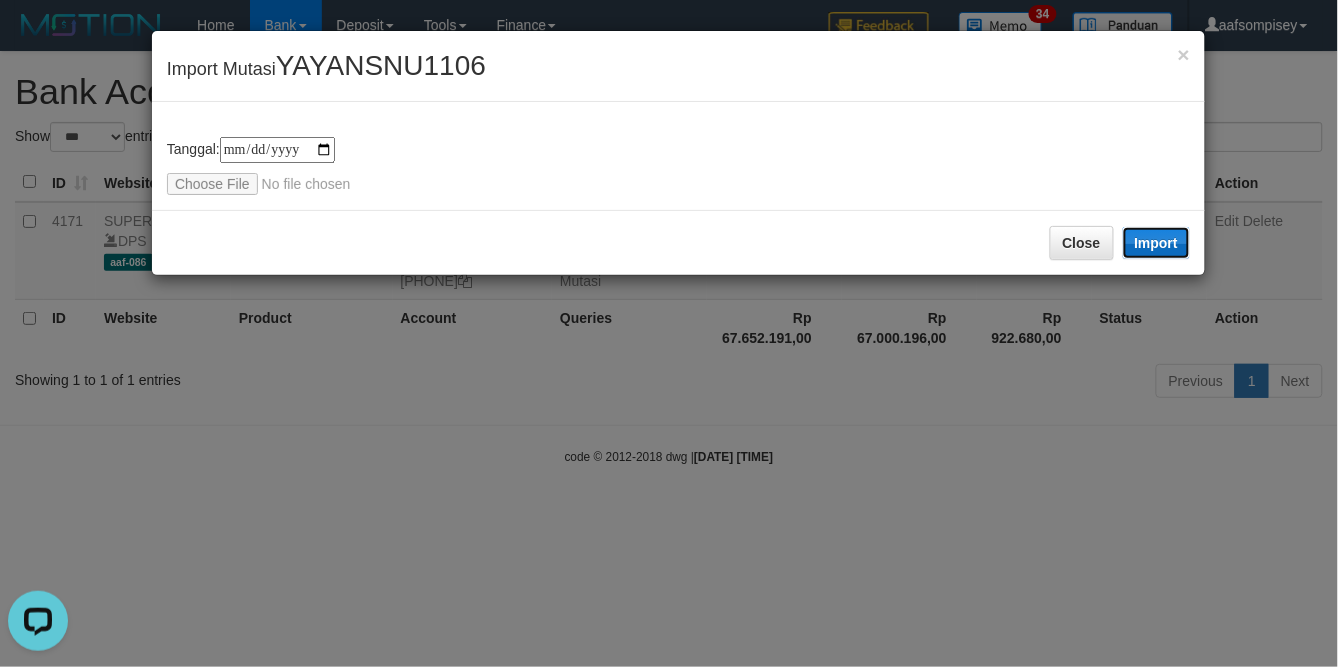click on "Import" at bounding box center (1157, 243) 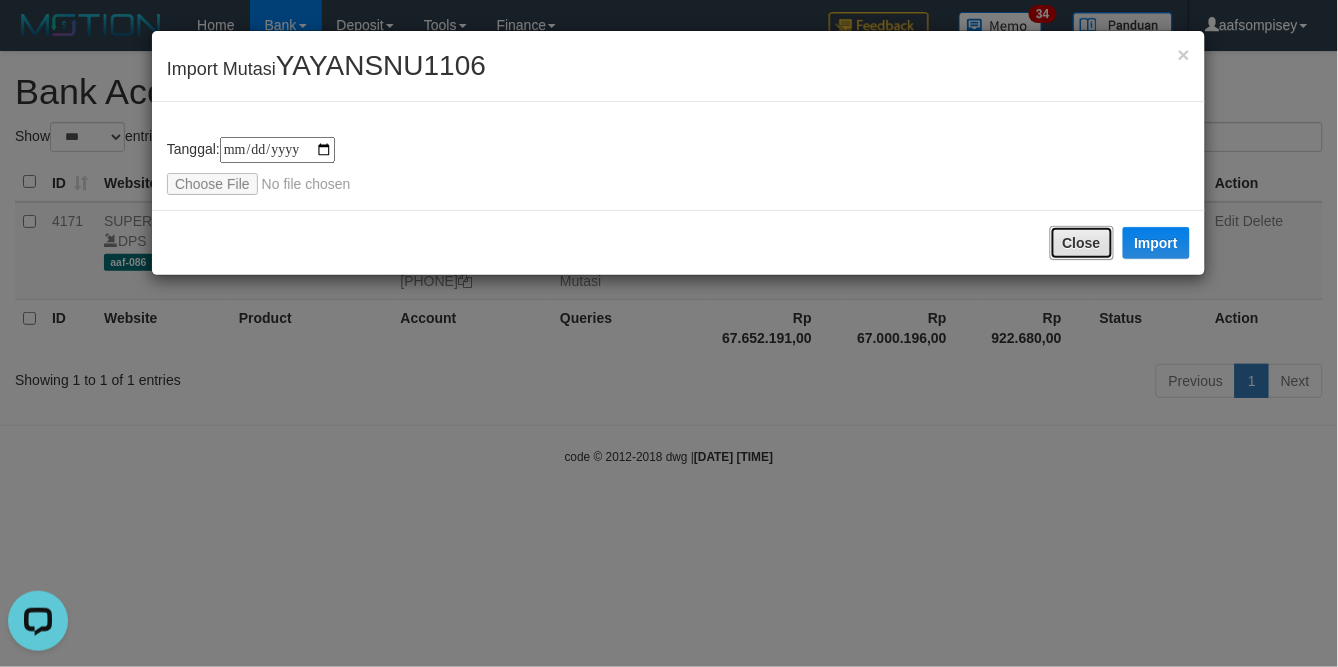 click on "Close" at bounding box center (1082, 243) 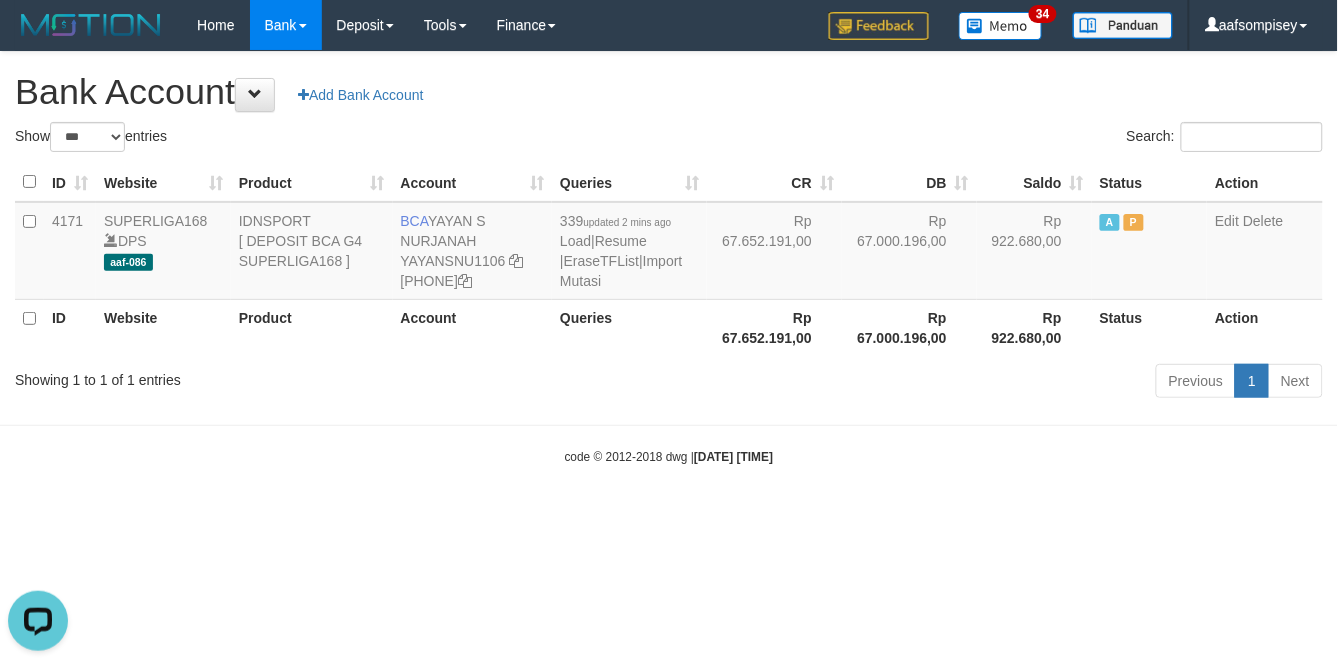 click on "Account" at bounding box center [473, 327] 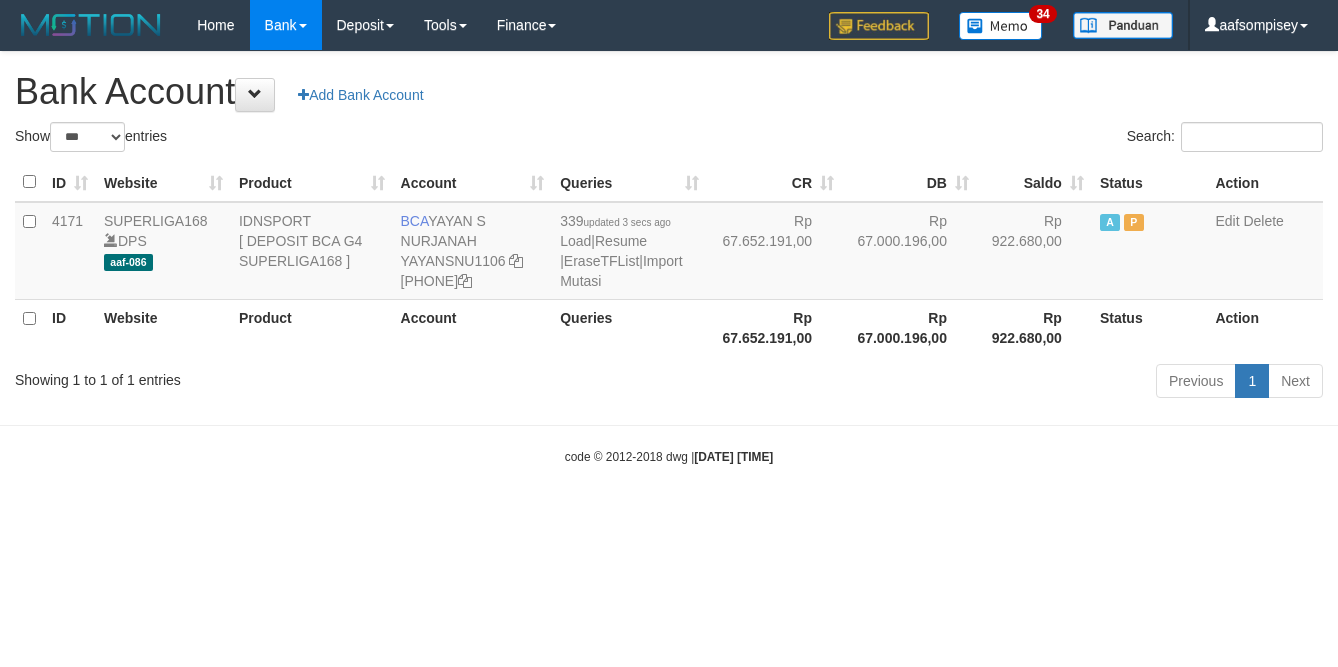 select on "***" 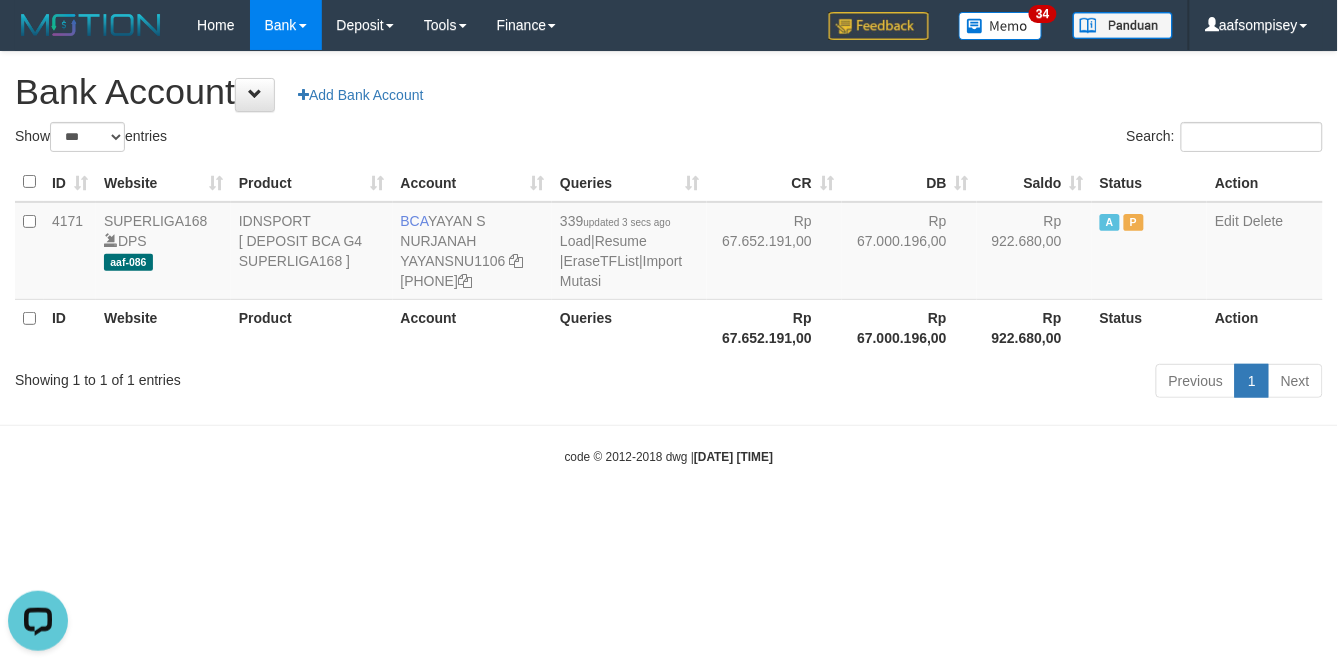 scroll, scrollTop: 0, scrollLeft: 0, axis: both 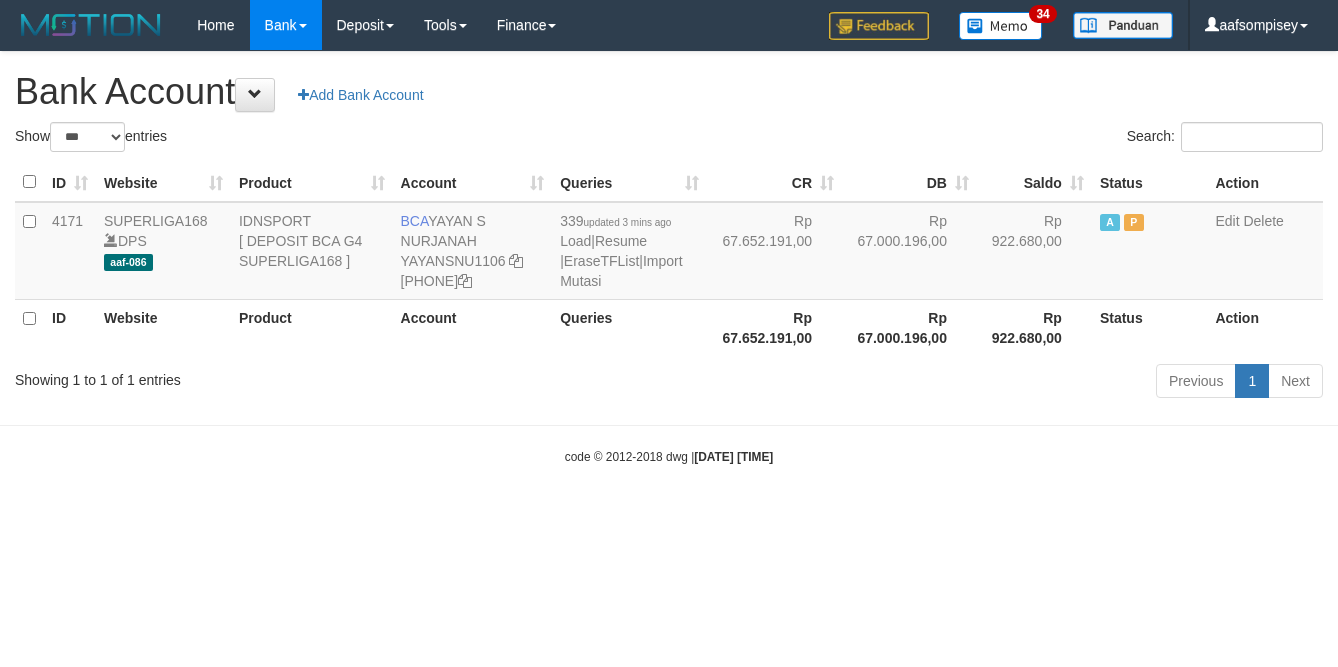 select on "***" 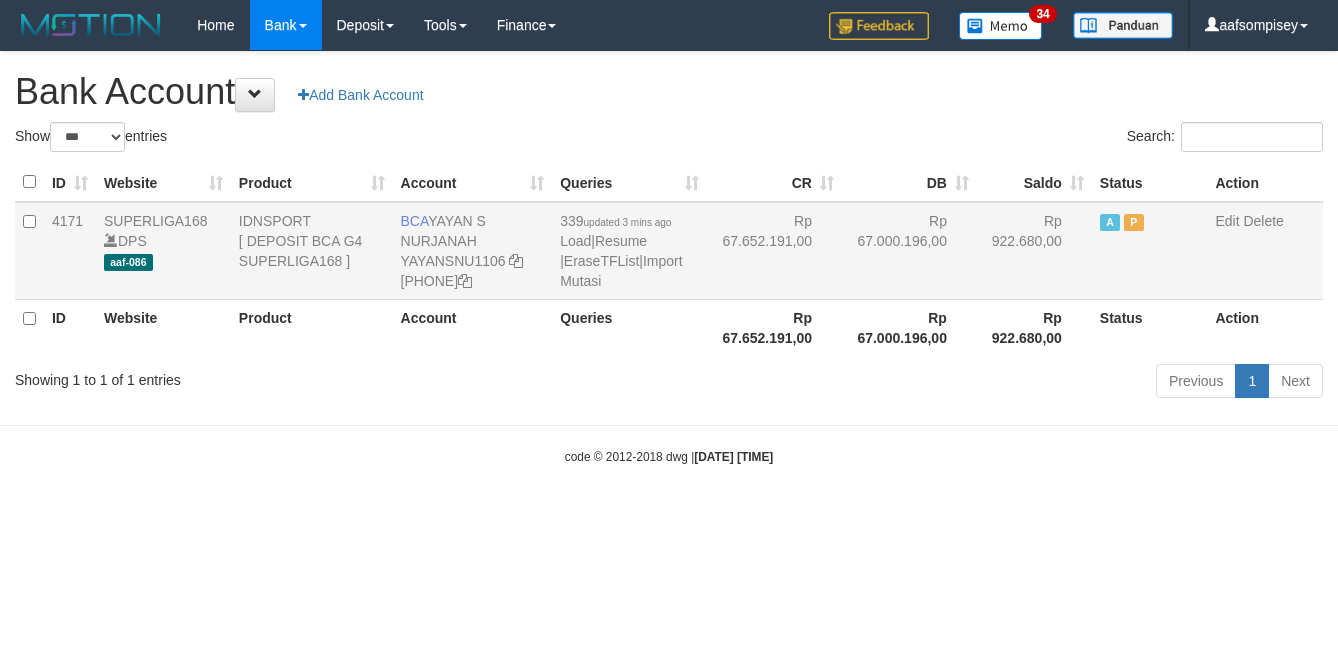 scroll, scrollTop: 0, scrollLeft: 0, axis: both 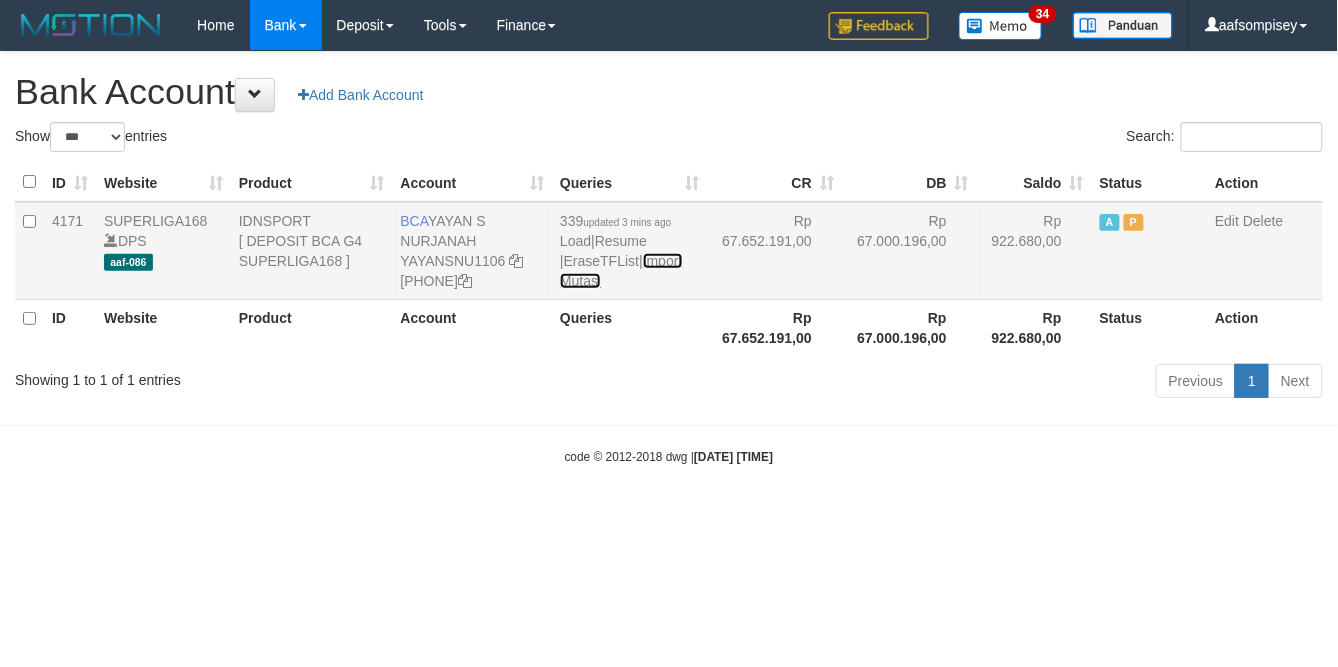 click on "Import Mutasi" at bounding box center (621, 271) 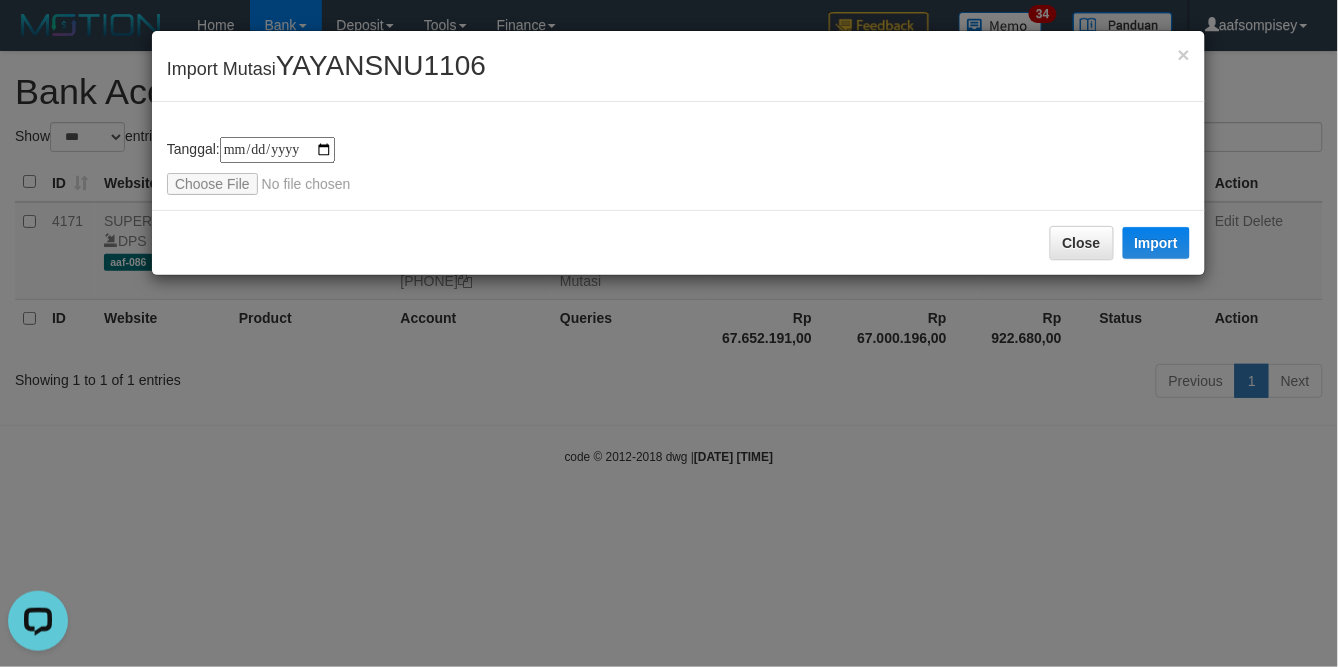 scroll, scrollTop: 0, scrollLeft: 0, axis: both 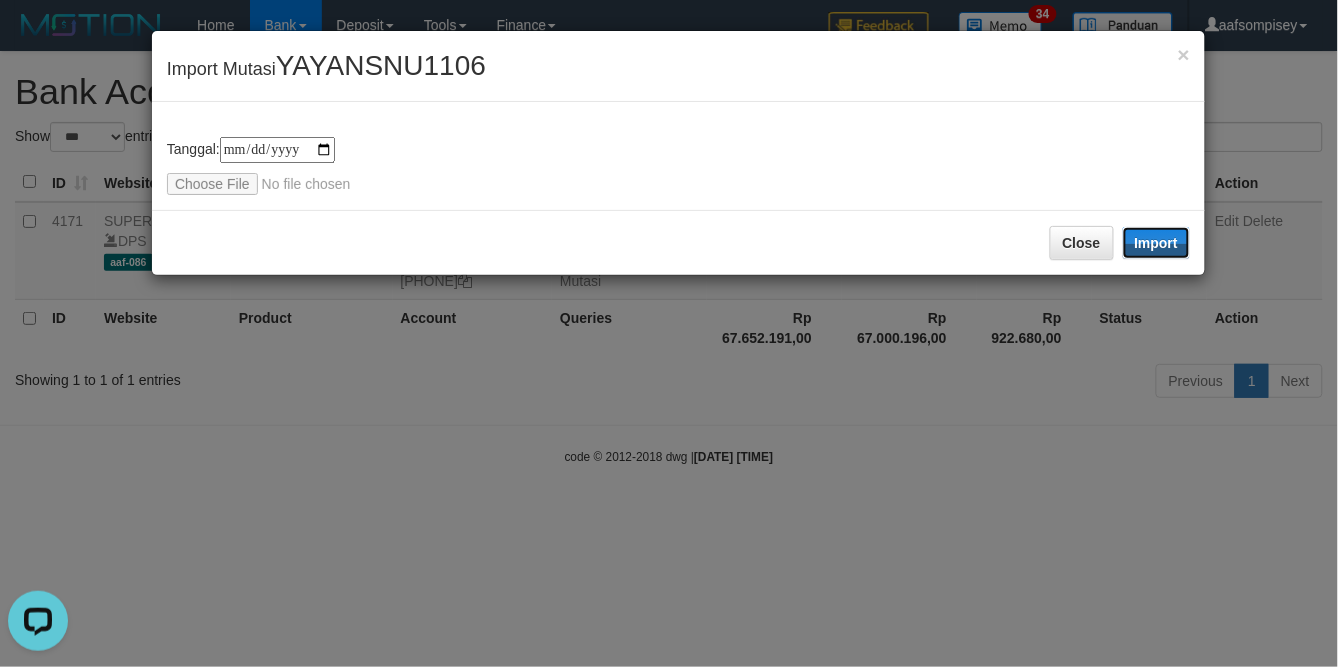drag, startPoint x: 1152, startPoint y: 243, endPoint x: 727, endPoint y: 2, distance: 488.57547 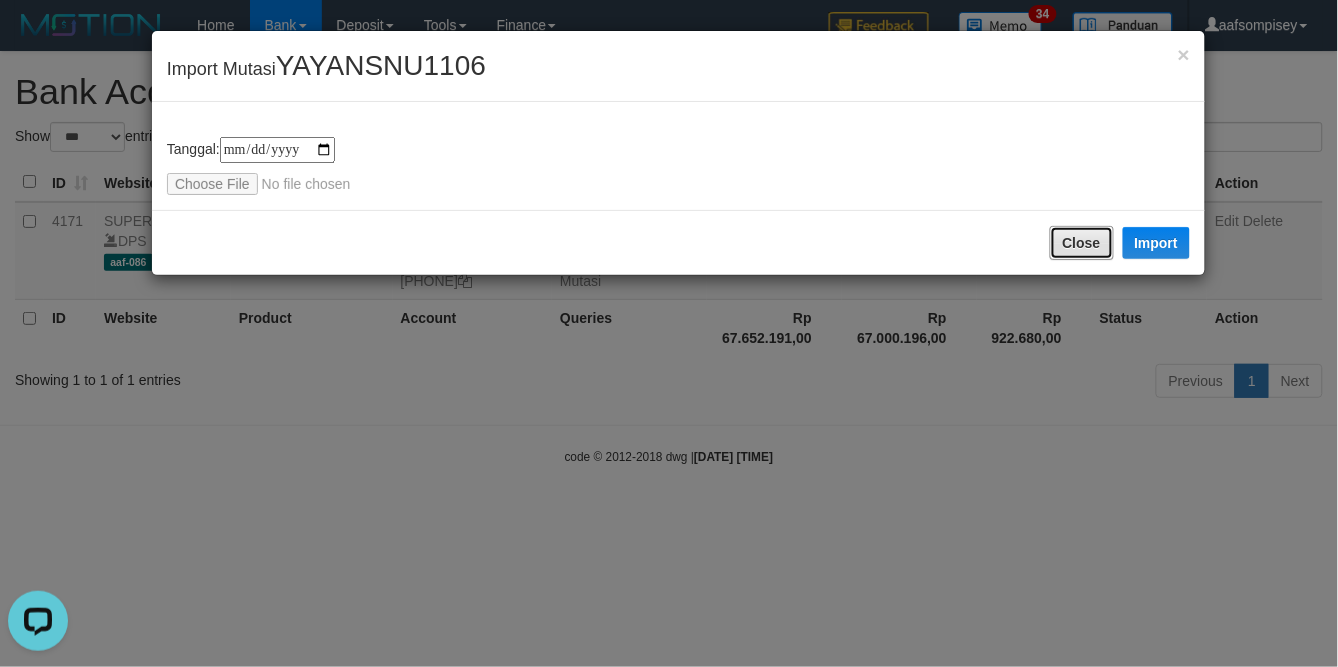 click on "Close" at bounding box center (1082, 243) 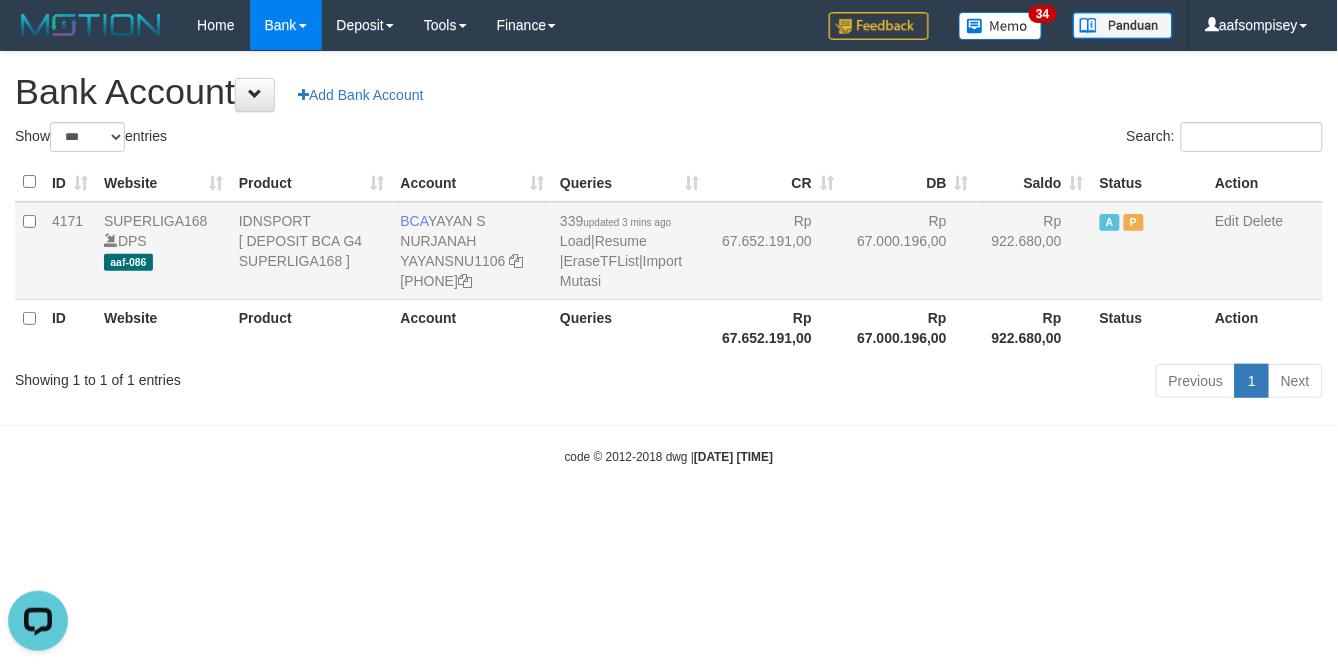 click on "BCA
YAYAN S NURJANAH
YAYANSNU1106
352-105-6493" at bounding box center [473, 251] 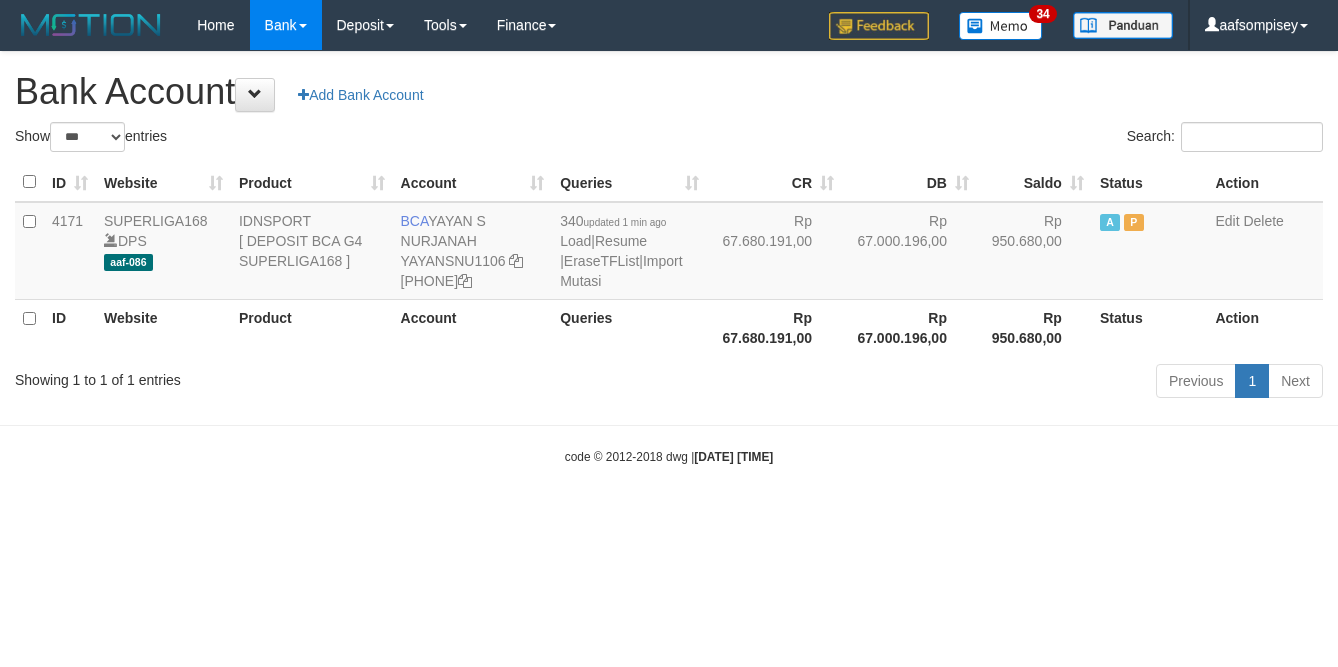 select on "***" 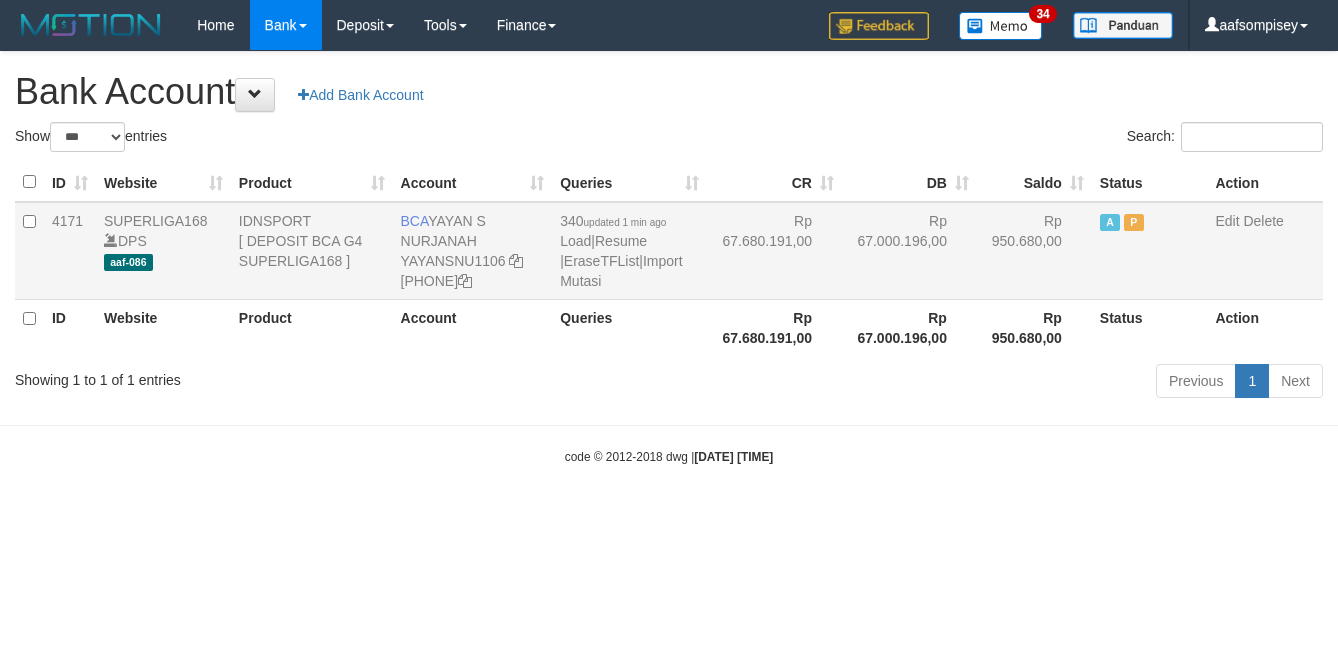 scroll, scrollTop: 0, scrollLeft: 0, axis: both 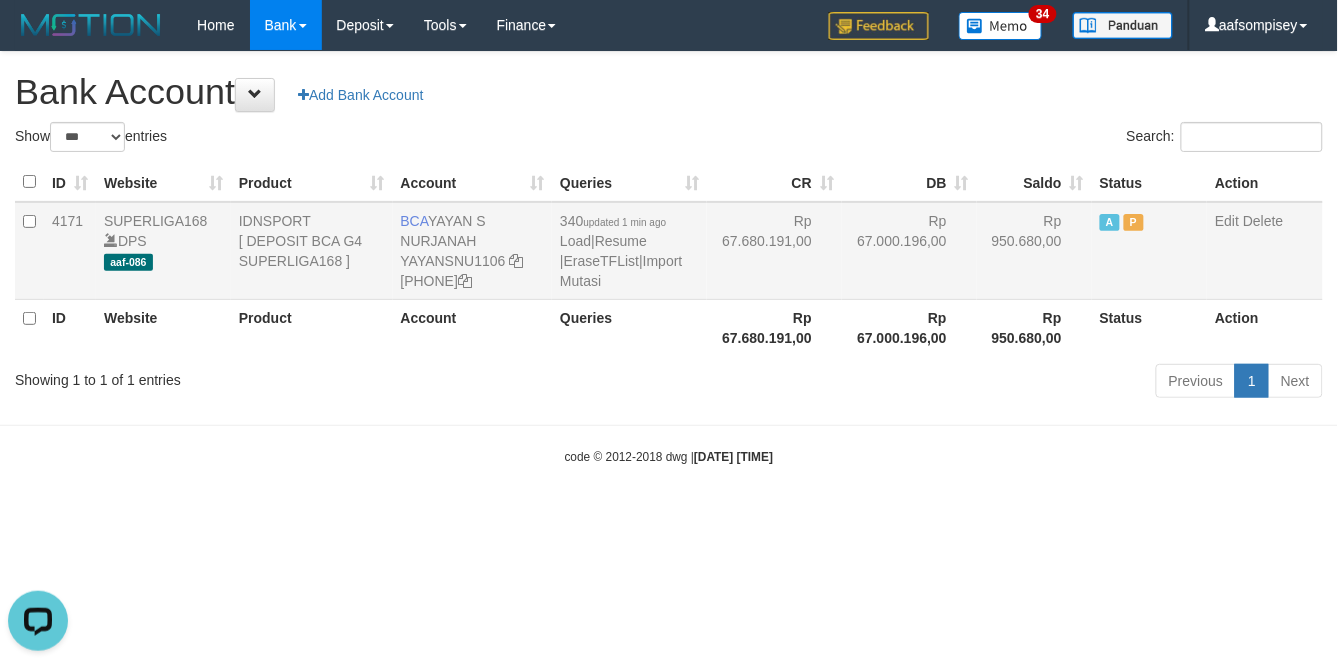 click on "Rp 67.680.191,00" at bounding box center [774, 251] 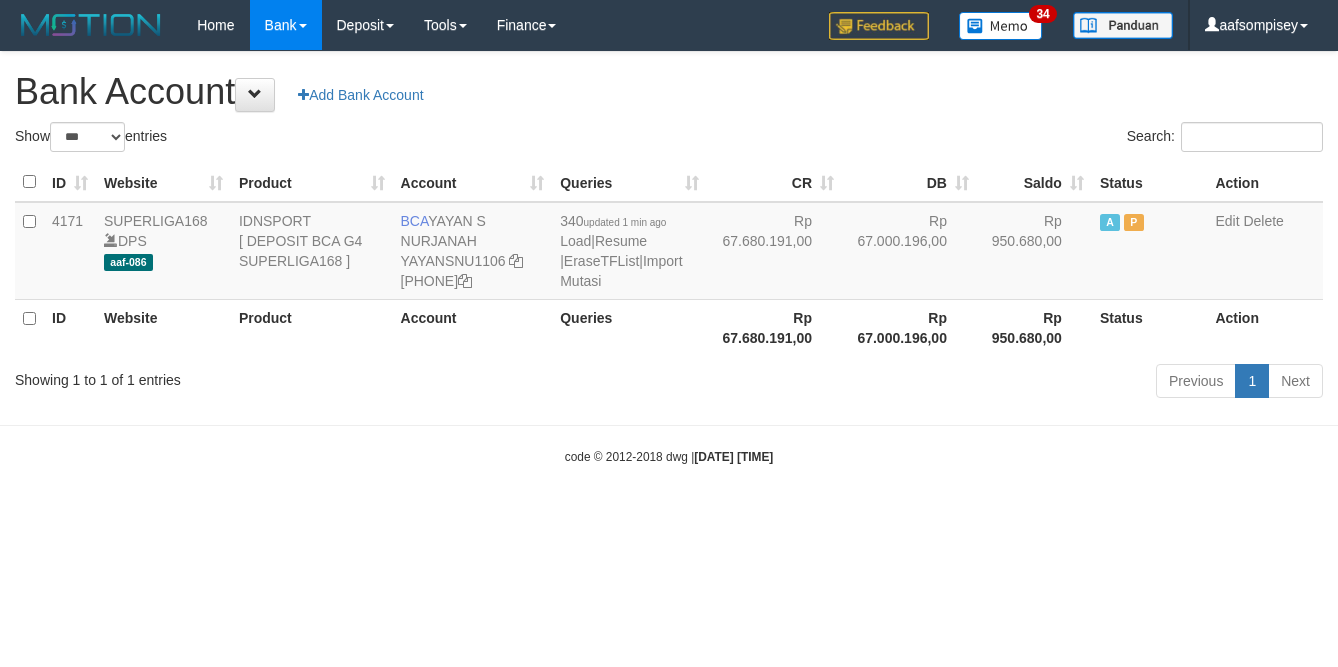 select on "***" 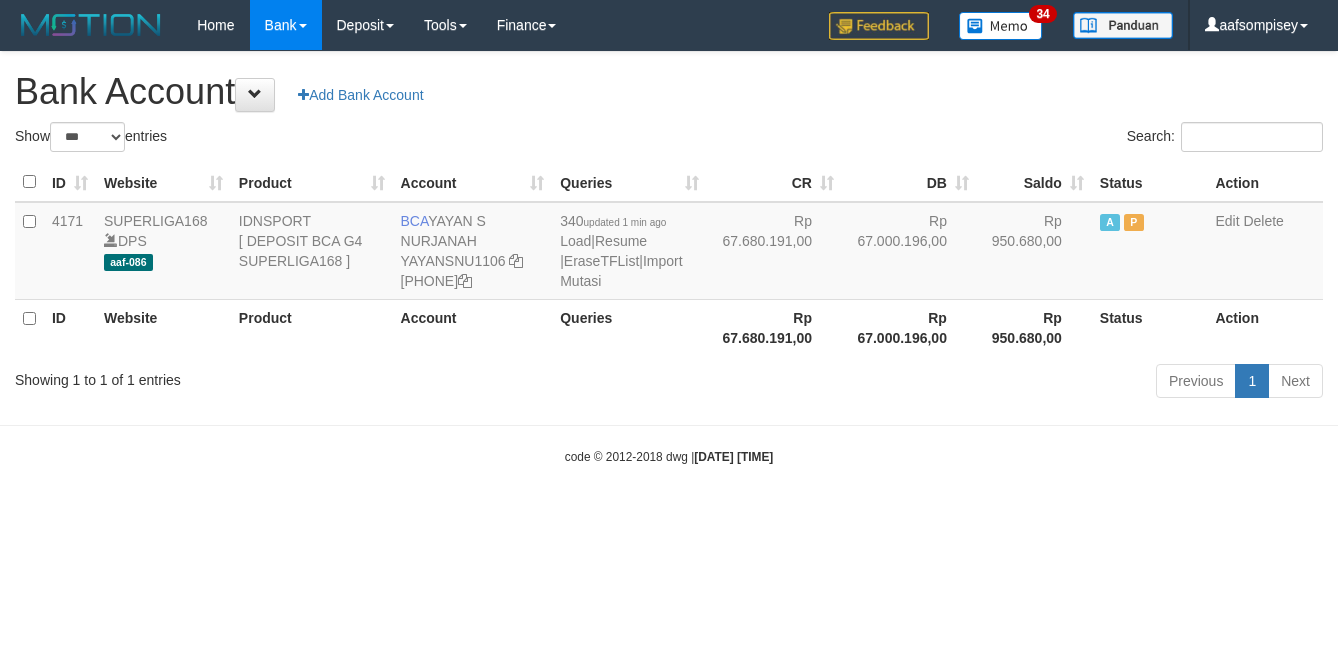 scroll, scrollTop: 0, scrollLeft: 0, axis: both 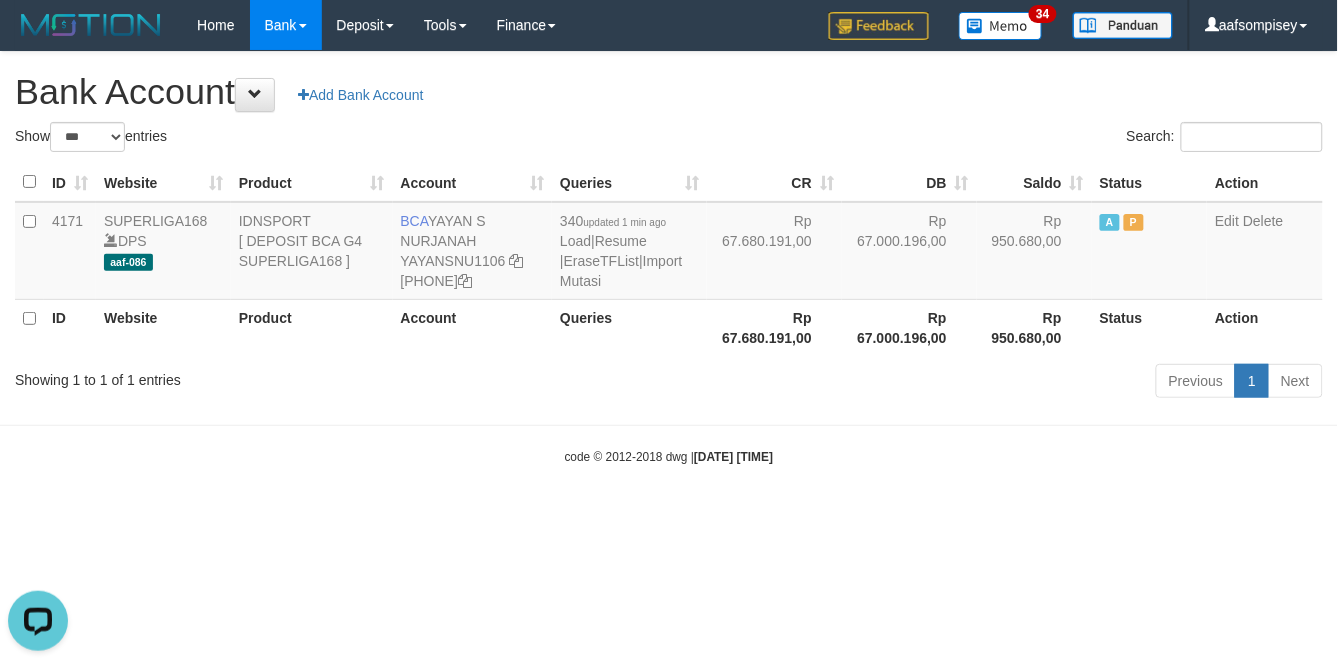 drag, startPoint x: 713, startPoint y: 143, endPoint x: 755, endPoint y: 176, distance: 53.413483 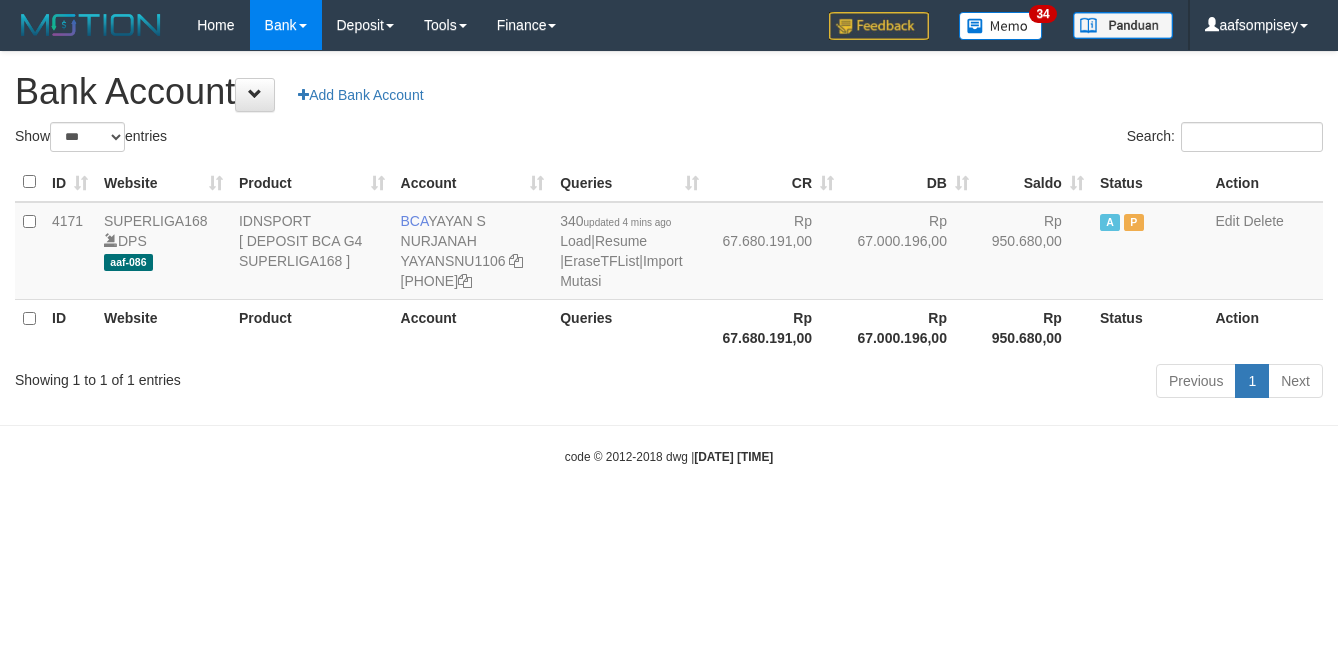 select on "***" 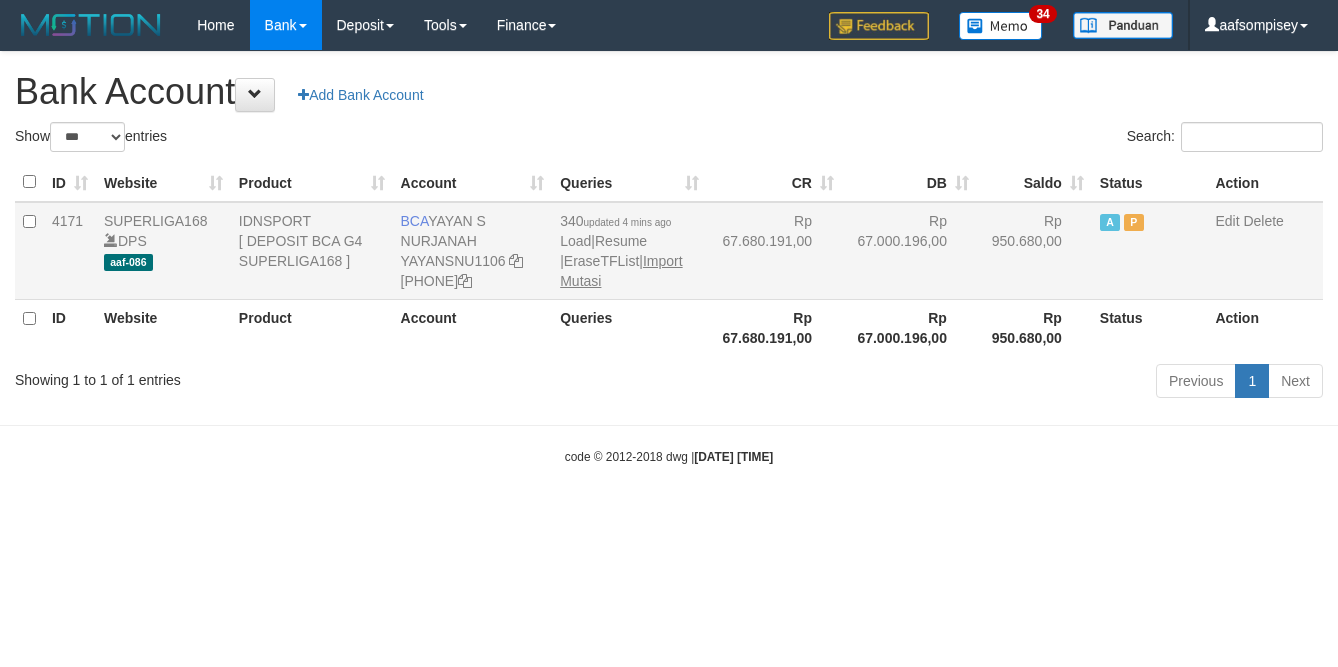 scroll, scrollTop: 0, scrollLeft: 0, axis: both 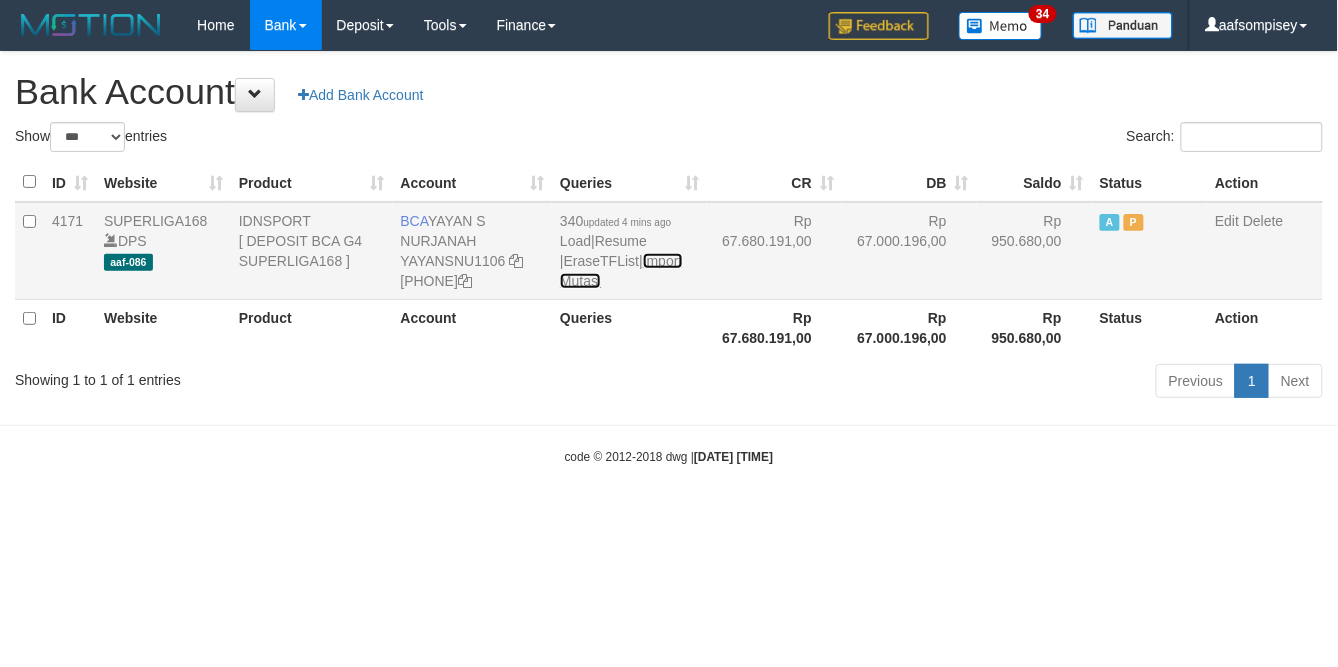 click on "Import Mutasi" at bounding box center (621, 271) 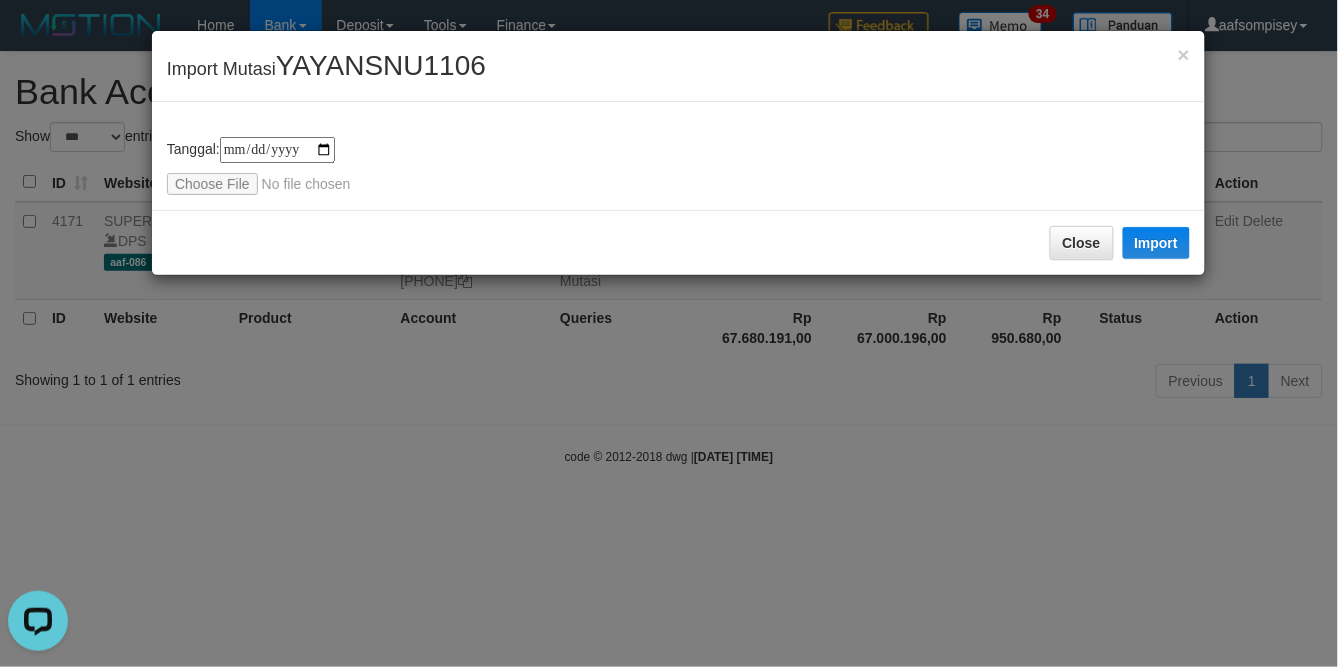 scroll, scrollTop: 0, scrollLeft: 0, axis: both 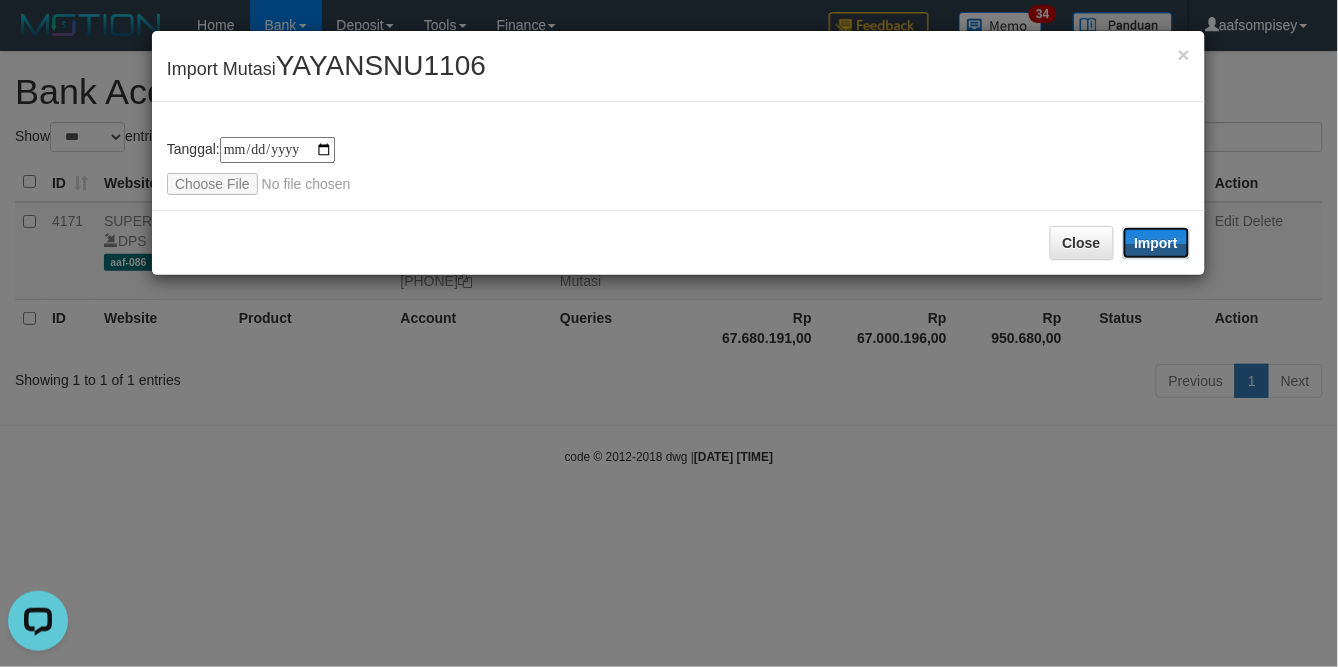 click on "Import" at bounding box center (1157, 243) 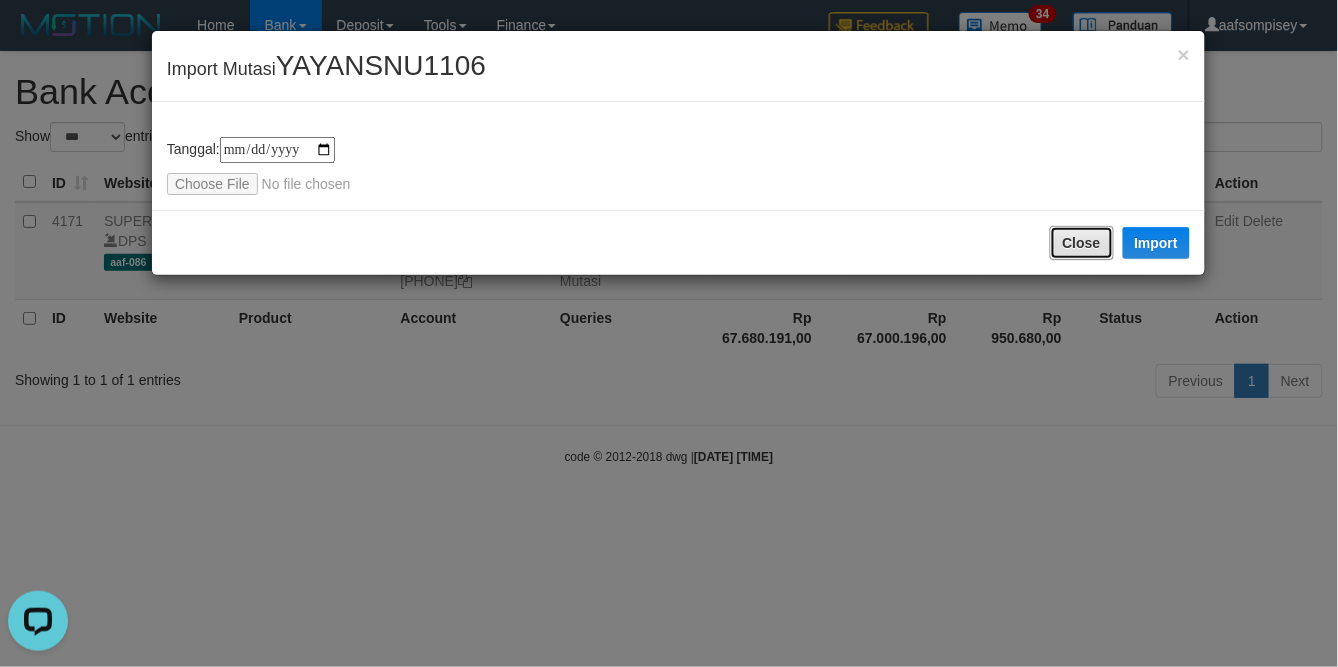 click on "Close" at bounding box center (1082, 243) 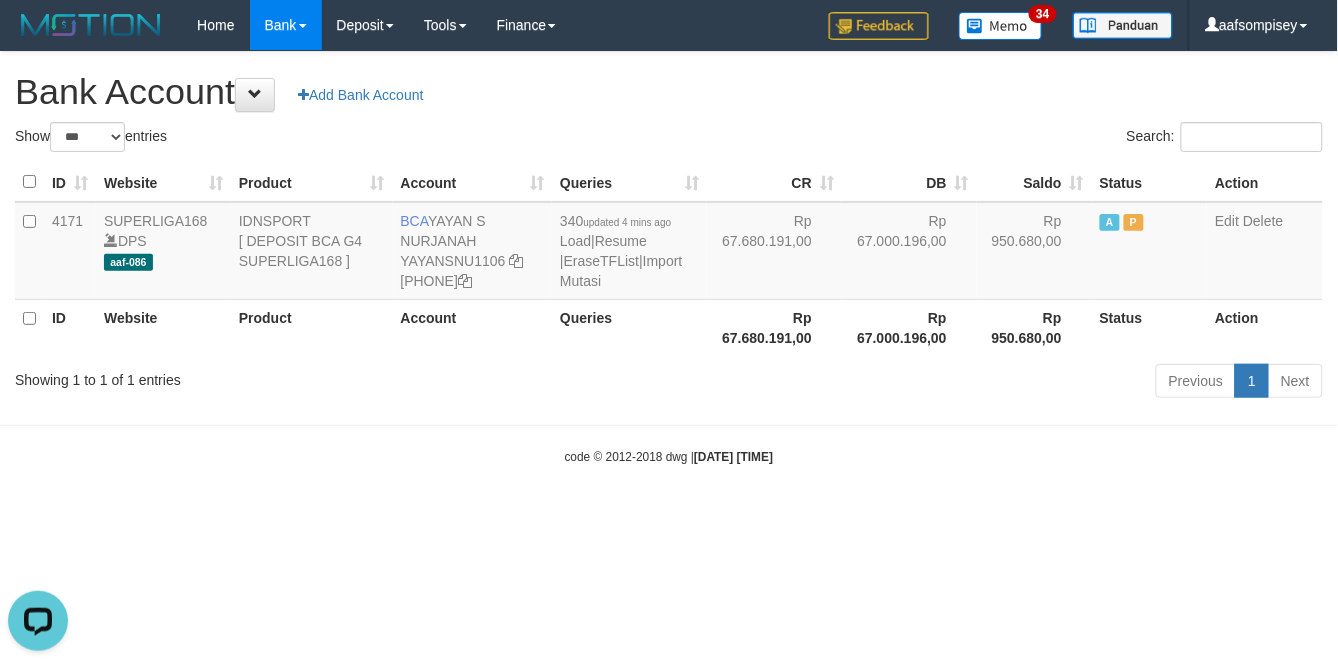drag, startPoint x: 641, startPoint y: 130, endPoint x: 726, endPoint y: 143, distance: 85.98837 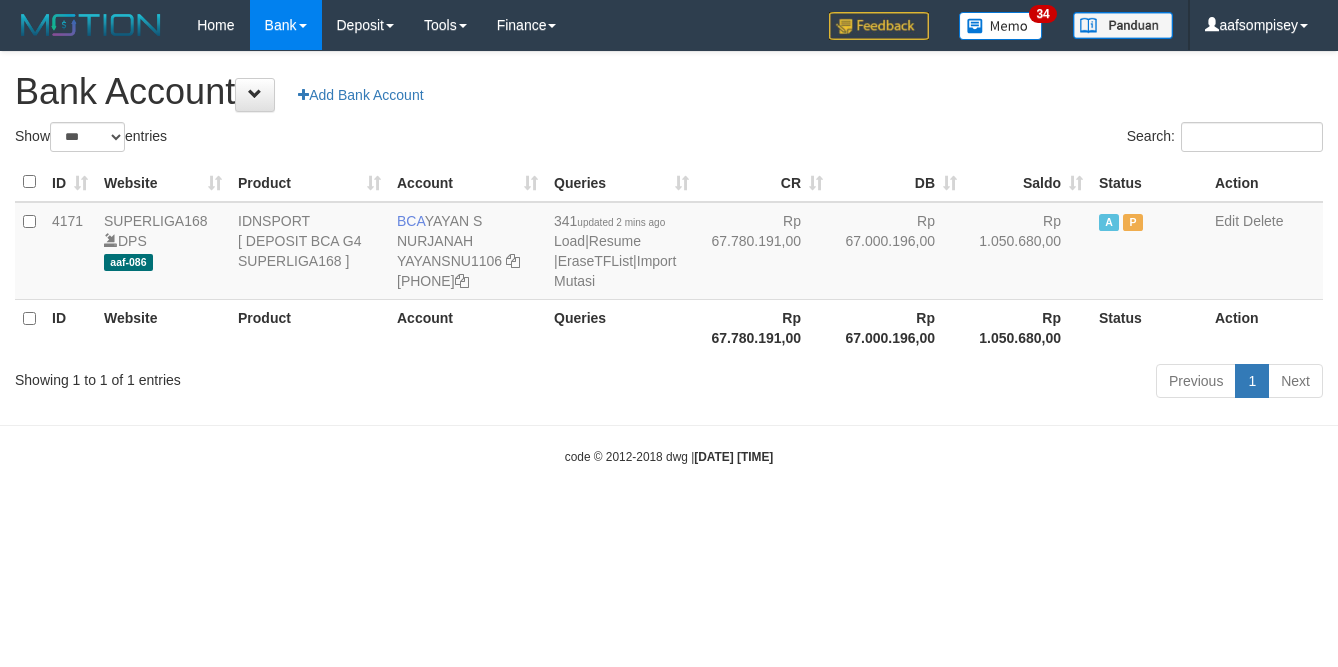 select on "***" 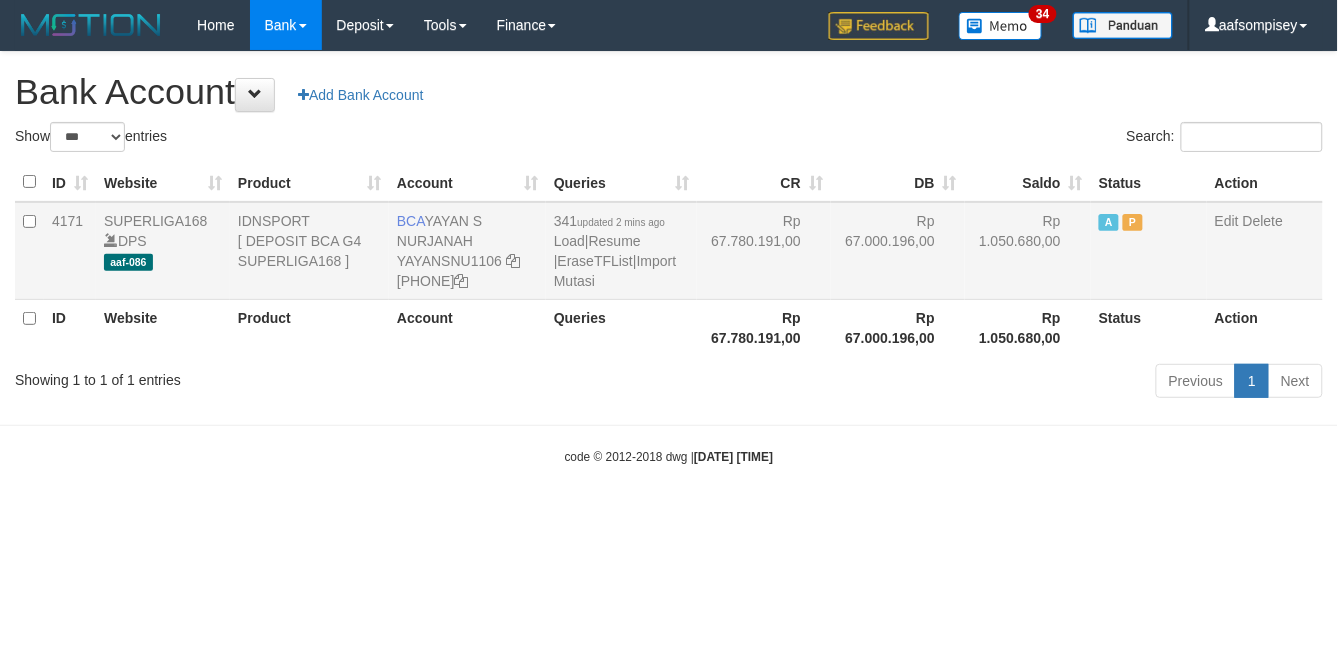 click on "[NUMBER] updated 2 mins ago
Load
|
Resume
|
EraseTFList
|
Import Mutasi" at bounding box center [621, 251] 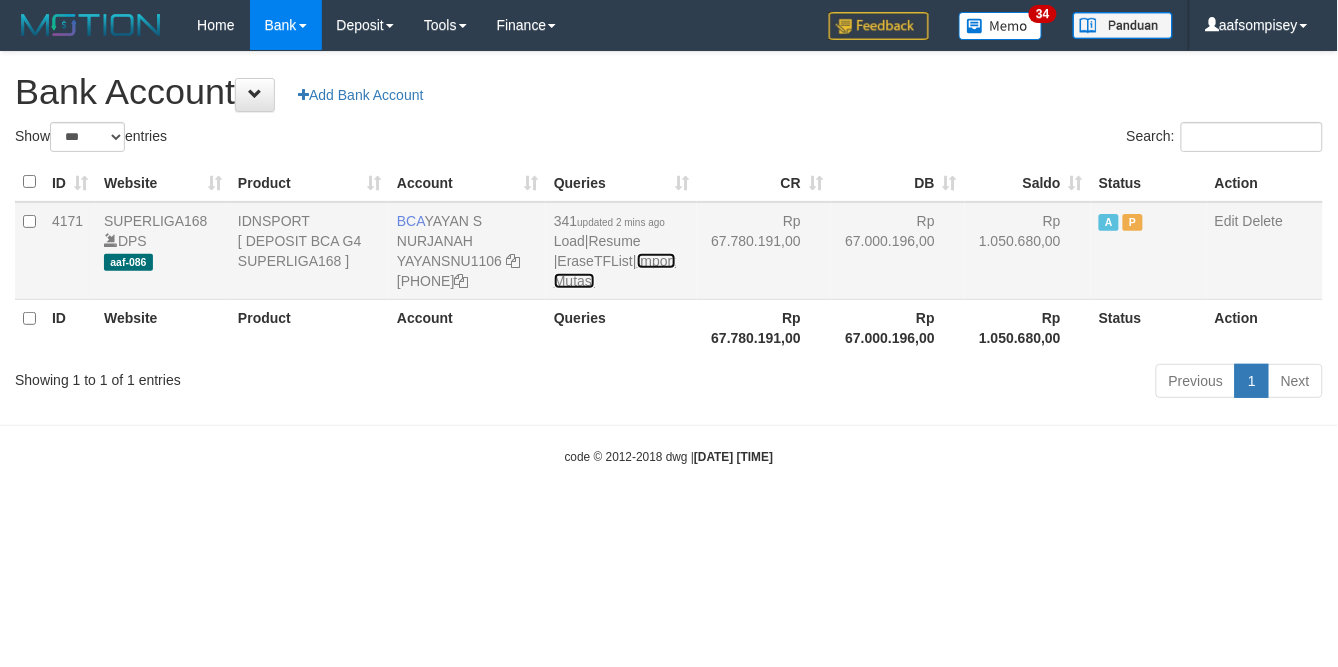 click on "Import Mutasi" at bounding box center (615, 271) 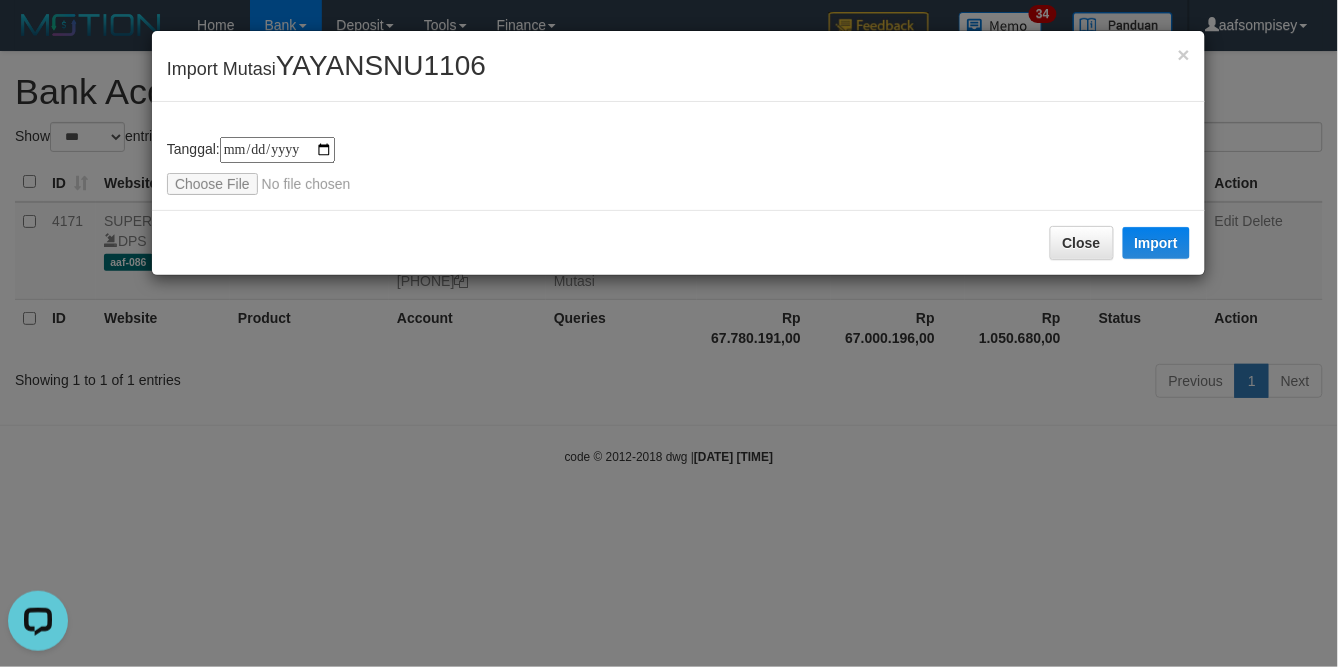 scroll, scrollTop: 0, scrollLeft: 0, axis: both 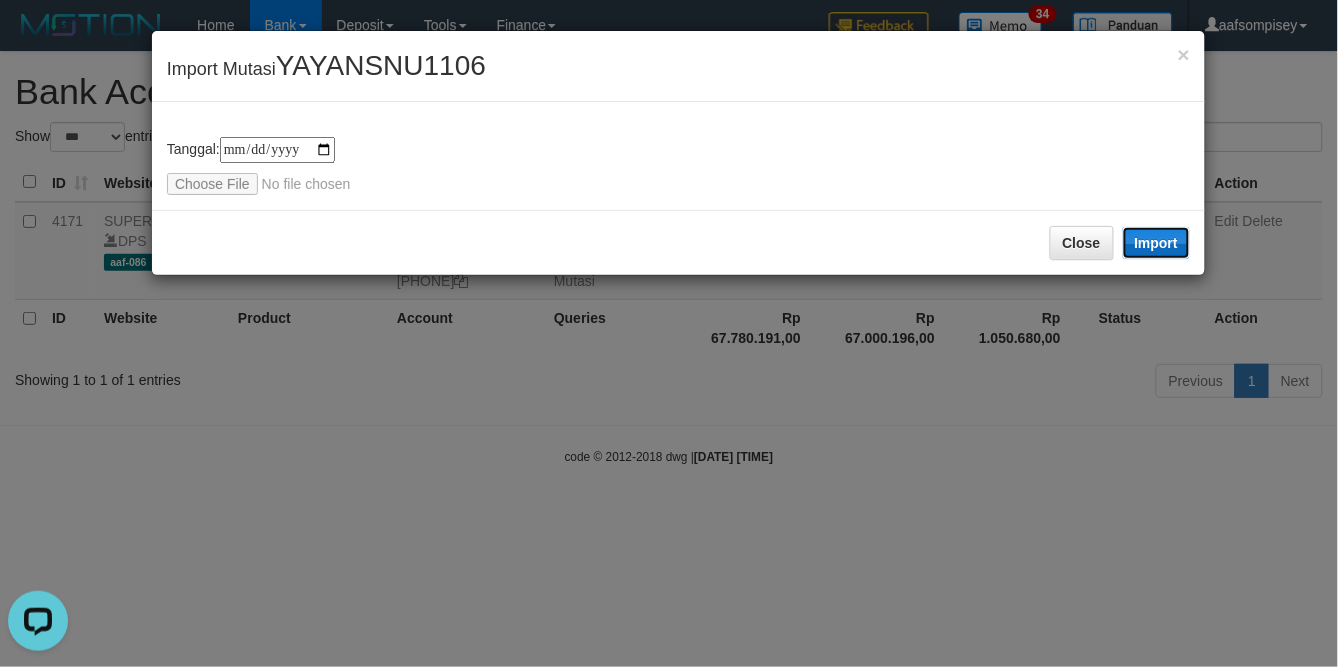 click on "Import" at bounding box center (1157, 243) 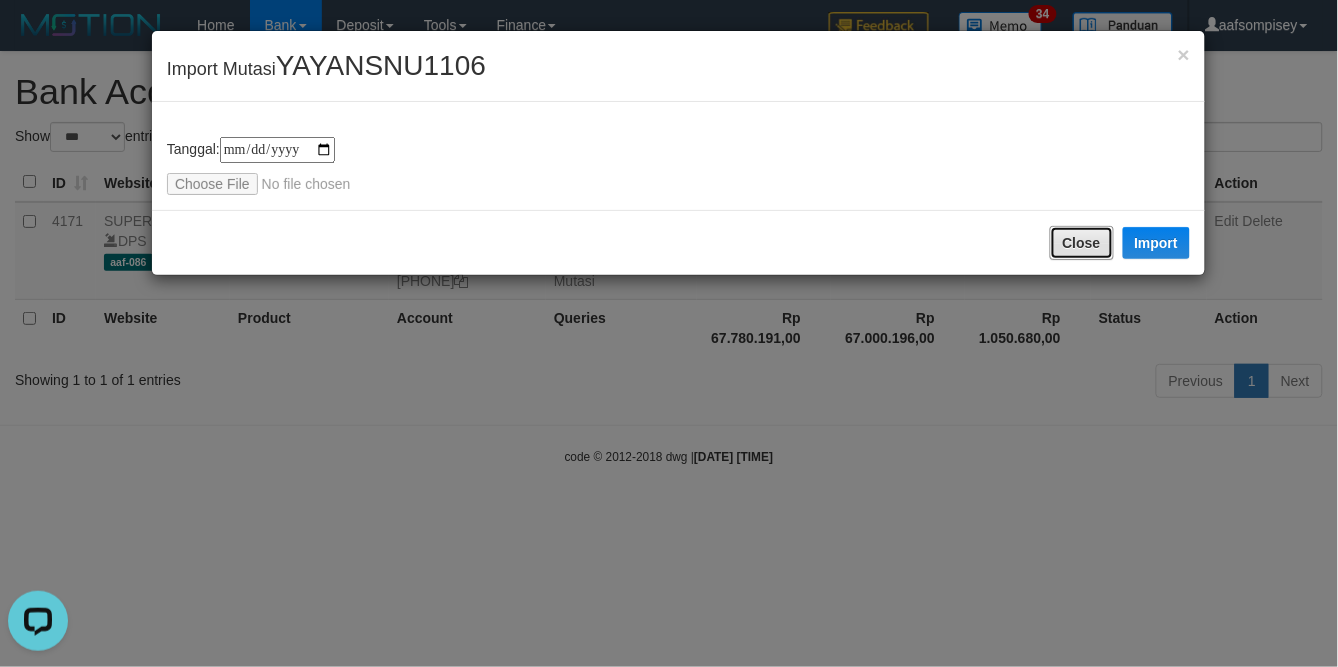 click on "Close" at bounding box center [1082, 243] 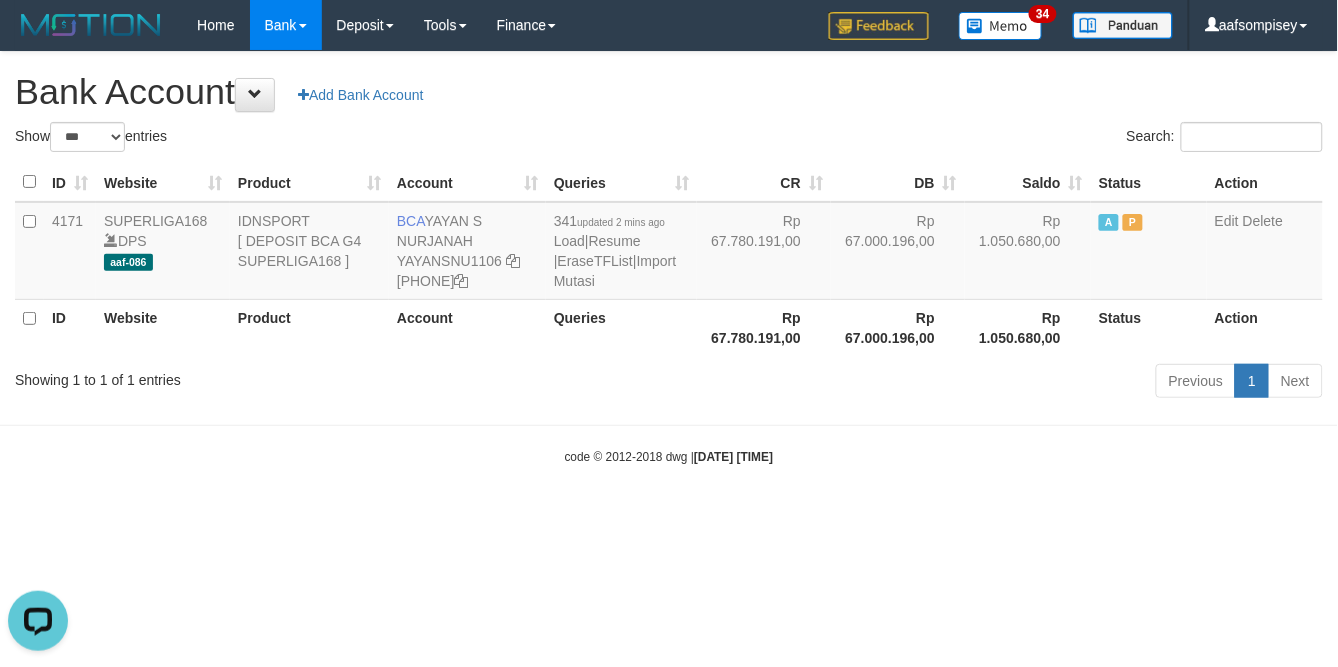 click on "Queries" at bounding box center [621, 182] 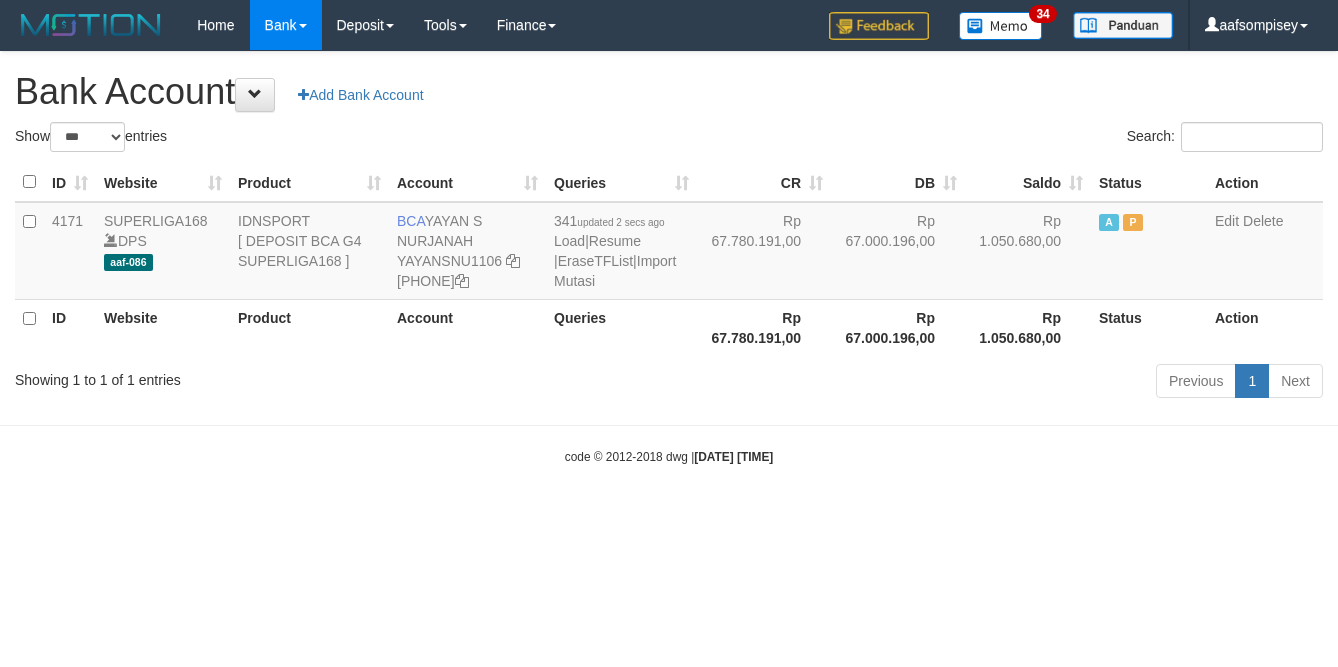 select on "***" 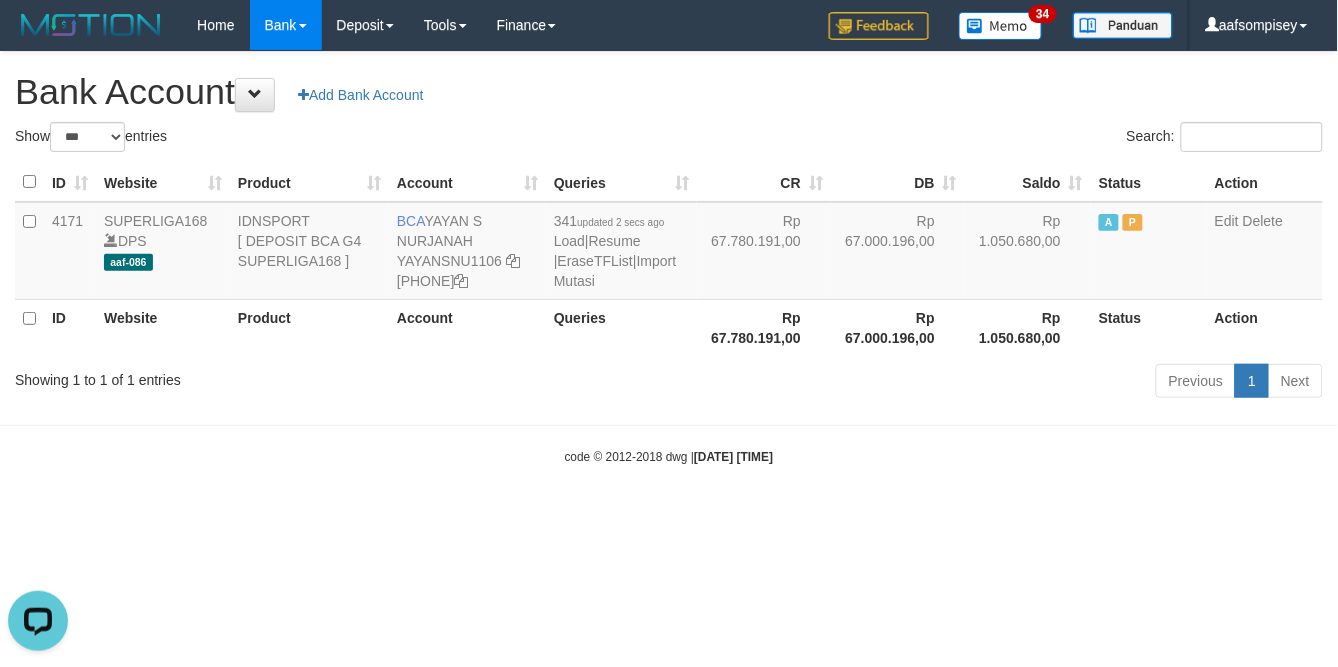 scroll, scrollTop: 0, scrollLeft: 0, axis: both 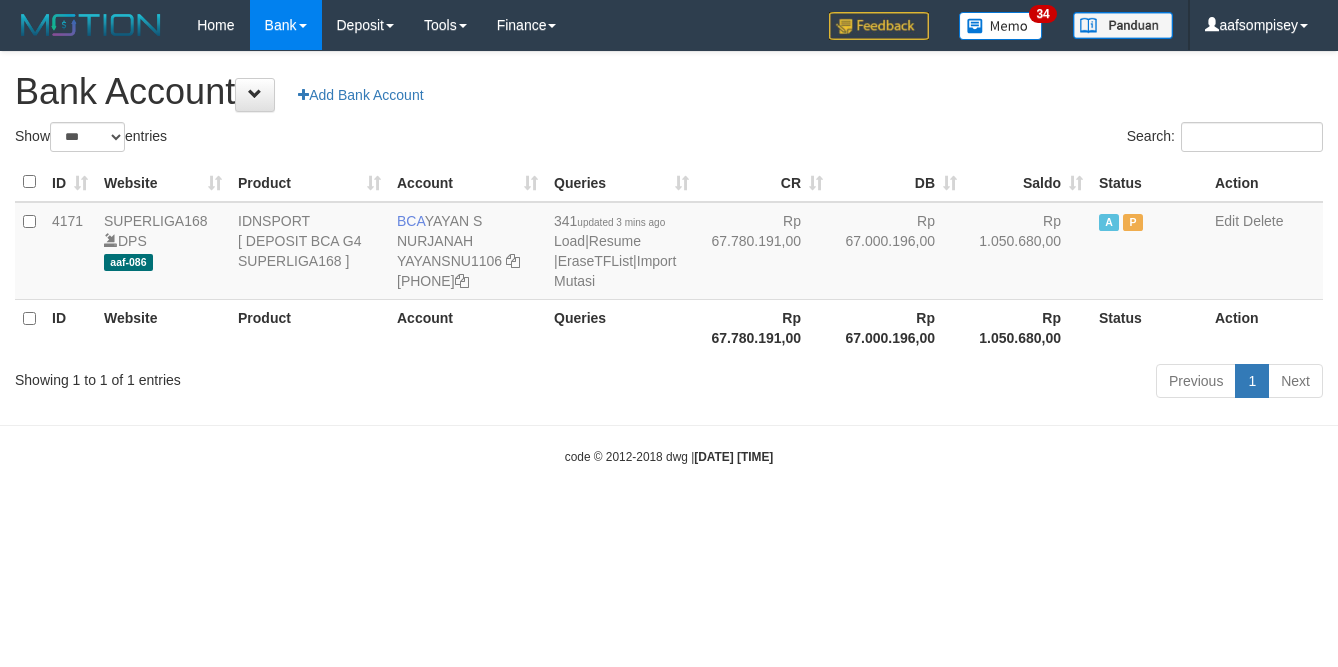 select on "***" 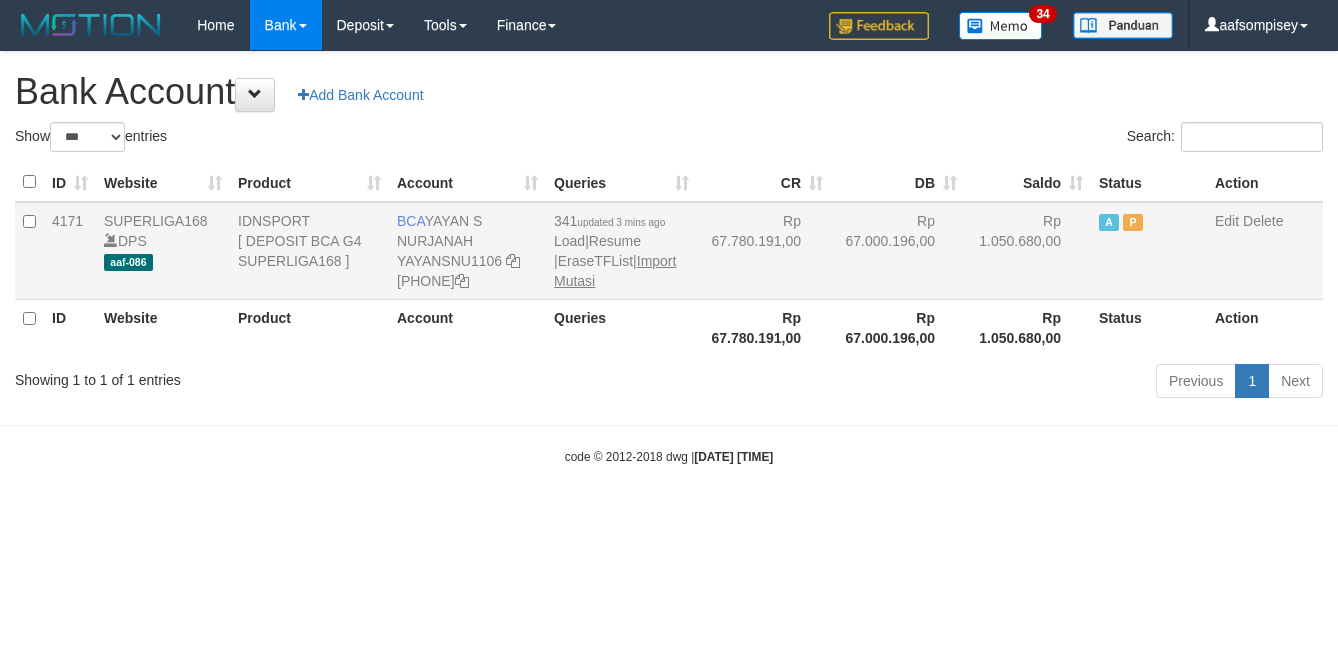 scroll, scrollTop: 0, scrollLeft: 0, axis: both 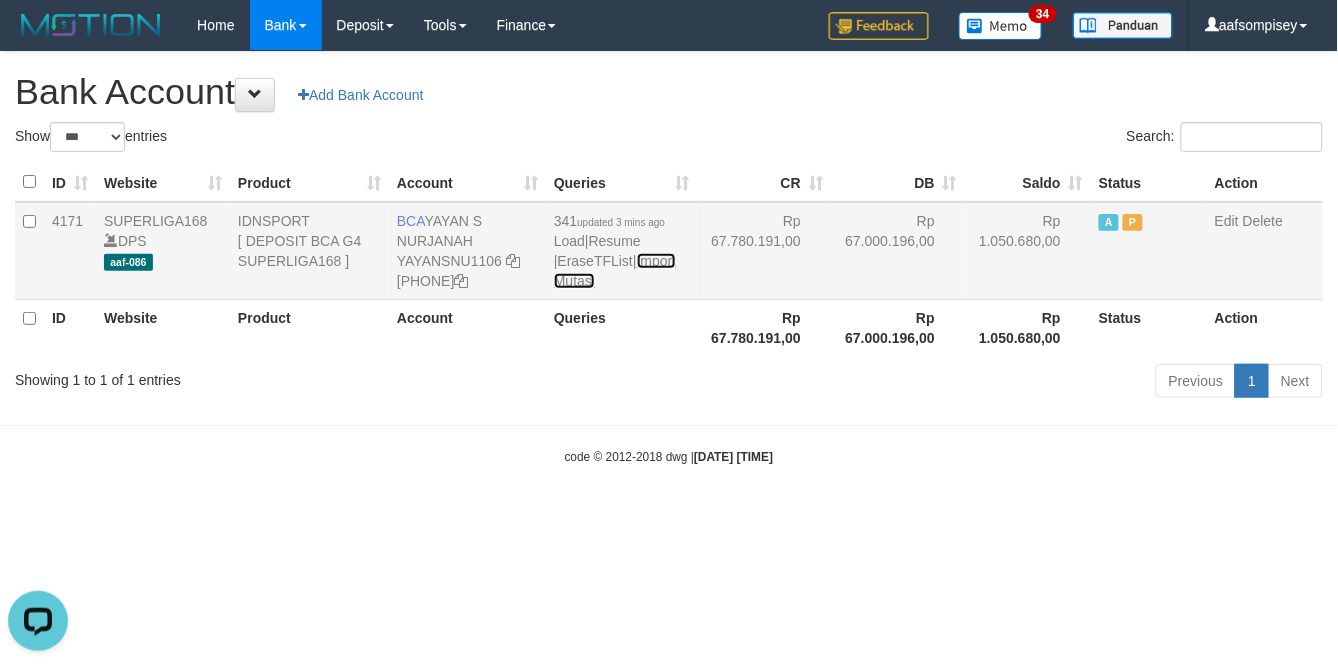 click on "Import Mutasi" at bounding box center [615, 271] 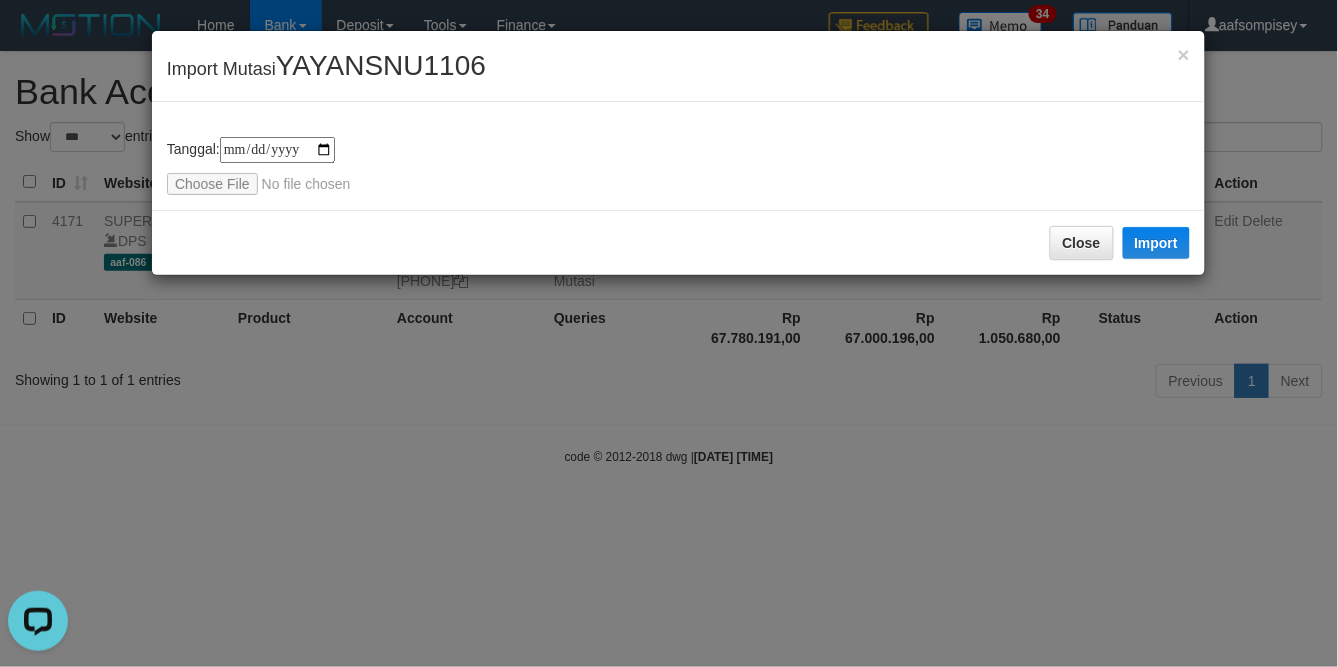 type on "**********" 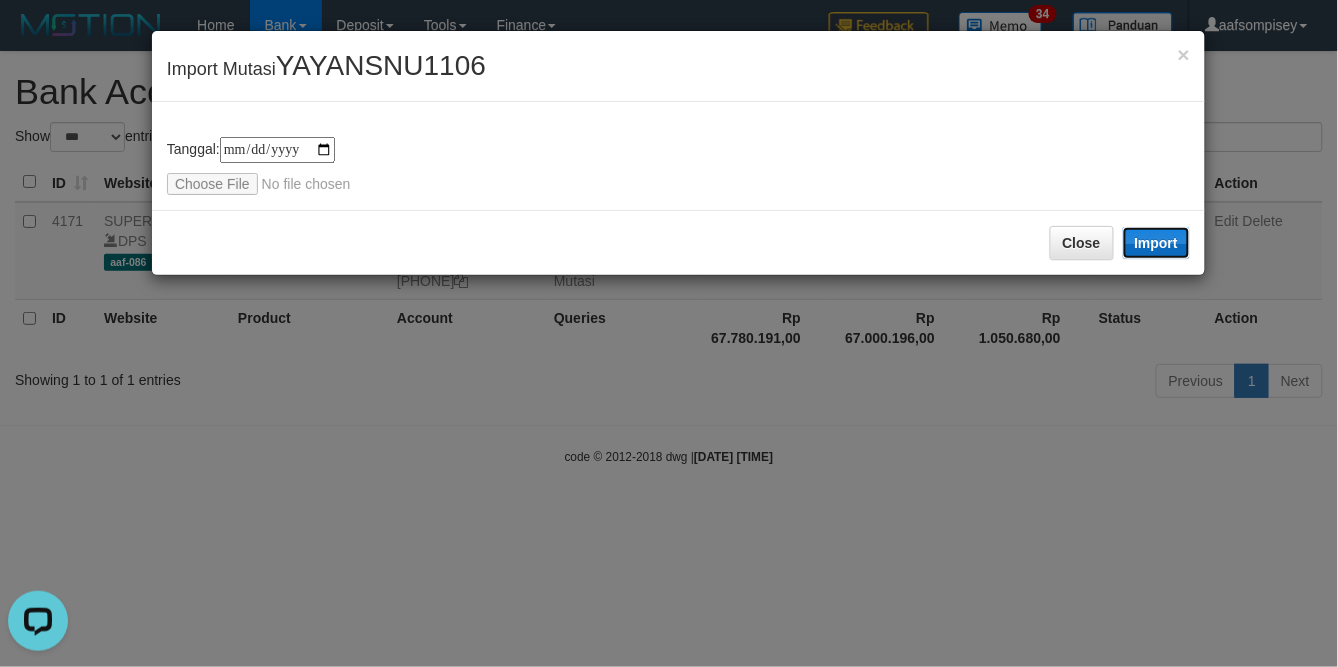 click on "Import" at bounding box center [1157, 243] 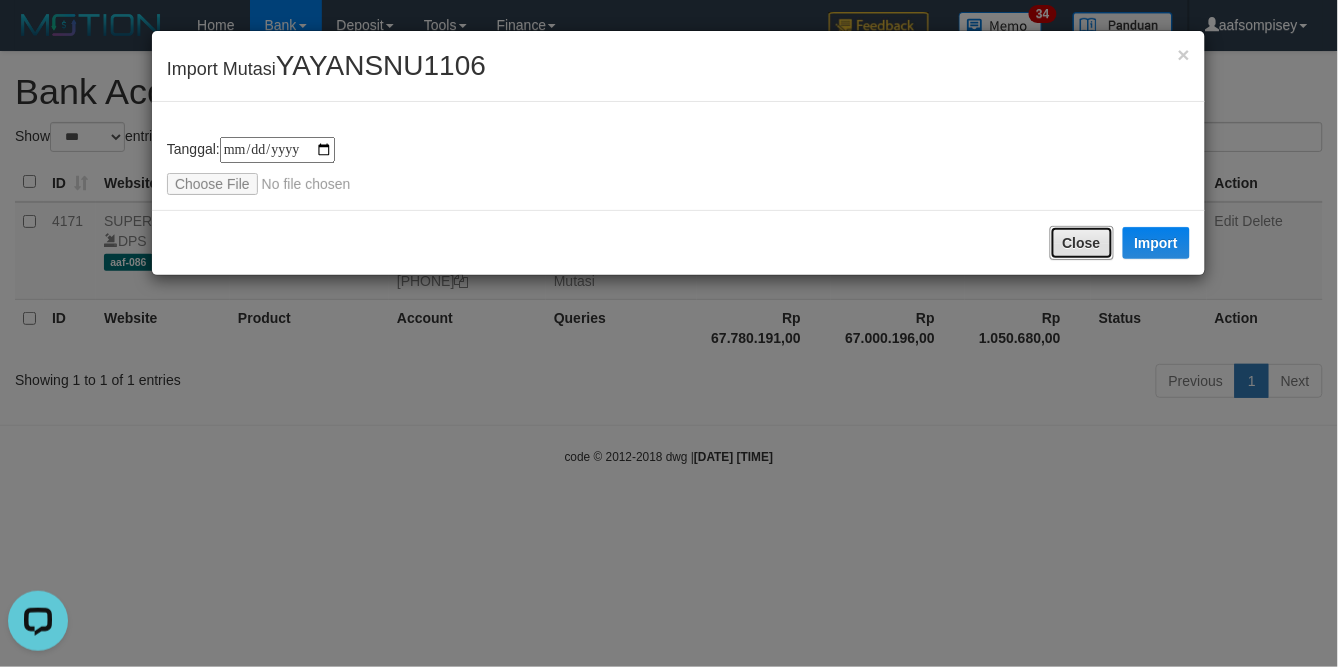 click on "Close" at bounding box center (1082, 243) 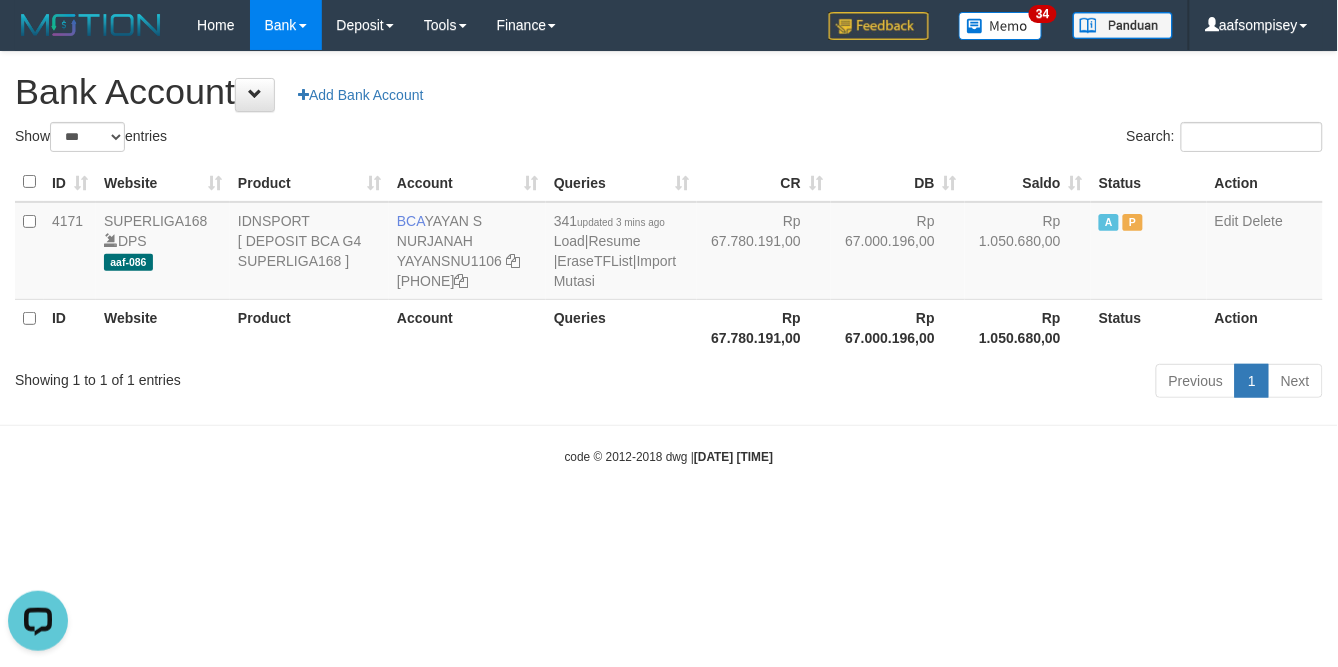 click on "CR" at bounding box center [764, 182] 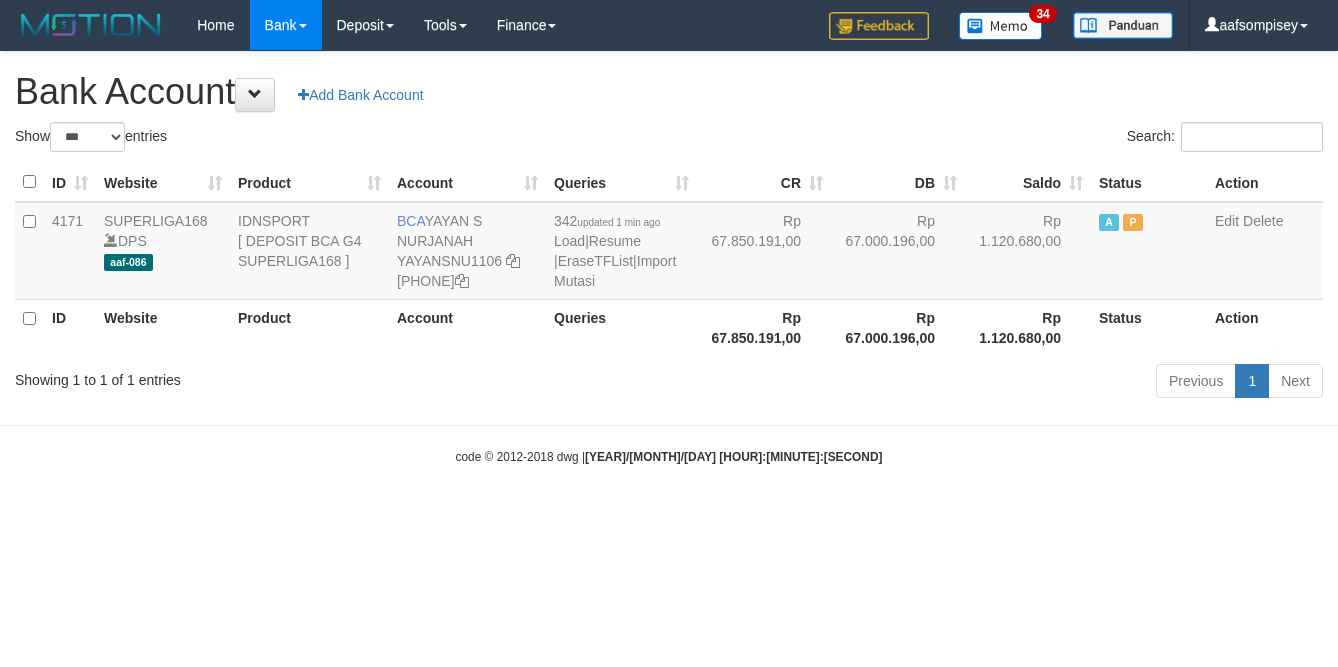 select on "***" 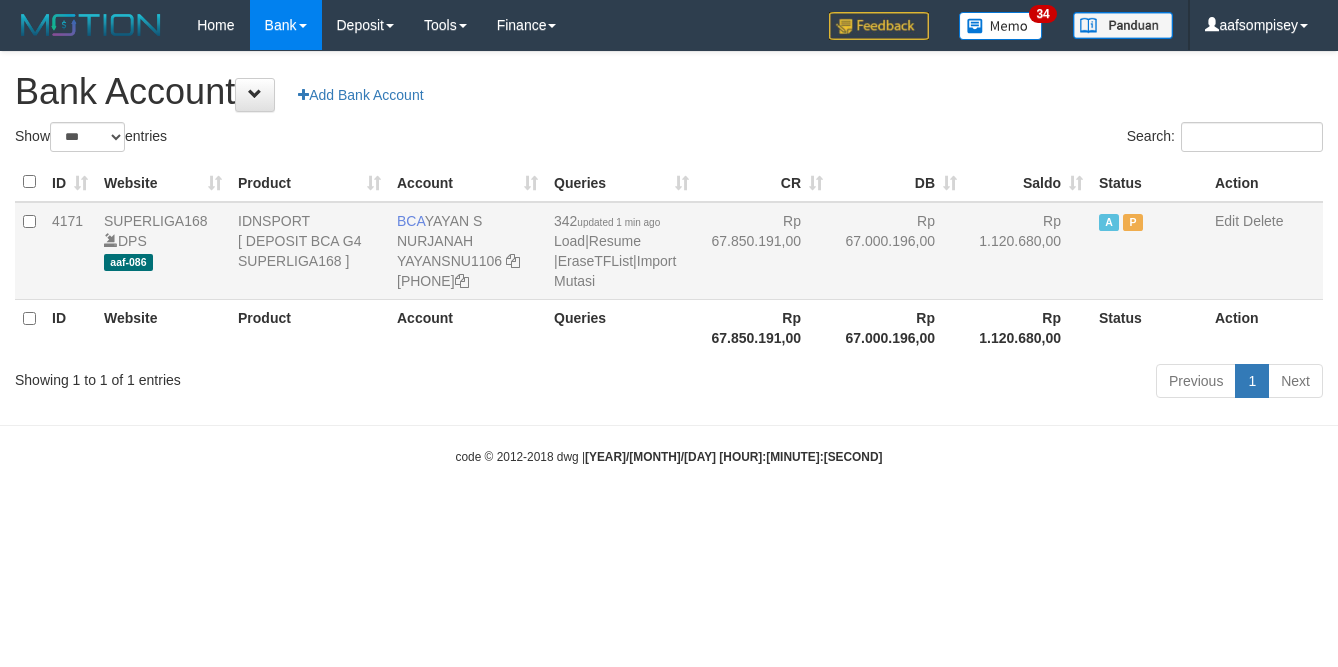 scroll, scrollTop: 0, scrollLeft: 0, axis: both 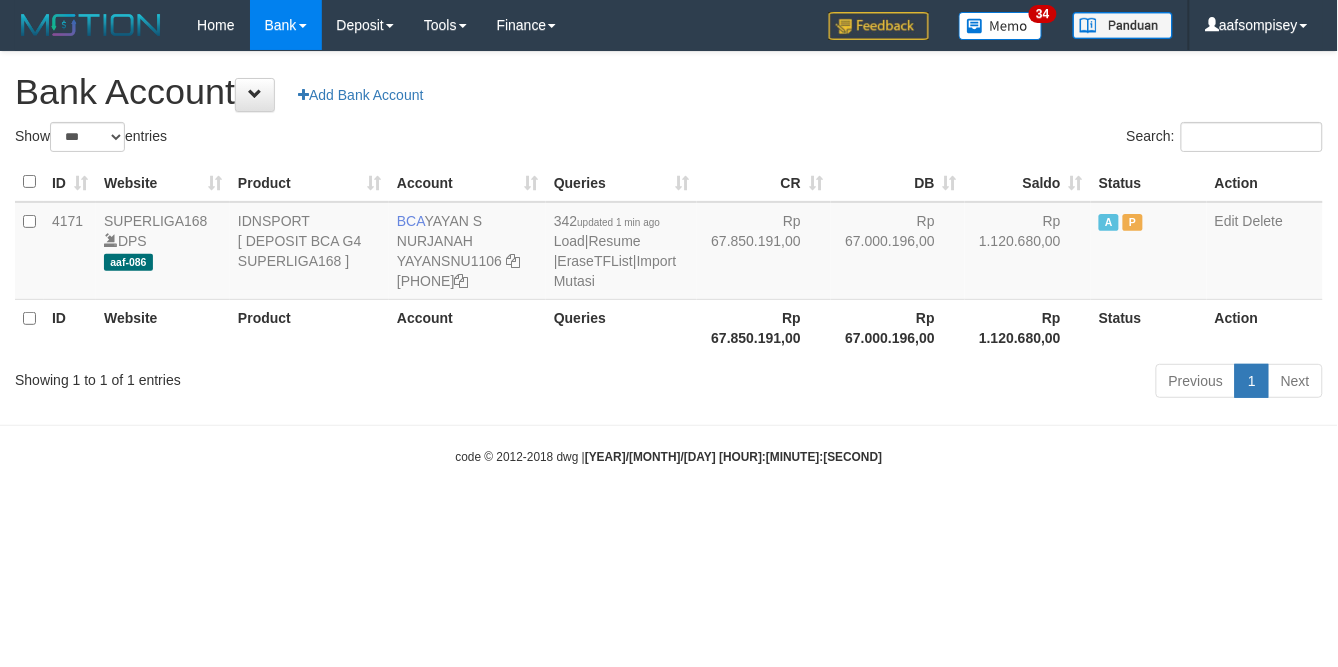 drag, startPoint x: 663, startPoint y: 347, endPoint x: 722, endPoint y: 341, distance: 59.3043 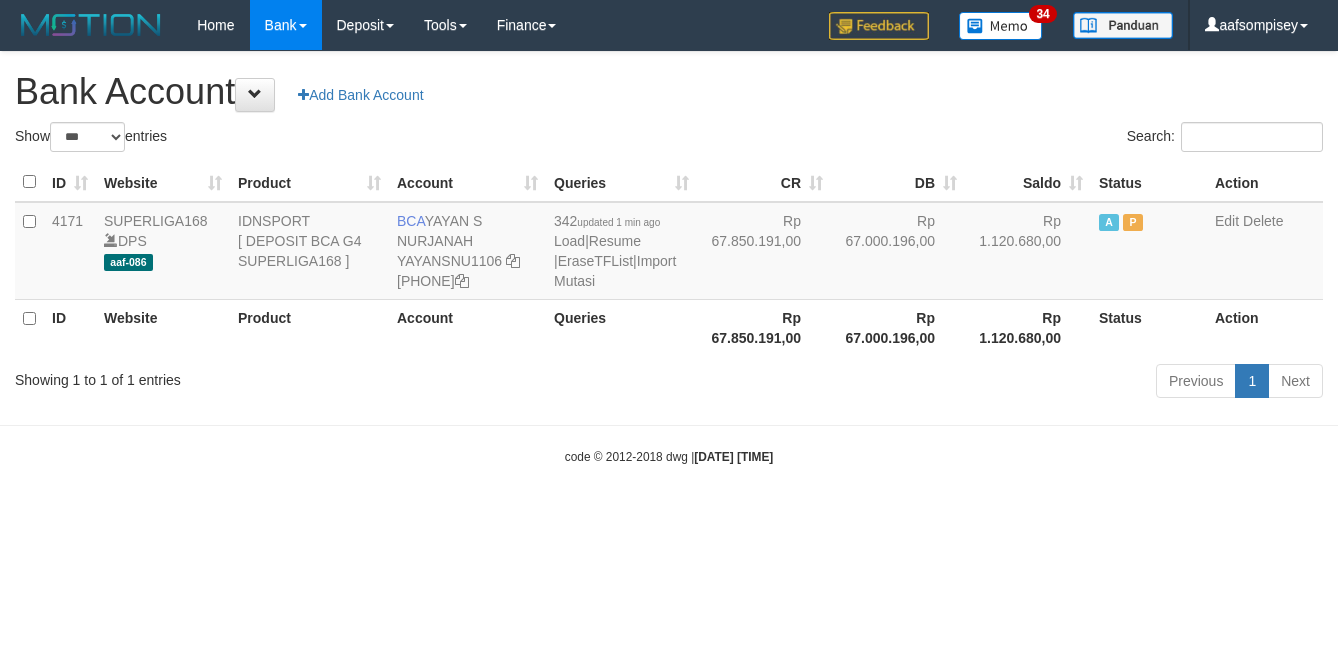 select on "***" 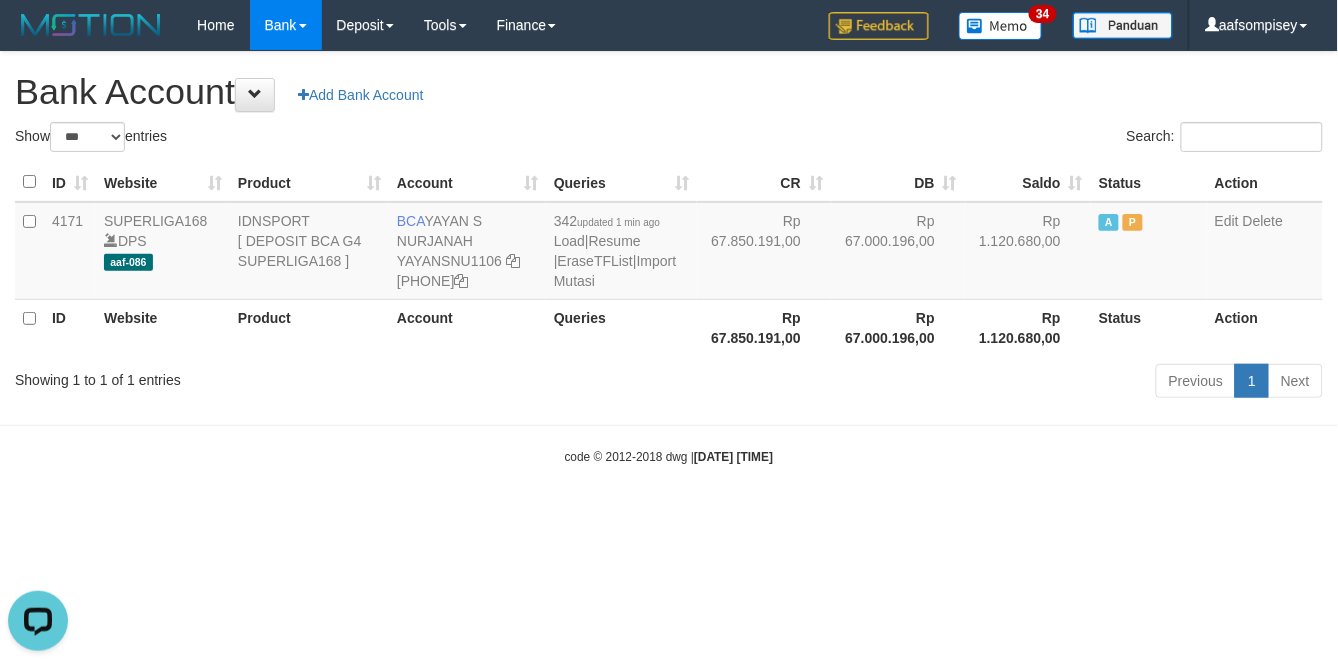 scroll, scrollTop: 0, scrollLeft: 0, axis: both 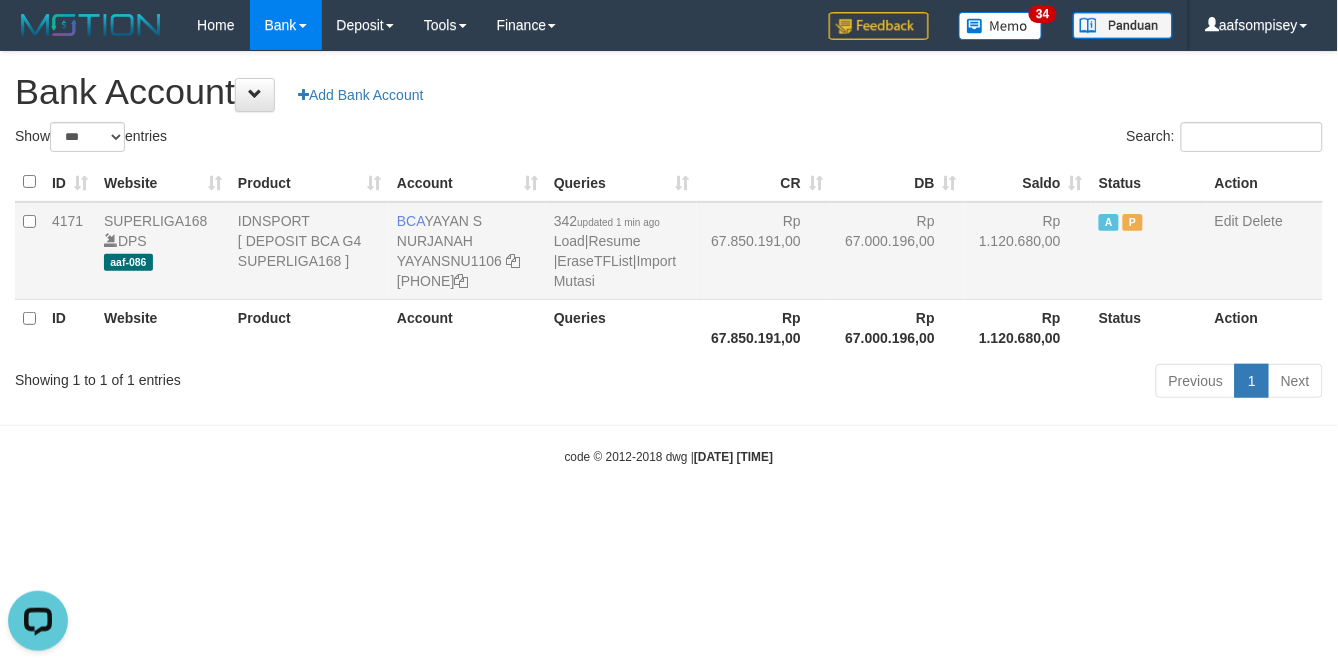 click on "BCA
YAYAN S NURJANAH
YAYANSNU1106
352-105-6493" at bounding box center (467, 251) 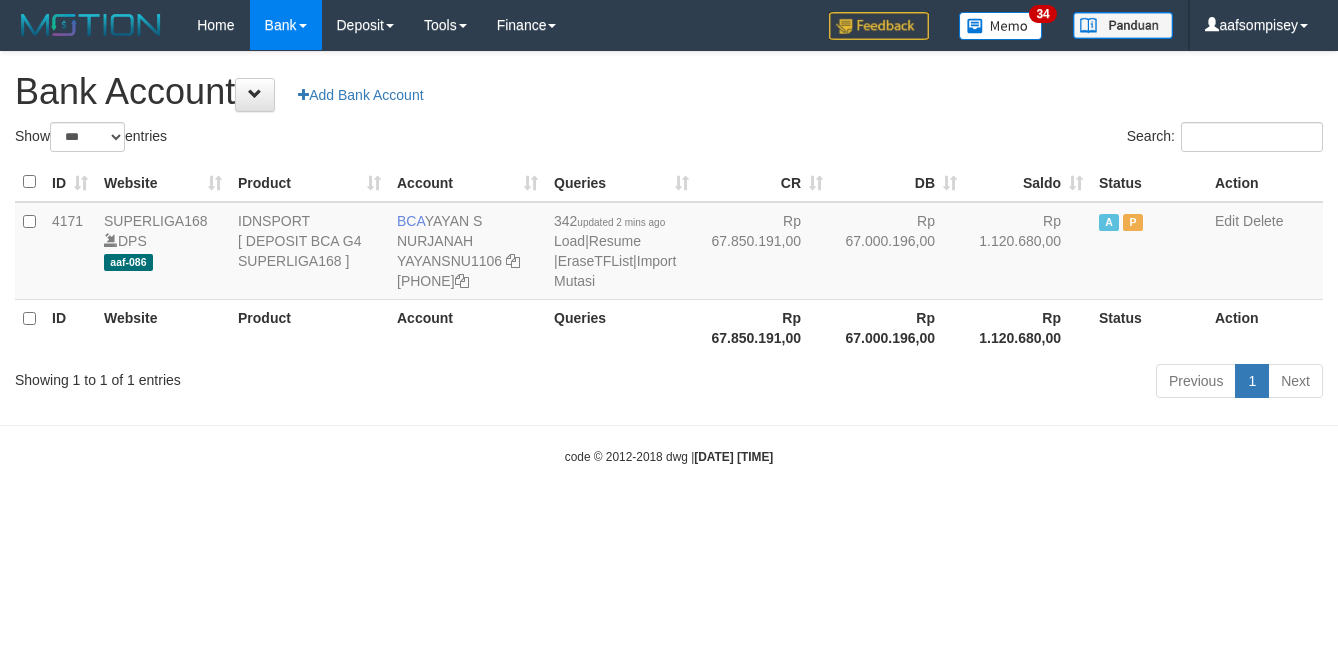 select on "***" 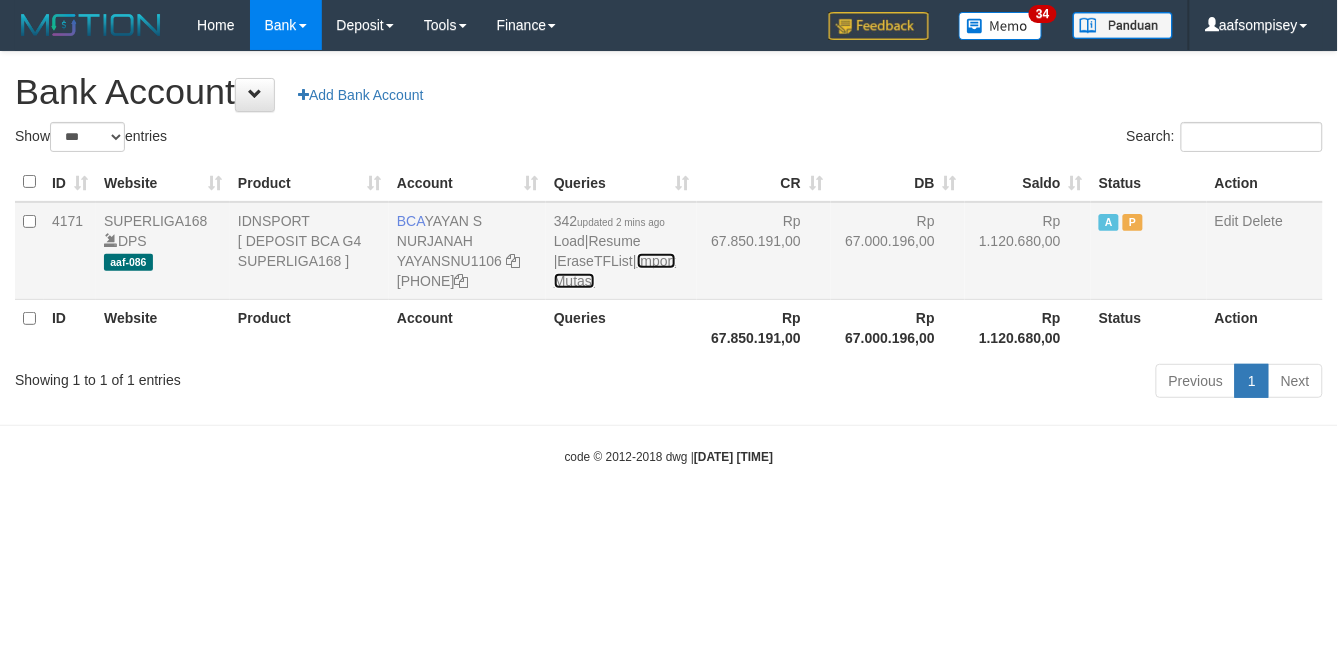 click on "Import Mutasi" at bounding box center [615, 271] 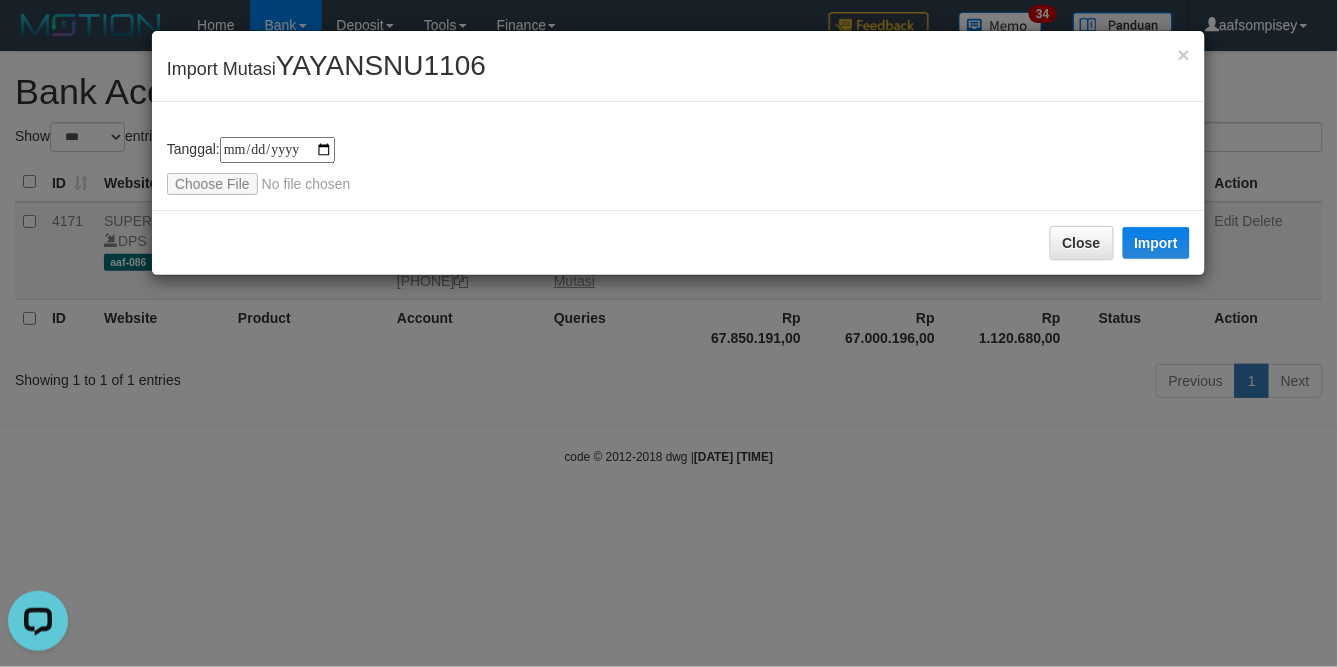 scroll, scrollTop: 0, scrollLeft: 0, axis: both 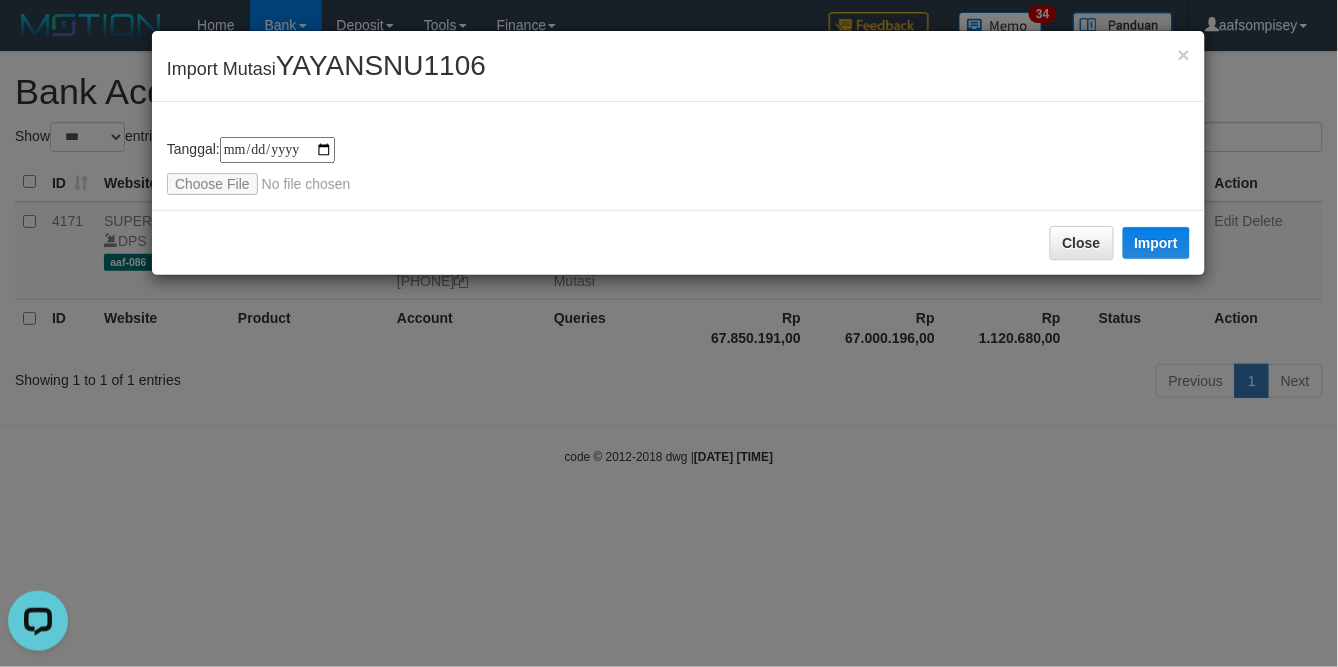 click on "Close
Import" at bounding box center (678, 242) 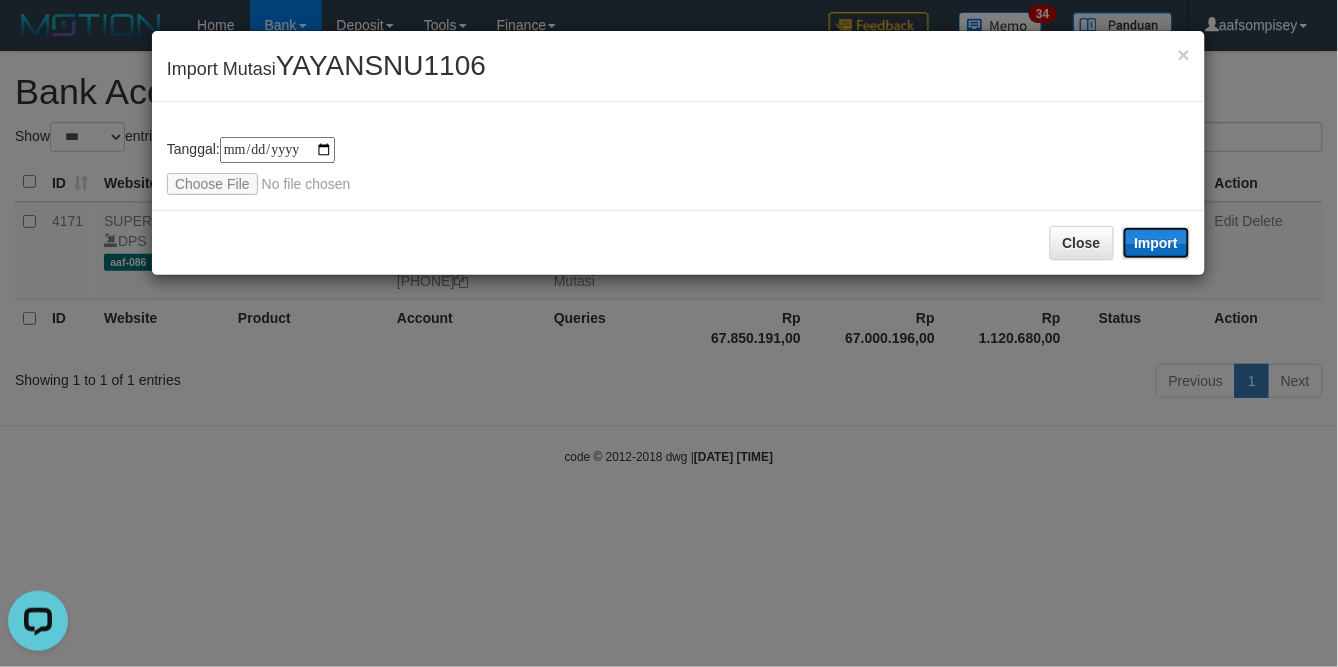 click on "Import" at bounding box center [1157, 243] 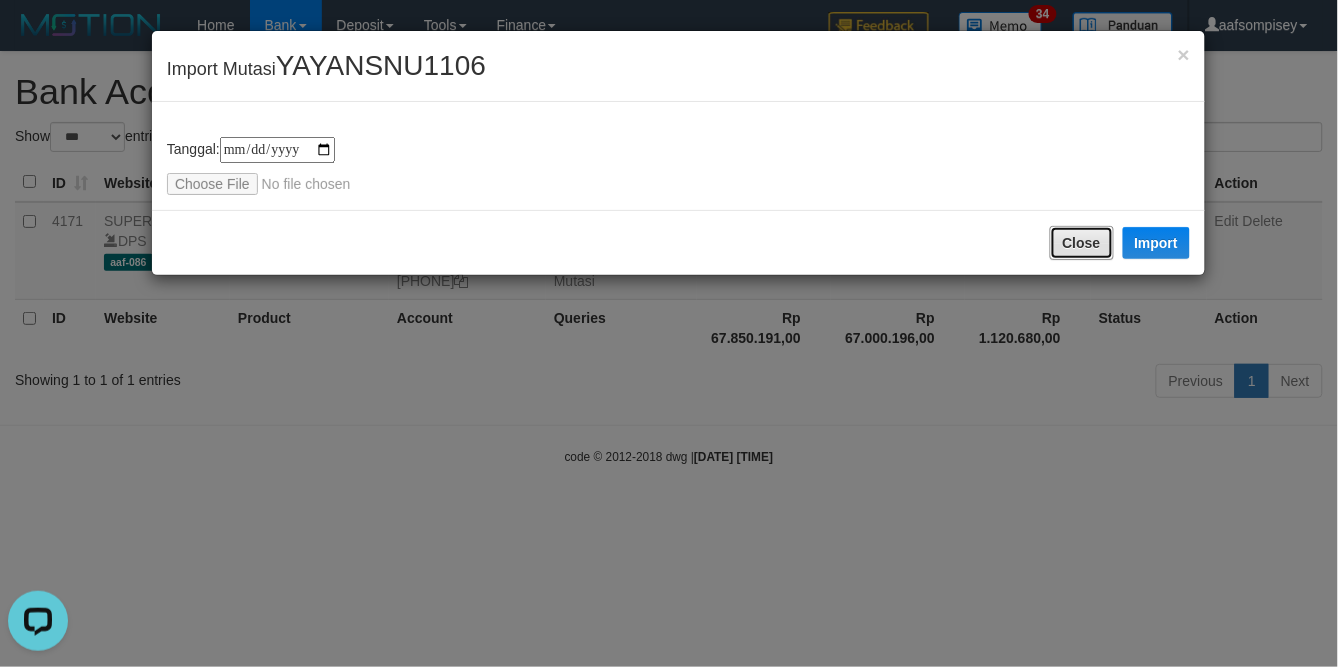 click on "Close" at bounding box center (1082, 243) 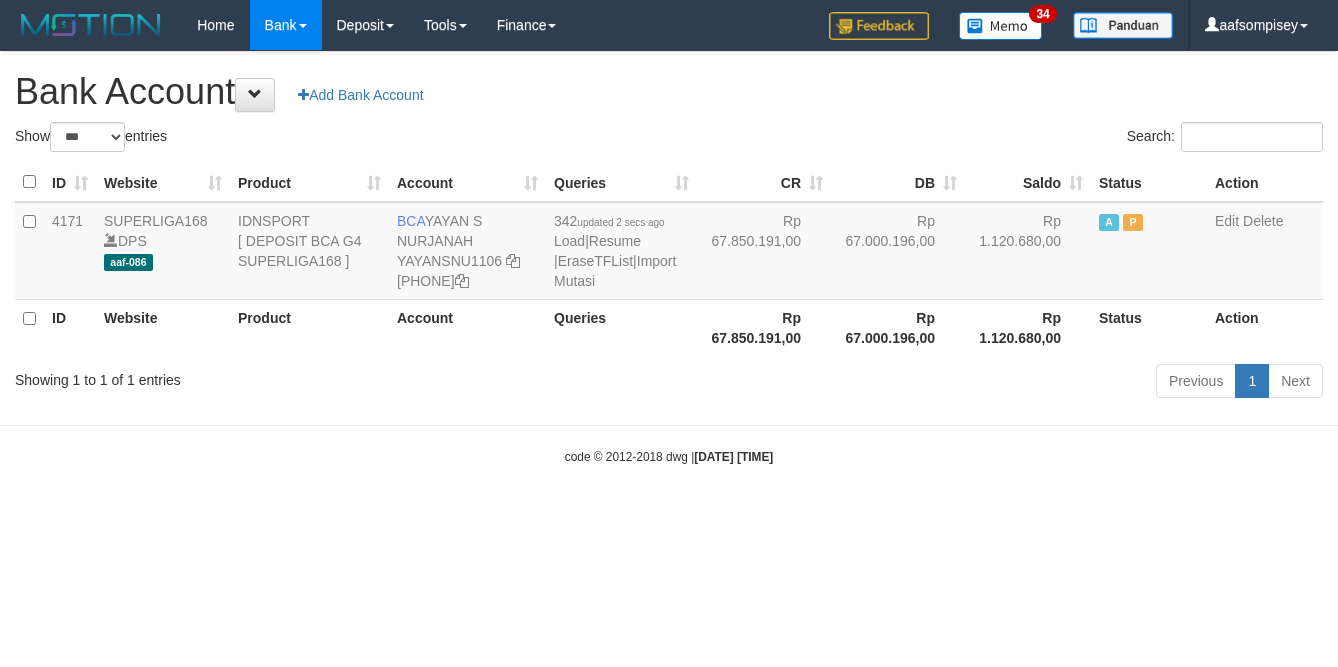 select on "***" 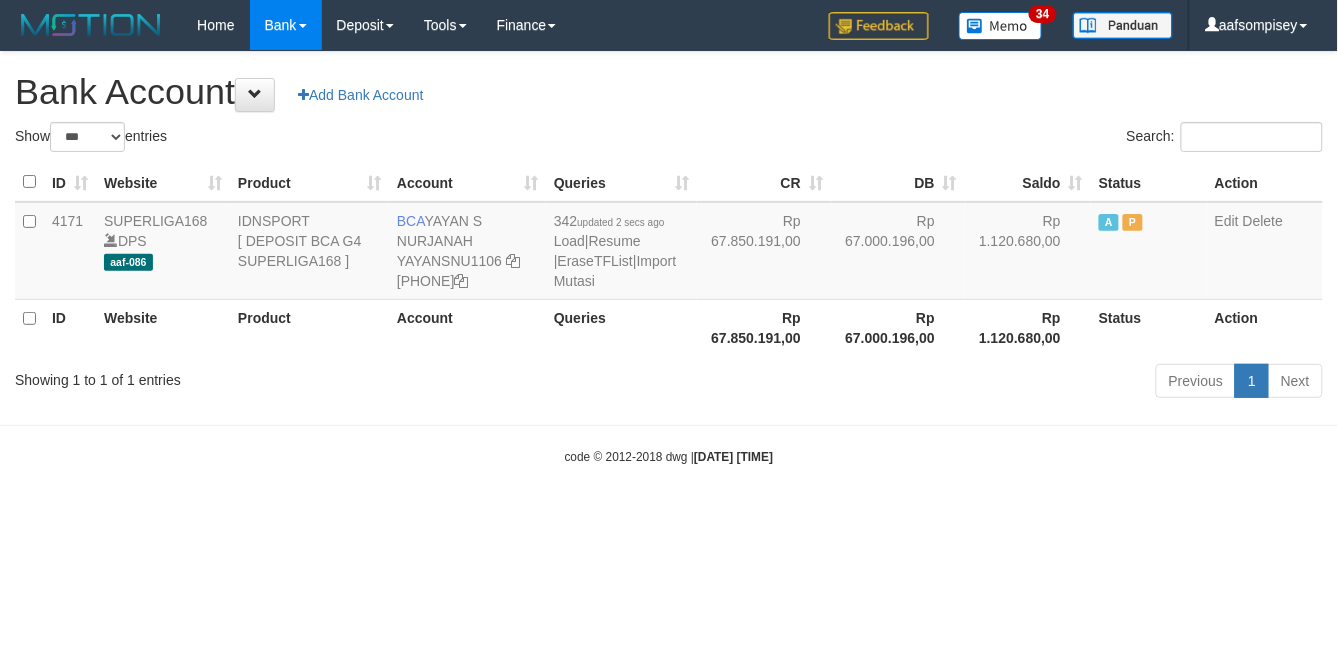 drag, startPoint x: 692, startPoint y: 378, endPoint x: 670, endPoint y: 355, distance: 31.827662 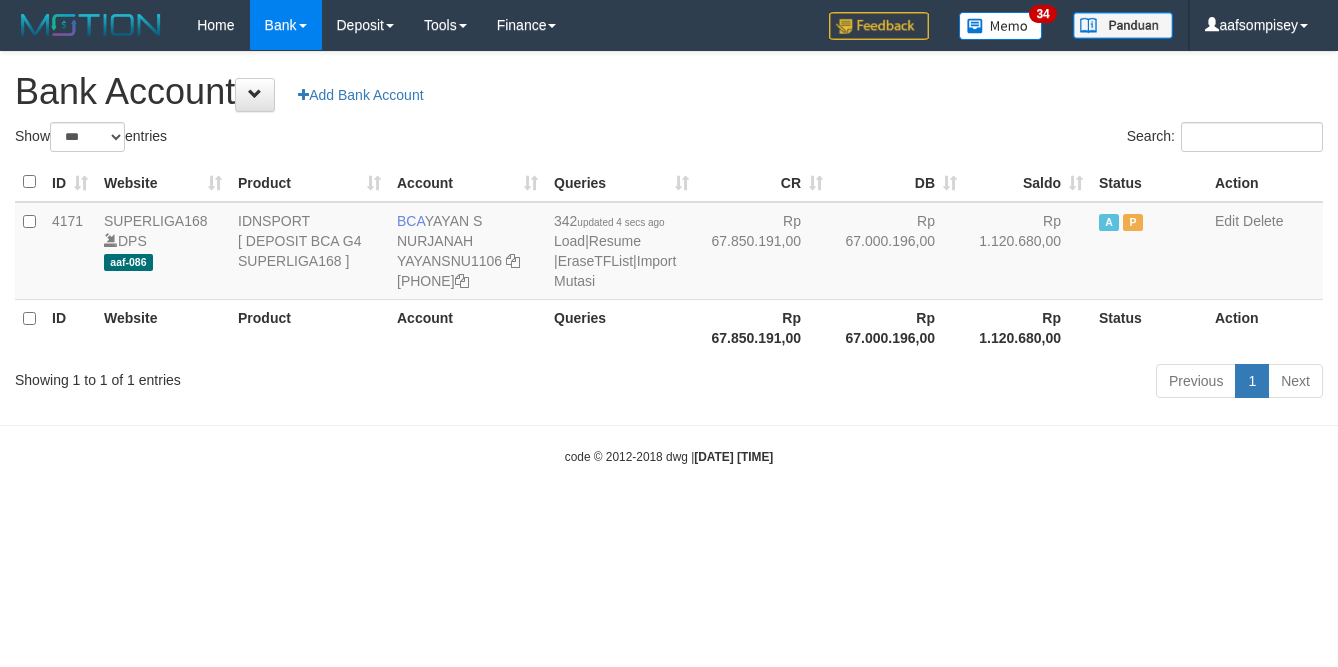 select on "***" 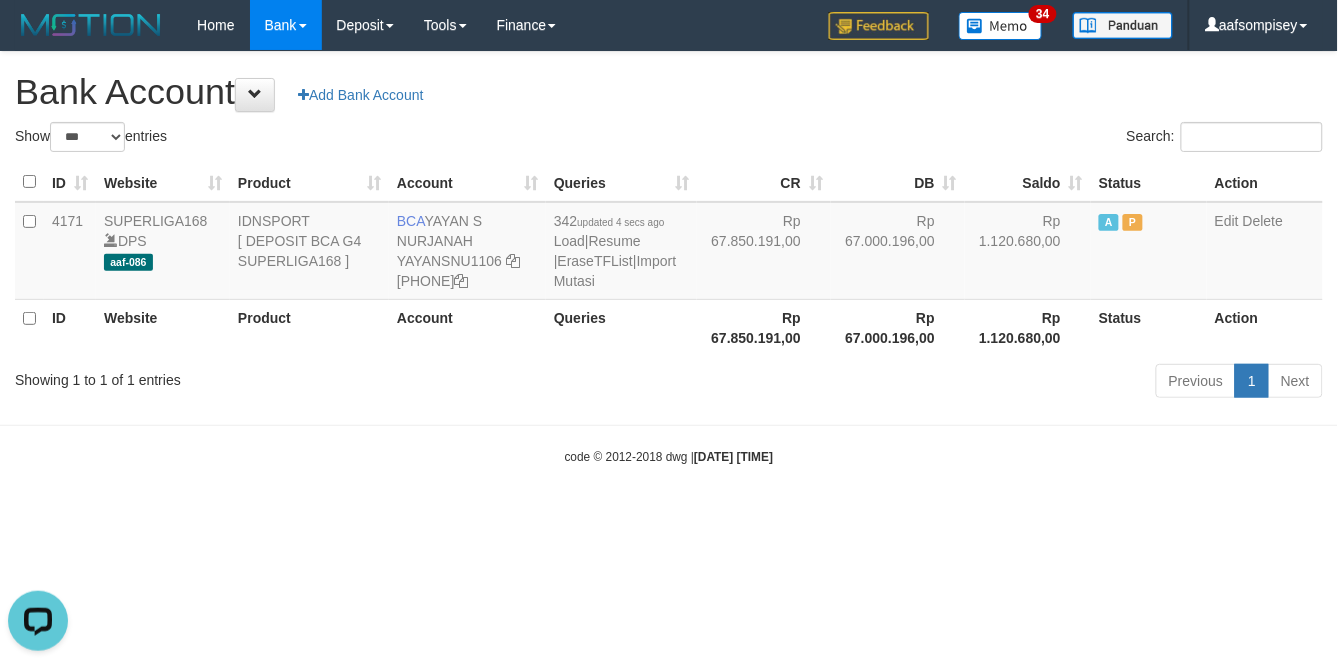 scroll, scrollTop: 0, scrollLeft: 0, axis: both 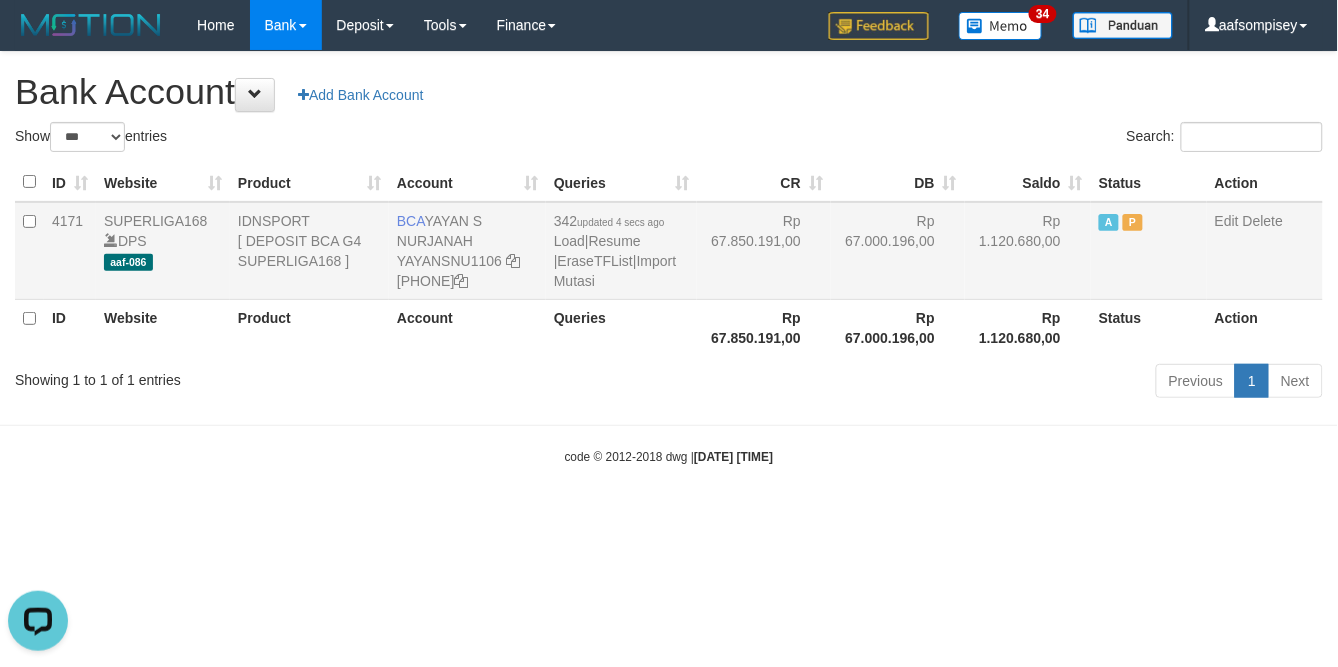 drag, startPoint x: 715, startPoint y: 327, endPoint x: 768, endPoint y: 292, distance: 63.51378 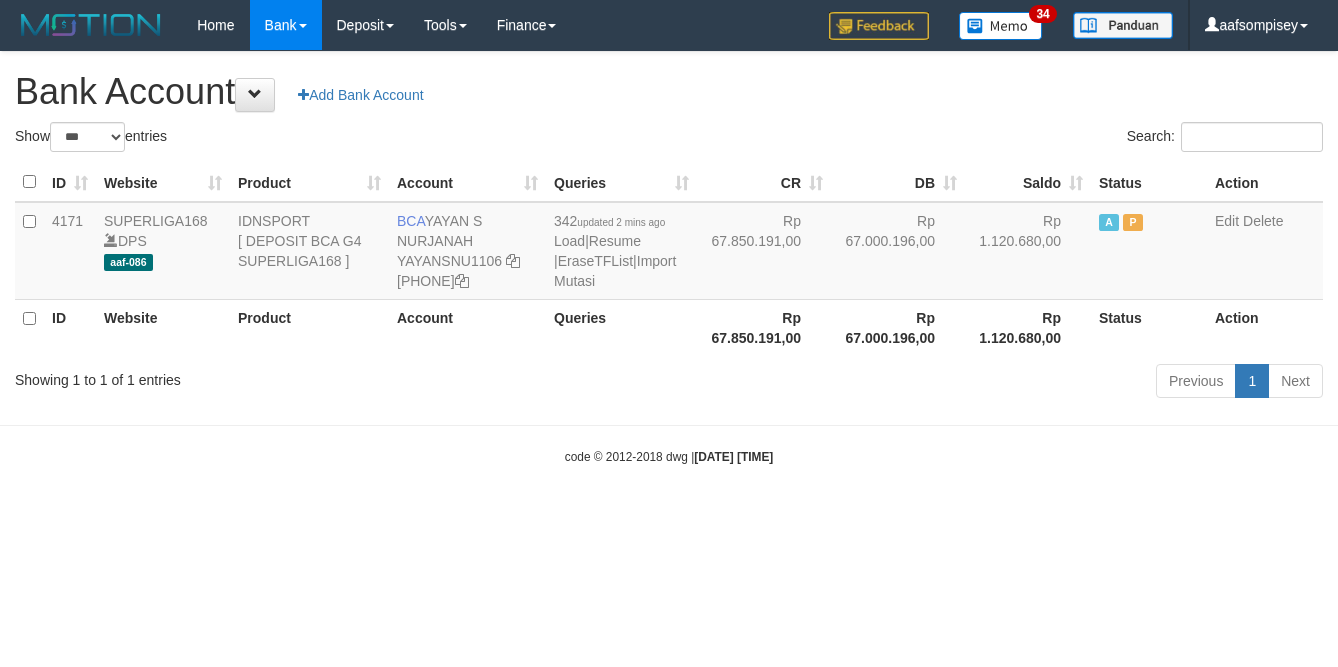 select on "***" 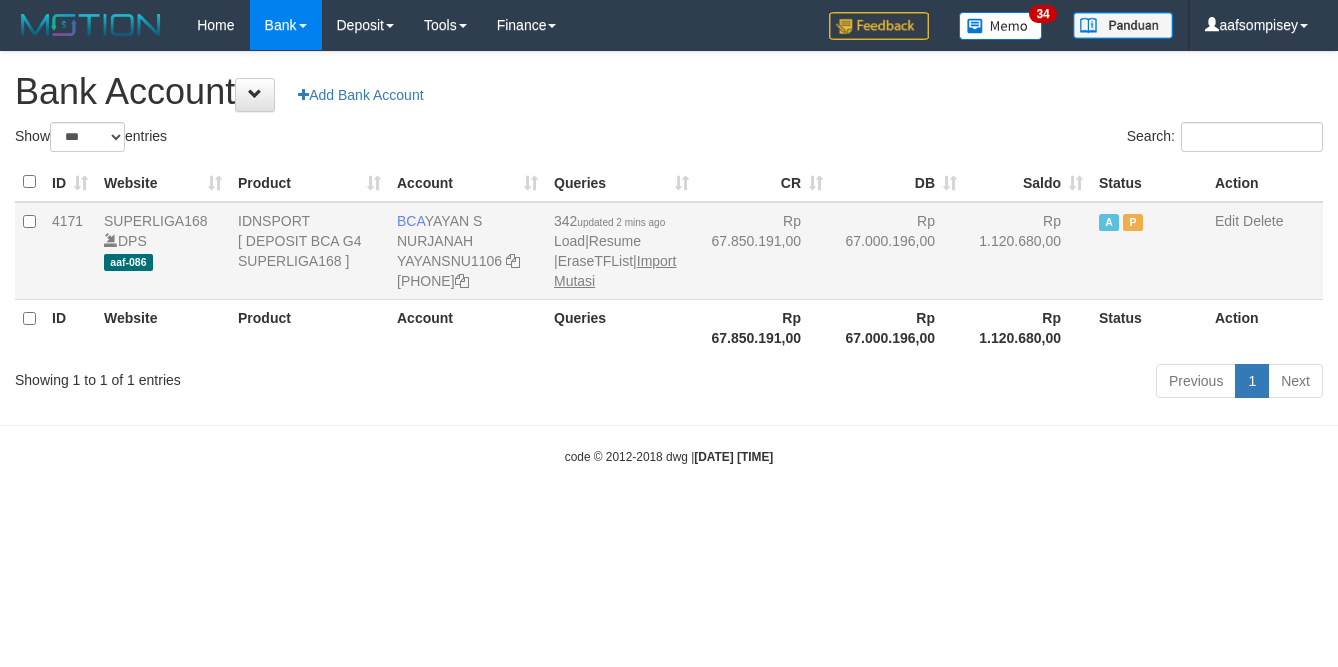 scroll, scrollTop: 0, scrollLeft: 0, axis: both 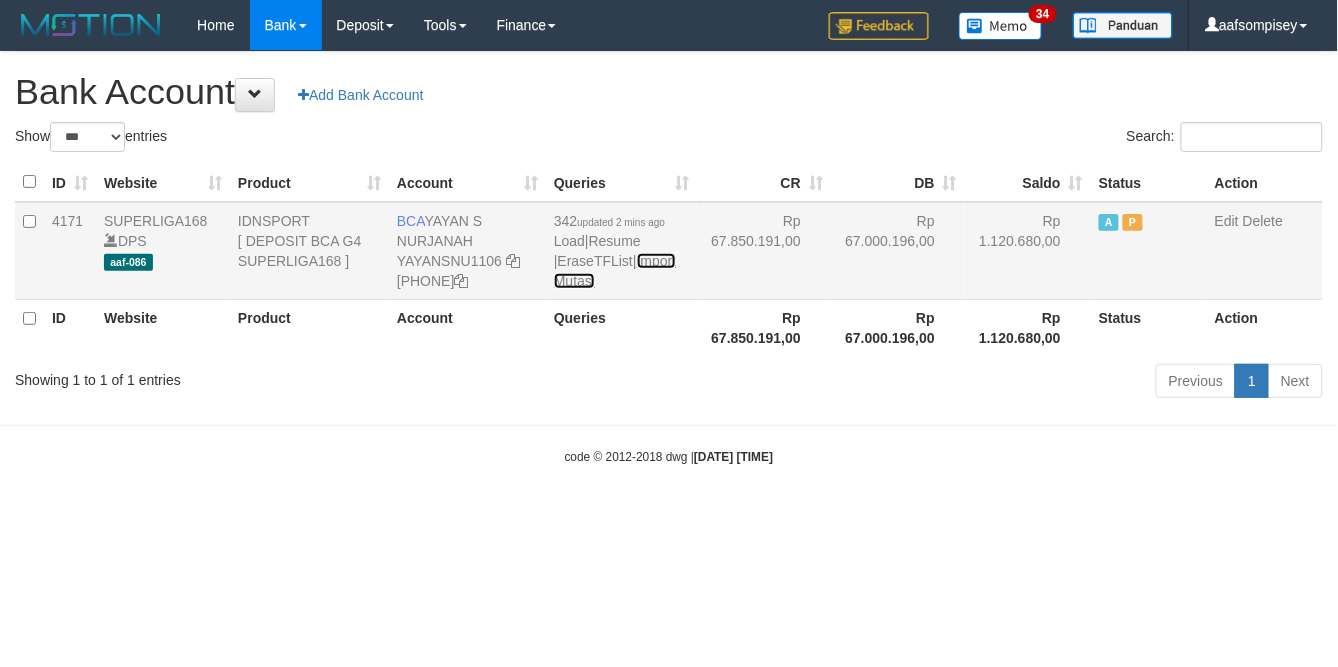 click on "Import Mutasi" at bounding box center [615, 271] 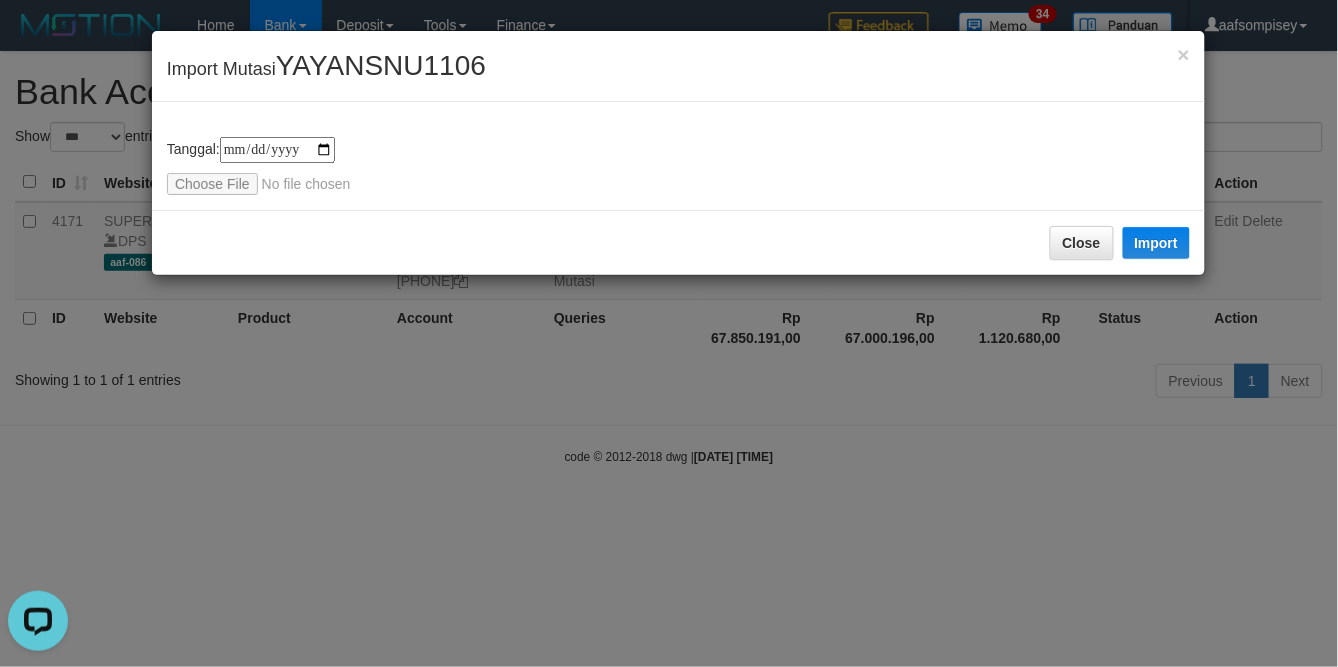scroll, scrollTop: 0, scrollLeft: 0, axis: both 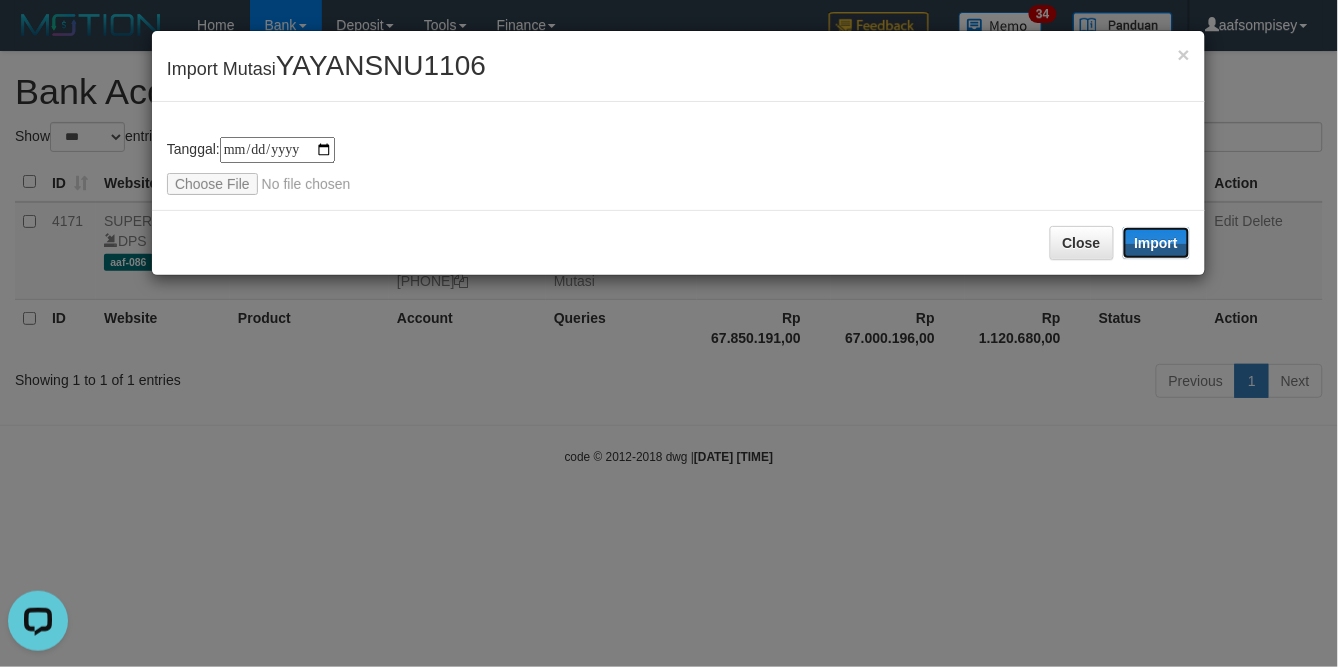 click on "Import" at bounding box center (1157, 243) 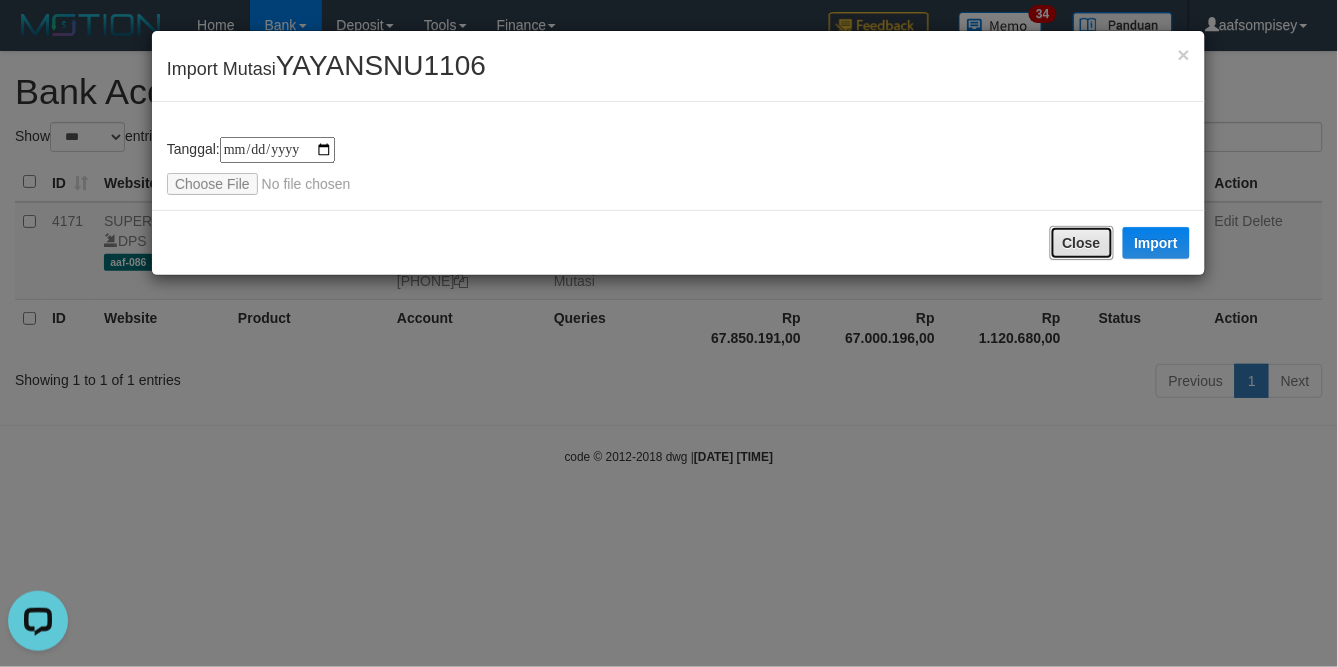 click on "Close" at bounding box center (1082, 243) 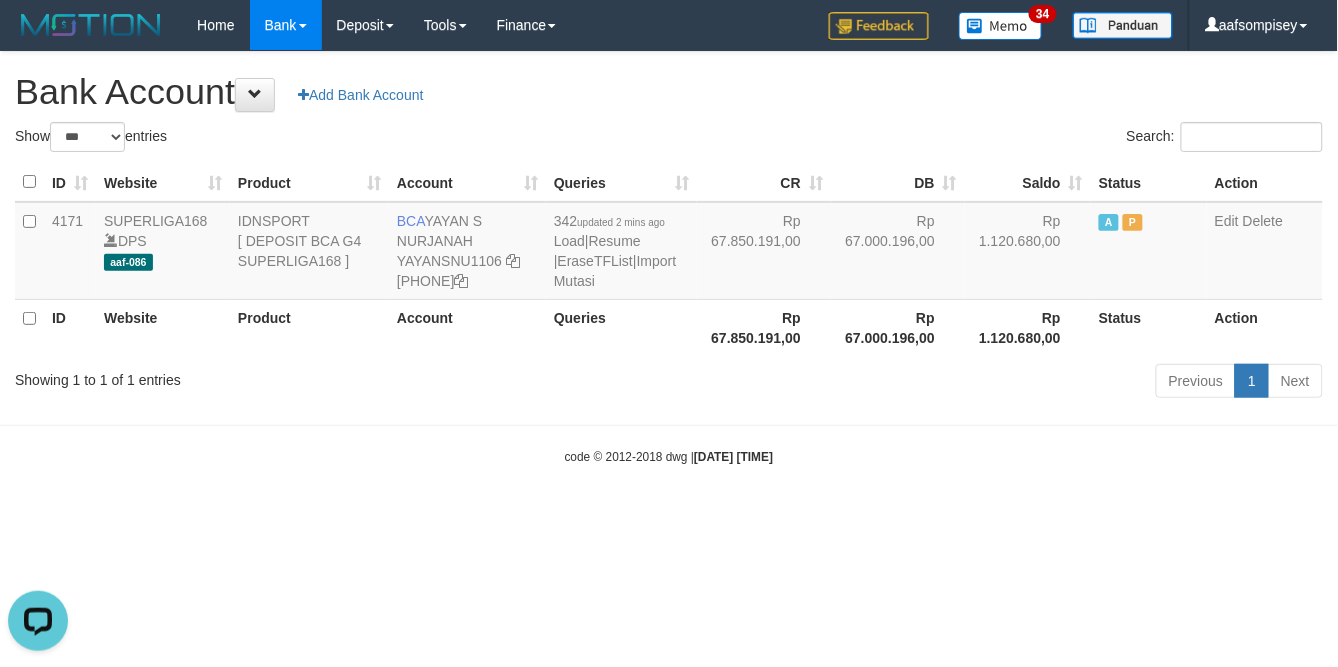 drag, startPoint x: 695, startPoint y: 113, endPoint x: 763, endPoint y: 162, distance: 83.81527 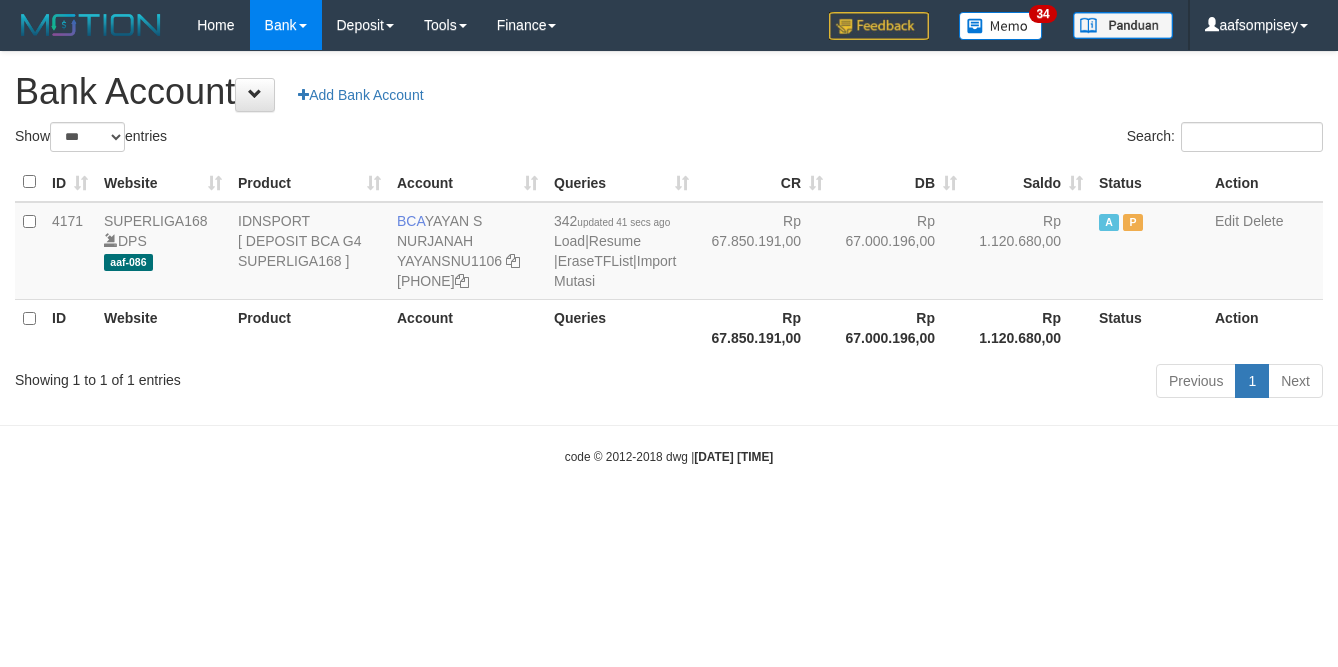 select on "***" 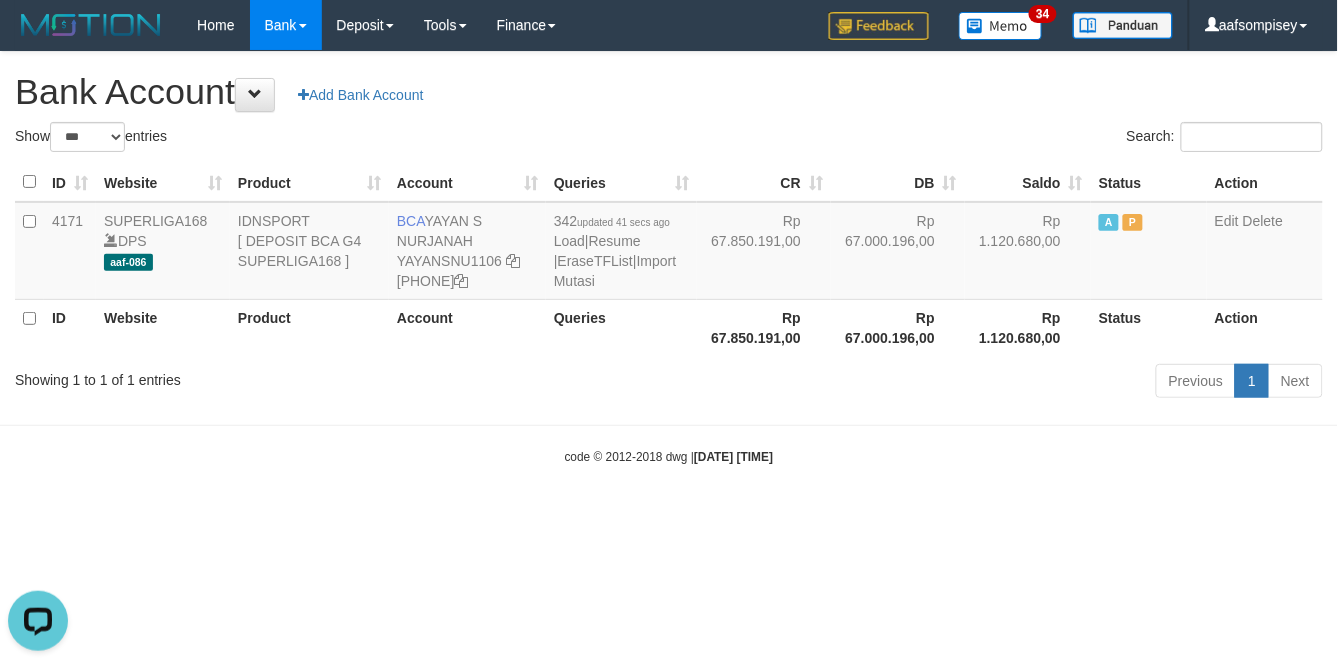 scroll, scrollTop: 0, scrollLeft: 0, axis: both 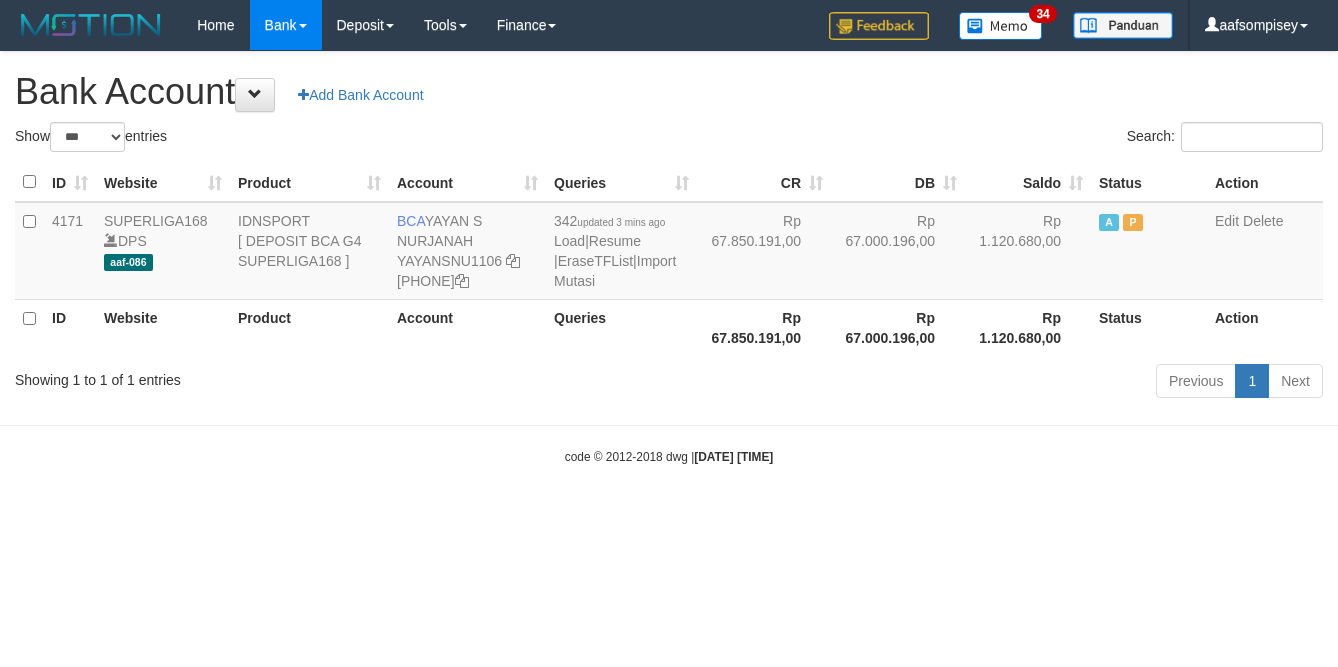 select on "***" 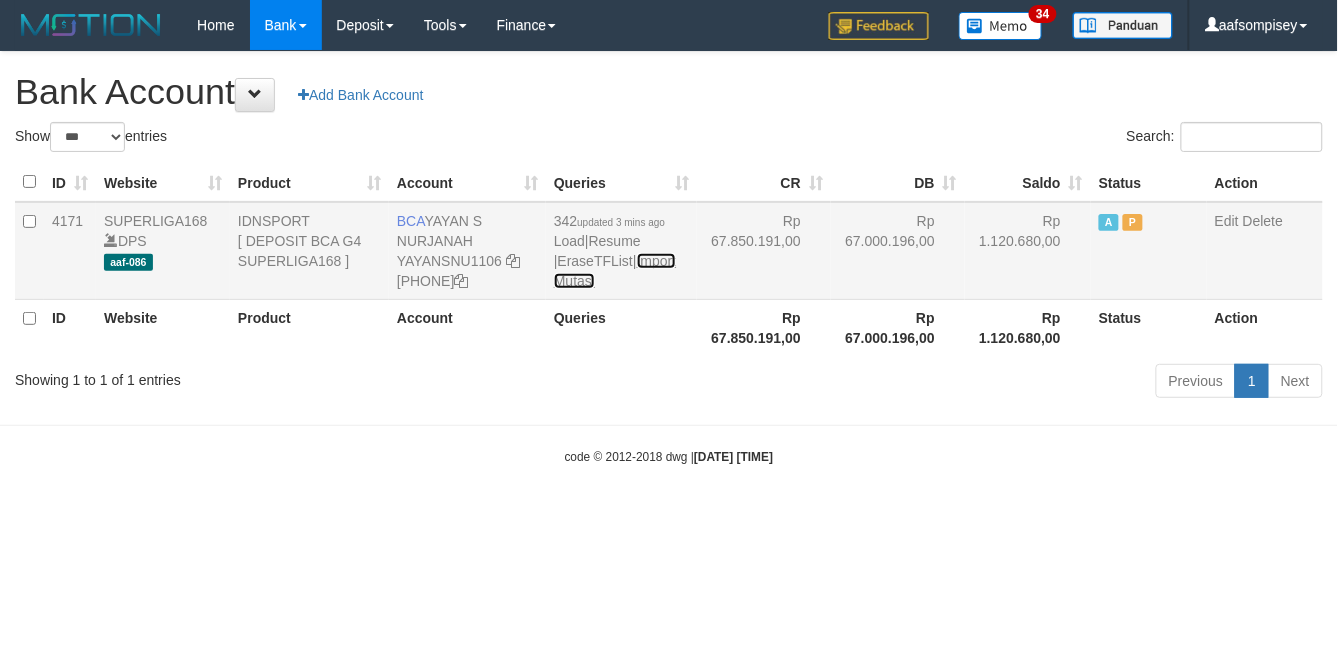 click on "Import Mutasi" at bounding box center [615, 271] 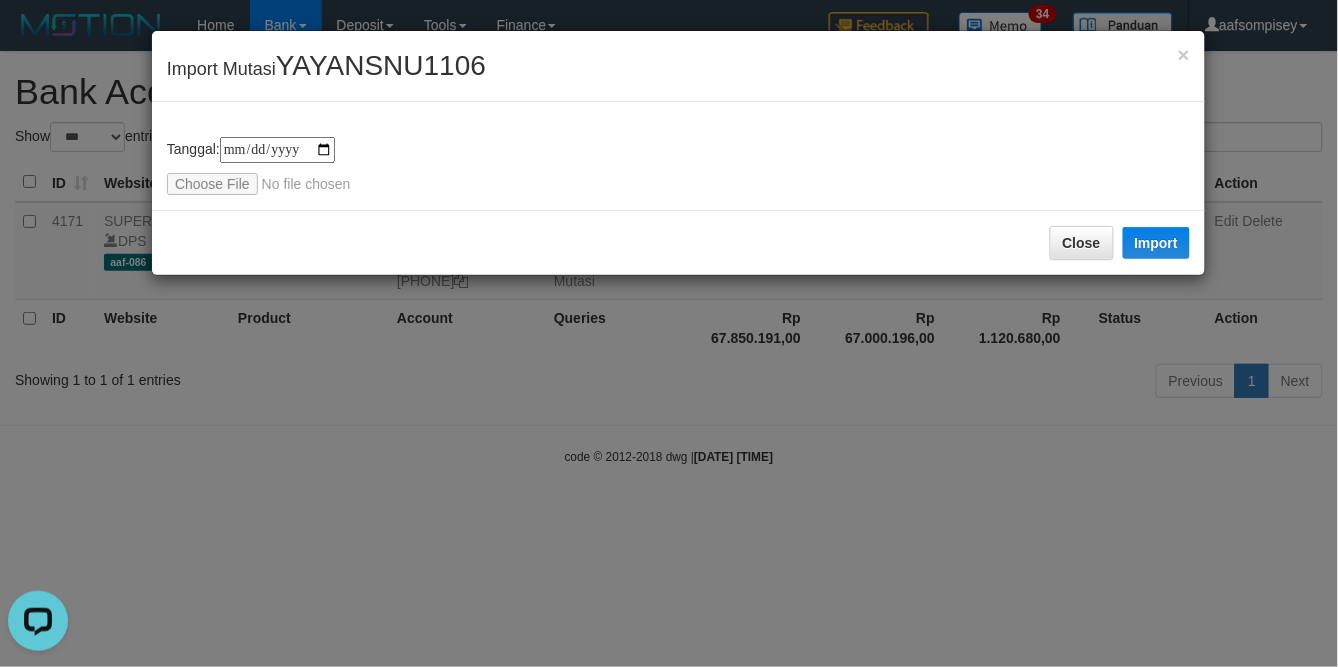 scroll, scrollTop: 0, scrollLeft: 0, axis: both 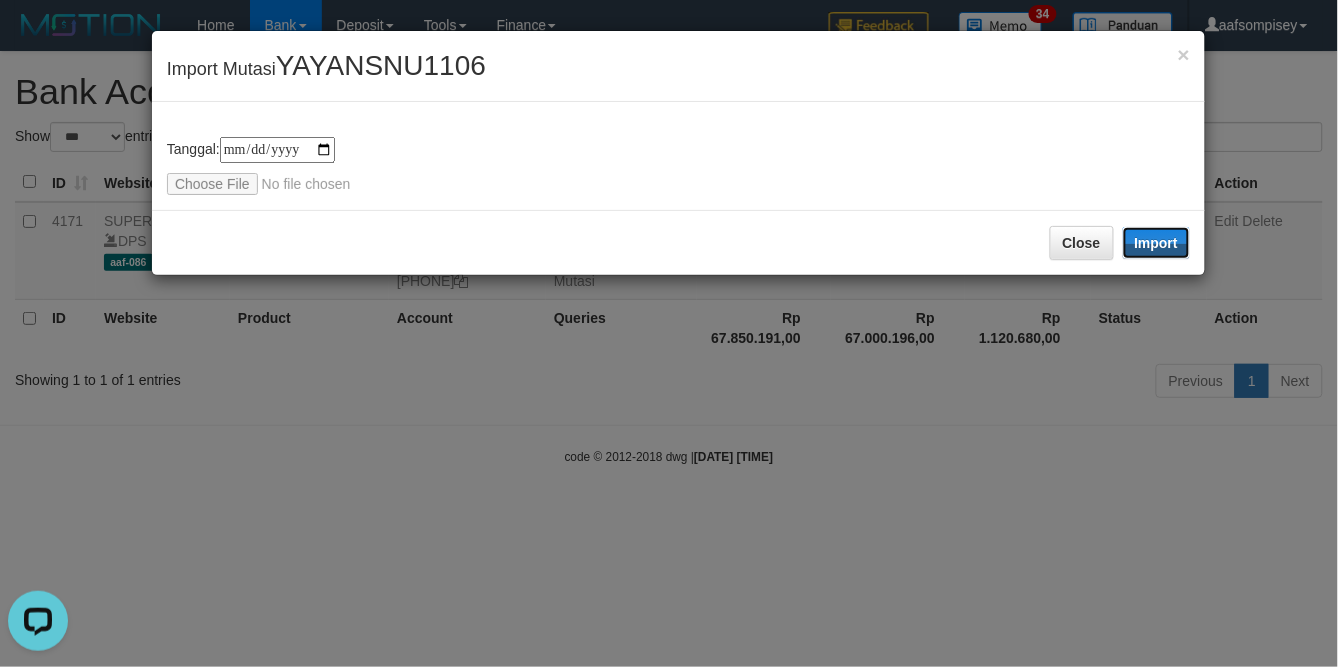 drag, startPoint x: 1147, startPoint y: 240, endPoint x: 427, endPoint y: 0, distance: 758.94666 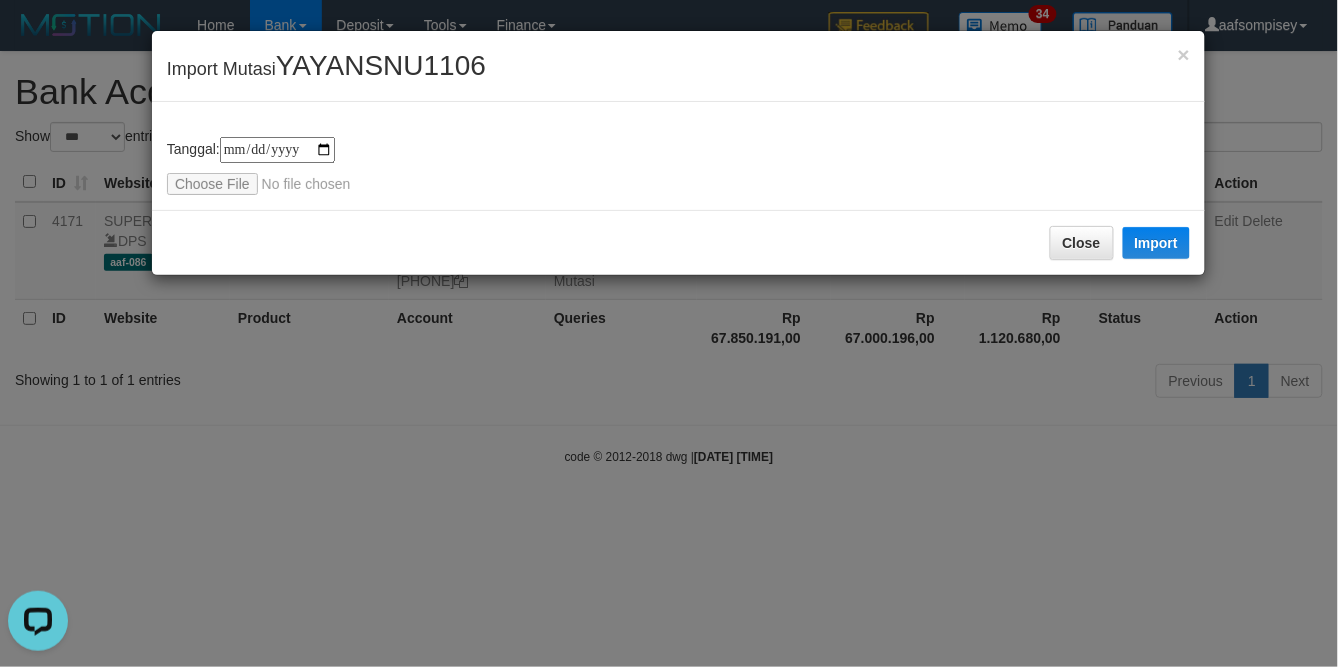click on "Close" at bounding box center [1082, 243] 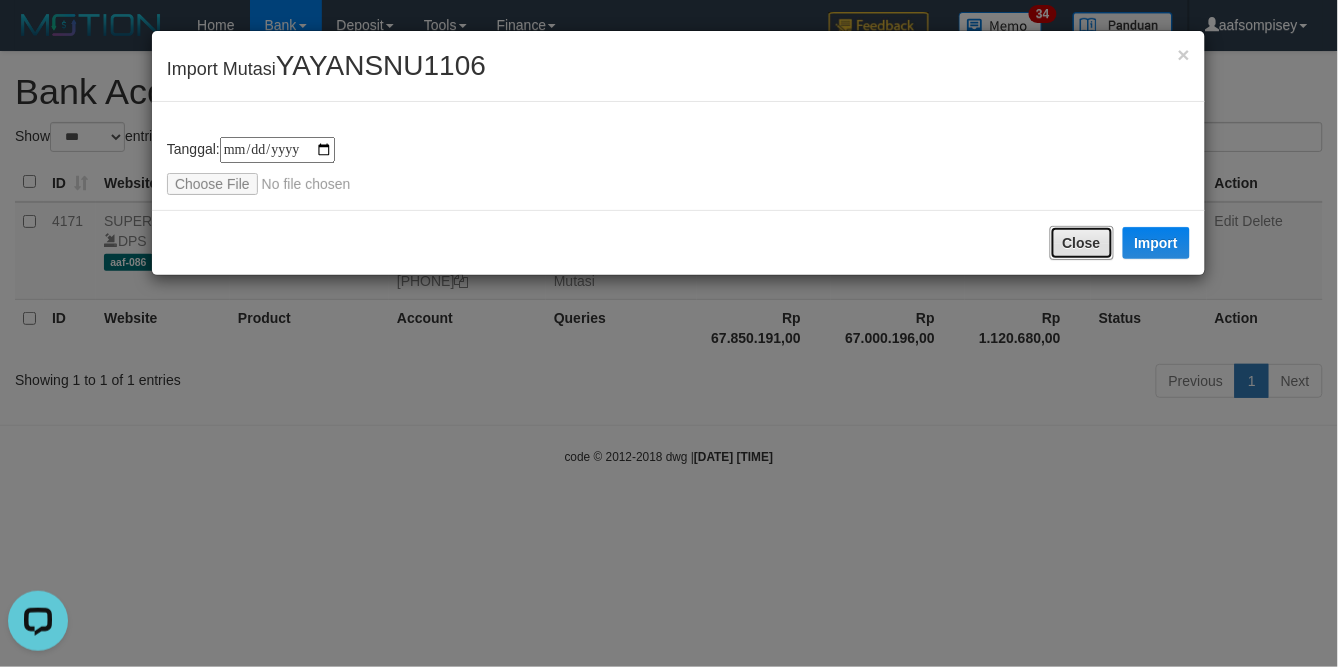 type 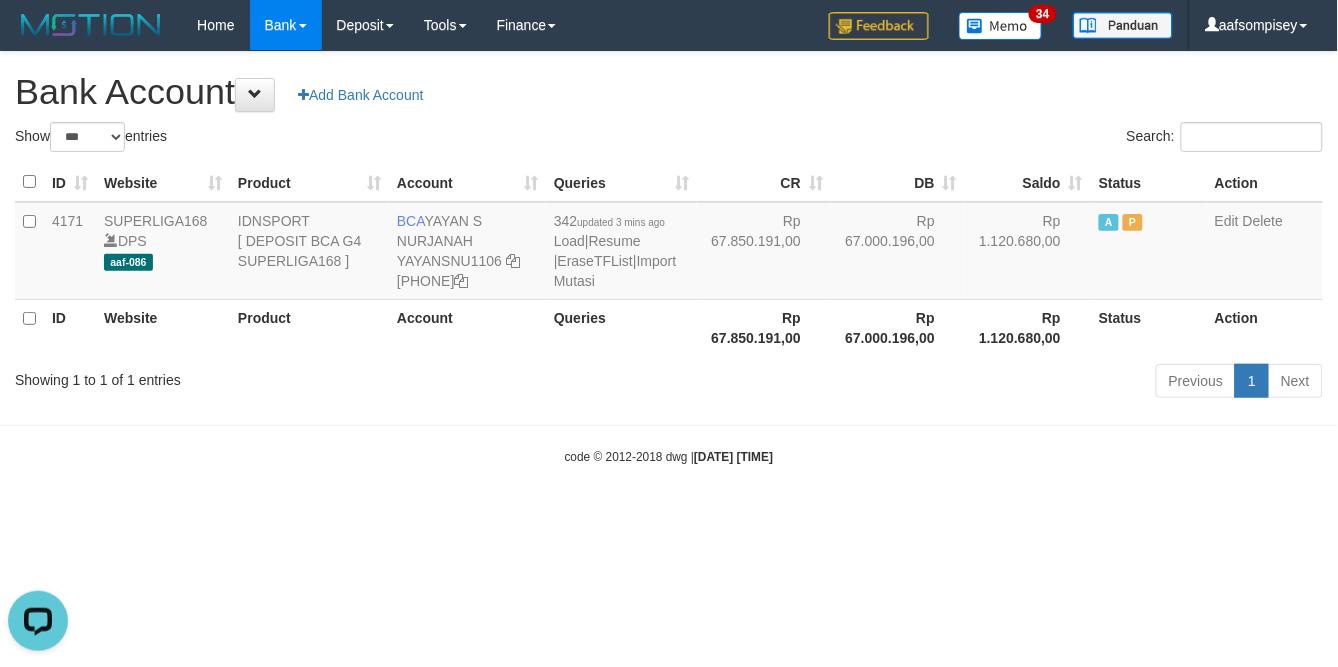 click on "Rp 67.850.191,00" at bounding box center [764, 327] 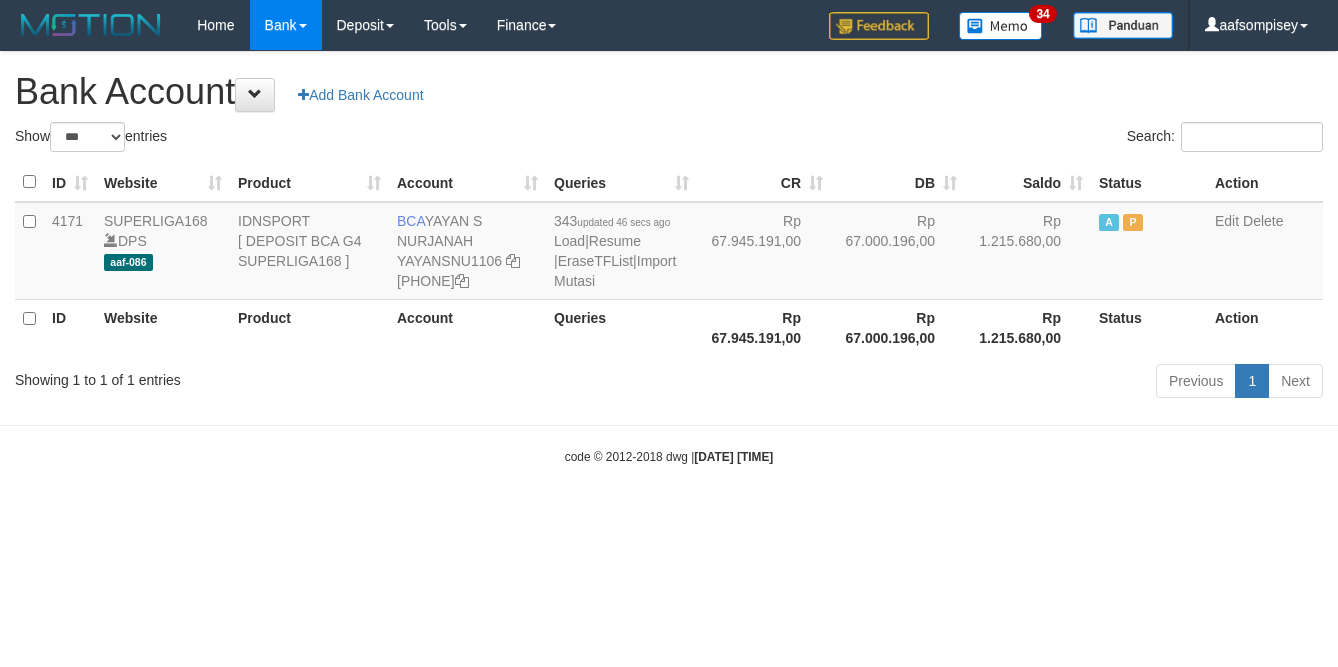 select on "***" 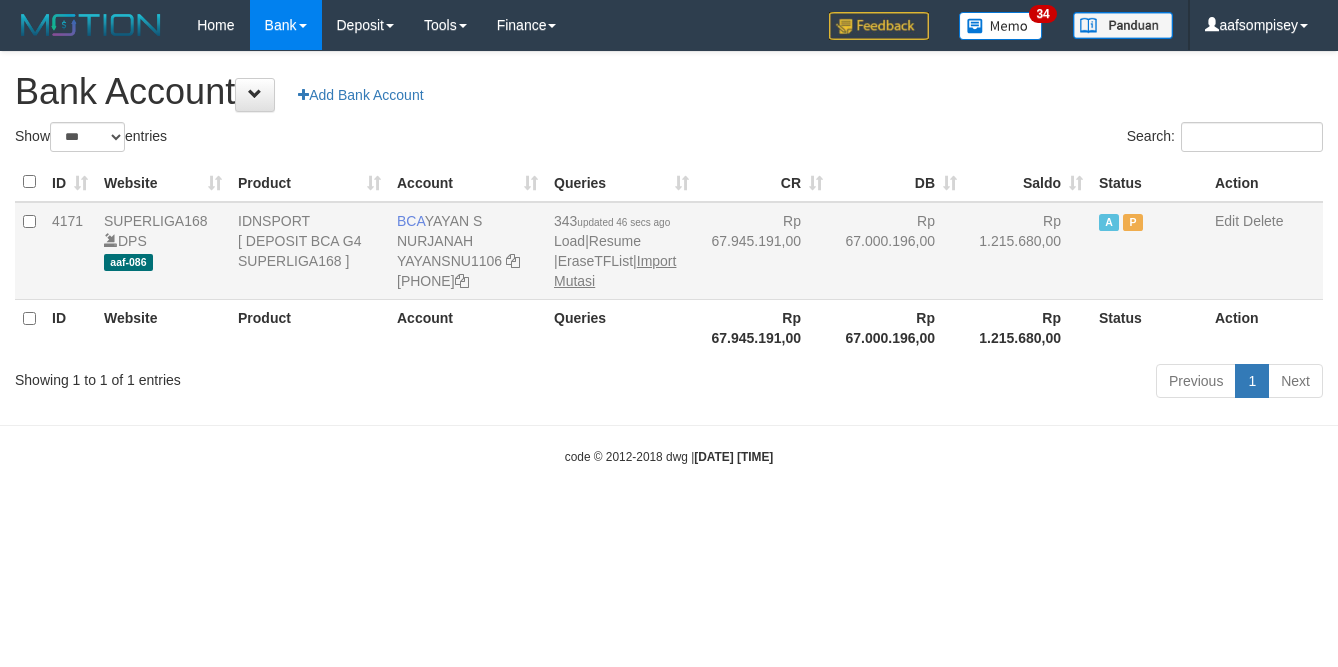 scroll, scrollTop: 0, scrollLeft: 0, axis: both 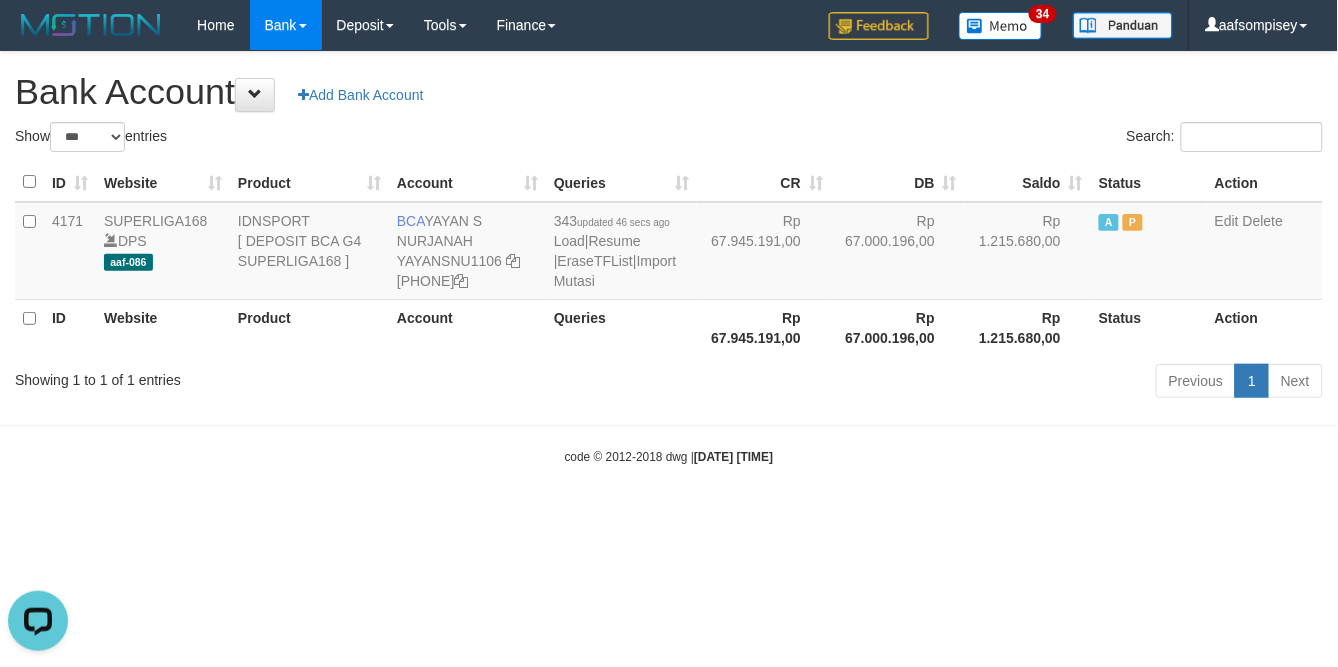 click on "Previous 1 Next" at bounding box center (948, 383) 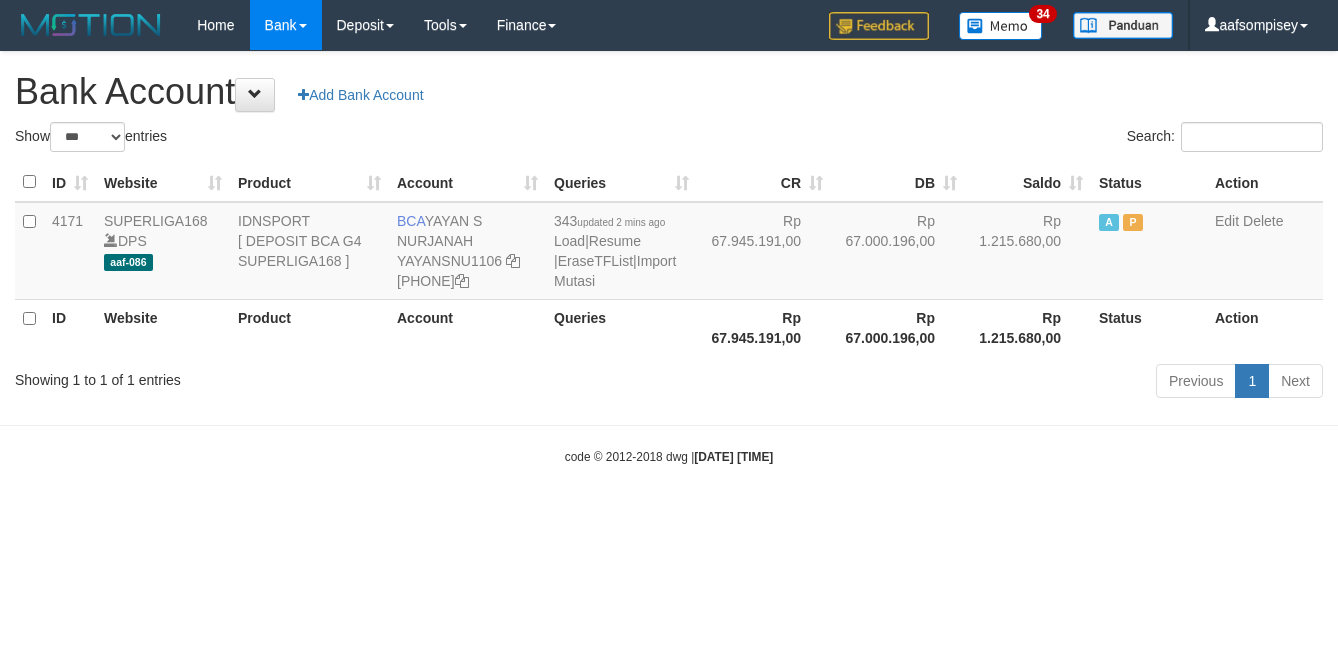 select on "***" 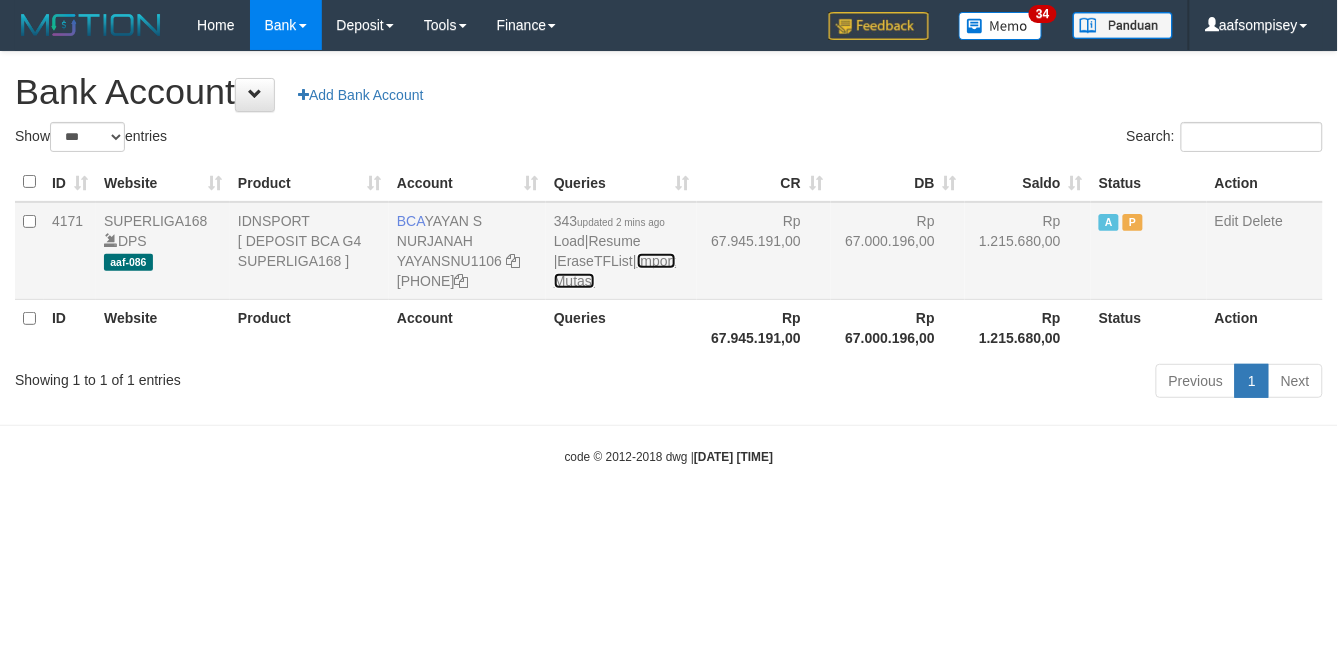 click on "Import Mutasi" at bounding box center (615, 271) 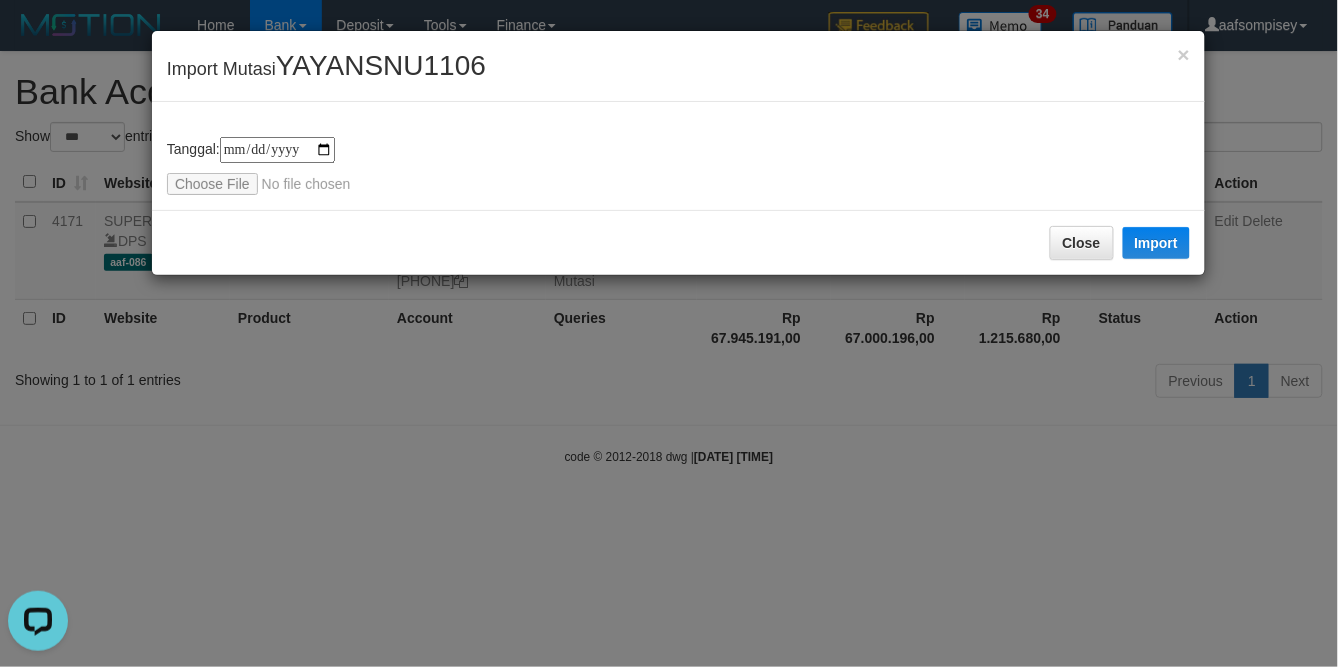 scroll, scrollTop: 0, scrollLeft: 0, axis: both 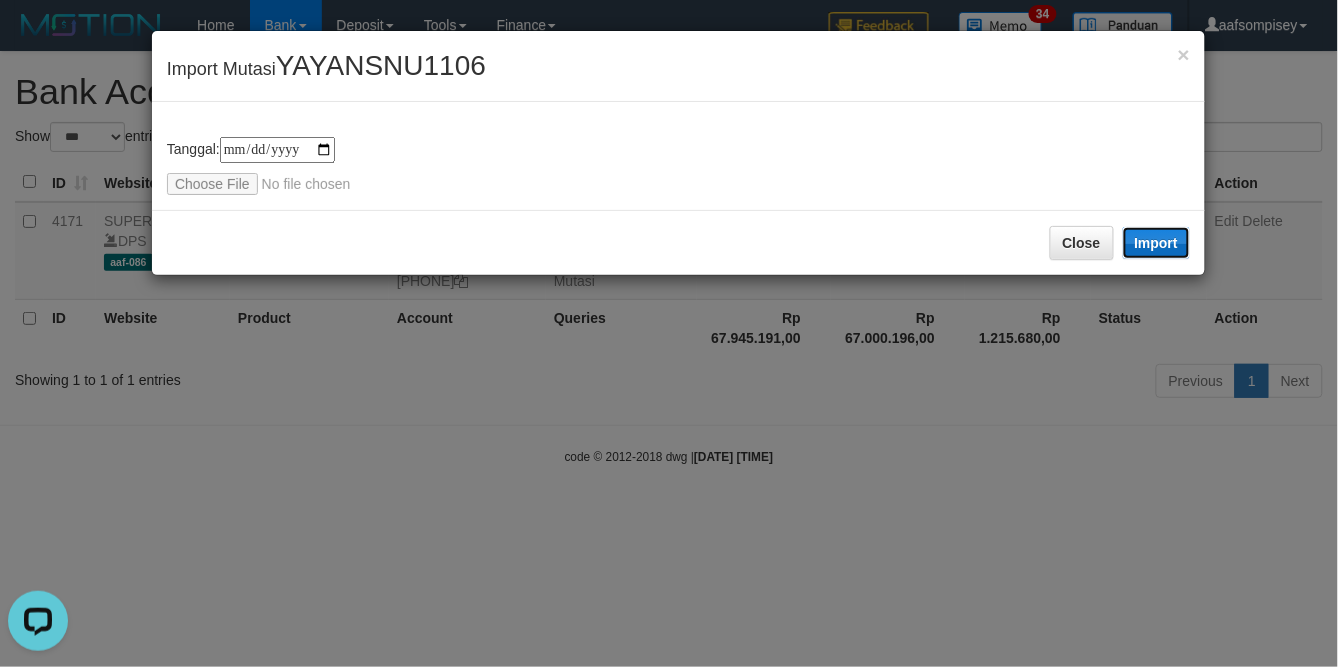 click on "Import" at bounding box center (1157, 243) 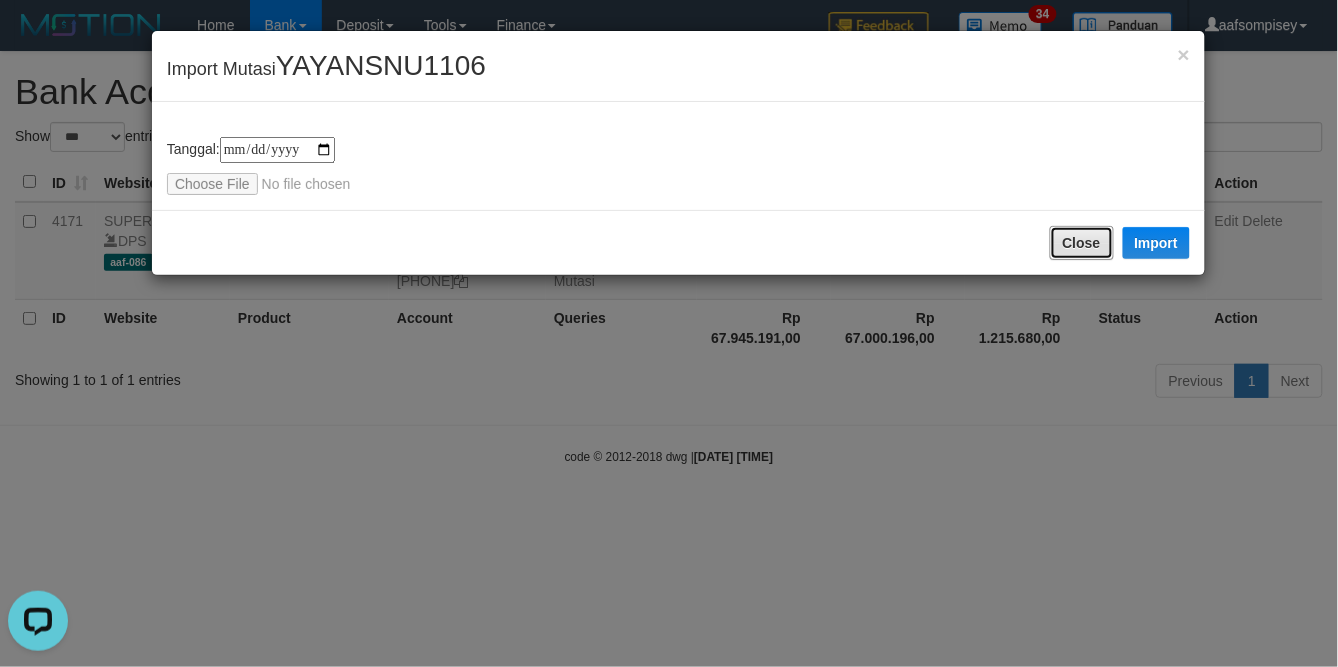 click on "Close" at bounding box center (1082, 243) 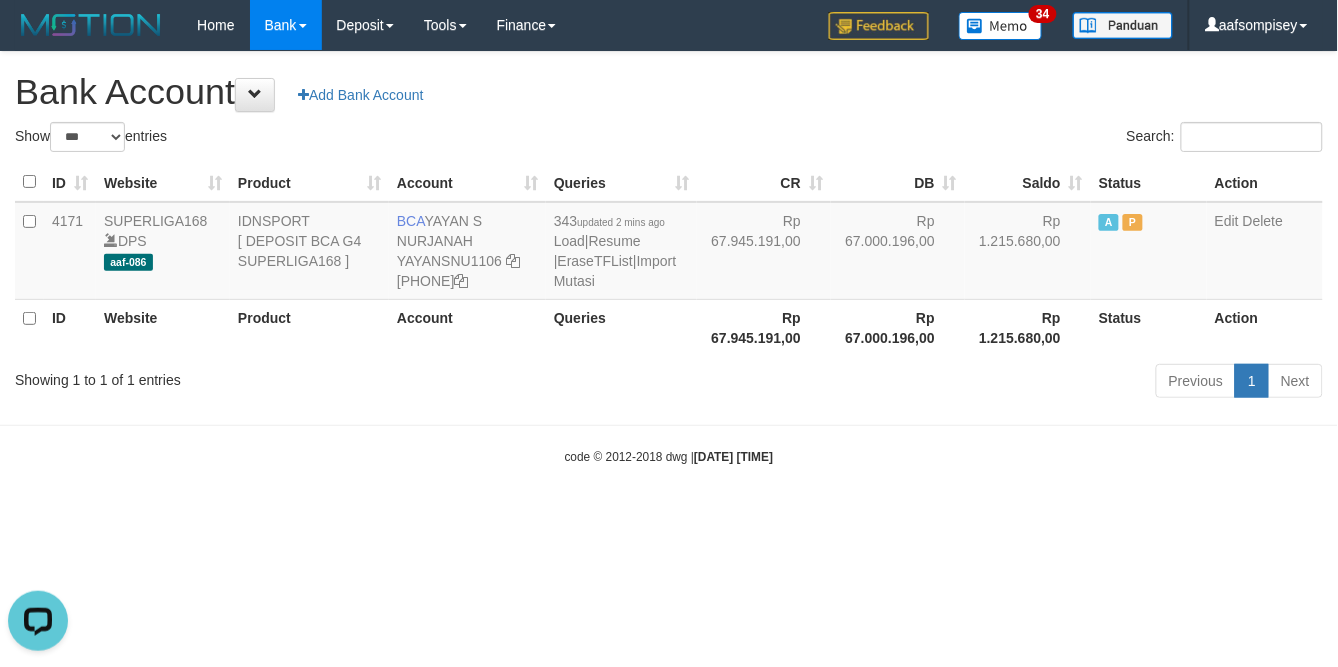 drag, startPoint x: 723, startPoint y: 378, endPoint x: 743, endPoint y: 377, distance: 20.024984 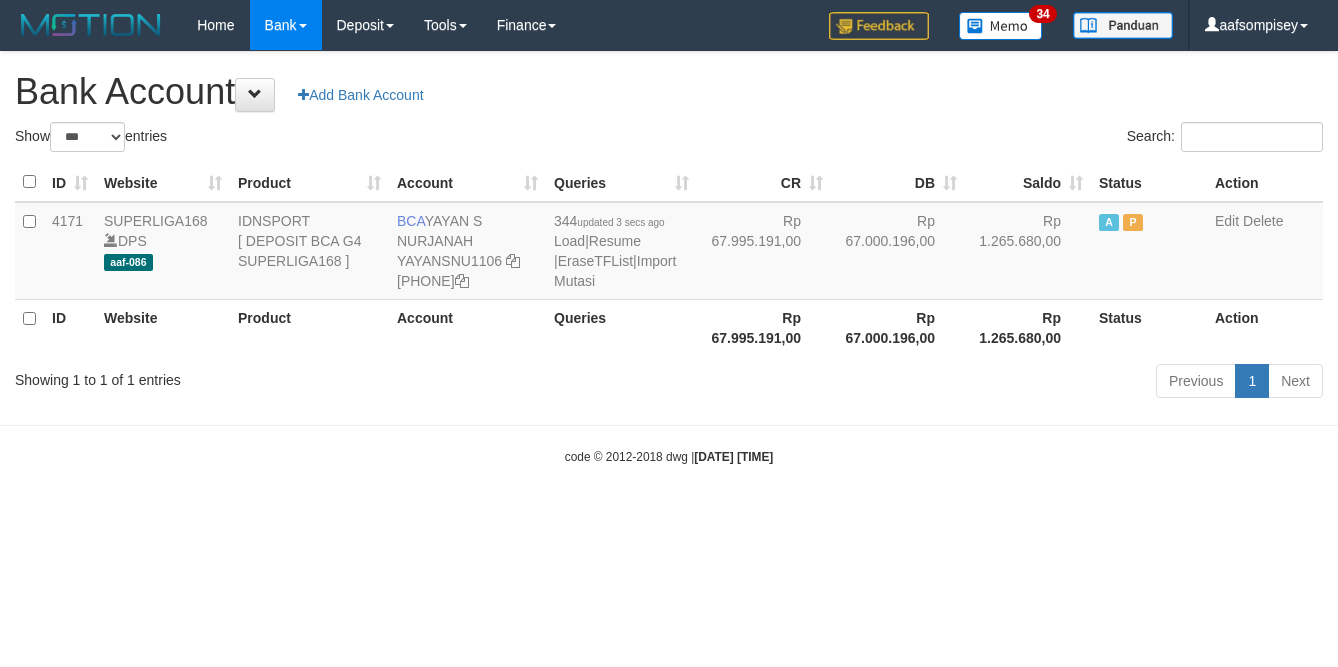 select on "***" 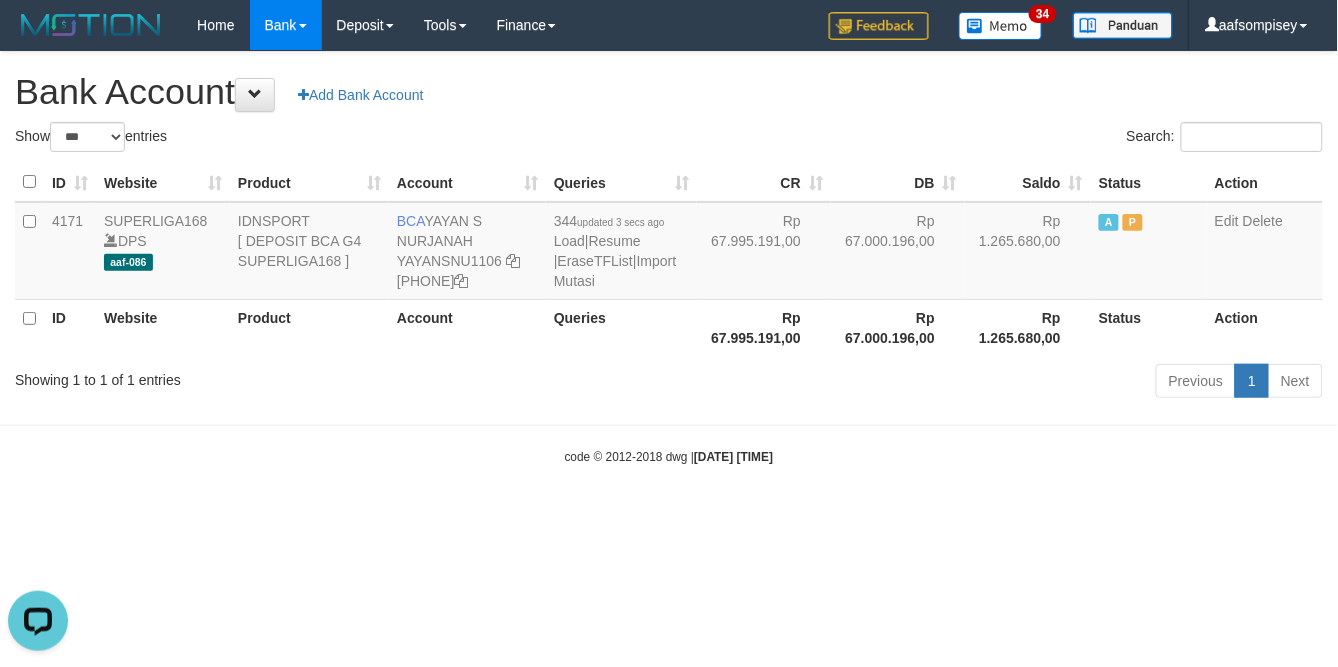 scroll, scrollTop: 0, scrollLeft: 0, axis: both 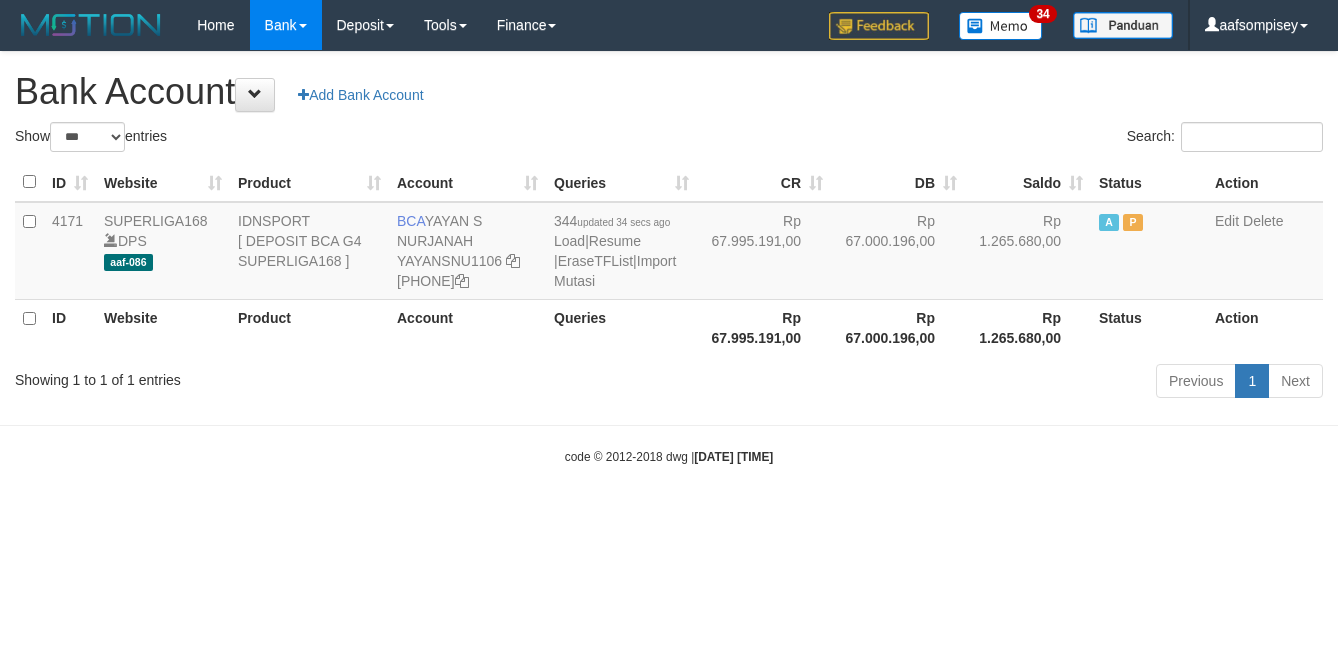 select on "***" 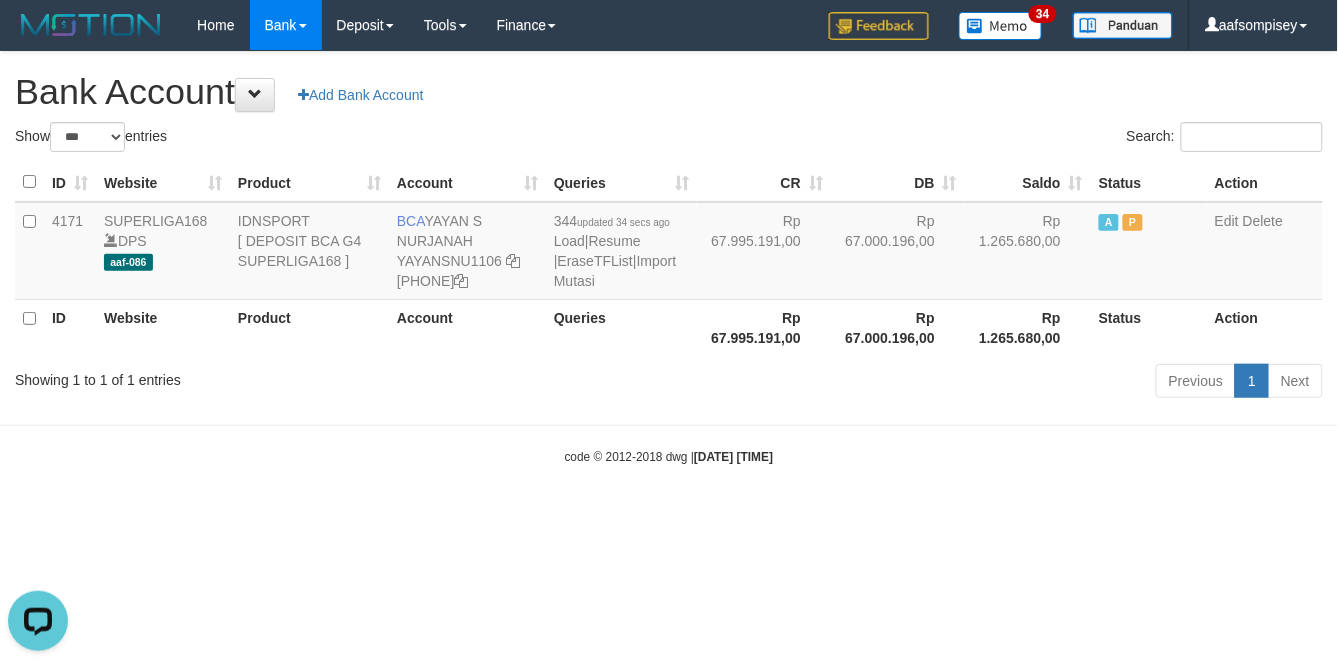 scroll, scrollTop: 0, scrollLeft: 0, axis: both 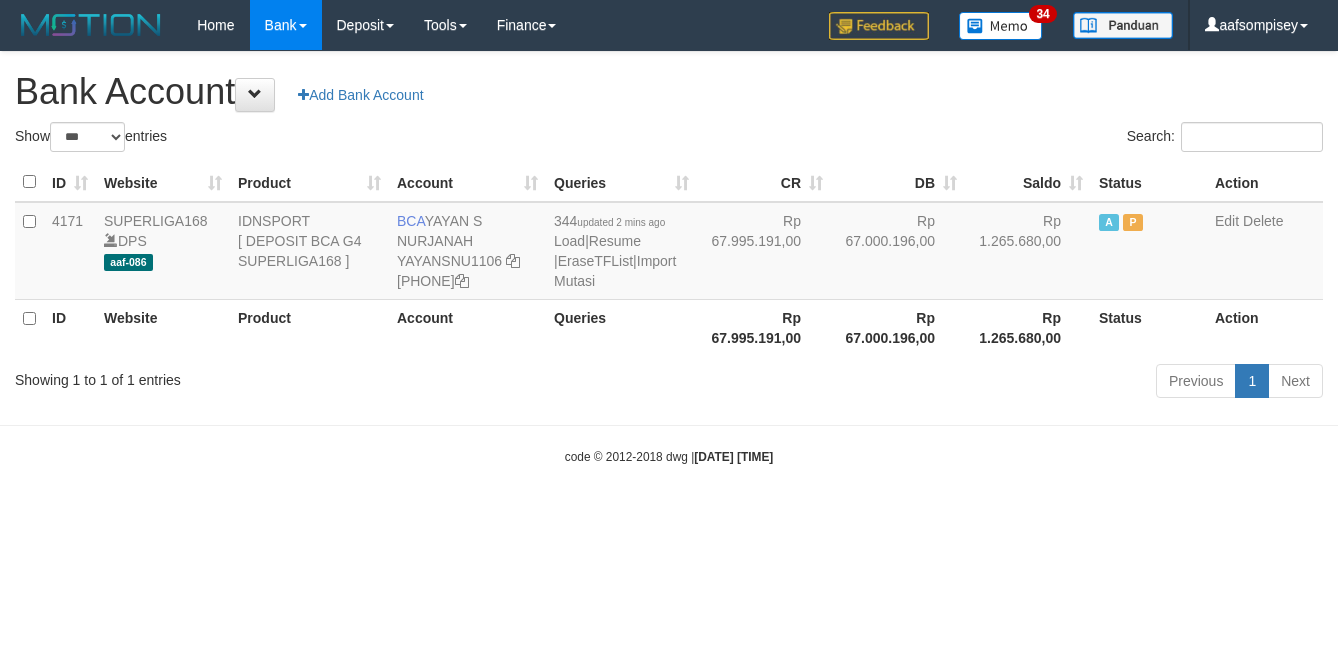 select on "***" 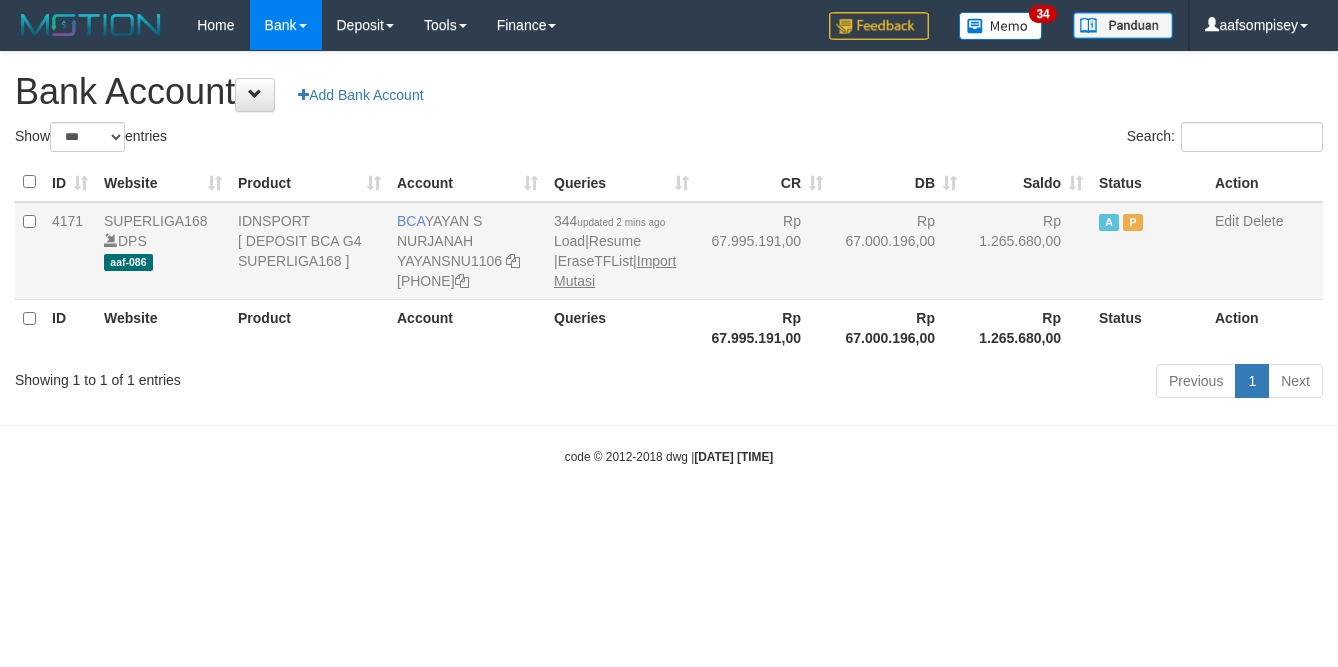 scroll, scrollTop: 0, scrollLeft: 0, axis: both 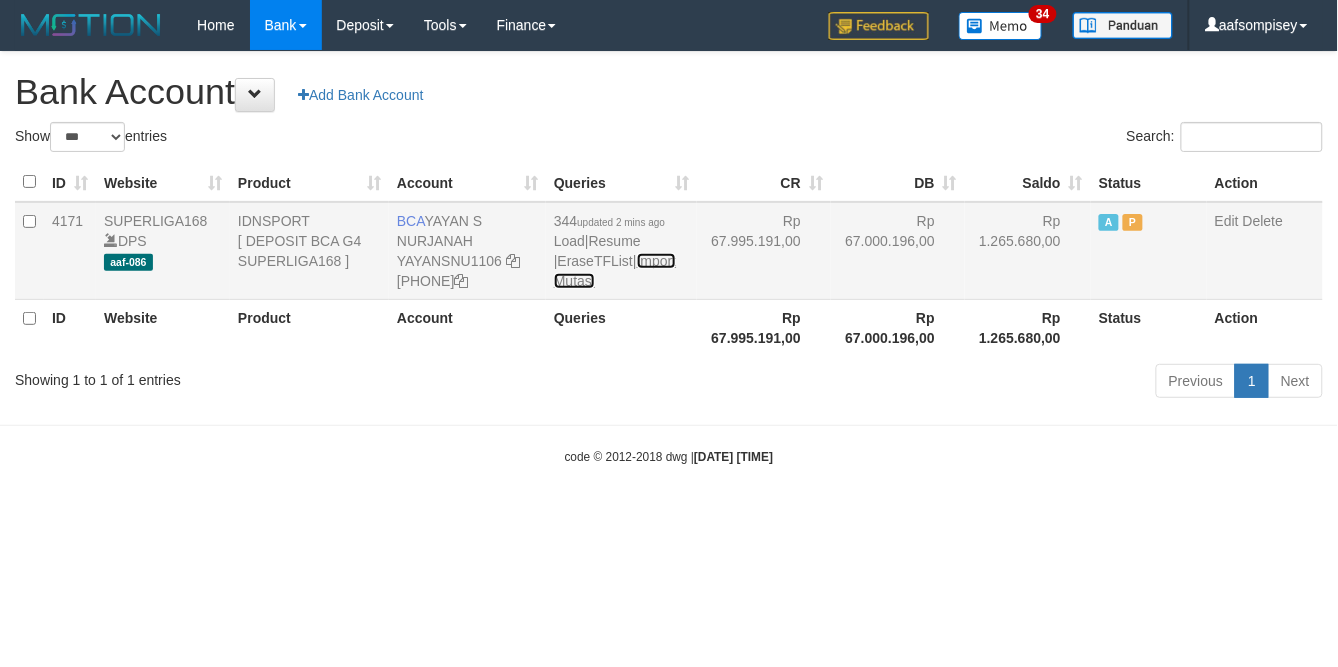 click on "Import Mutasi" at bounding box center (615, 271) 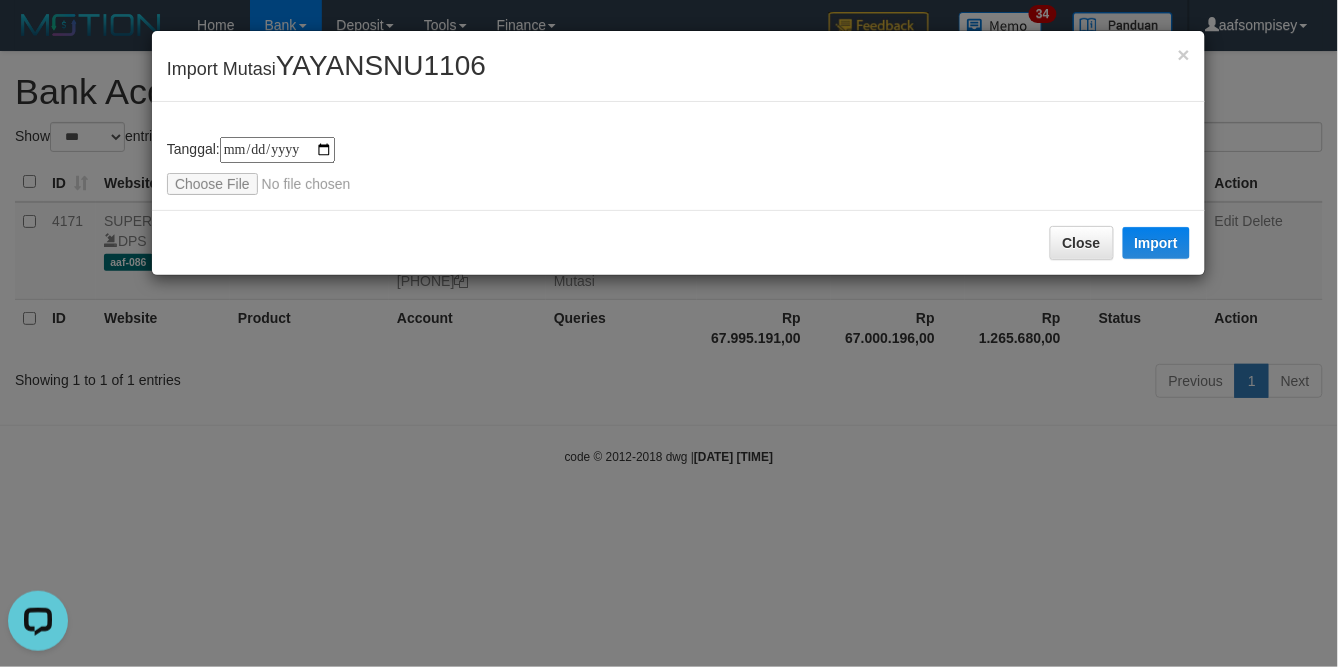 scroll, scrollTop: 0, scrollLeft: 0, axis: both 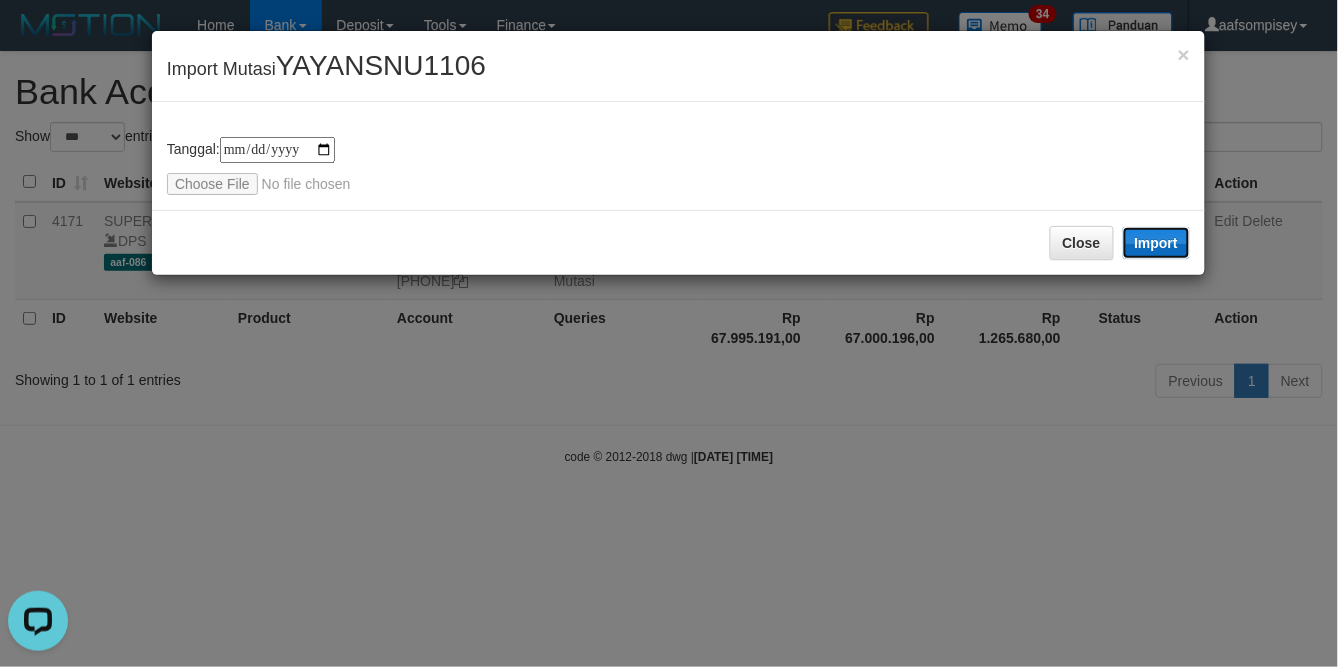 click on "Import" at bounding box center (1157, 243) 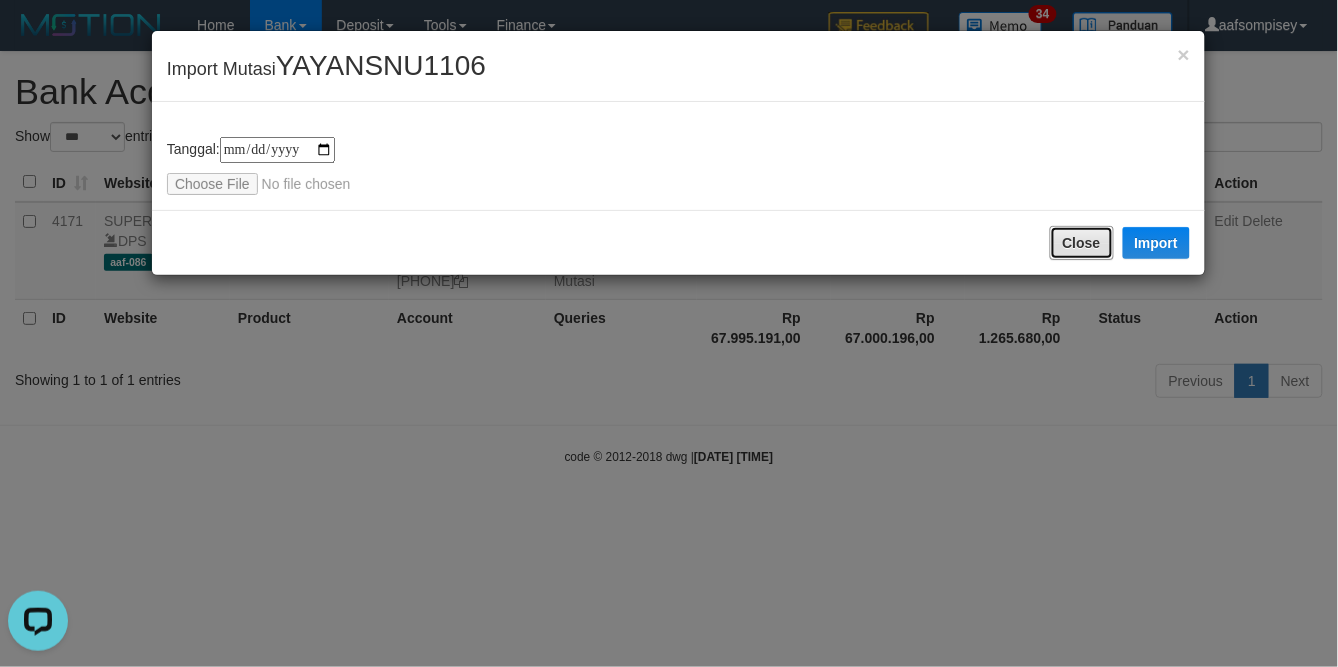 click on "Close" at bounding box center (1082, 243) 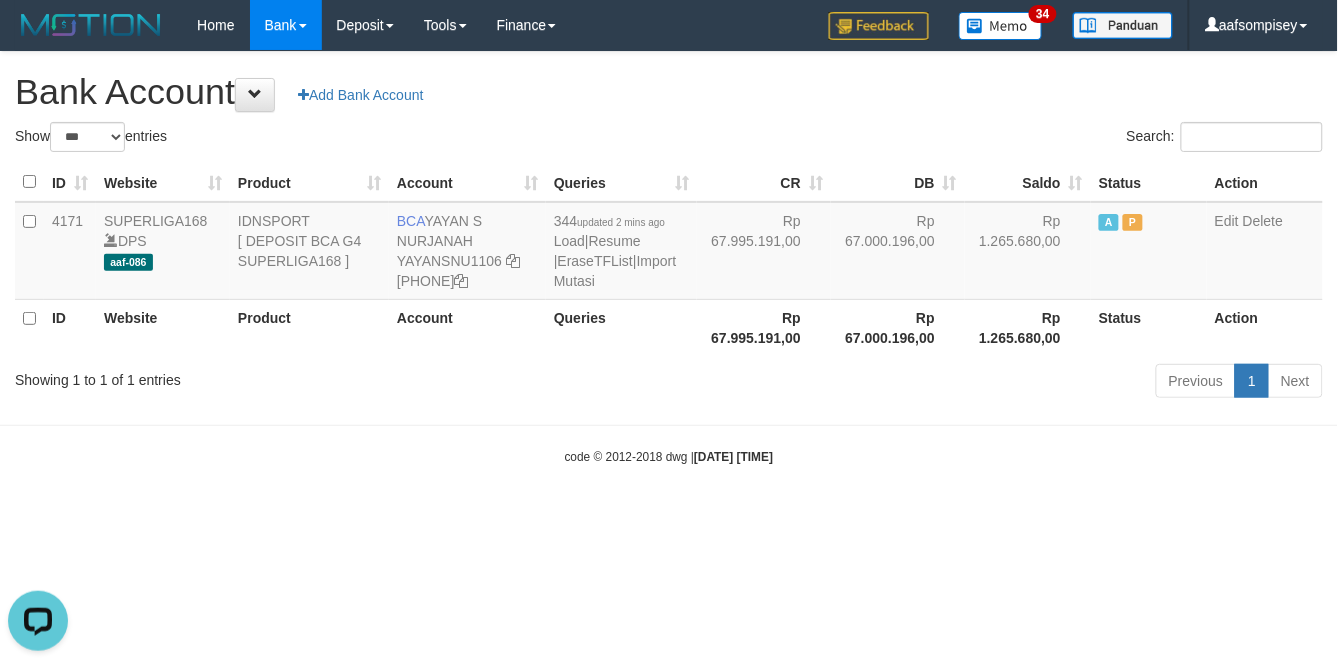 click on "Search:" at bounding box center (1003, 139) 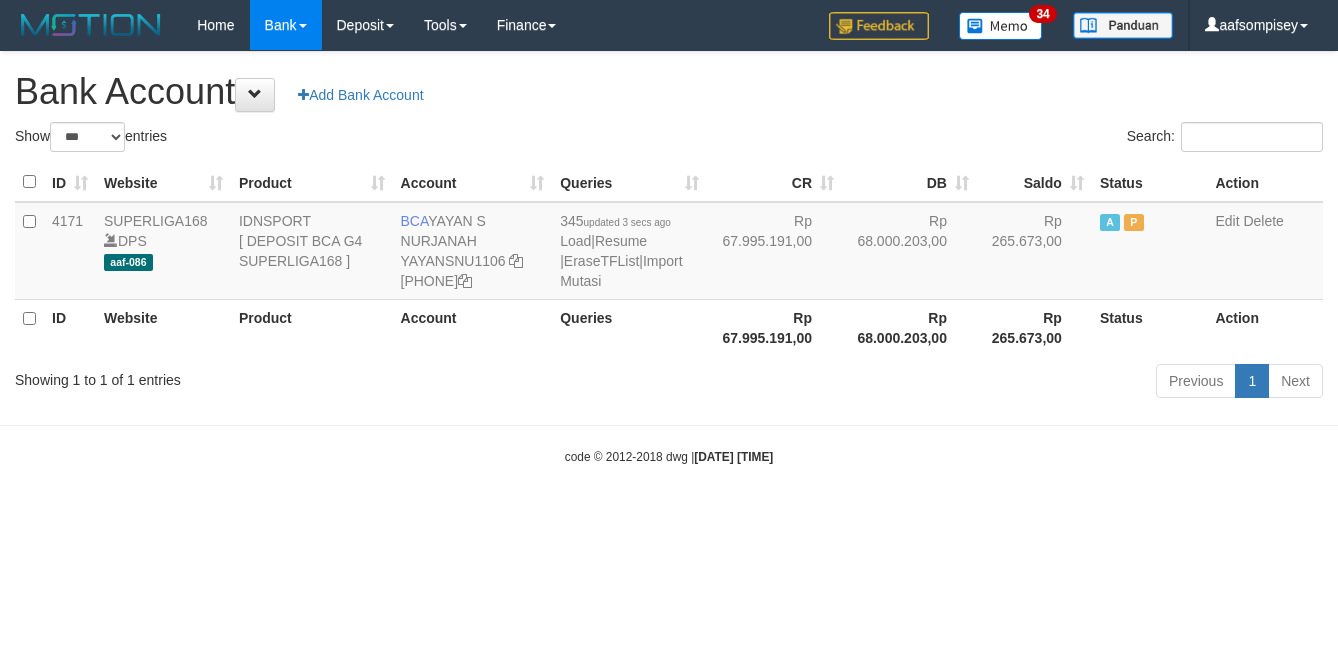 select on "***" 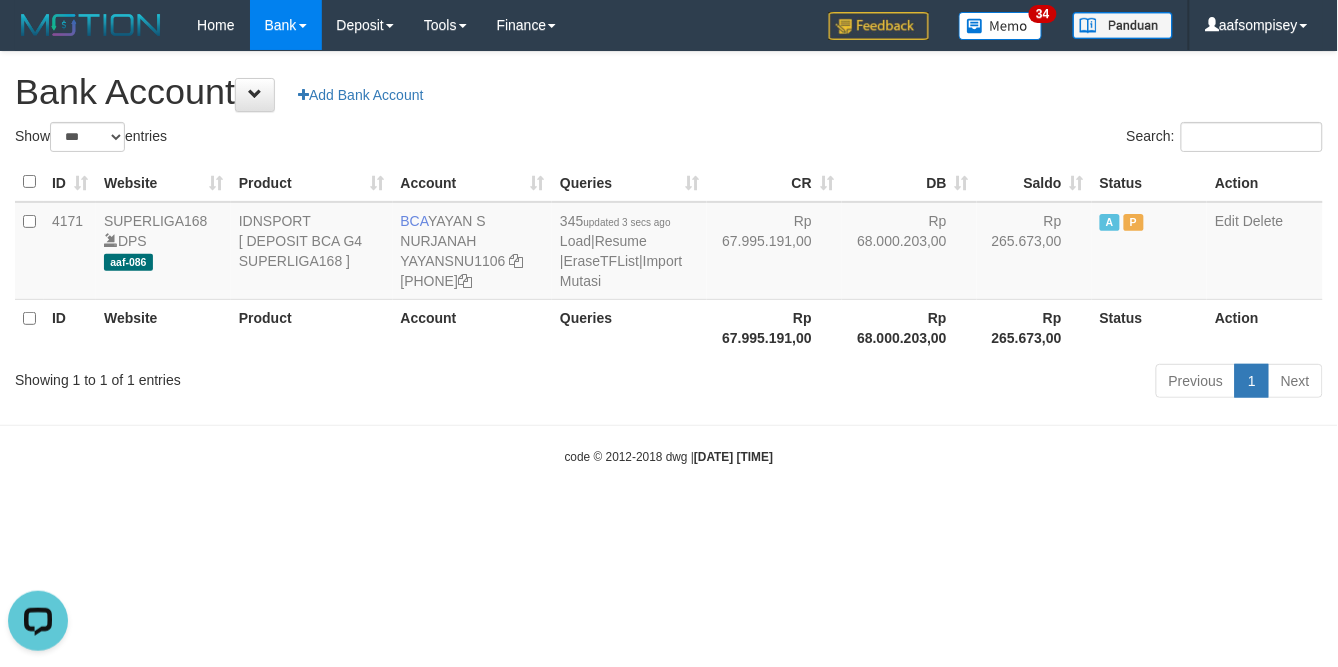 scroll, scrollTop: 0, scrollLeft: 0, axis: both 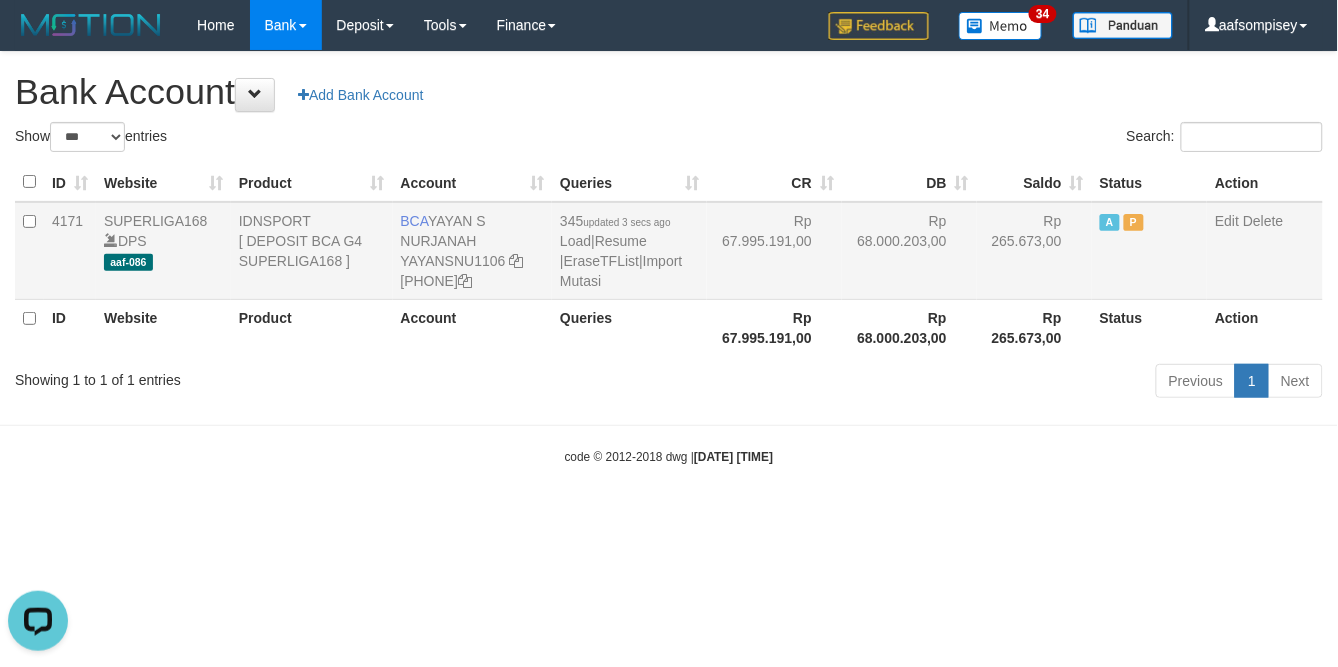 click on "Rp 67.995.191,00" at bounding box center [774, 251] 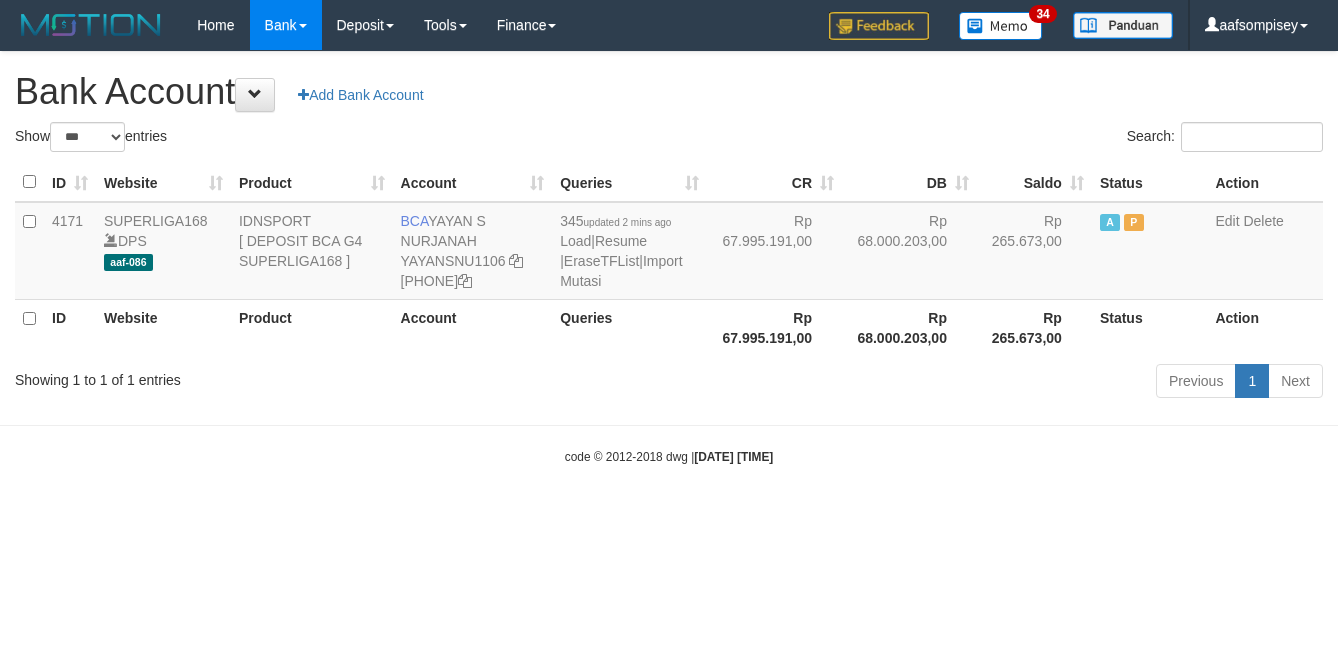 select on "***" 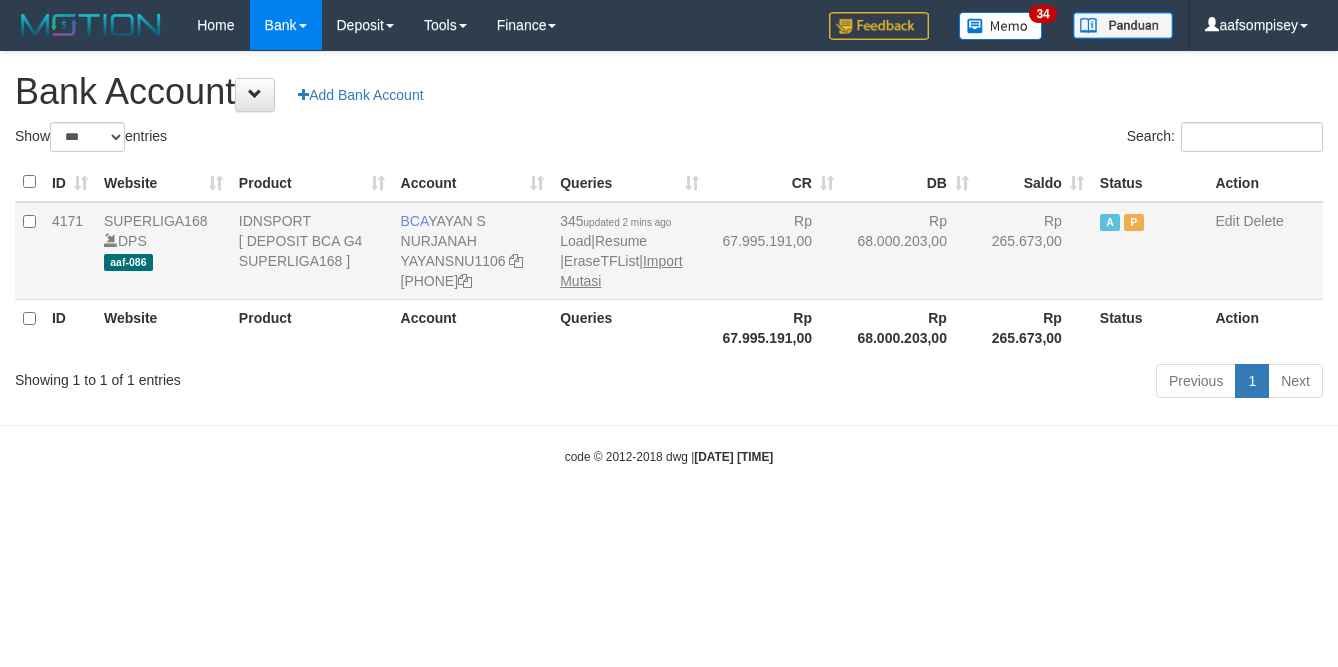 scroll, scrollTop: 0, scrollLeft: 0, axis: both 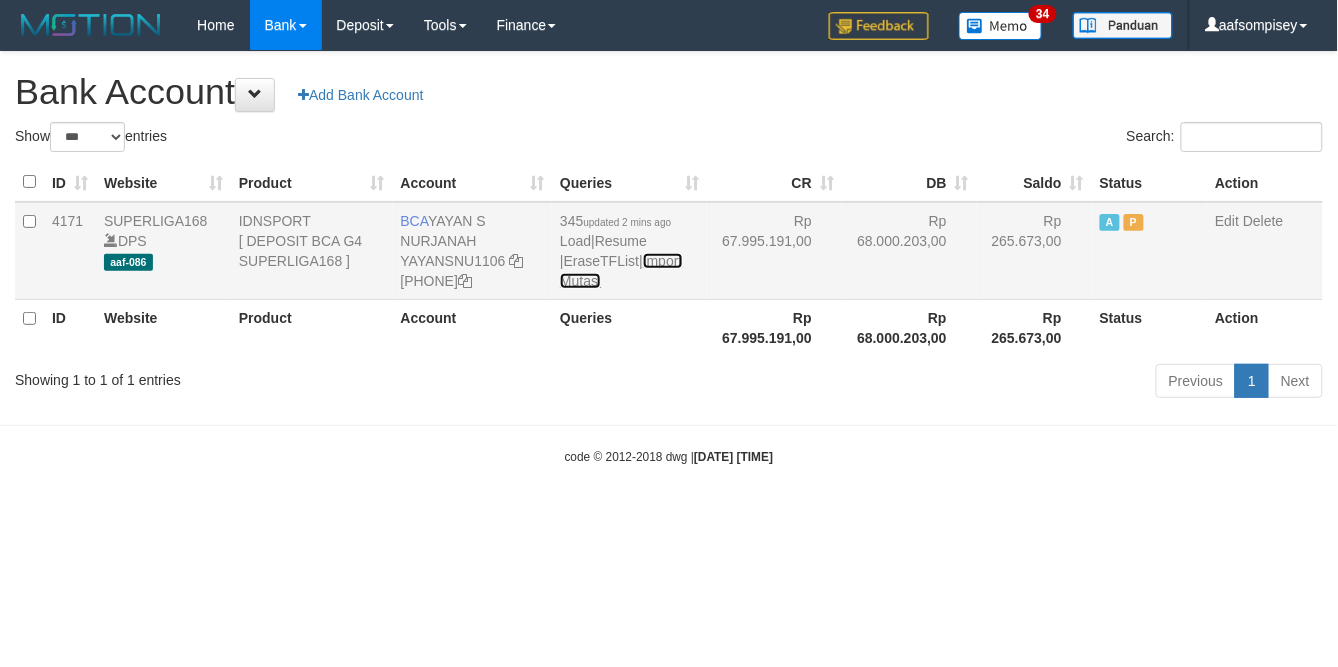 click on "Import Mutasi" at bounding box center [621, 271] 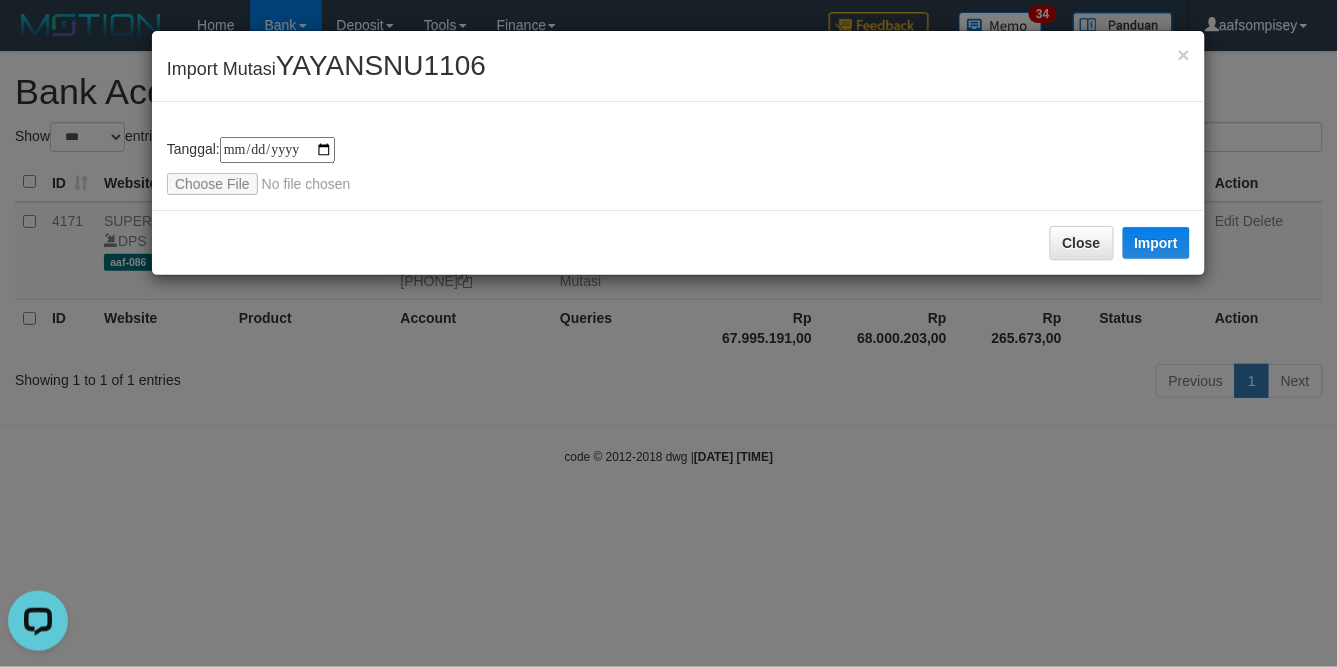 scroll, scrollTop: 0, scrollLeft: 0, axis: both 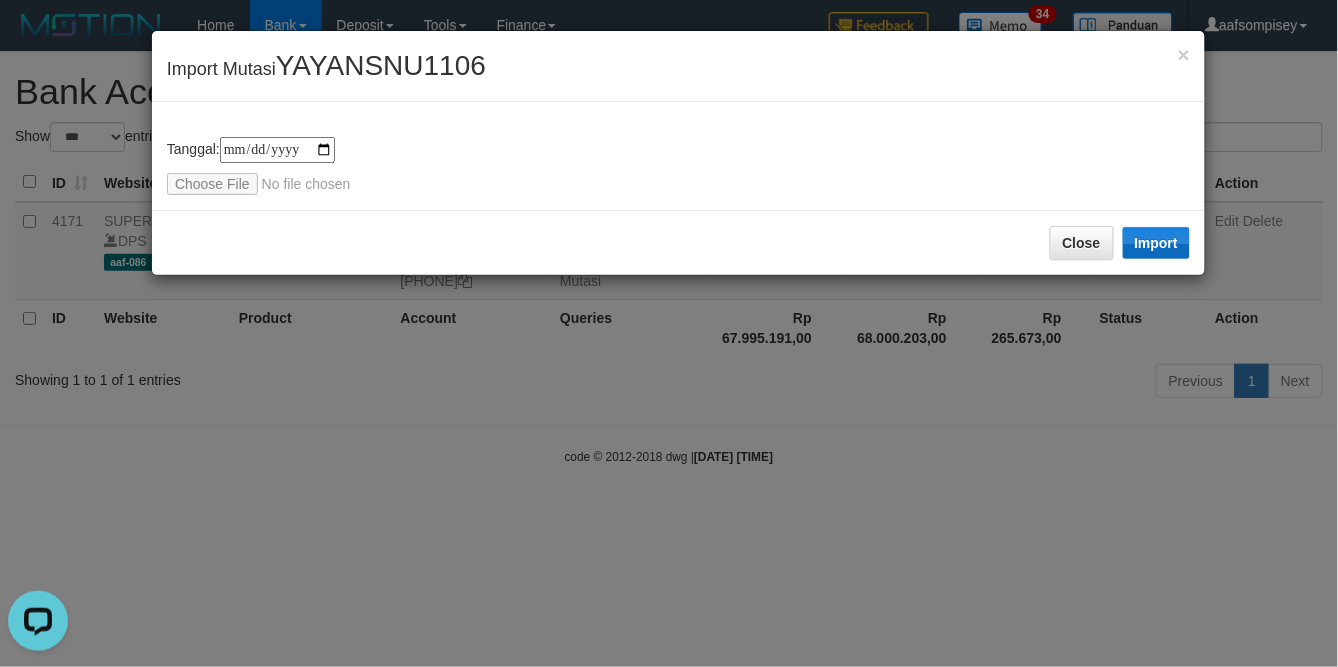 click on "Close
Import" at bounding box center [678, 242] 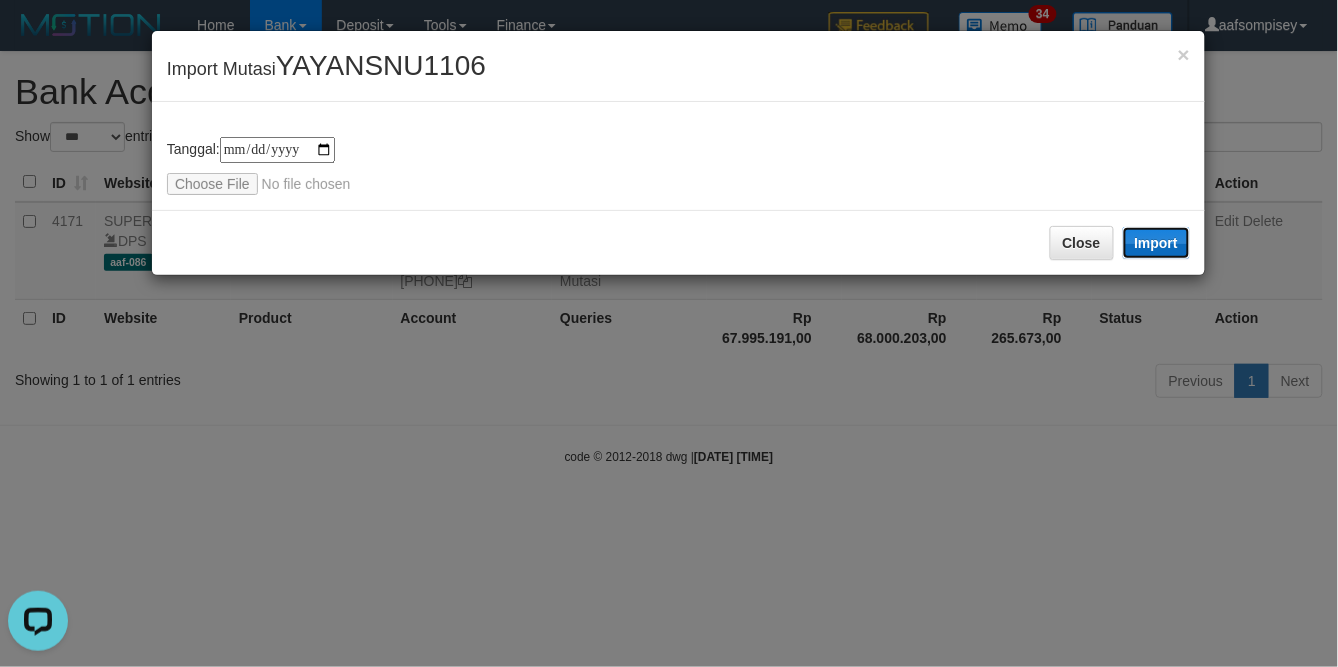 click on "Import" at bounding box center [1157, 243] 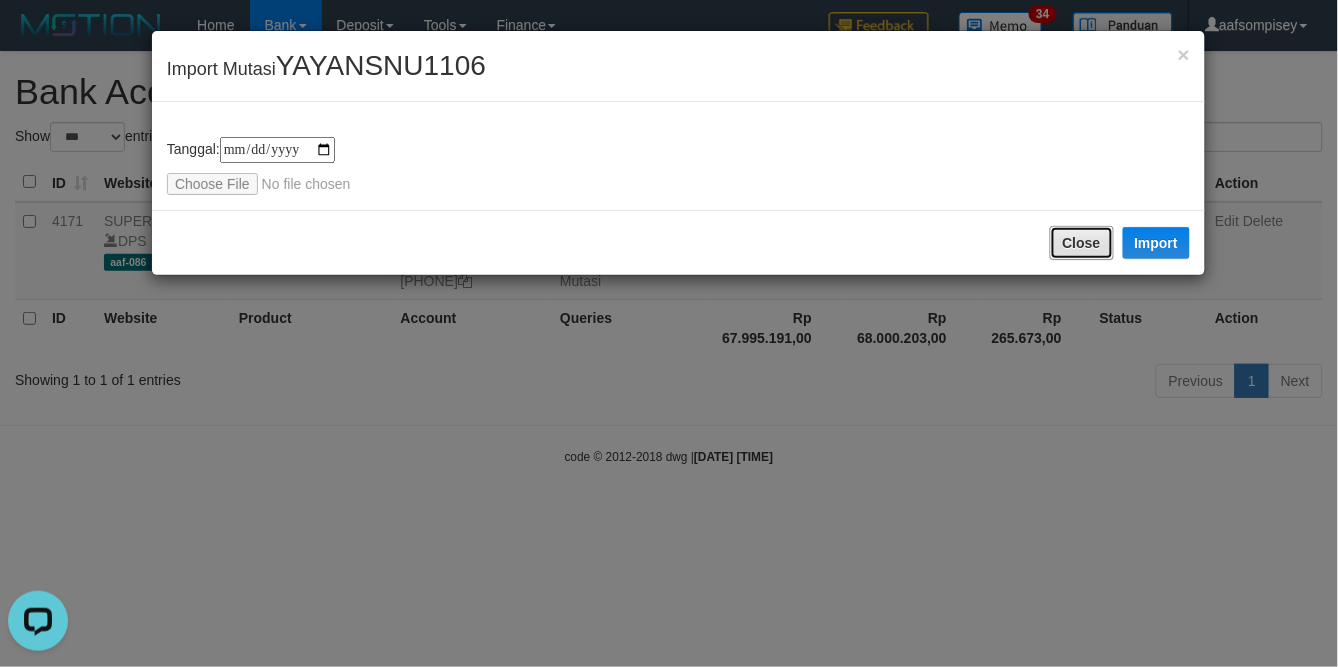 click on "Close" at bounding box center [1082, 243] 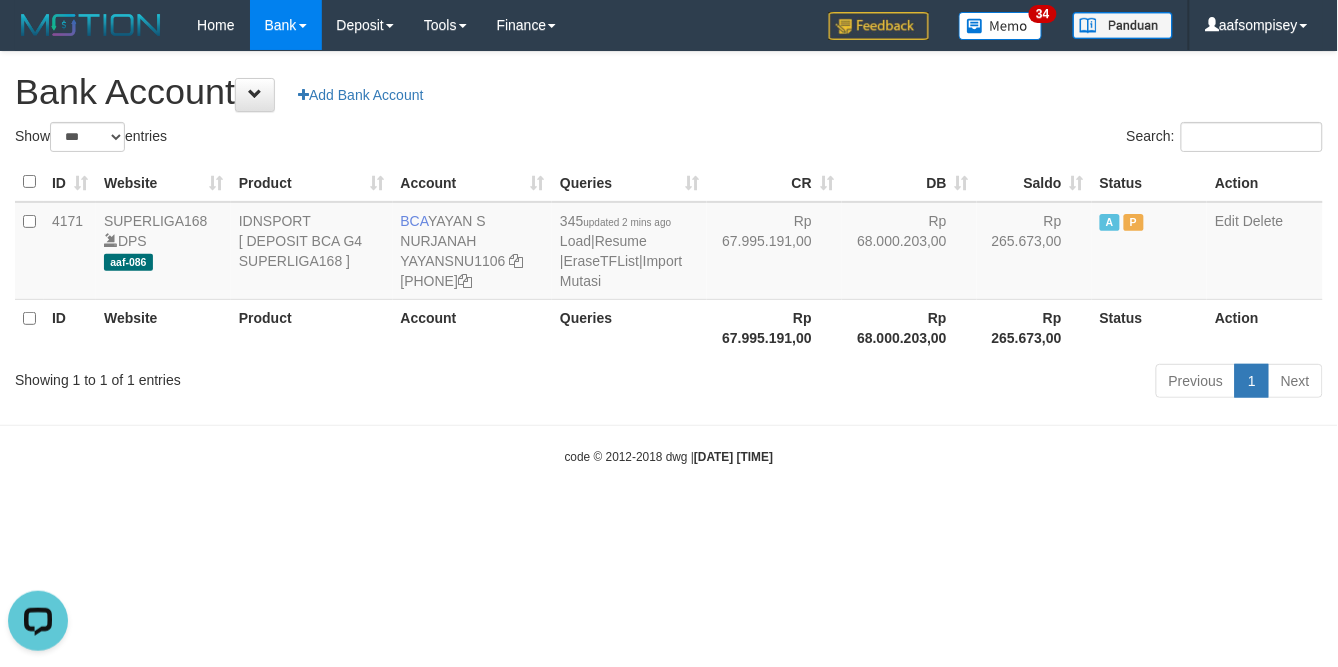 click on "Search:" at bounding box center (1003, 139) 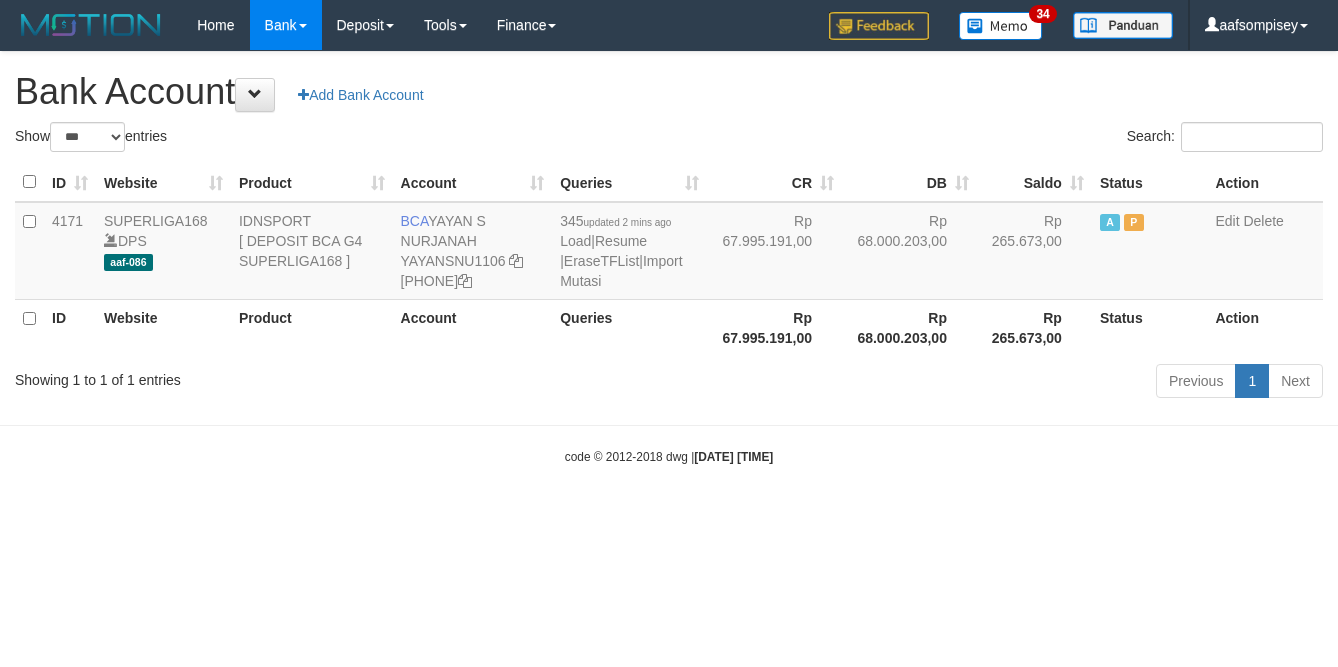 select on "***" 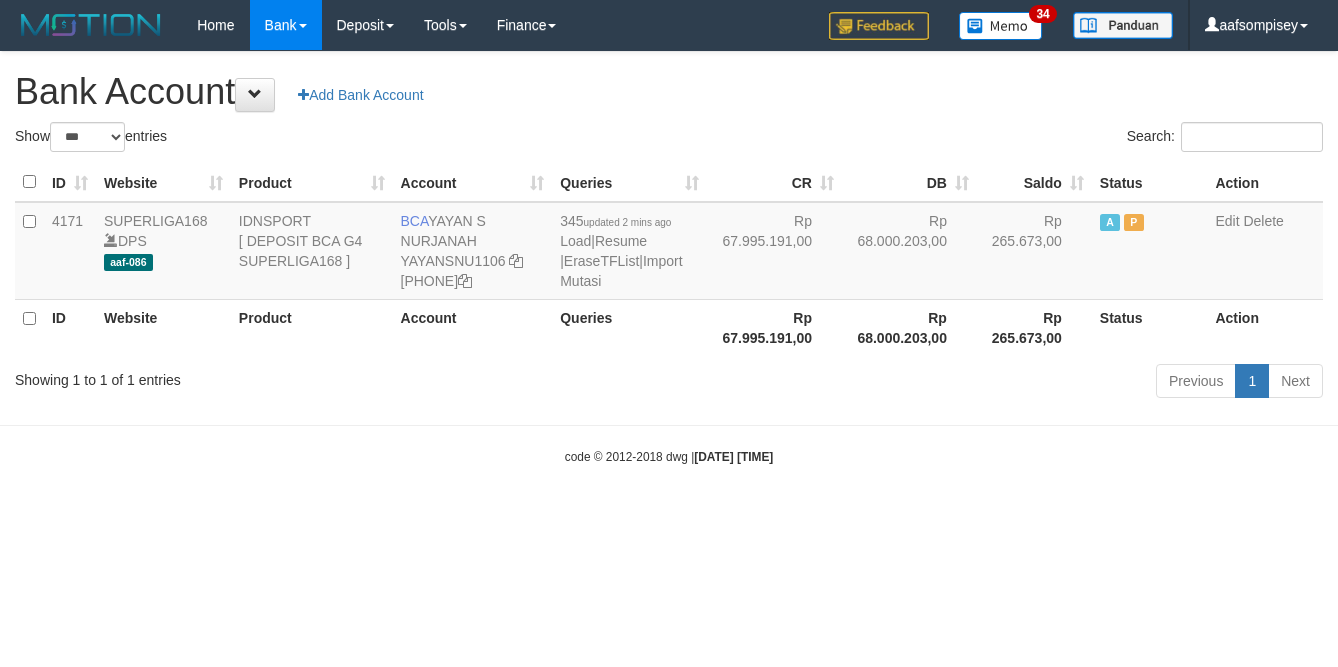 scroll, scrollTop: 0, scrollLeft: 0, axis: both 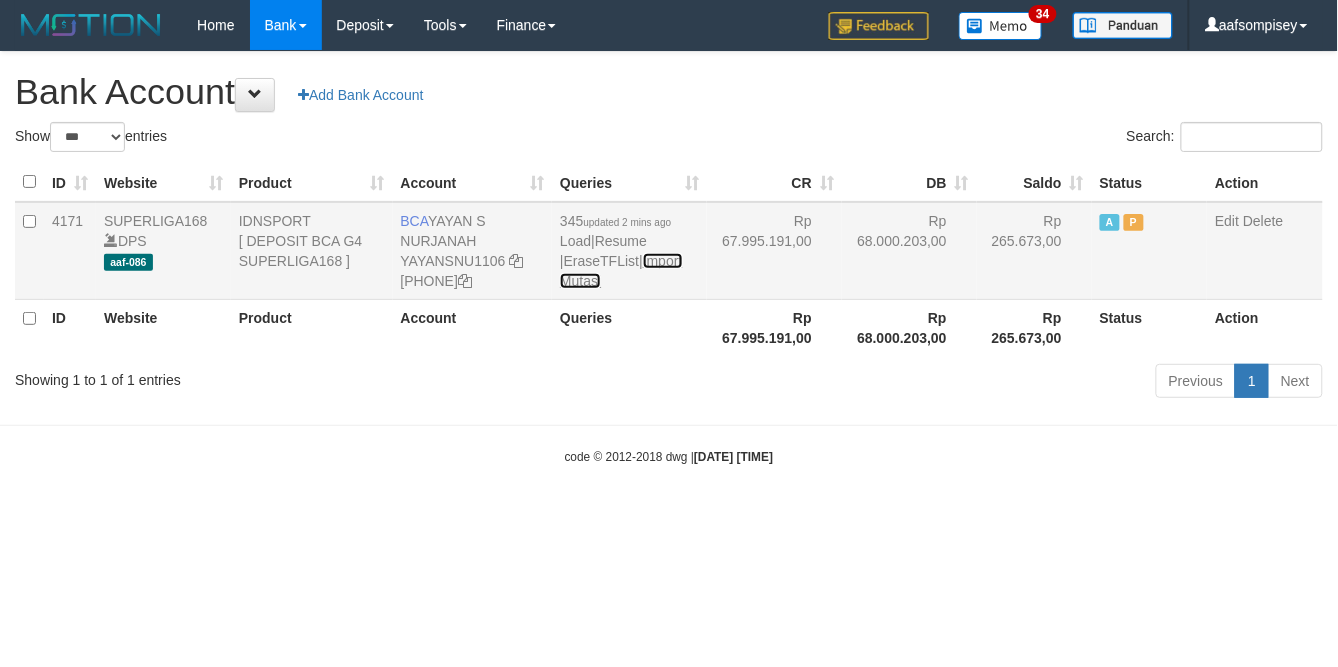 click on "Import Mutasi" at bounding box center [621, 271] 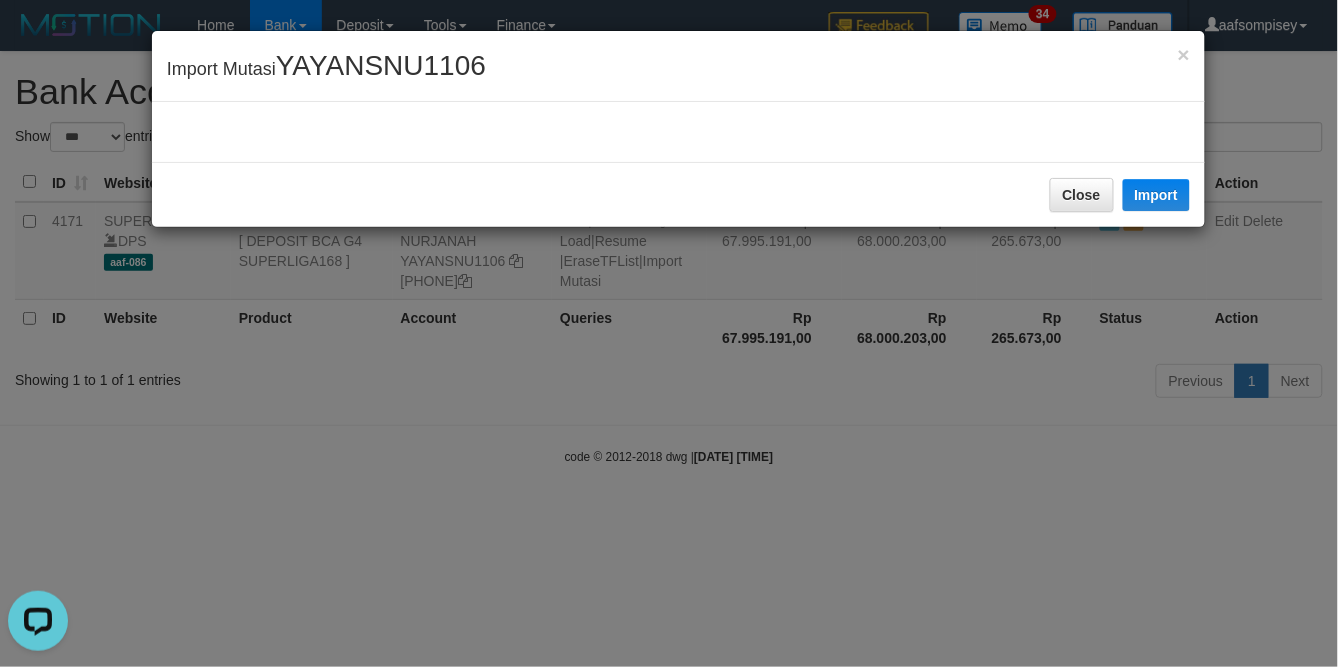 scroll, scrollTop: 0, scrollLeft: 0, axis: both 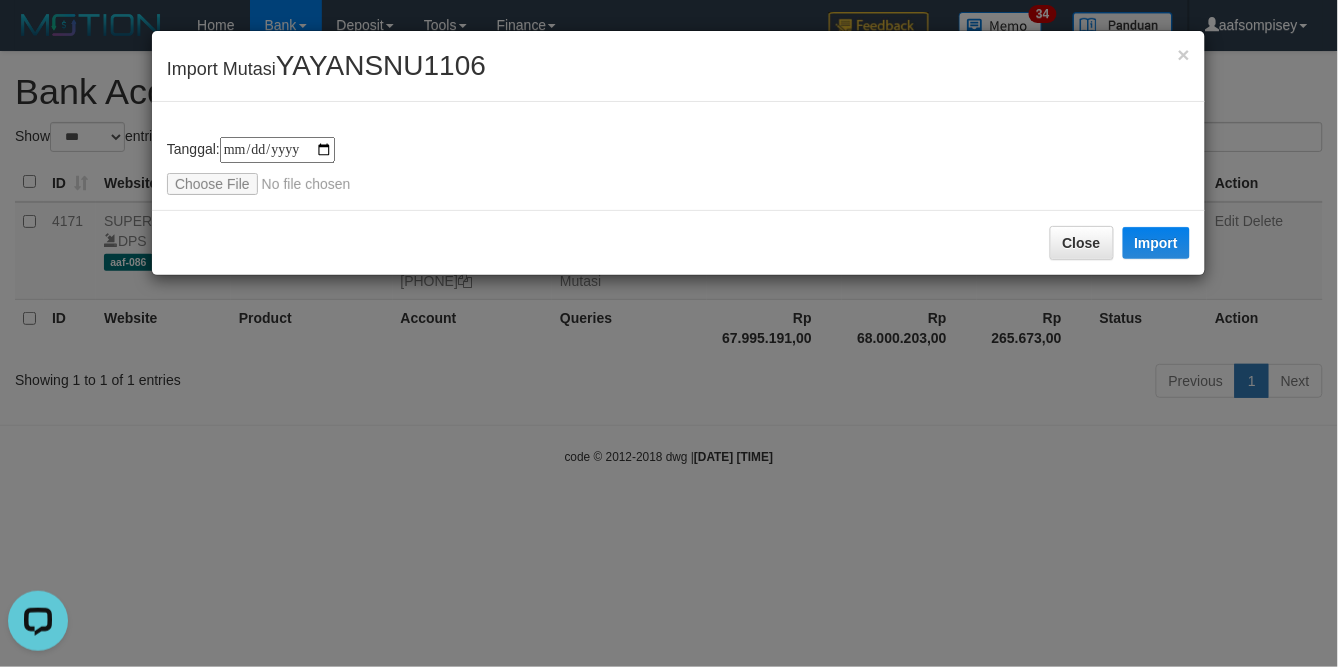 type on "**********" 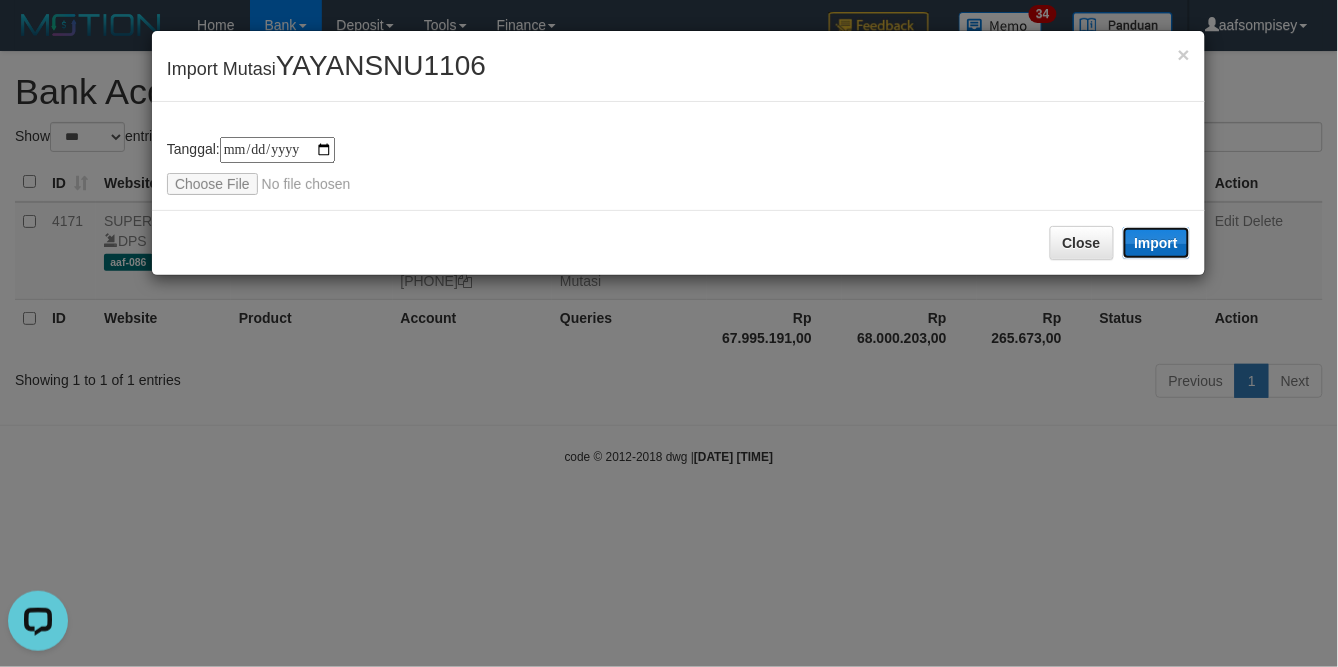click on "Import" at bounding box center [1157, 243] 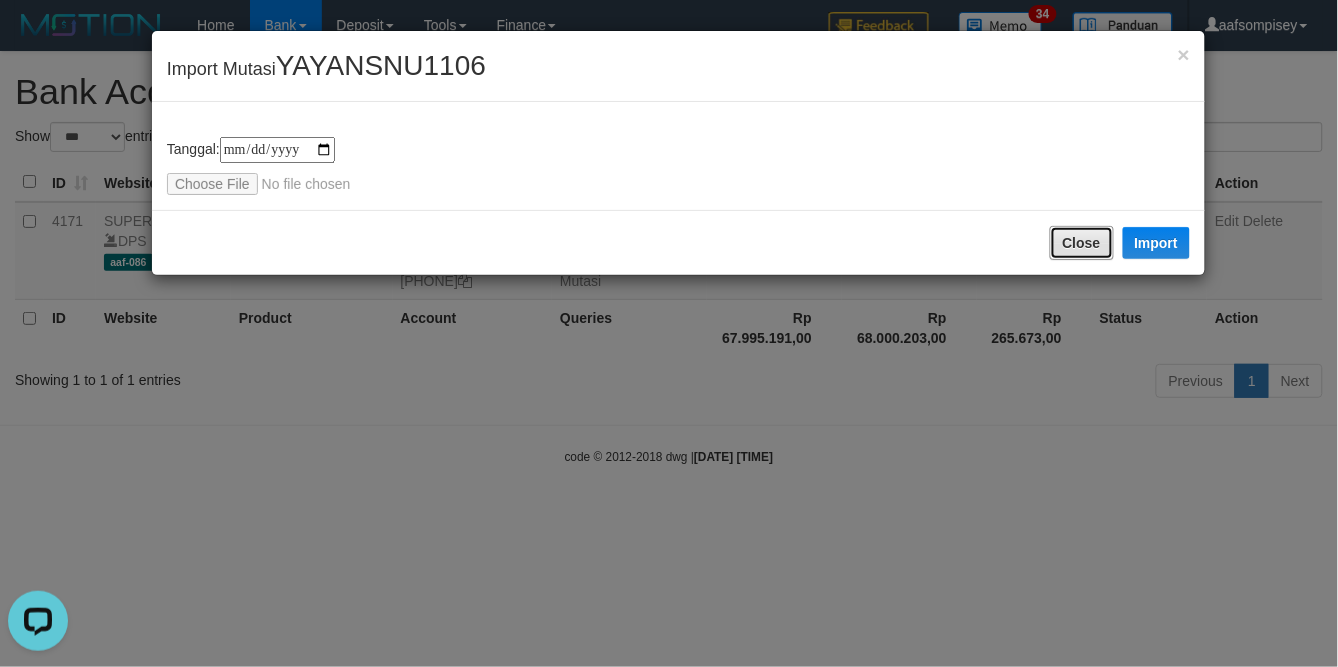 click on "Close" at bounding box center [1082, 243] 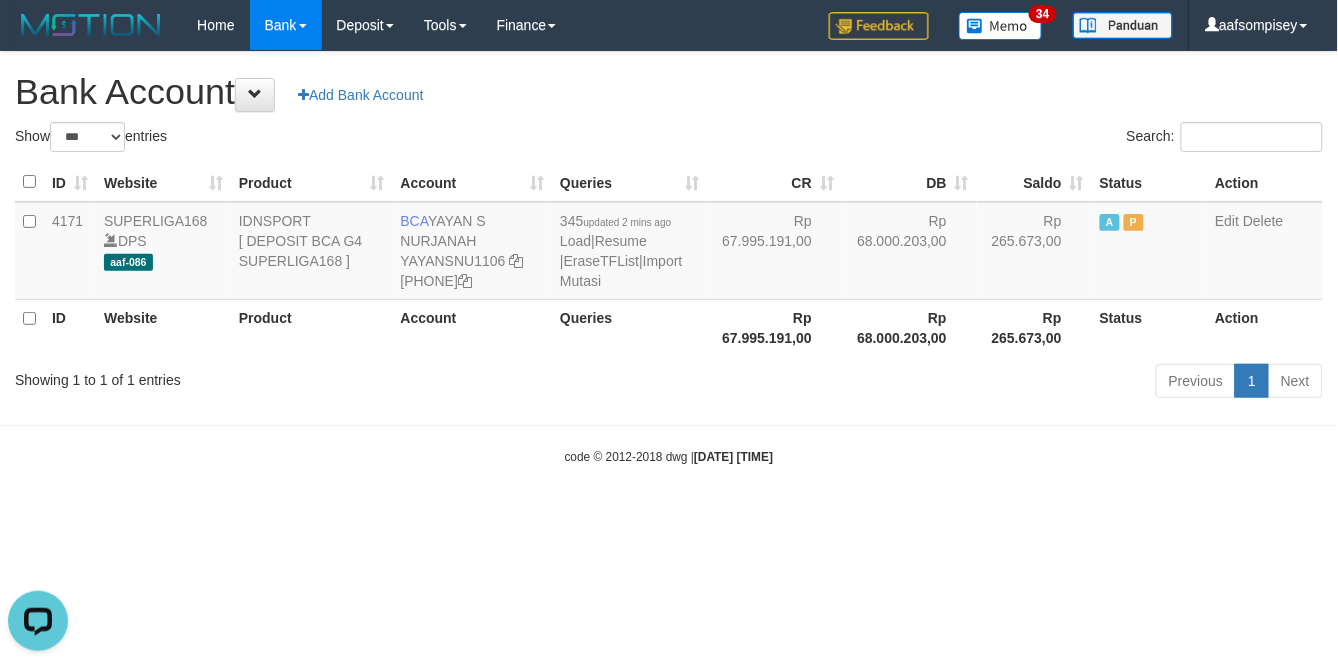 click on "Search:" at bounding box center (1003, 139) 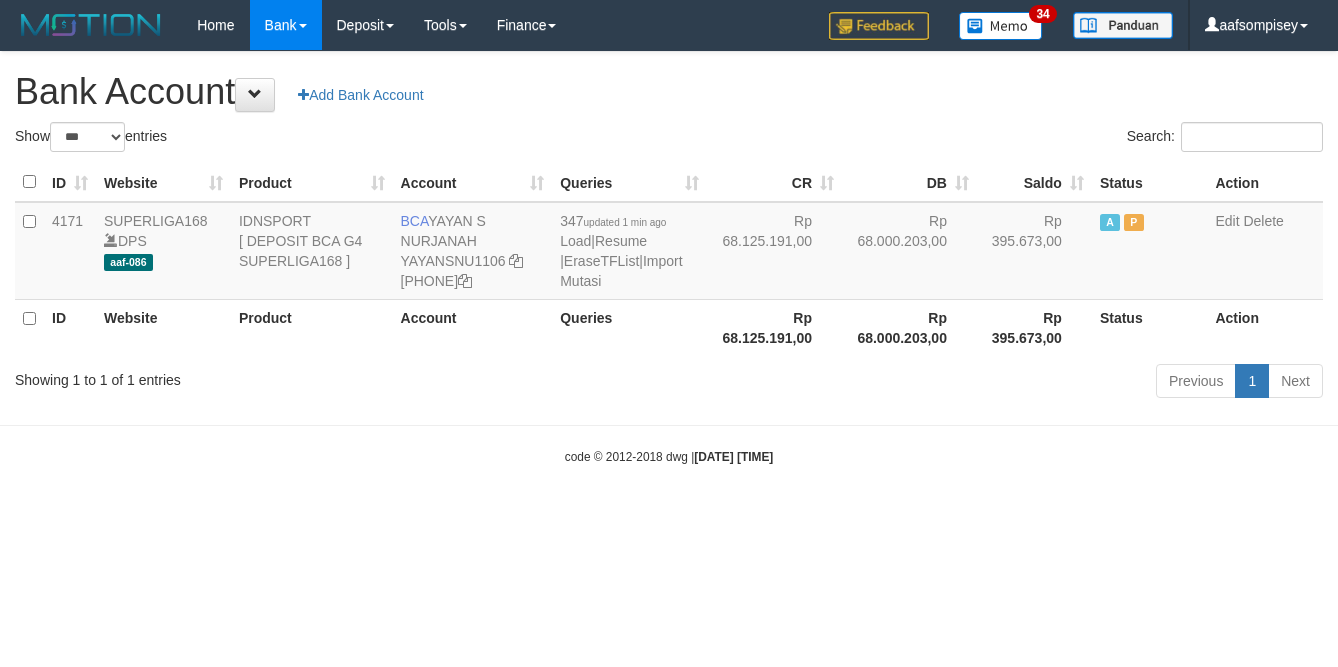 select on "***" 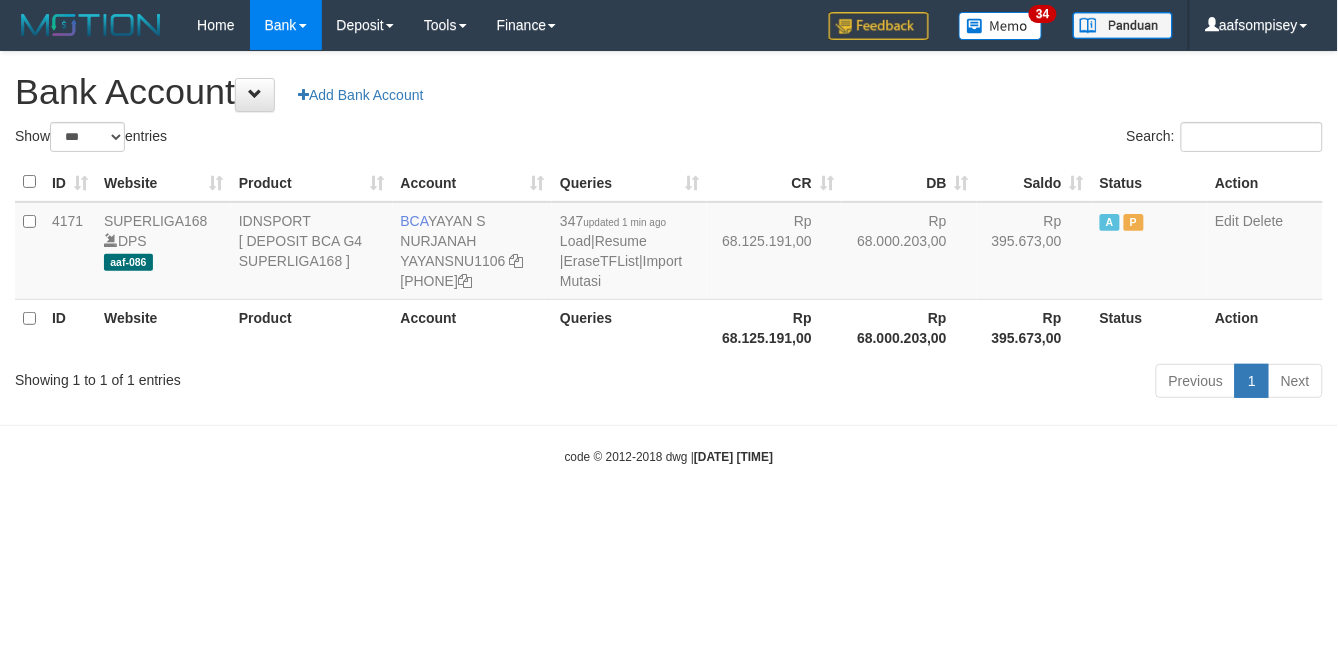 click on "Queries" at bounding box center [629, 327] 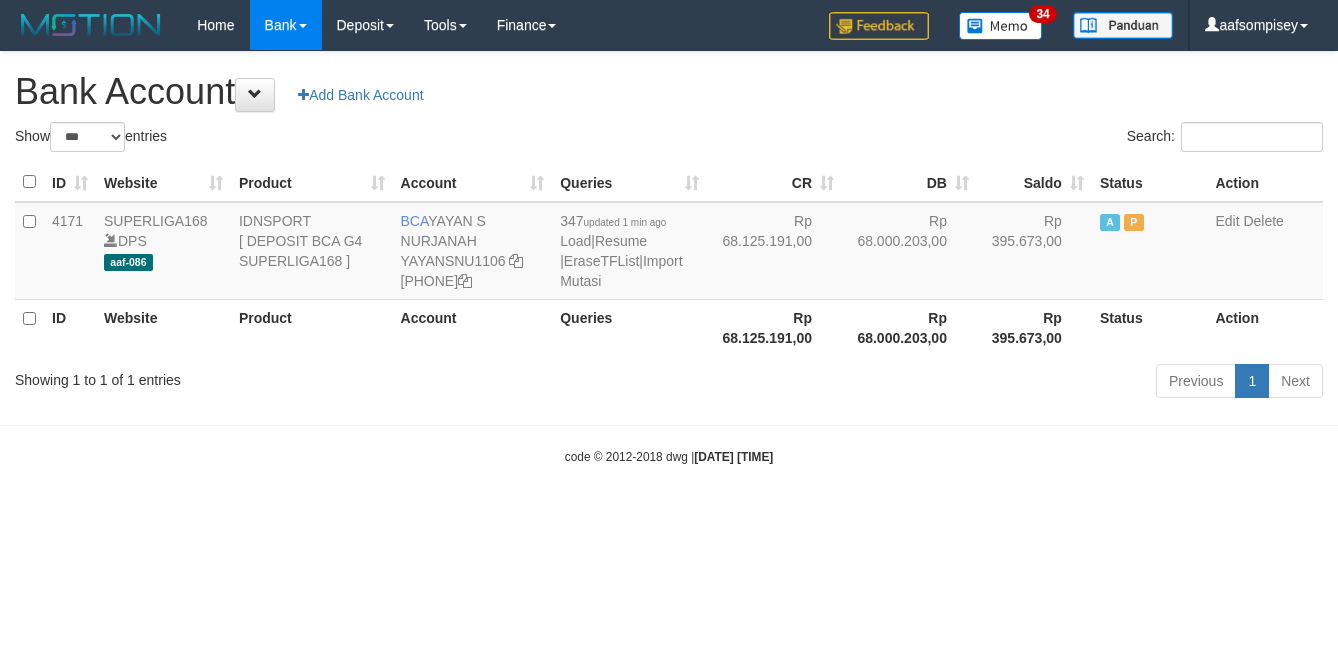 select on "***" 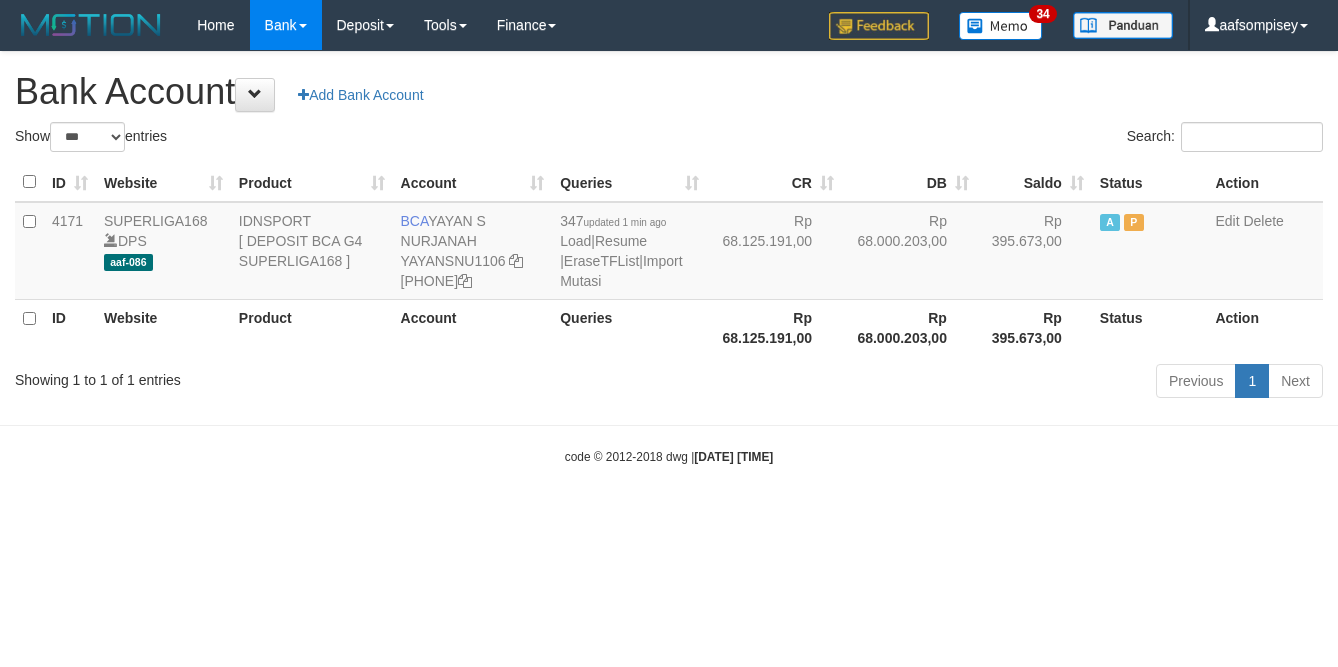 scroll, scrollTop: 0, scrollLeft: 0, axis: both 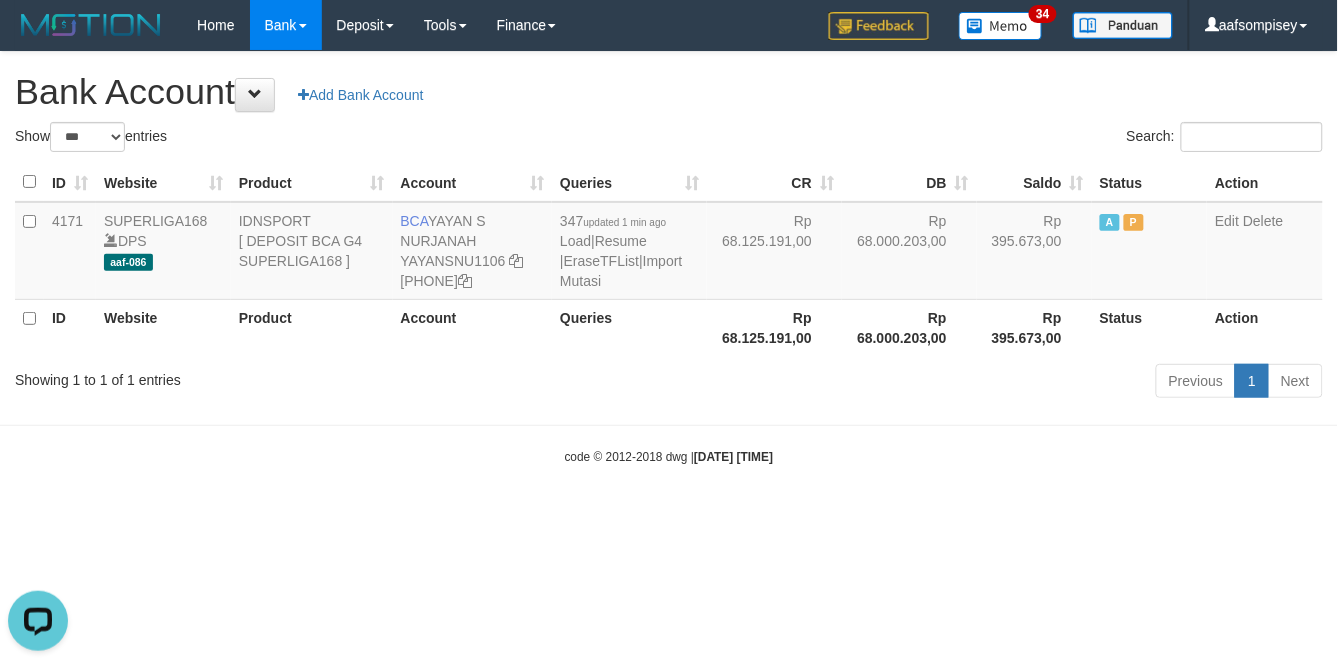 click on "Showing 1 to 1 of 1 entries" at bounding box center (279, 376) 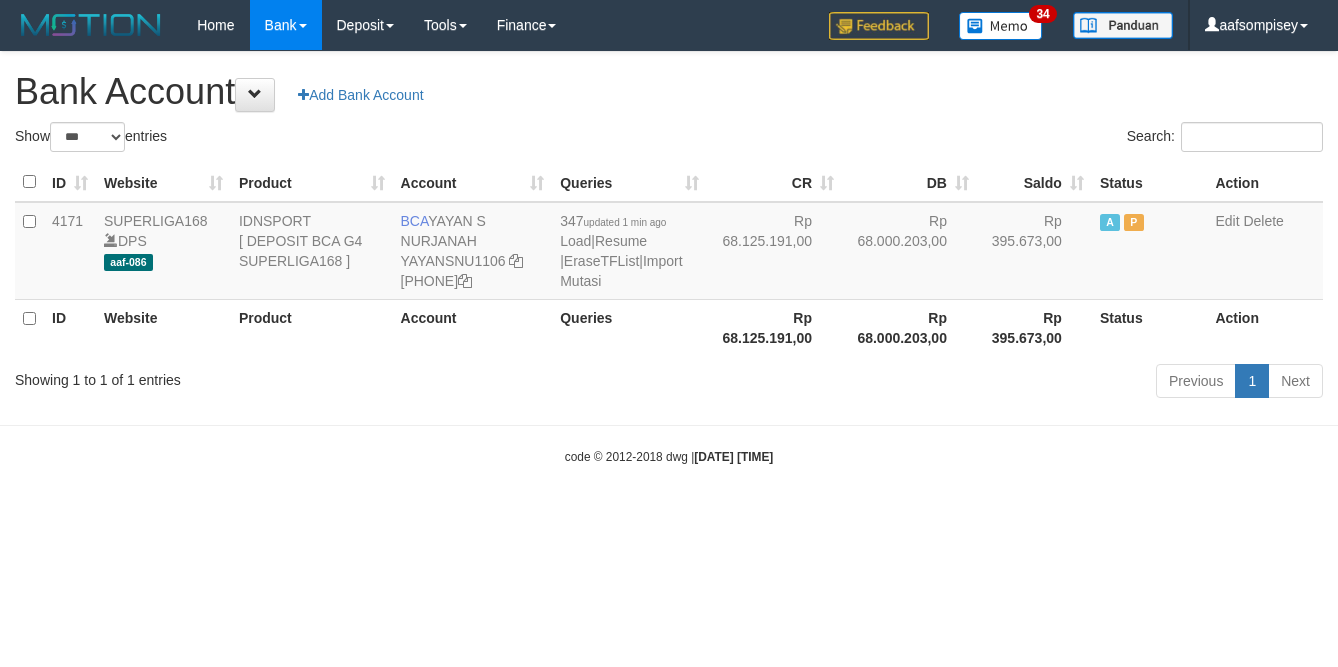 select on "***" 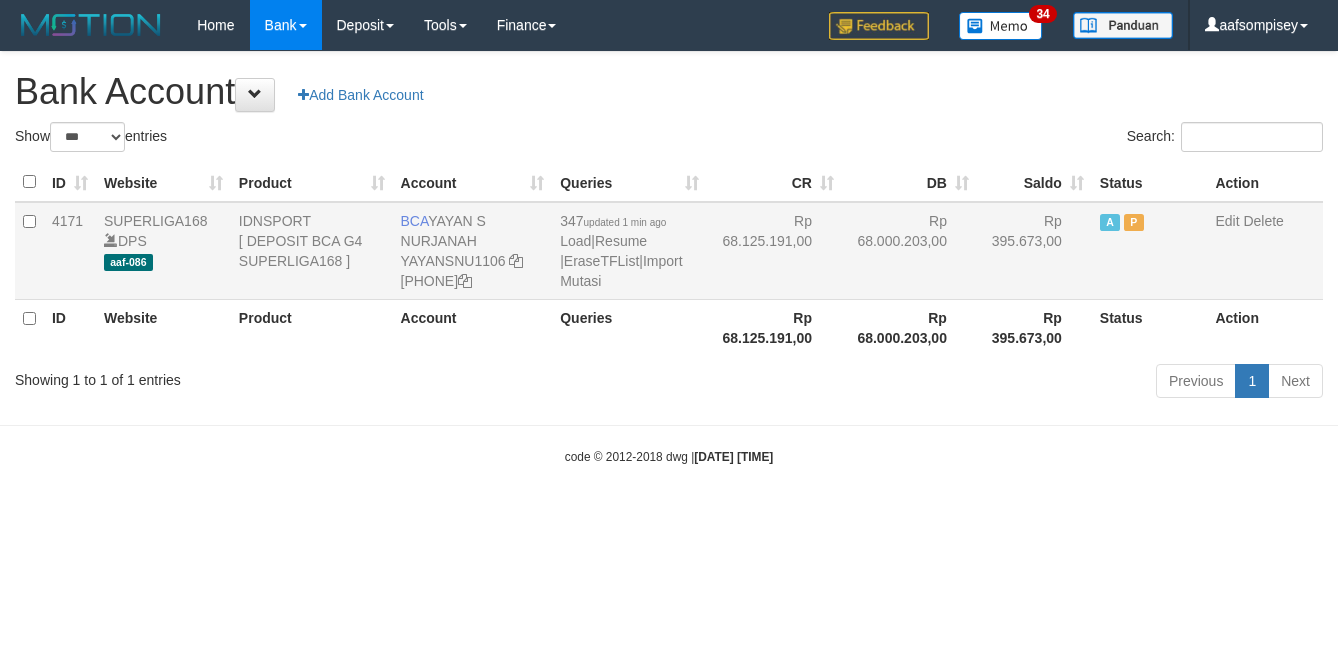 scroll, scrollTop: 0, scrollLeft: 0, axis: both 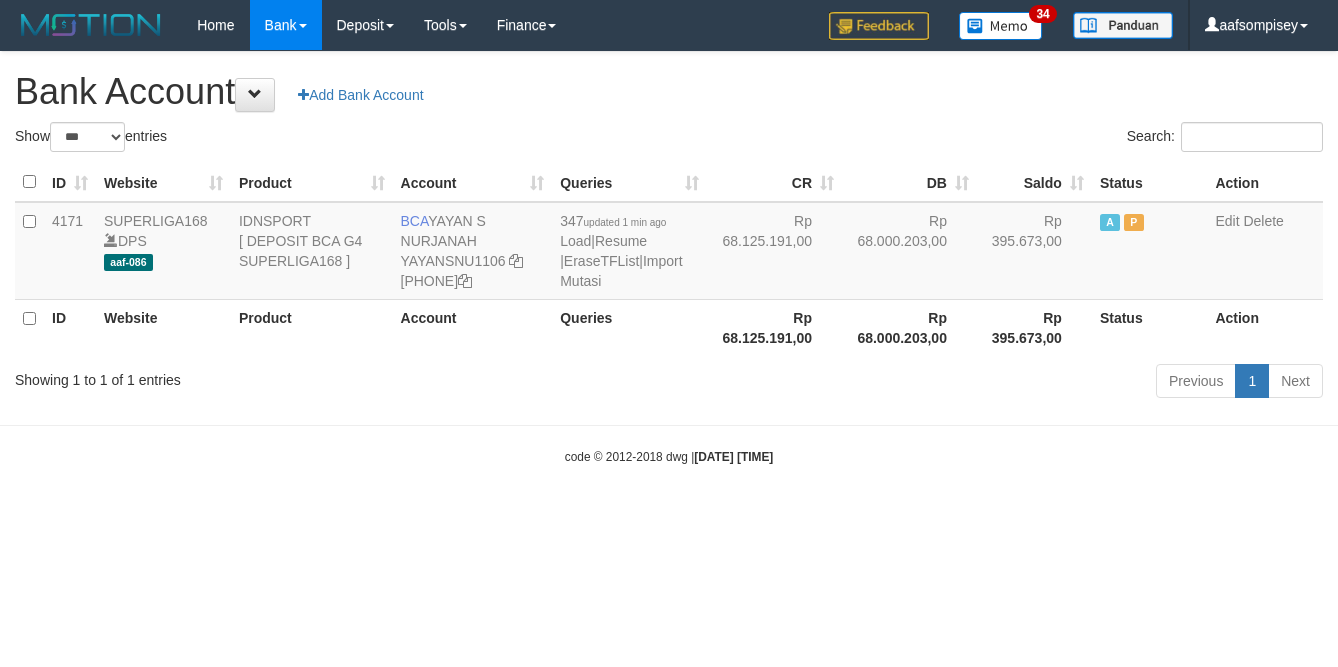select on "***" 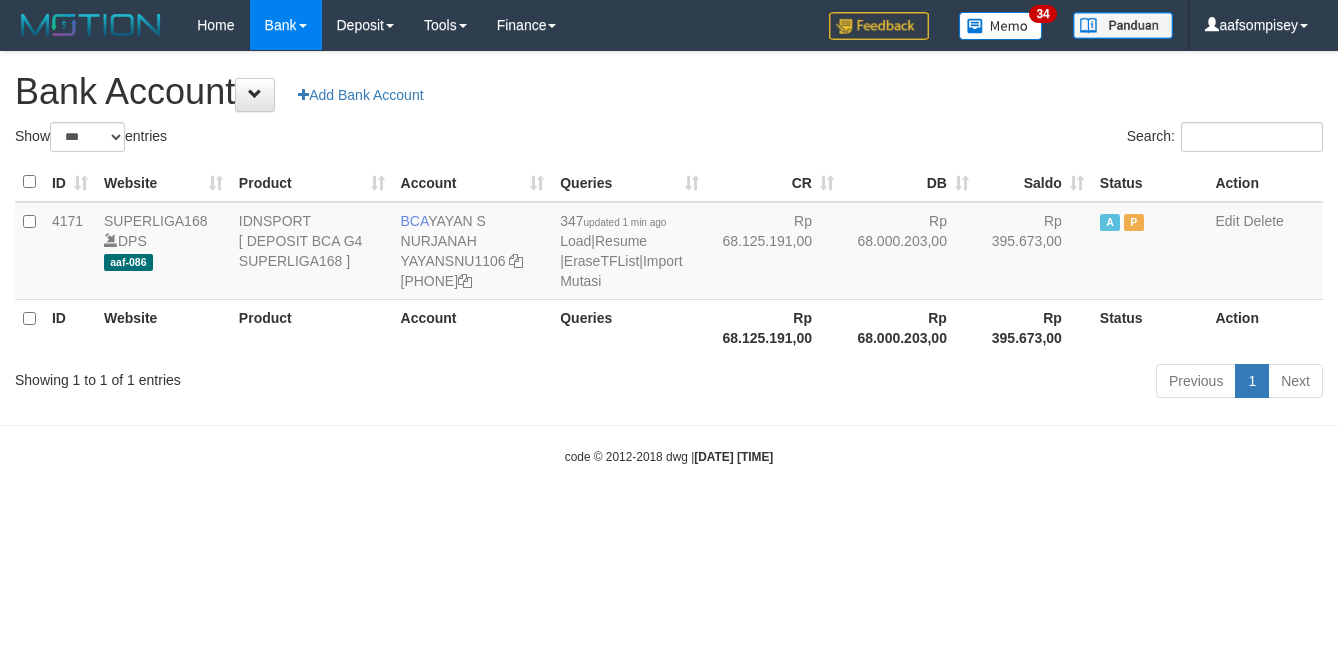 scroll, scrollTop: 0, scrollLeft: 0, axis: both 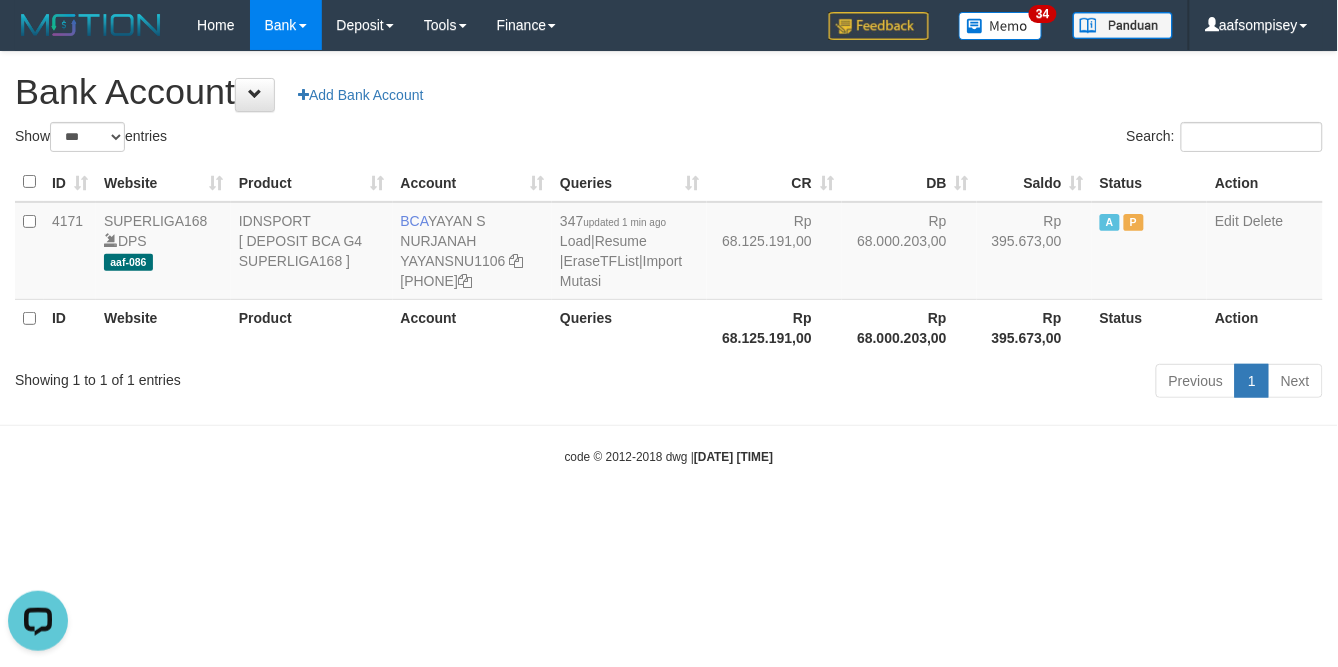 click on "Previous 1 Next" at bounding box center [948, 383] 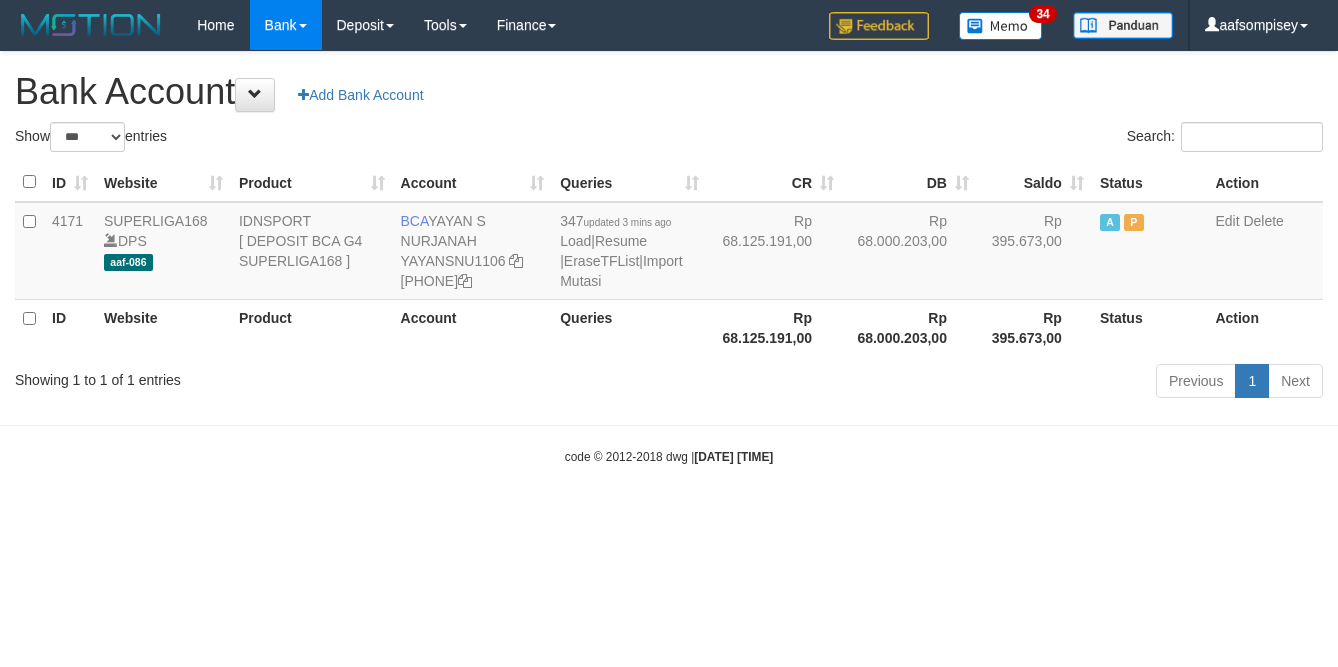 select on "***" 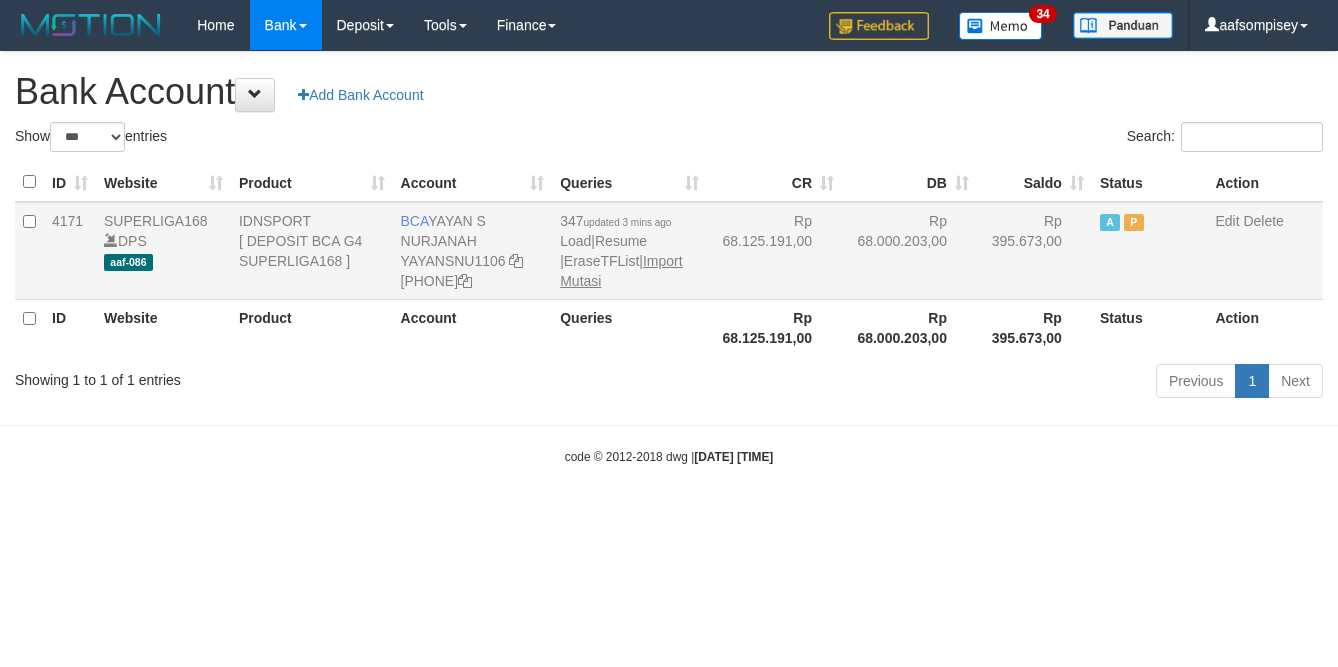 scroll, scrollTop: 0, scrollLeft: 0, axis: both 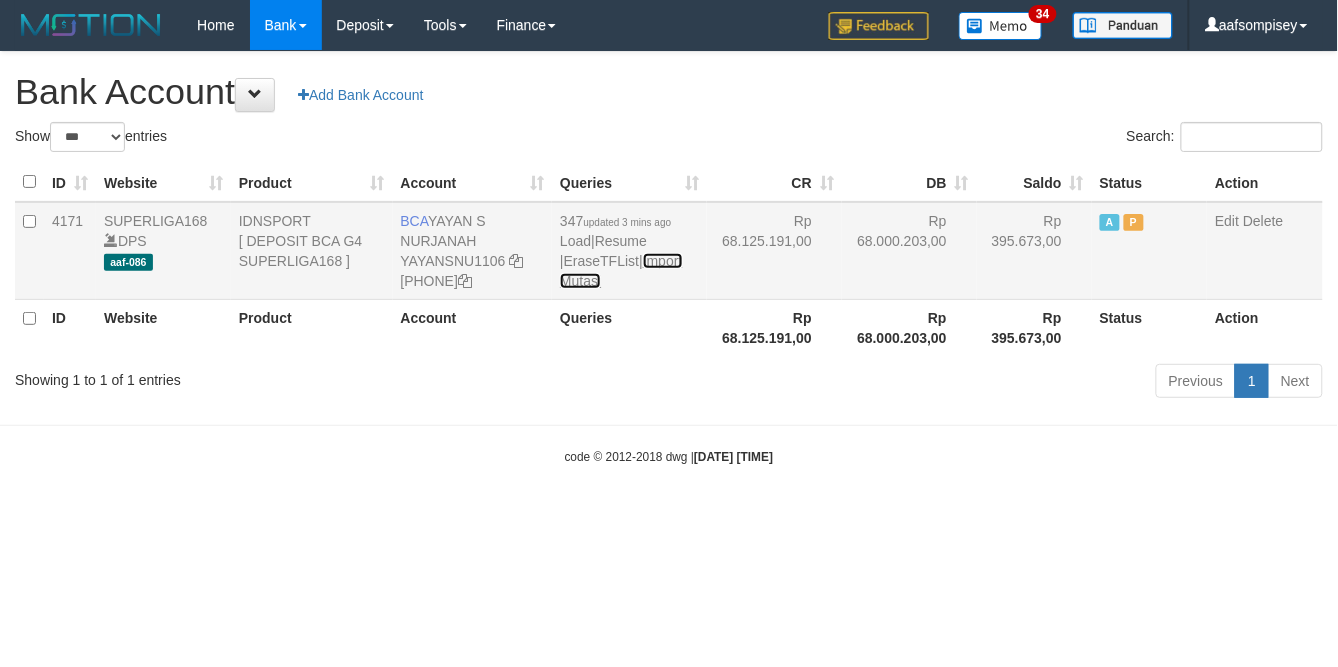 click on "Import Mutasi" at bounding box center [621, 271] 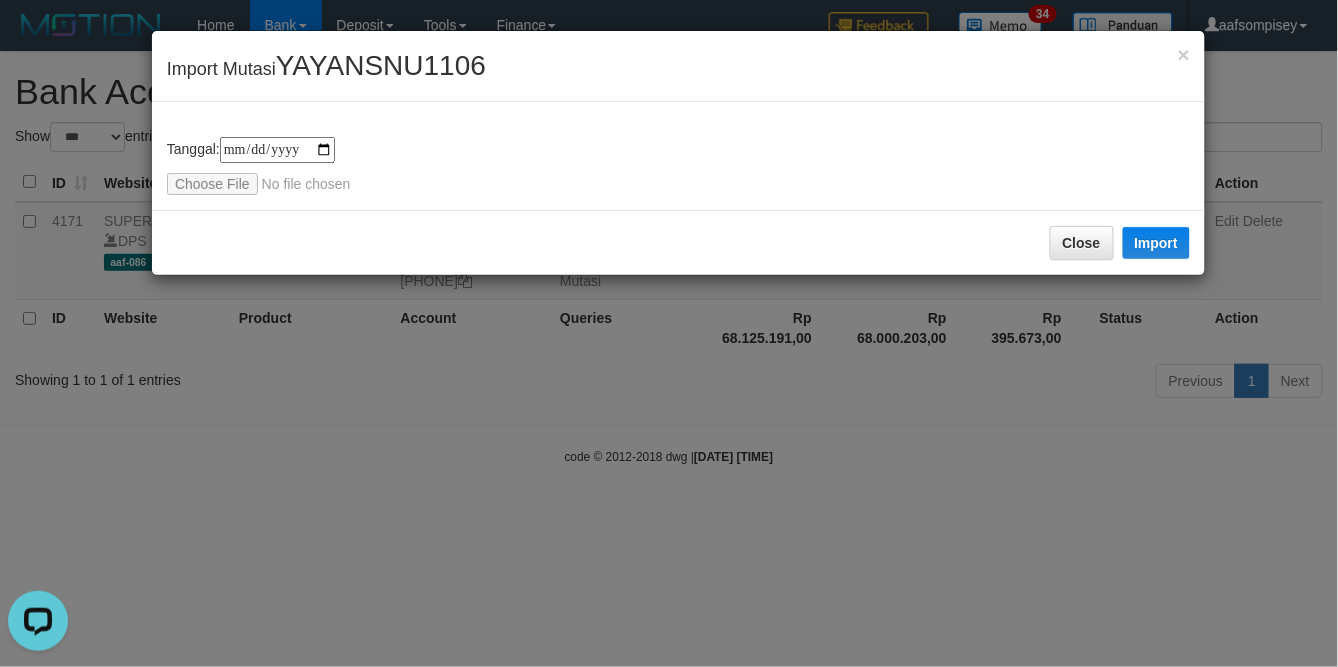 scroll, scrollTop: 0, scrollLeft: 0, axis: both 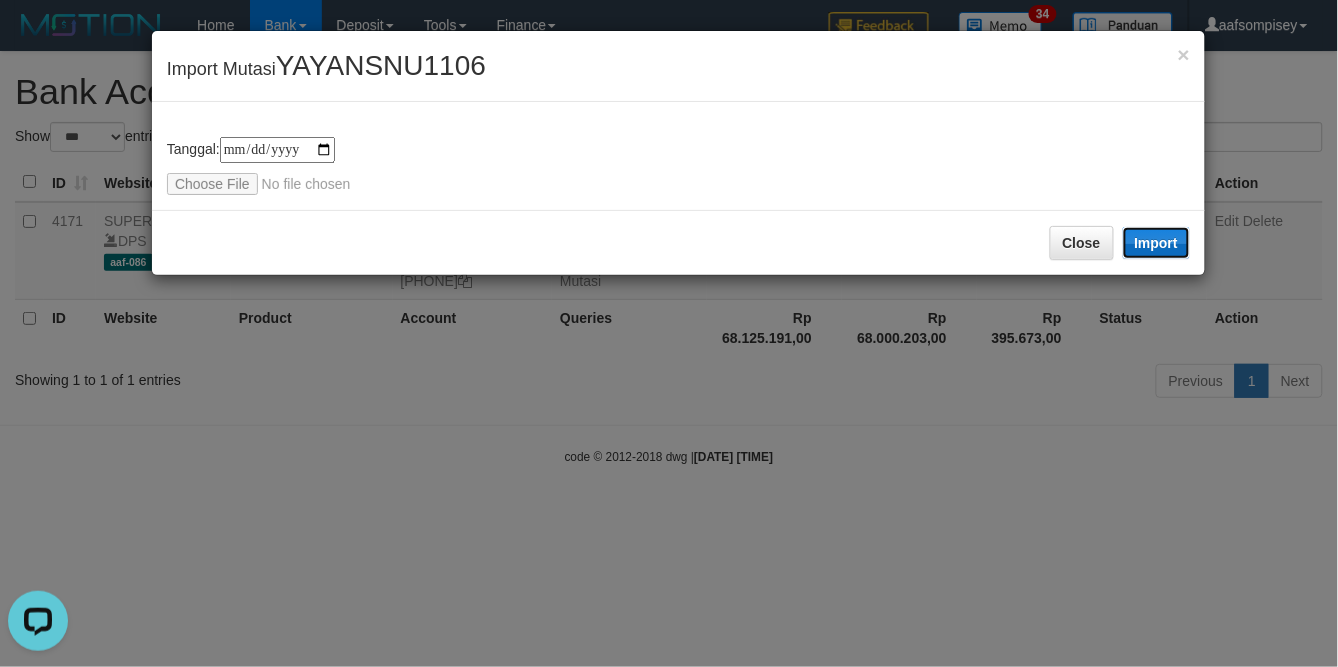 click on "Import" at bounding box center (1157, 243) 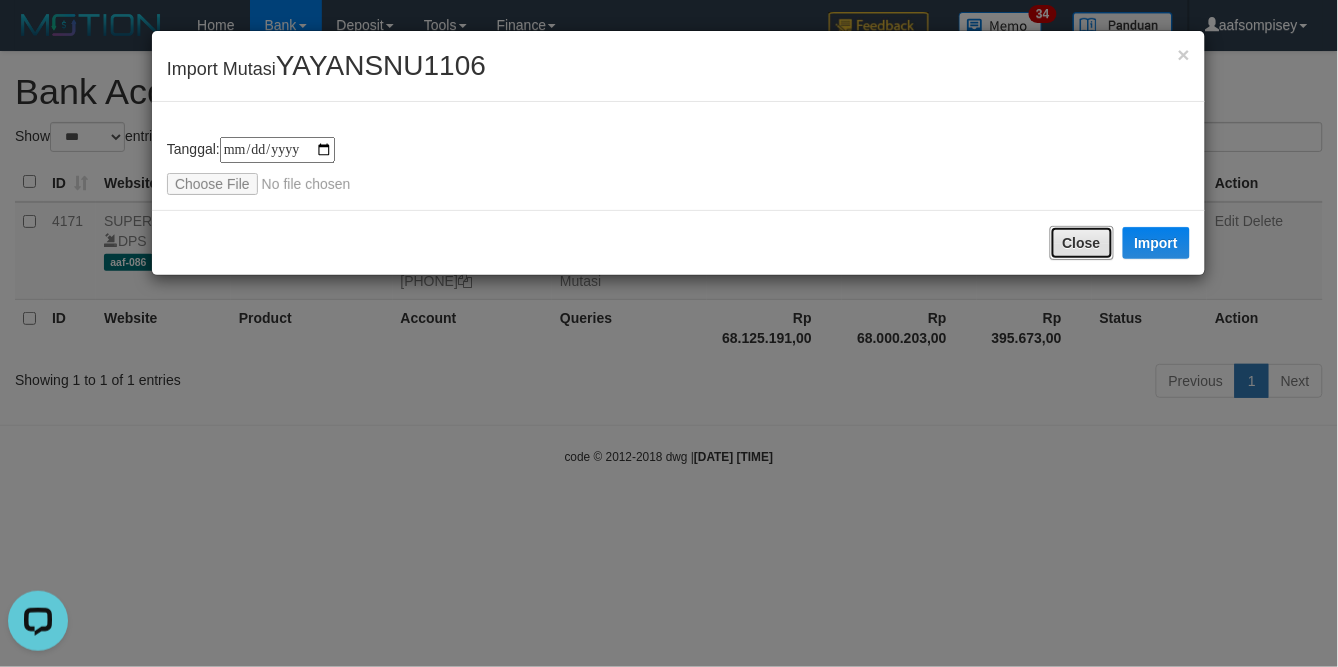 click on "Close" at bounding box center (1082, 243) 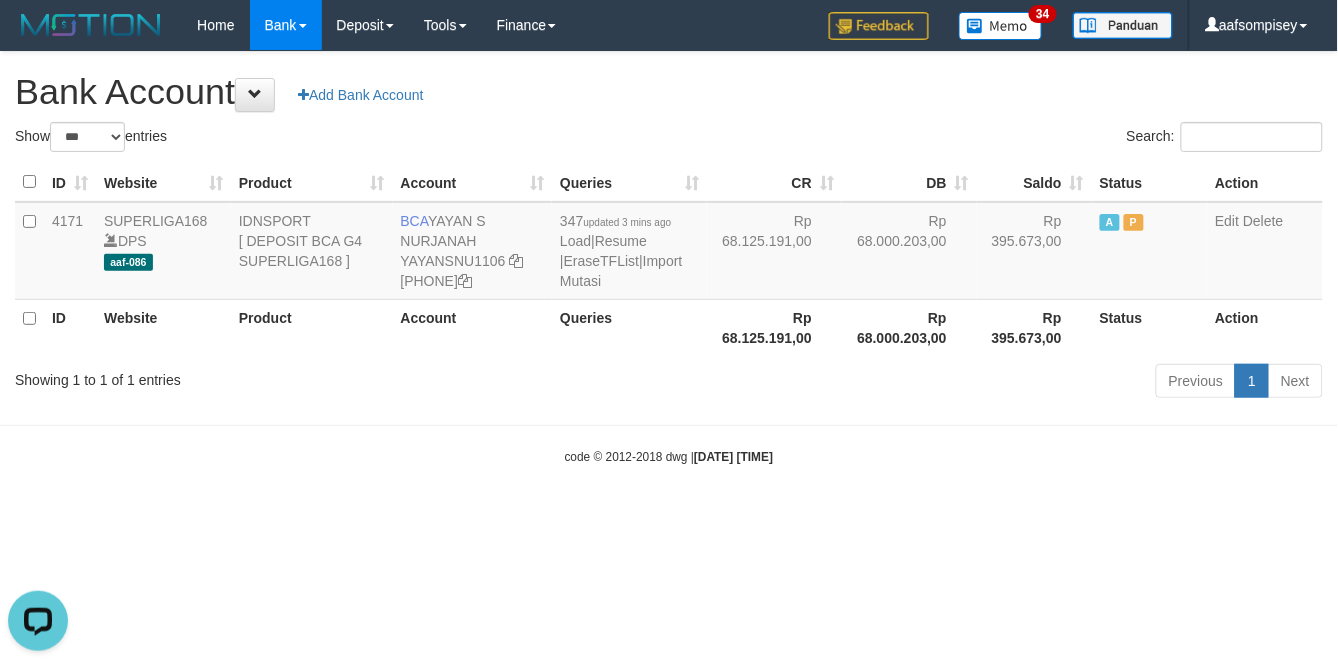 click on "ID Website Product Account Queries CR DB Saldo Status Action
4171
SUPERLIGA168
DPS
aaf-086
IDNSPORT
[ DEPOSIT BCA G4 SUPERLIGA168 ]
BCA
YAYAN S NURJANAH
YAYANSNU1106
352-105-6493
347  updated 3 mins ago
Load
|
Resume
|
EraseTFList
|
Import Mutasi
Rp 68.125.191,00
Rp 68.000.203,00
Rp 395.673,00
A
P
Edit
Delete
ID Website Product Account Queries Rp 68.125.191,00 Rp 395.673,00" at bounding box center [669, 259] 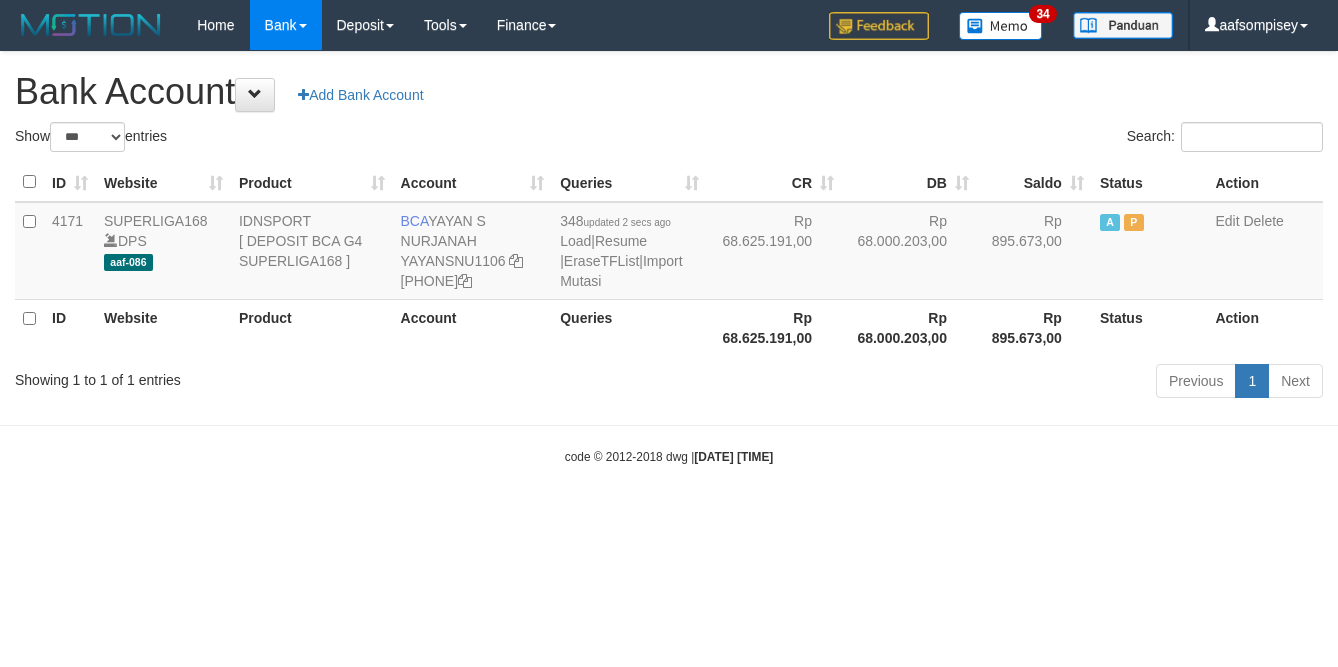 select on "***" 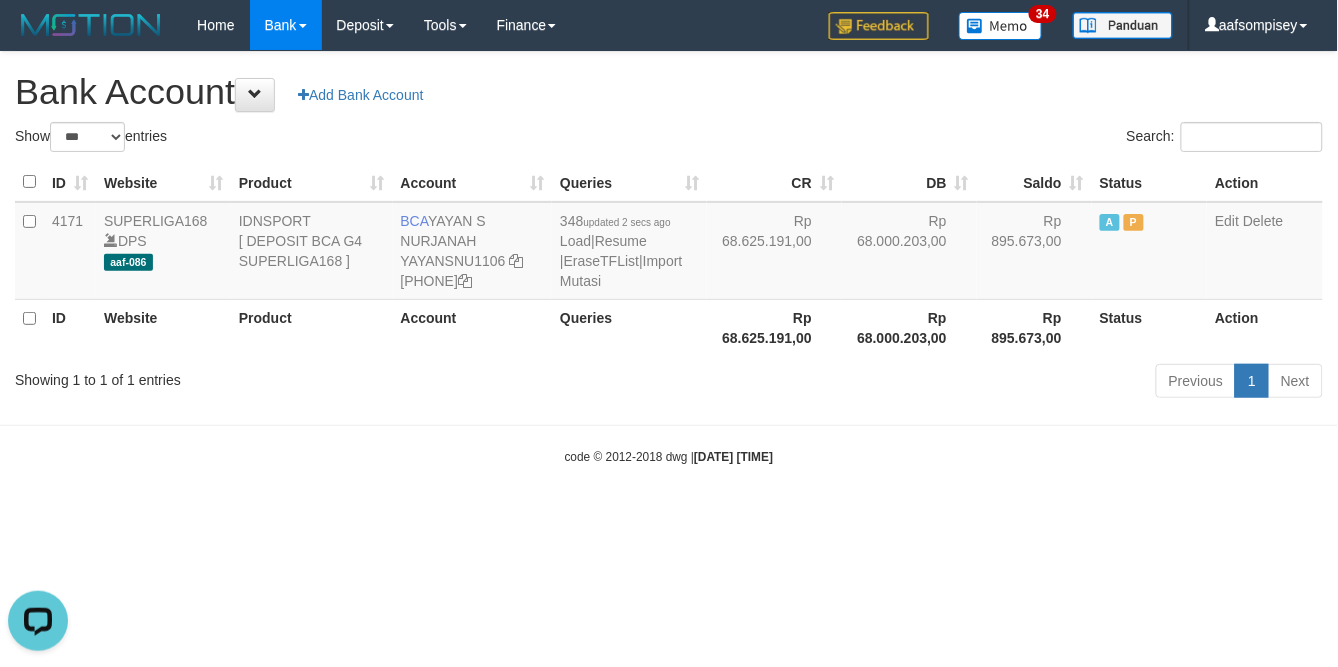scroll, scrollTop: 0, scrollLeft: 0, axis: both 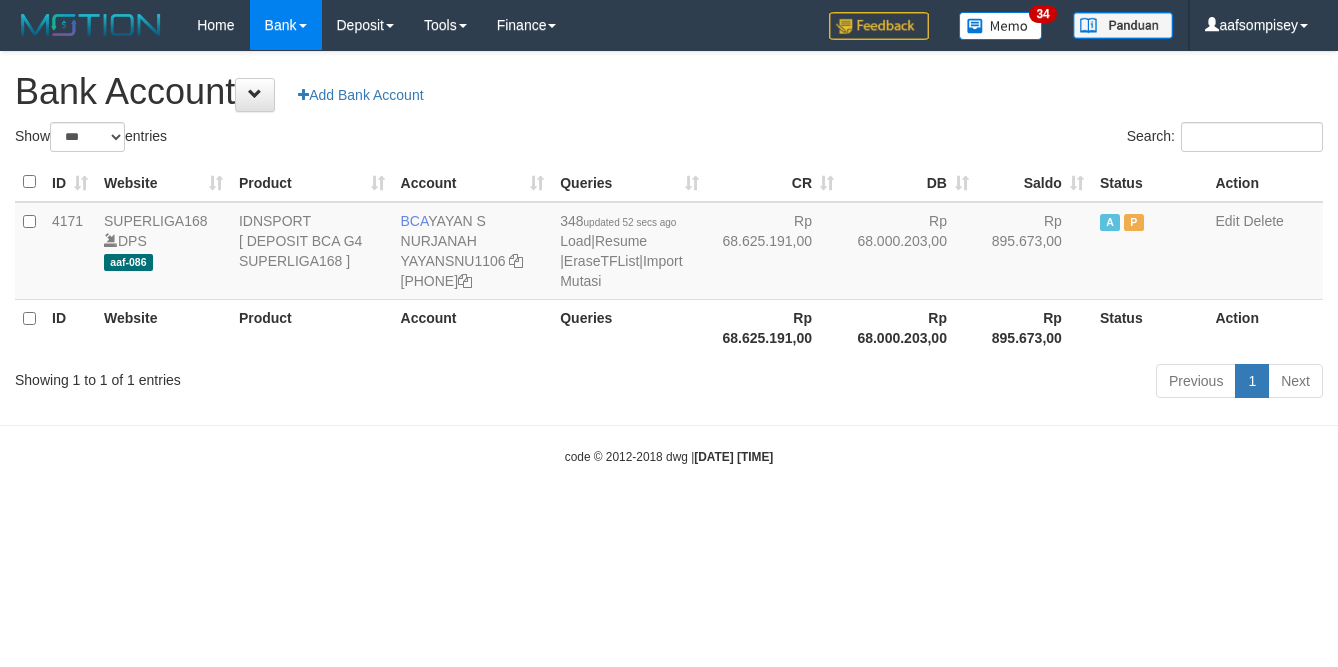 select on "***" 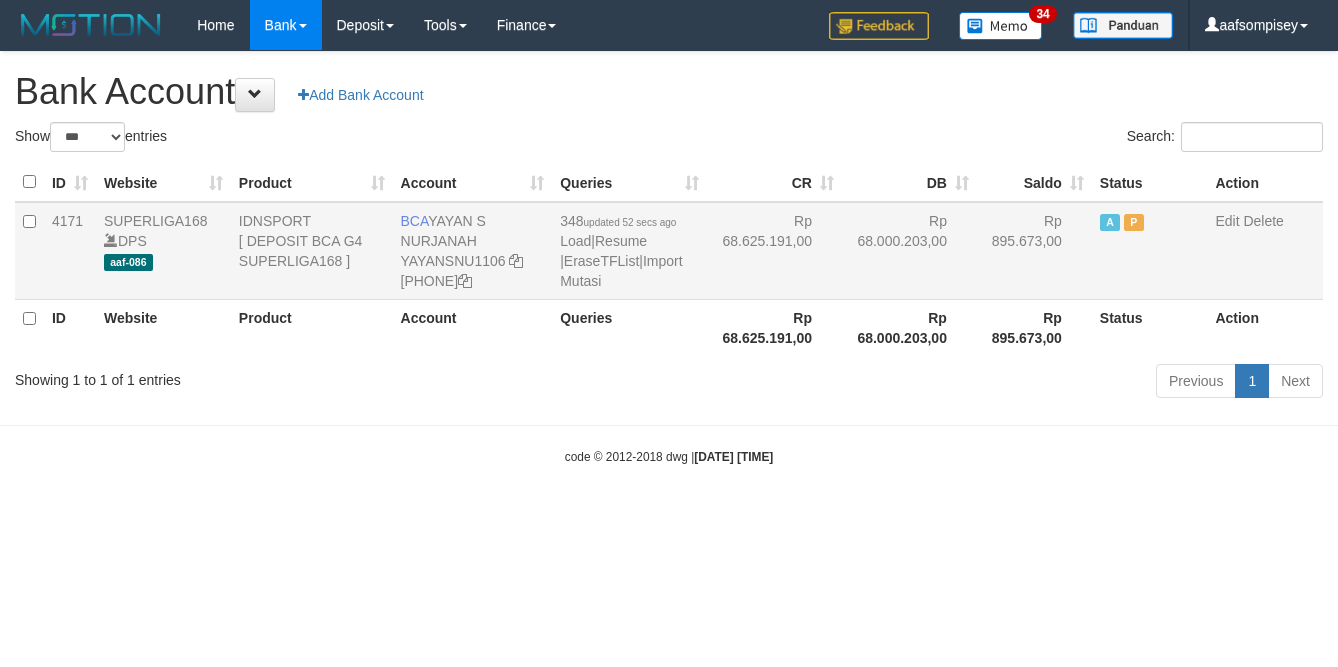 scroll, scrollTop: 0, scrollLeft: 0, axis: both 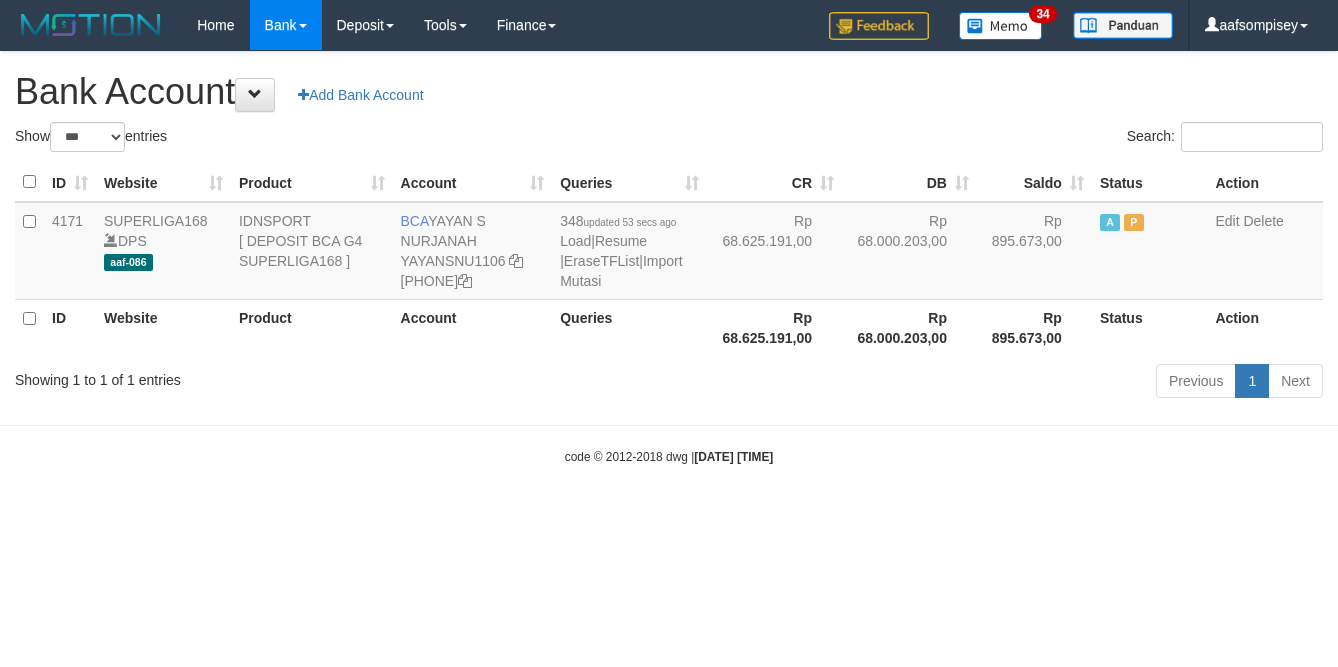 select on "***" 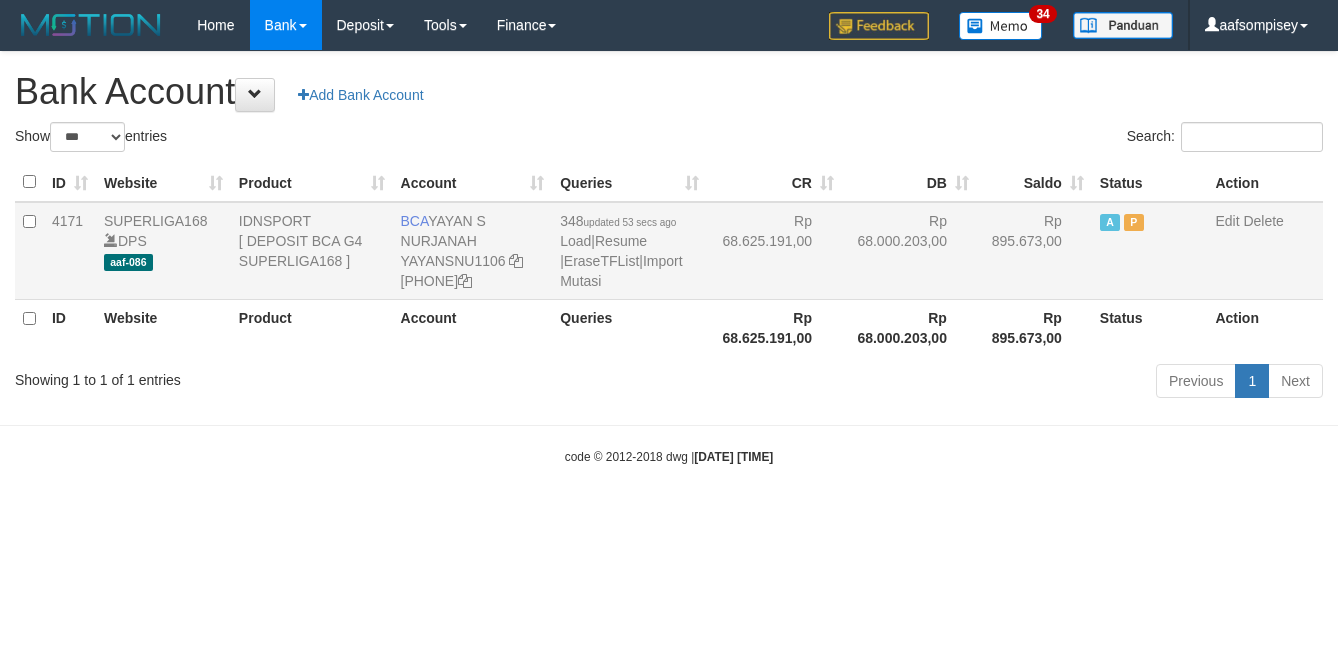scroll, scrollTop: 0, scrollLeft: 0, axis: both 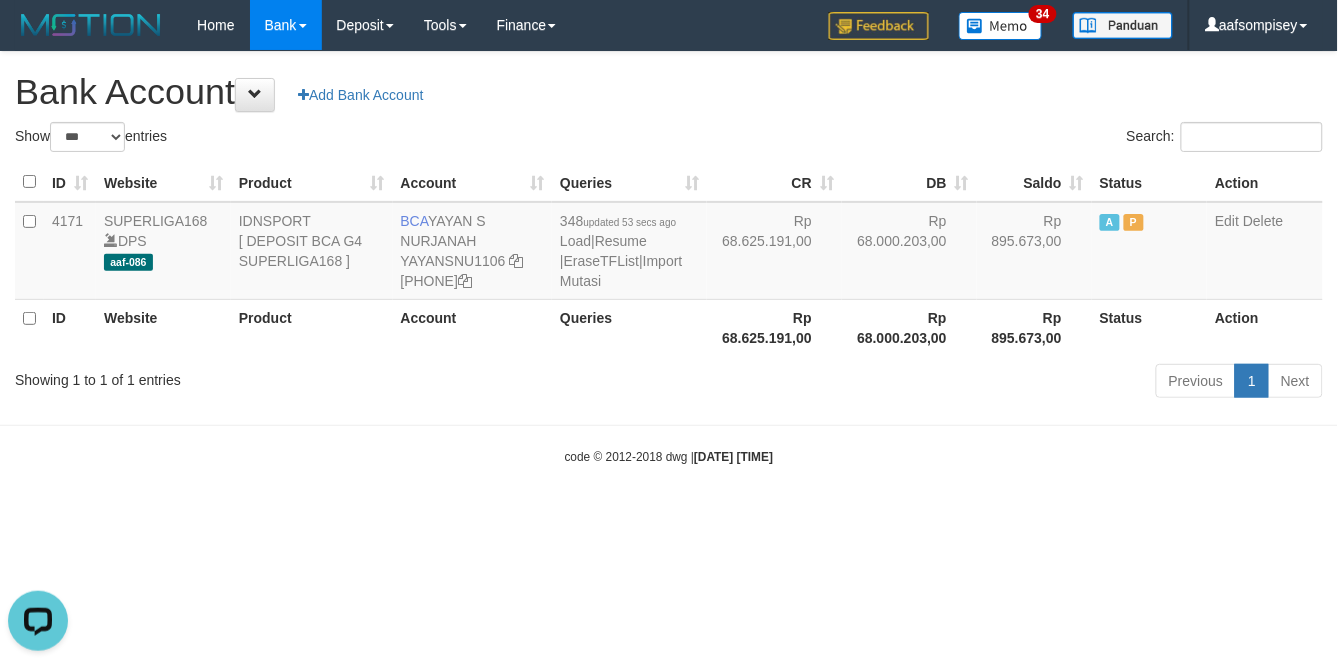drag, startPoint x: 768, startPoint y: 146, endPoint x: 805, endPoint y: 168, distance: 43.046486 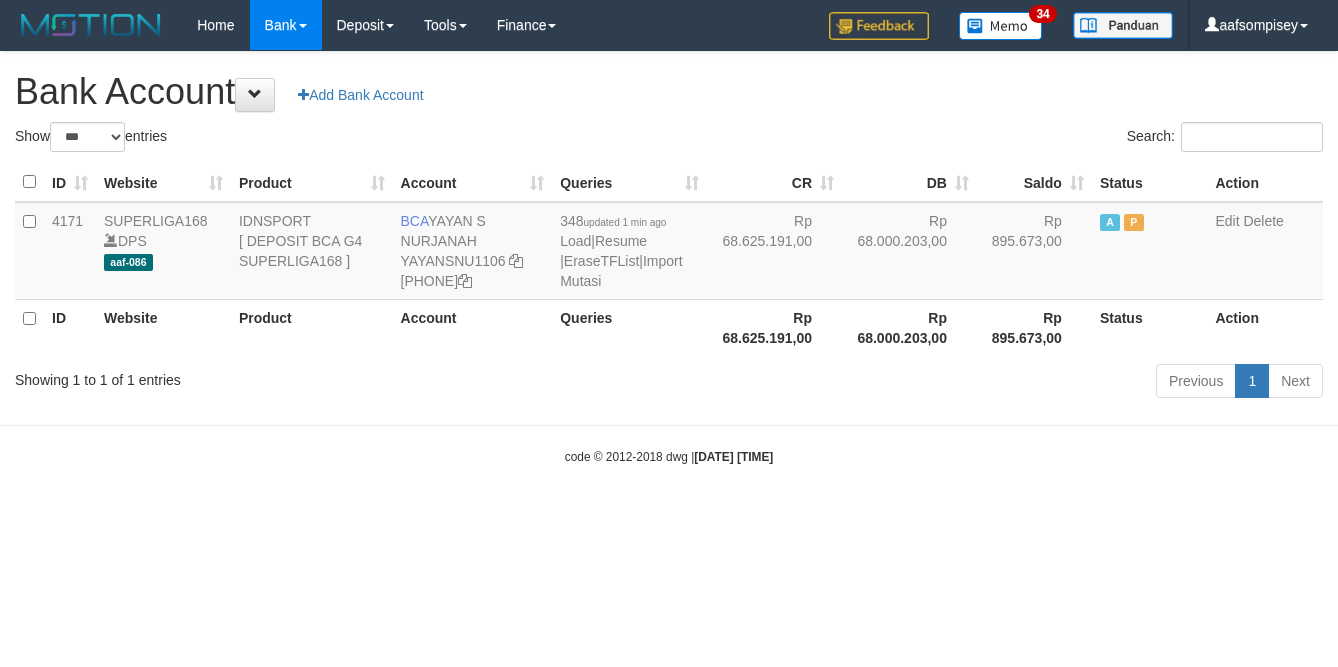 select on "***" 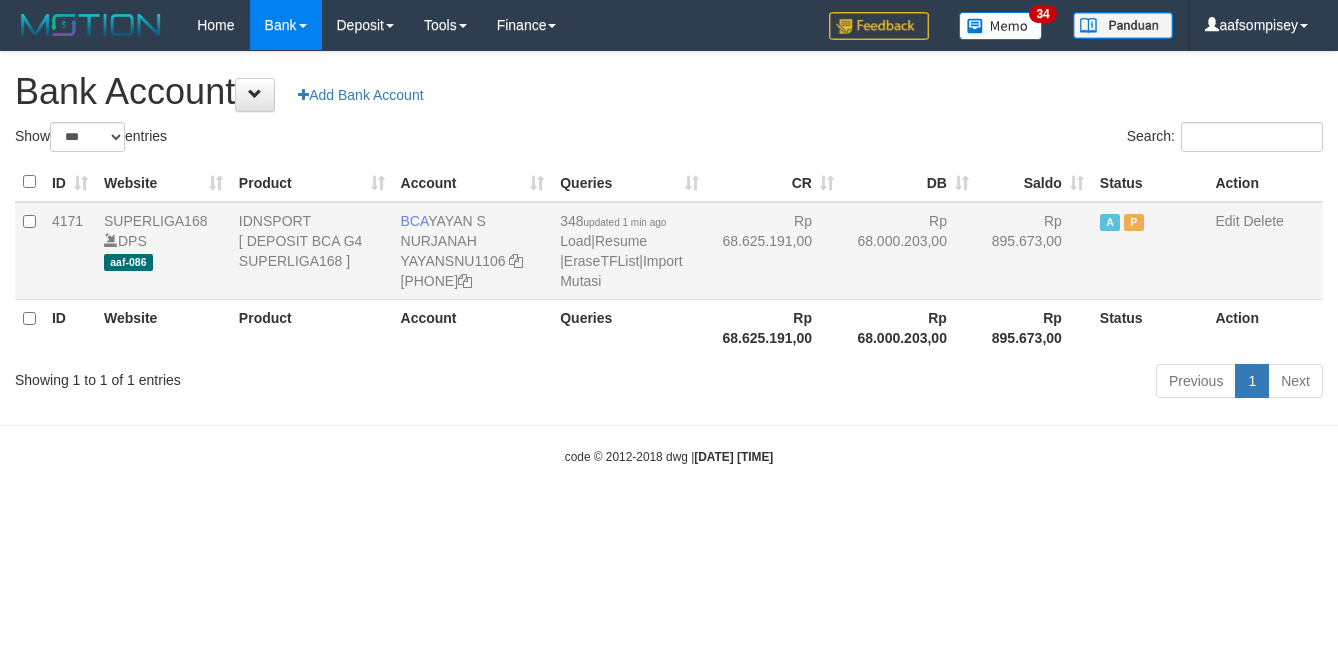 scroll, scrollTop: 0, scrollLeft: 0, axis: both 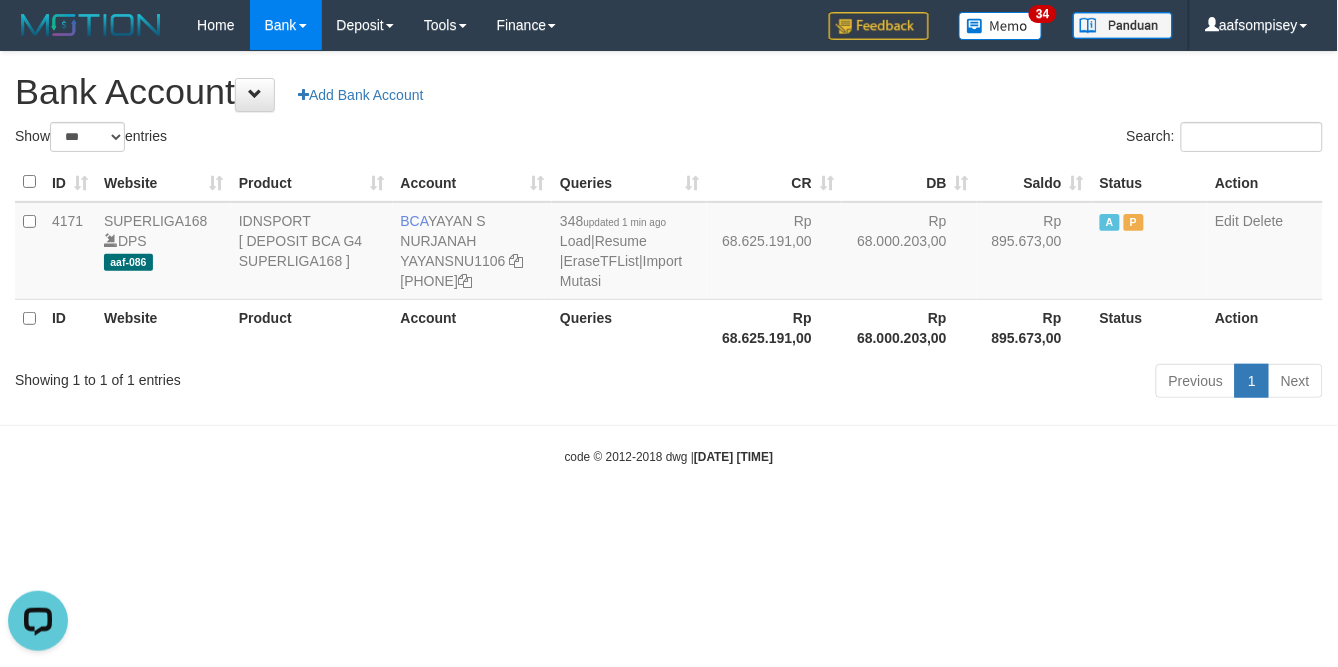 click on "Queries" at bounding box center [629, 327] 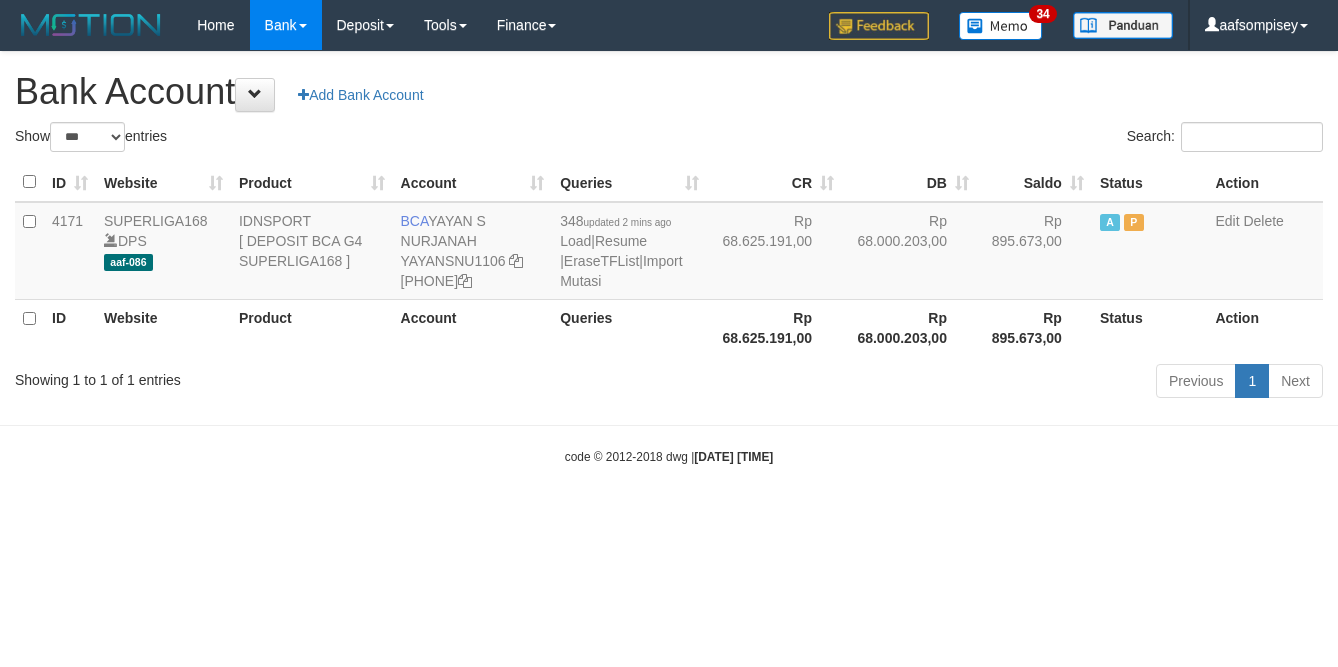 select on "***" 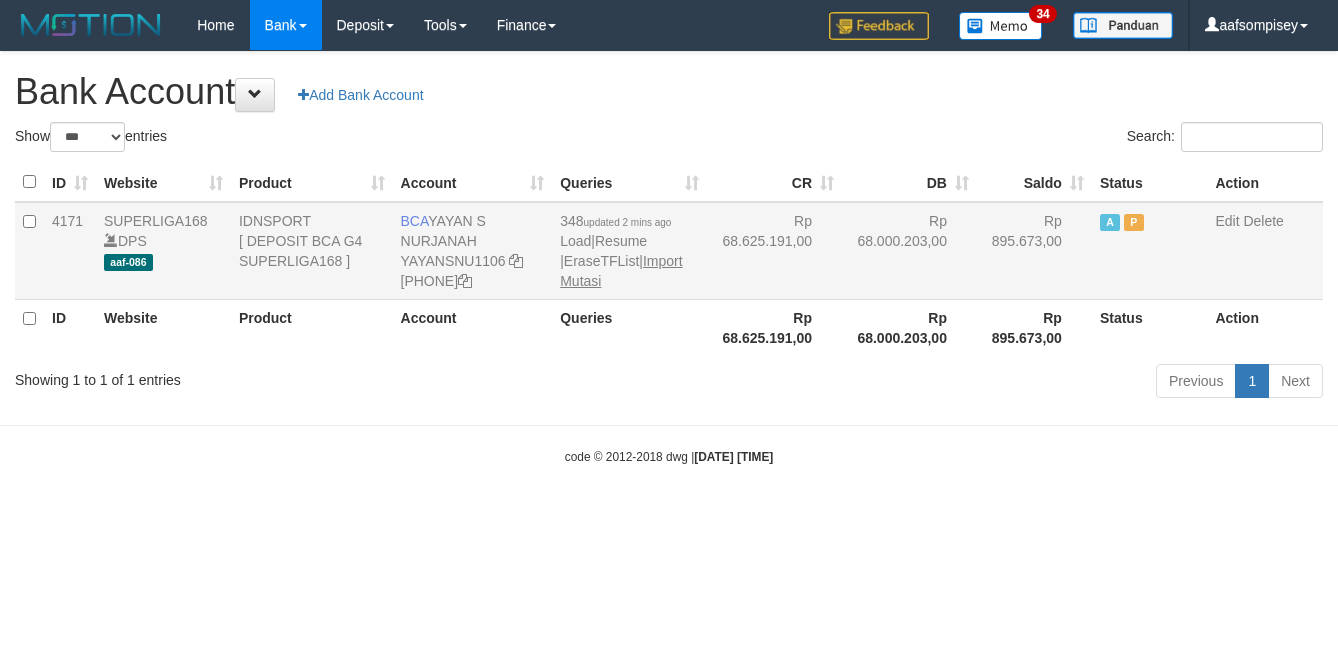 scroll, scrollTop: 0, scrollLeft: 0, axis: both 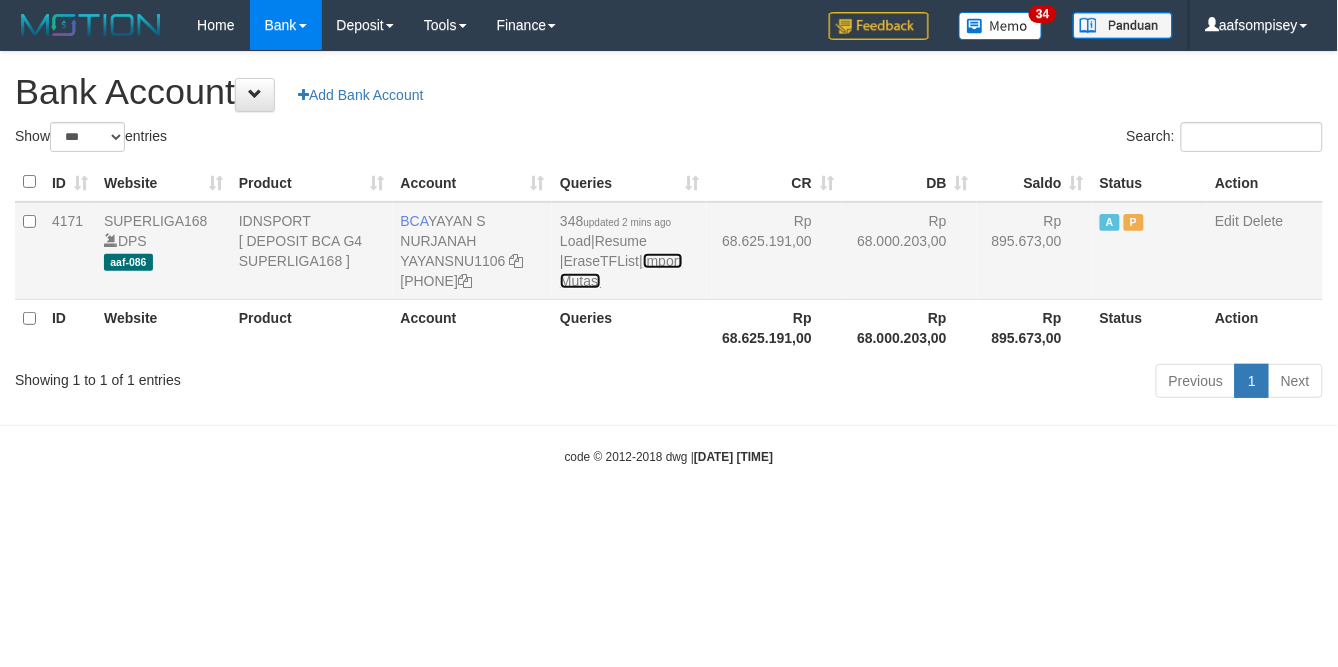 click on "Import Mutasi" at bounding box center (621, 271) 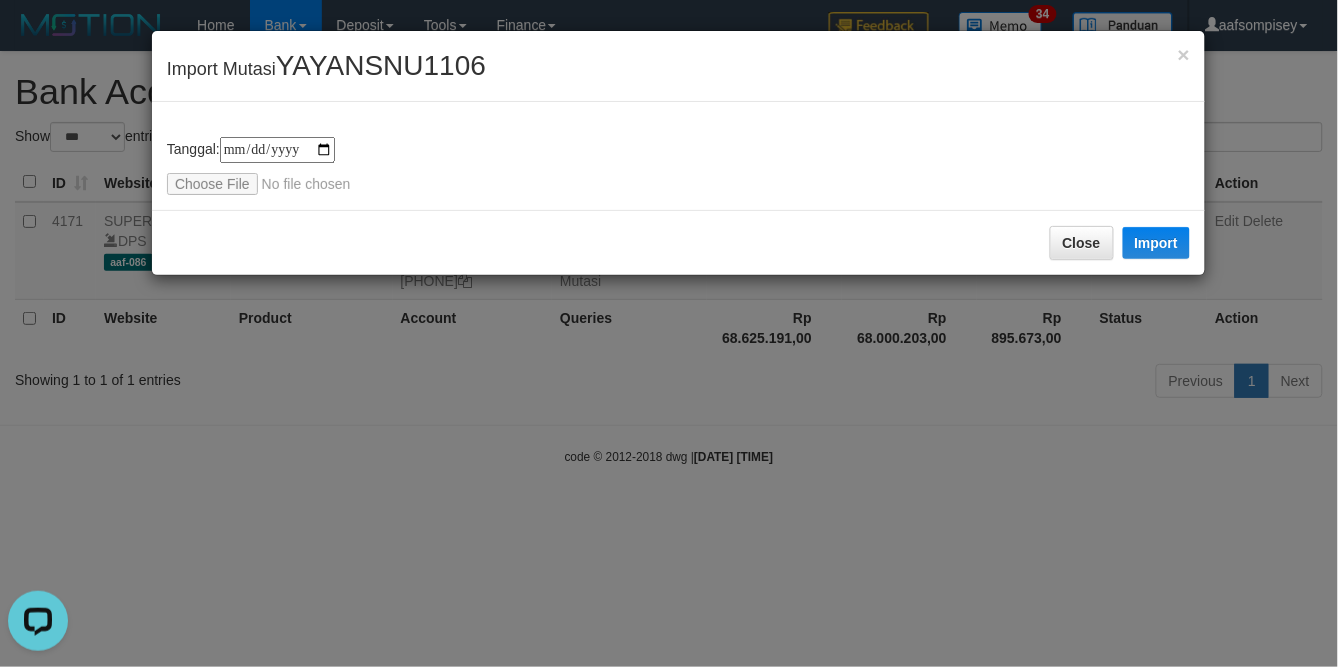 scroll, scrollTop: 0, scrollLeft: 0, axis: both 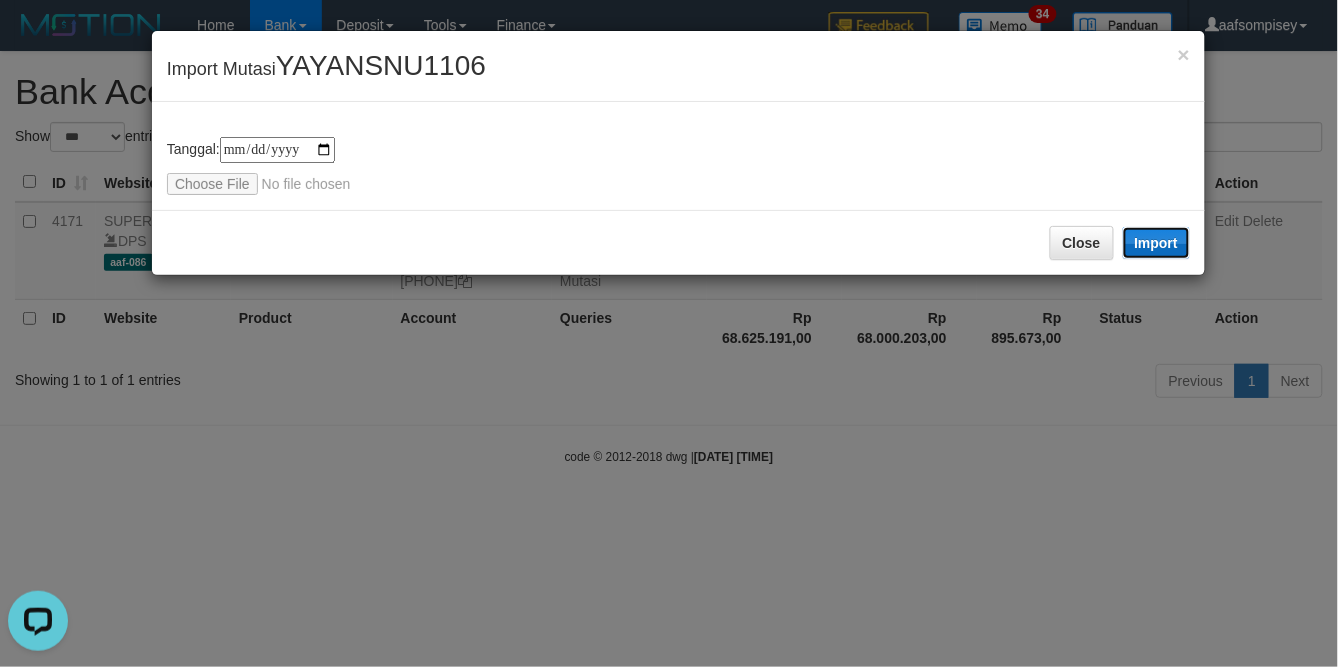 click on "Import" at bounding box center [1157, 243] 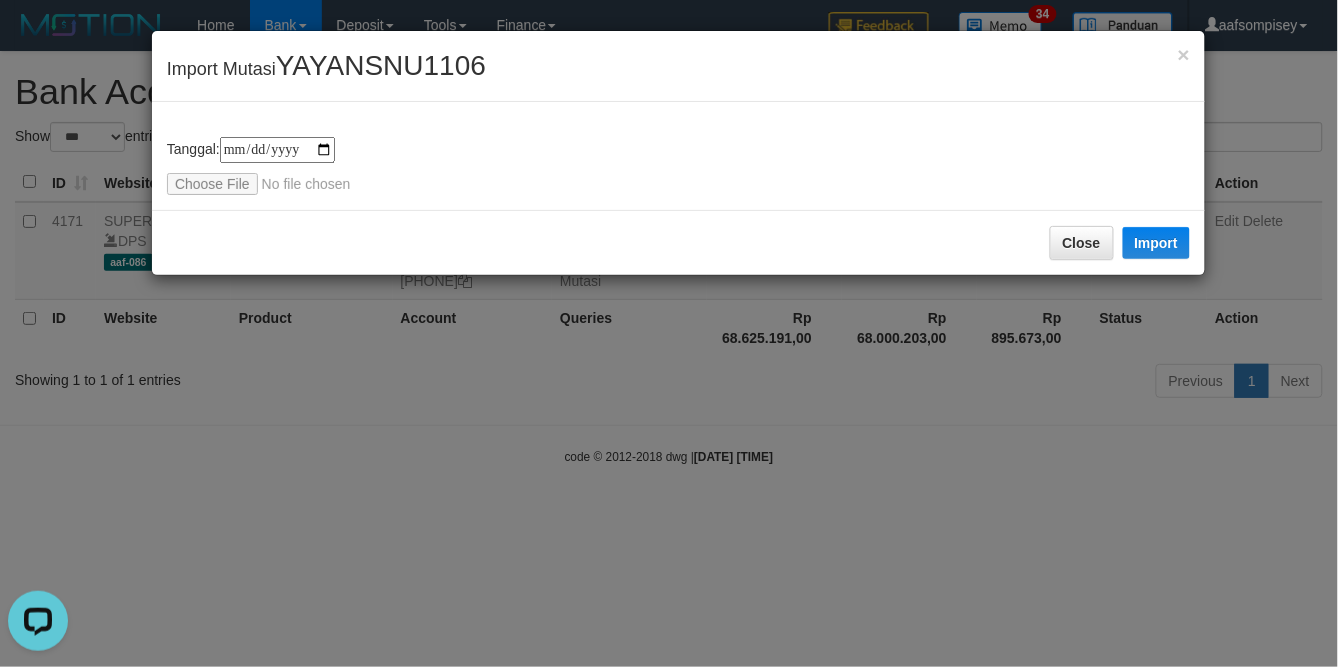 click on "Close" at bounding box center [1082, 243] 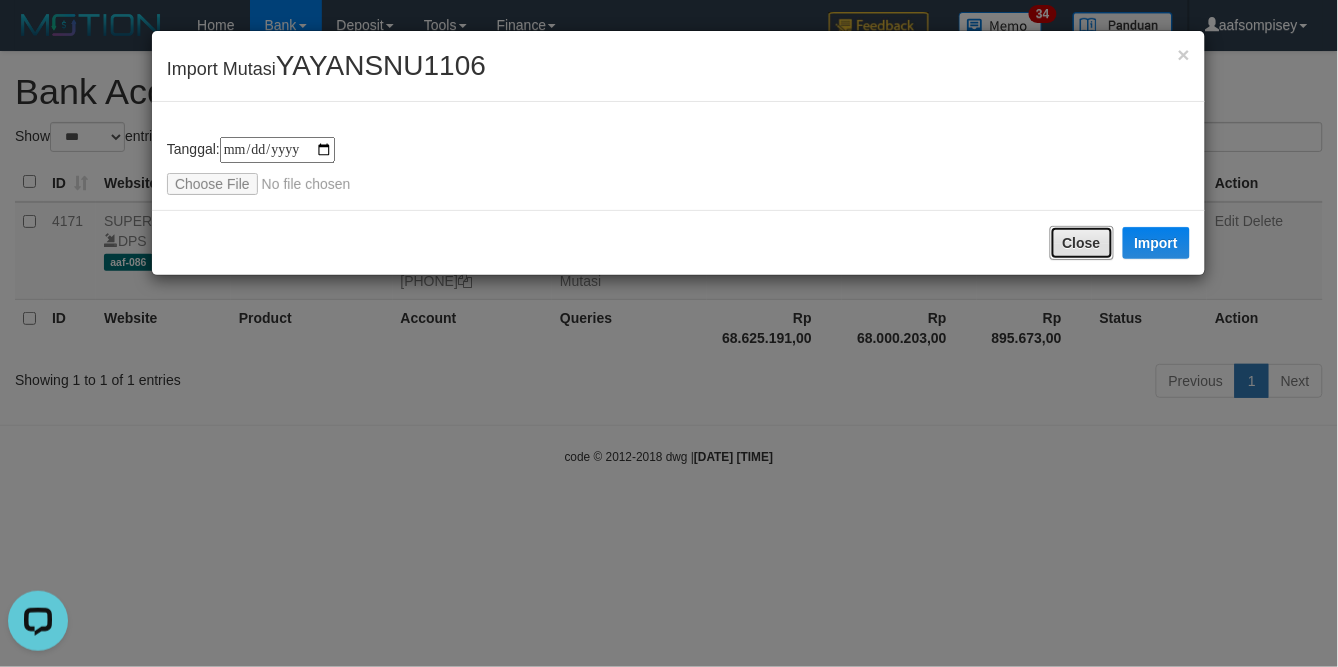 type 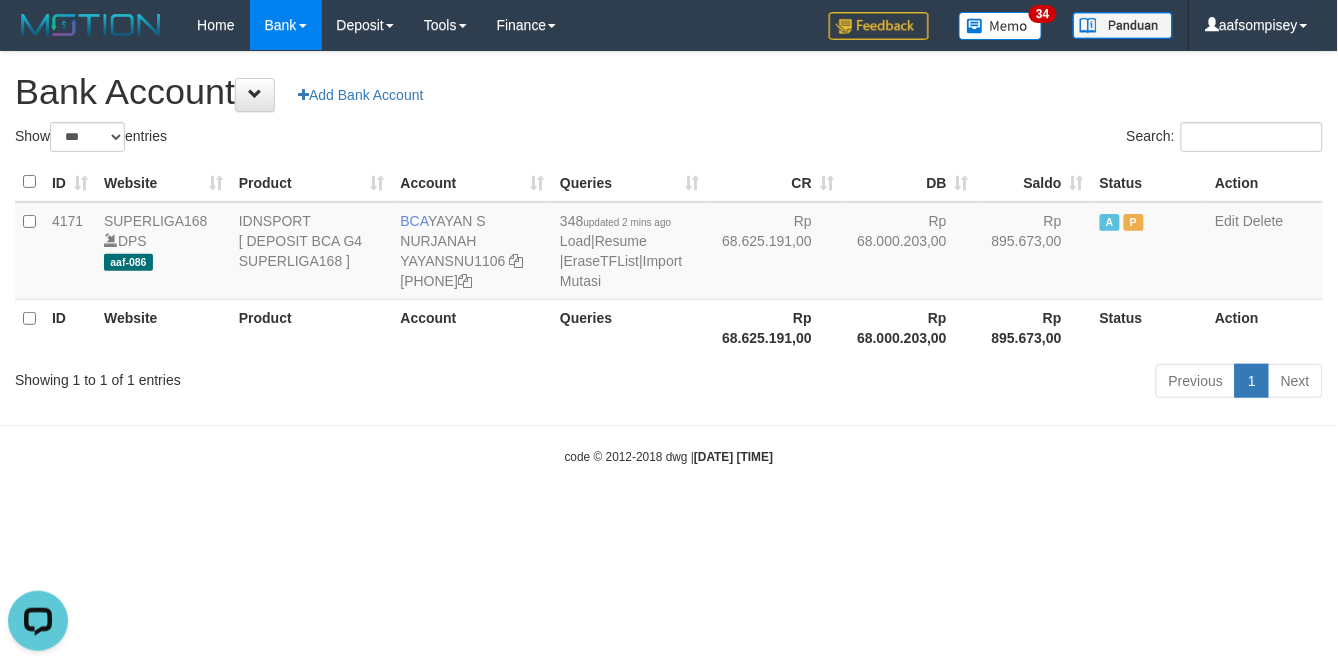 click on "Toggle navigation
Home
Bank
Account List
Load
By Website
Group
[ISPORT]													SUPERLIGA168
By Load Group (DPS)
34" at bounding box center (669, 258) 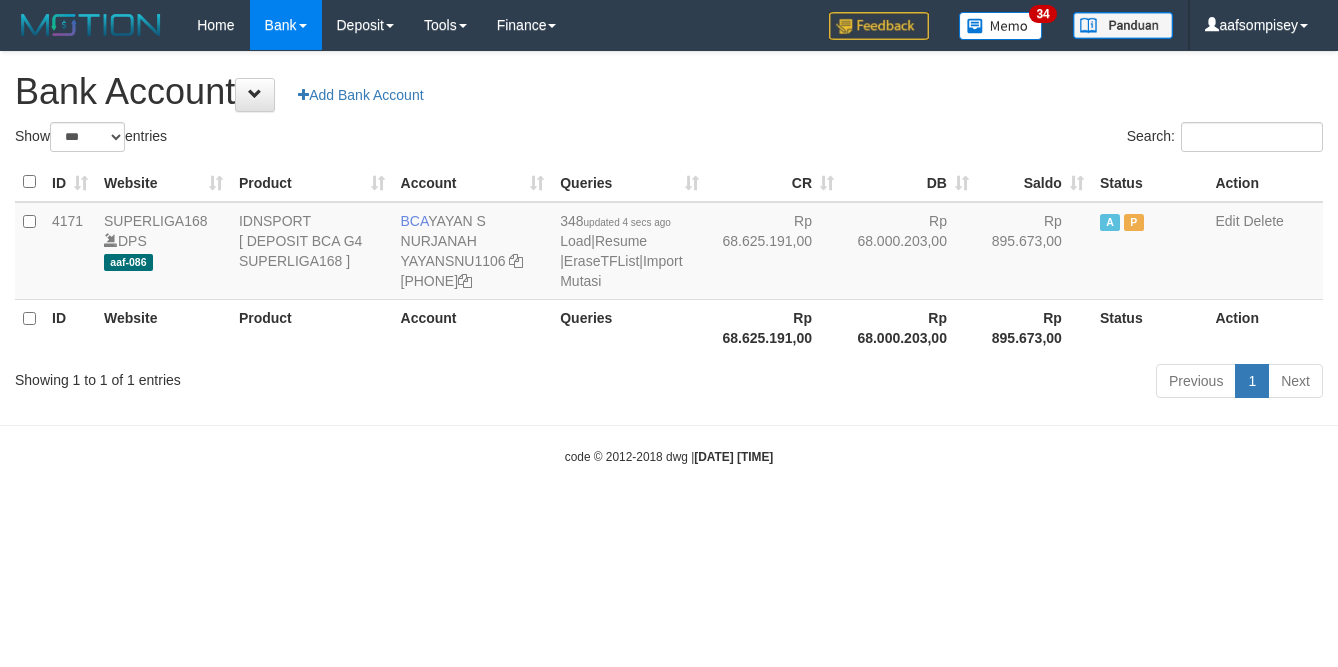 select on "***" 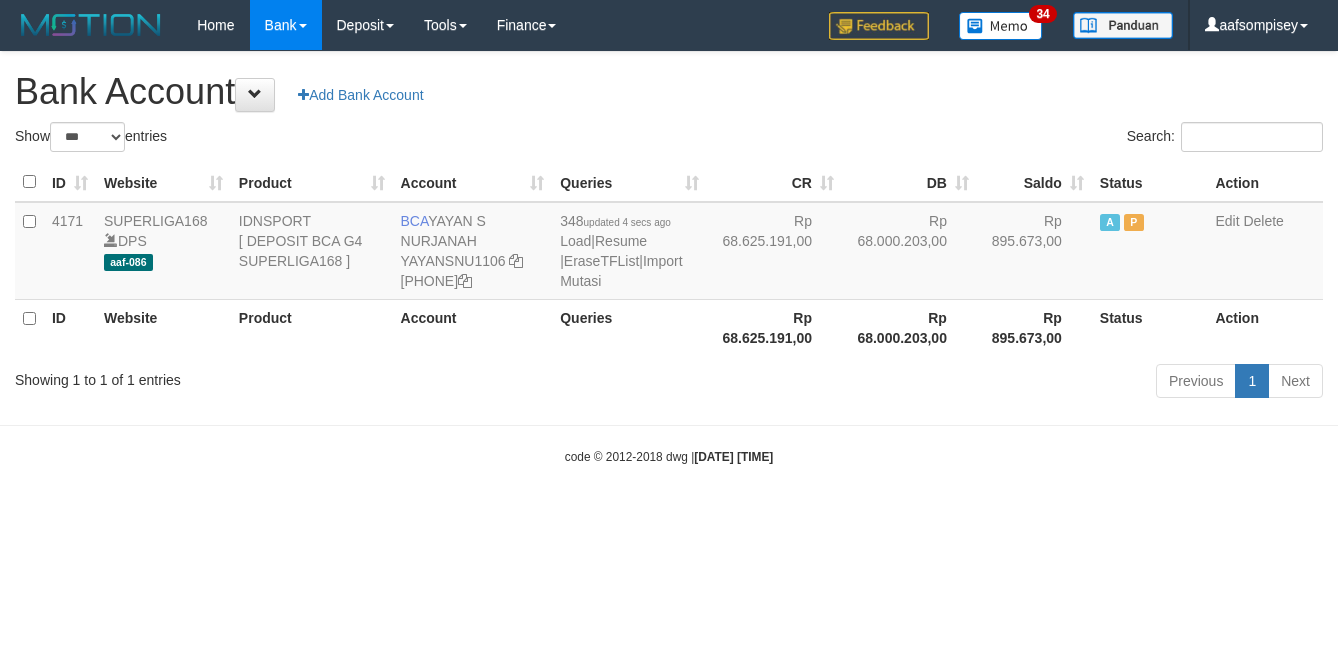 scroll, scrollTop: 0, scrollLeft: 0, axis: both 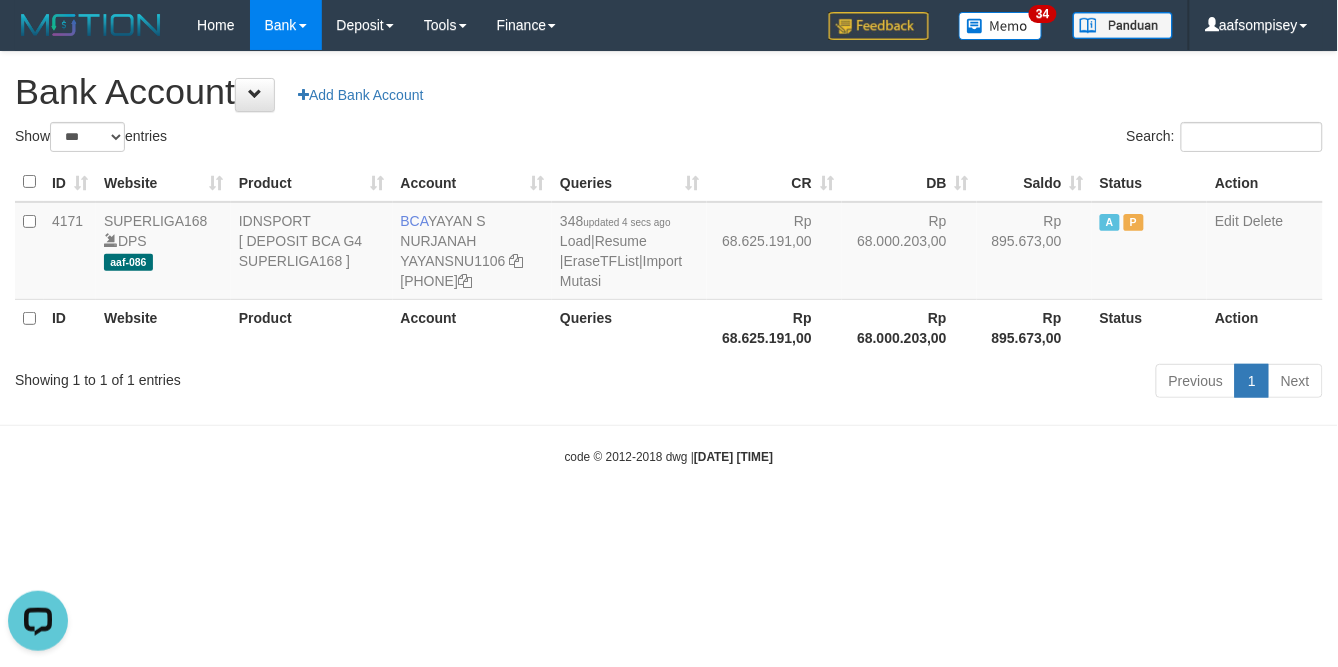 drag, startPoint x: 482, startPoint y: 325, endPoint x: 463, endPoint y: 343, distance: 26.172504 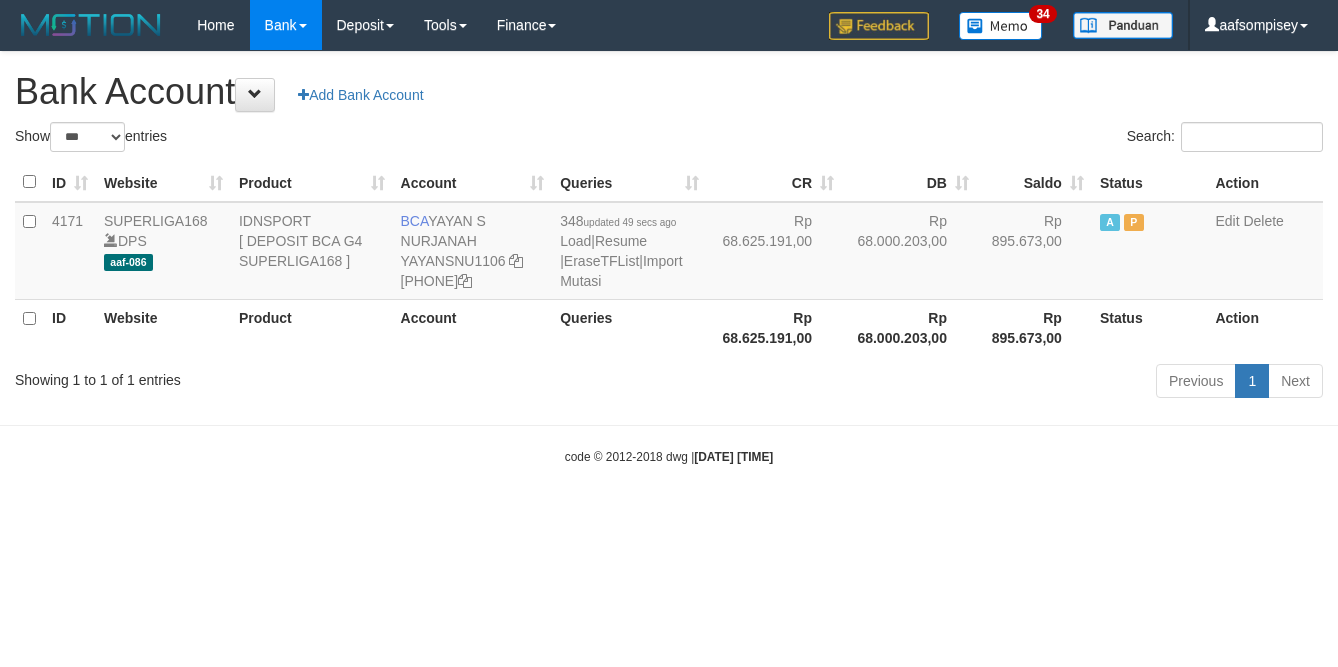 select on "***" 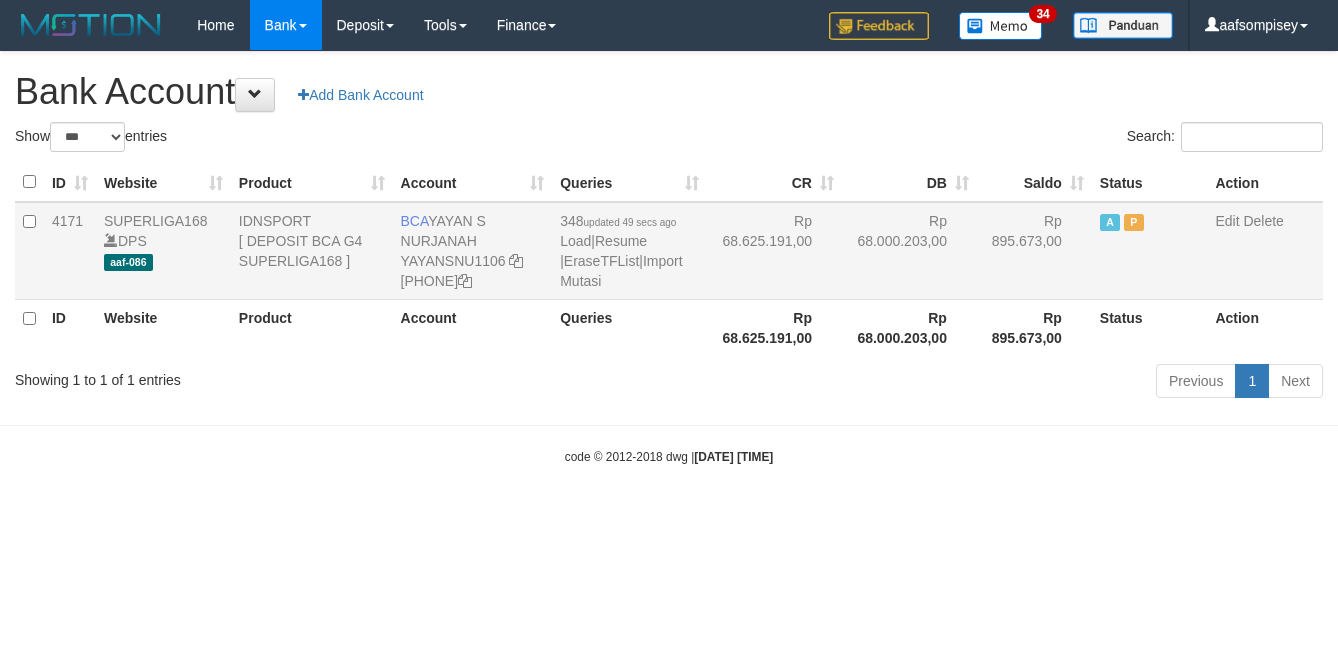 scroll, scrollTop: 0, scrollLeft: 0, axis: both 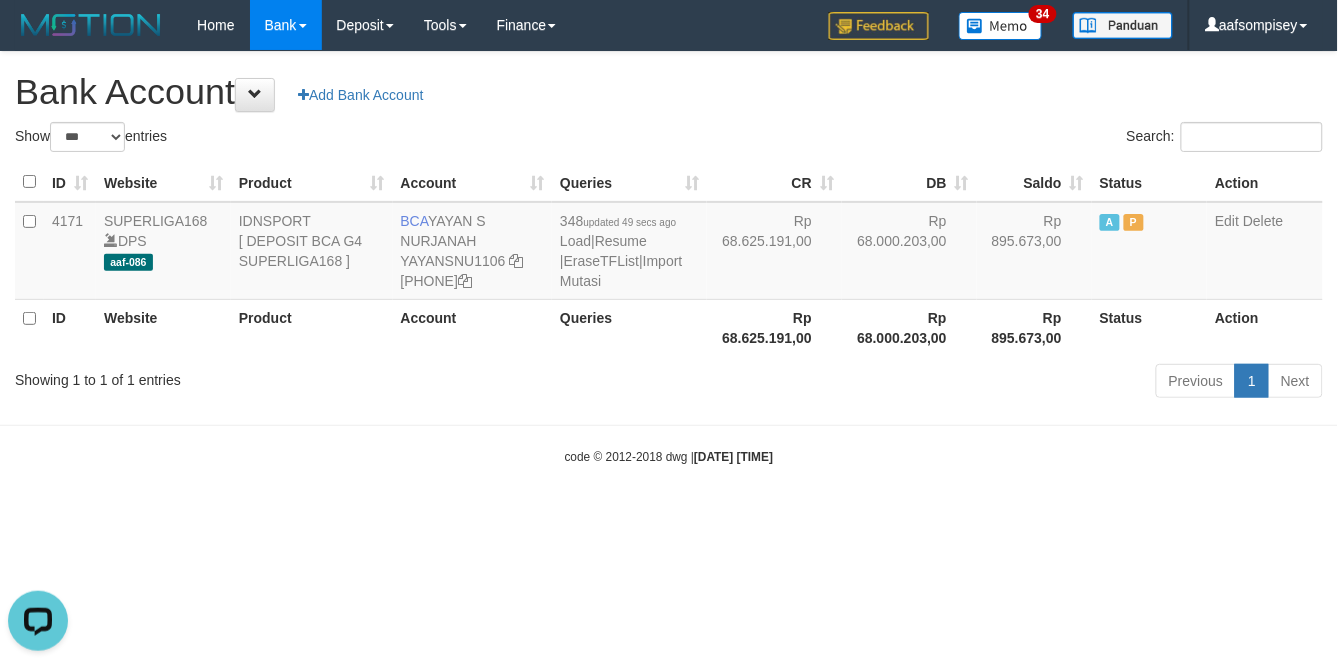 drag, startPoint x: 735, startPoint y: 111, endPoint x: 721, endPoint y: 115, distance: 14.56022 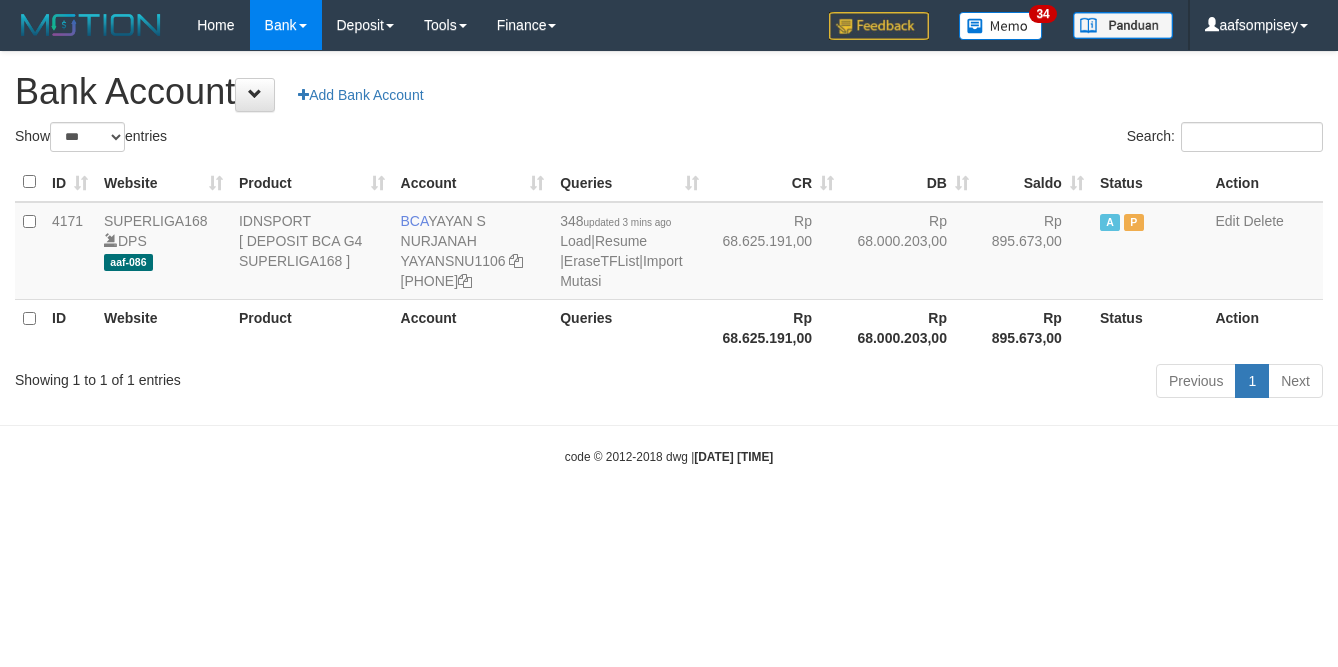select on "***" 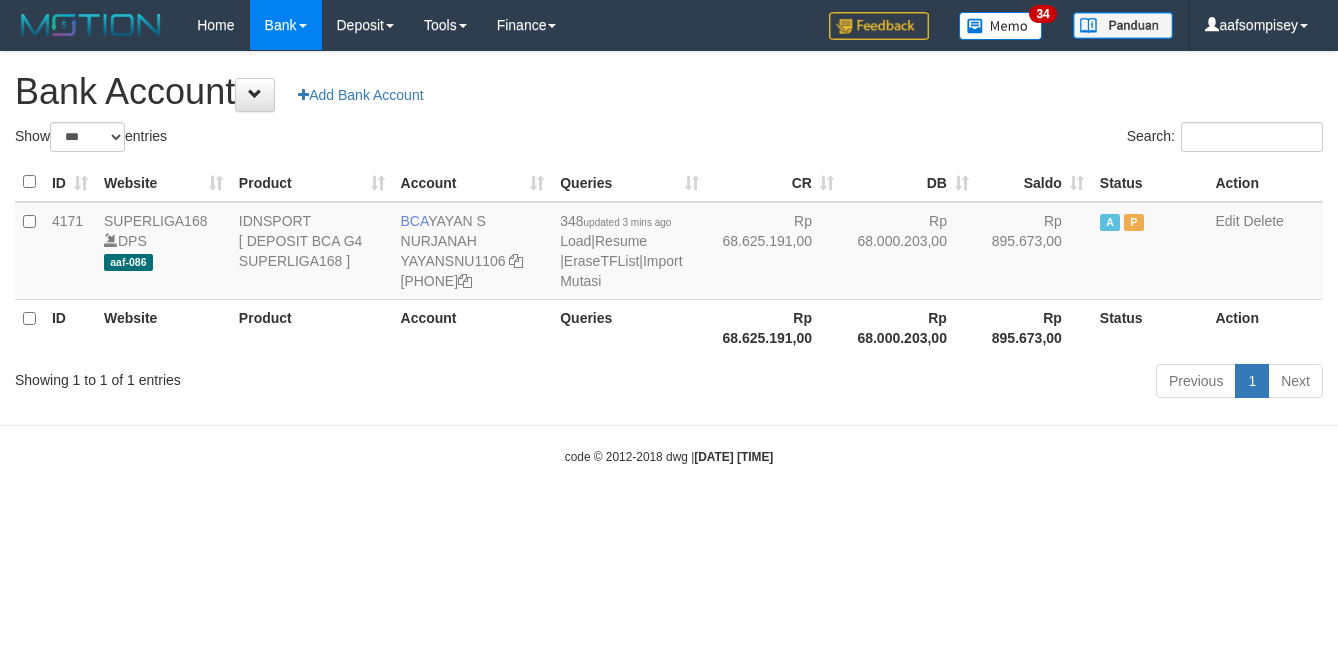 scroll, scrollTop: 0, scrollLeft: 0, axis: both 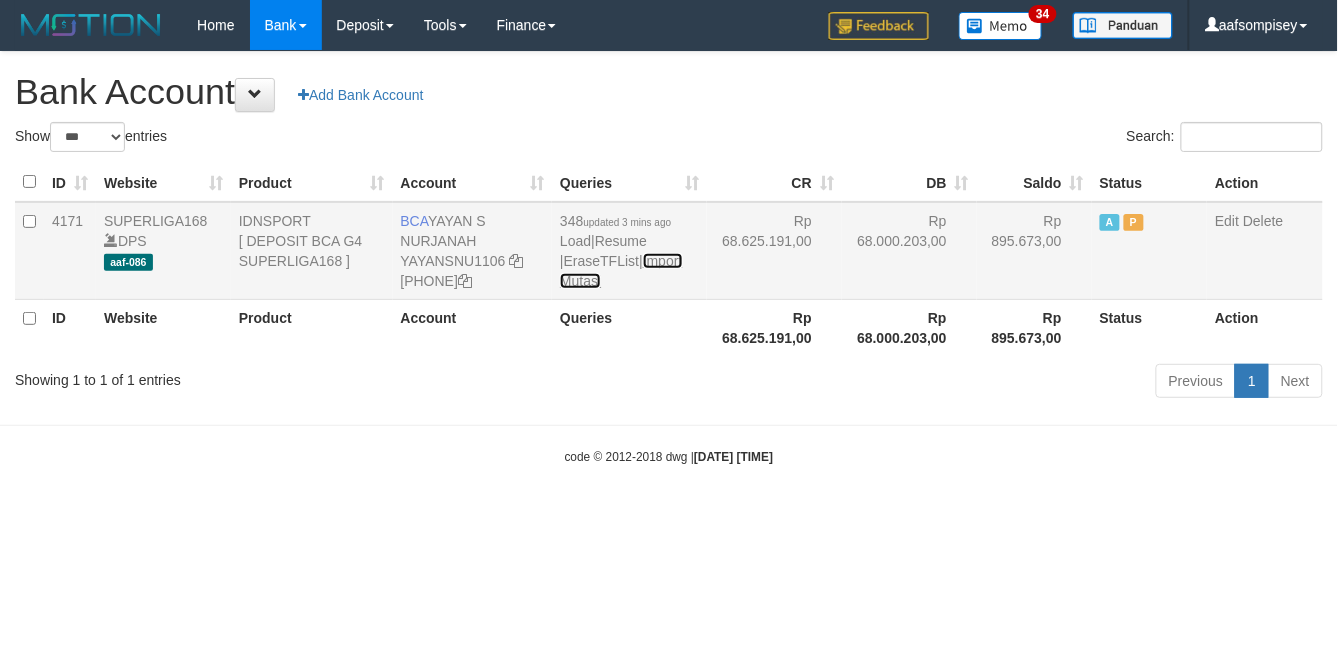 click on "Import Mutasi" at bounding box center (621, 271) 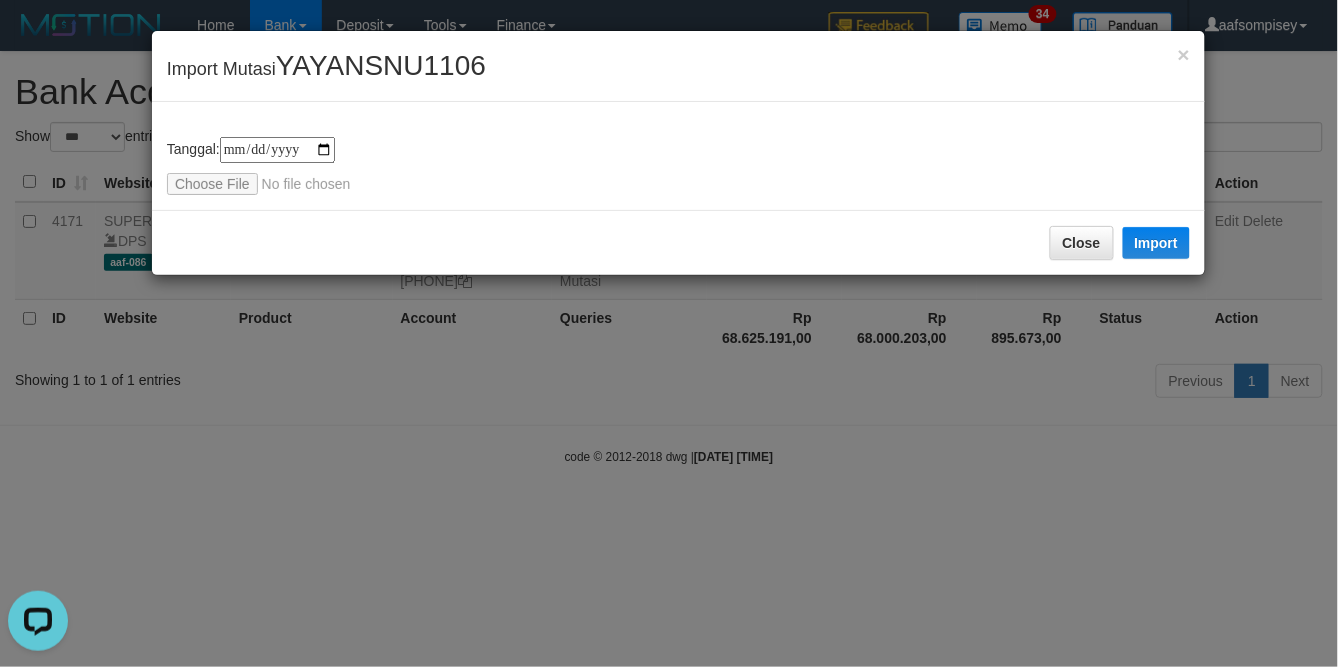 scroll, scrollTop: 0, scrollLeft: 0, axis: both 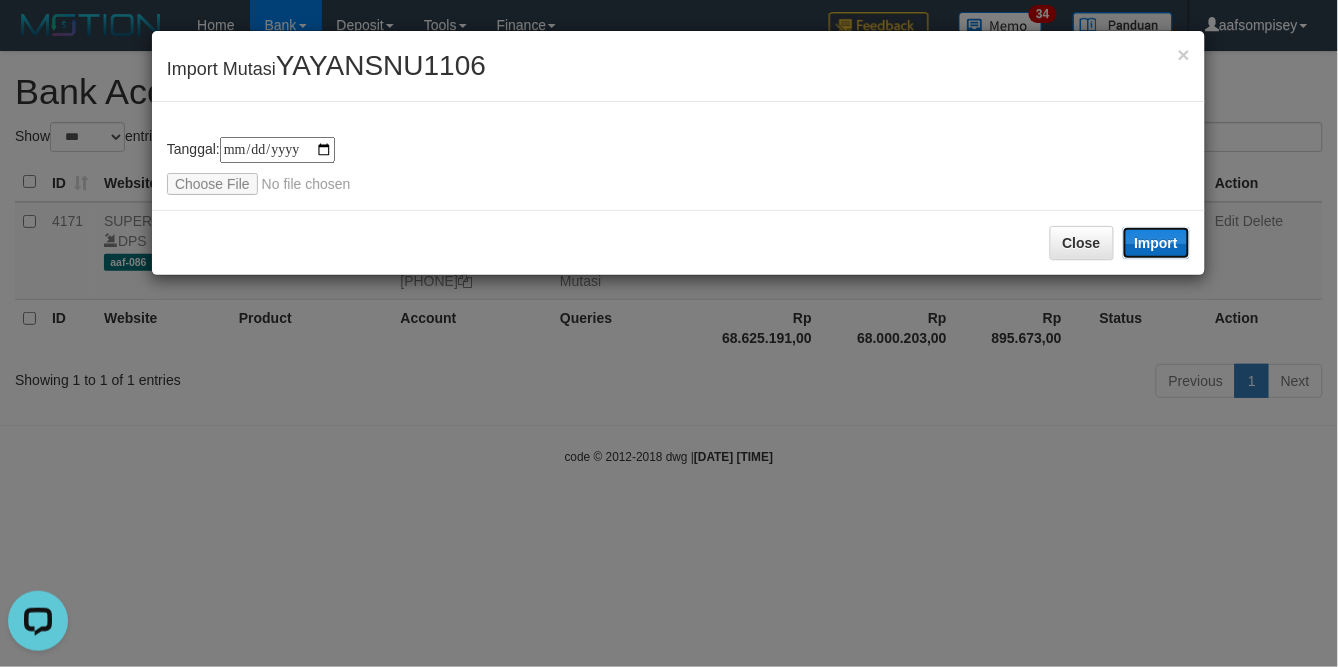 click on "Import" at bounding box center [1157, 243] 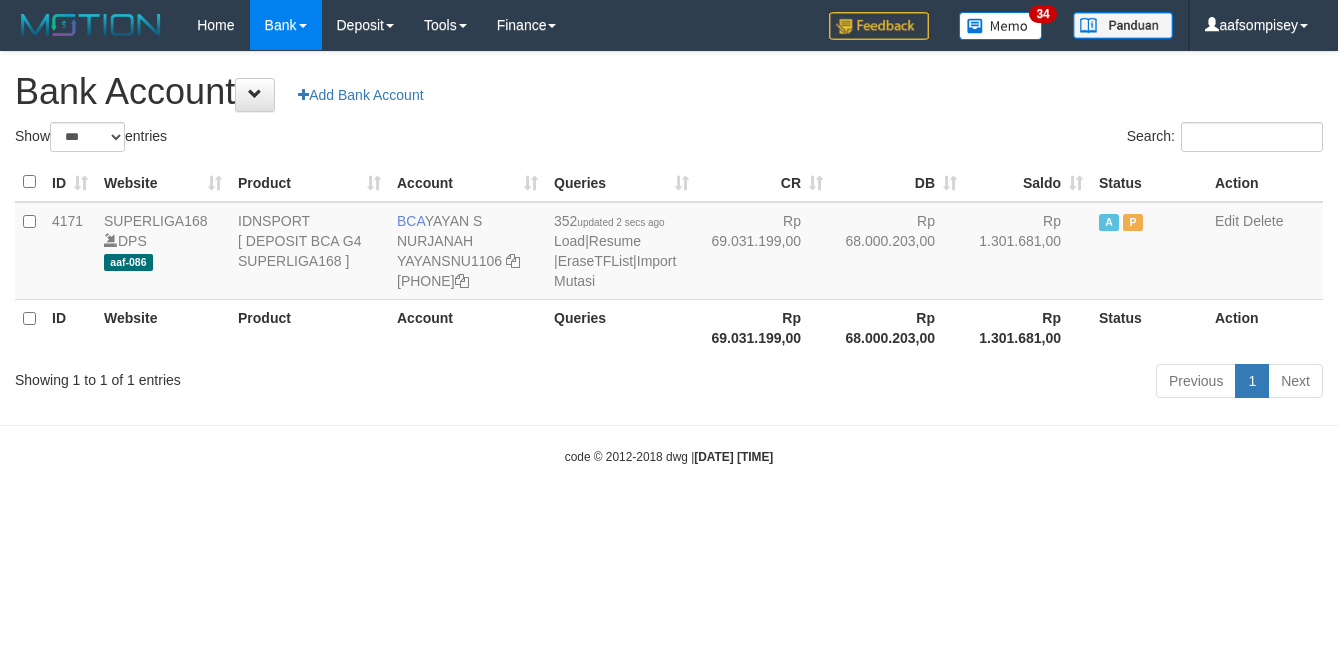 select on "***" 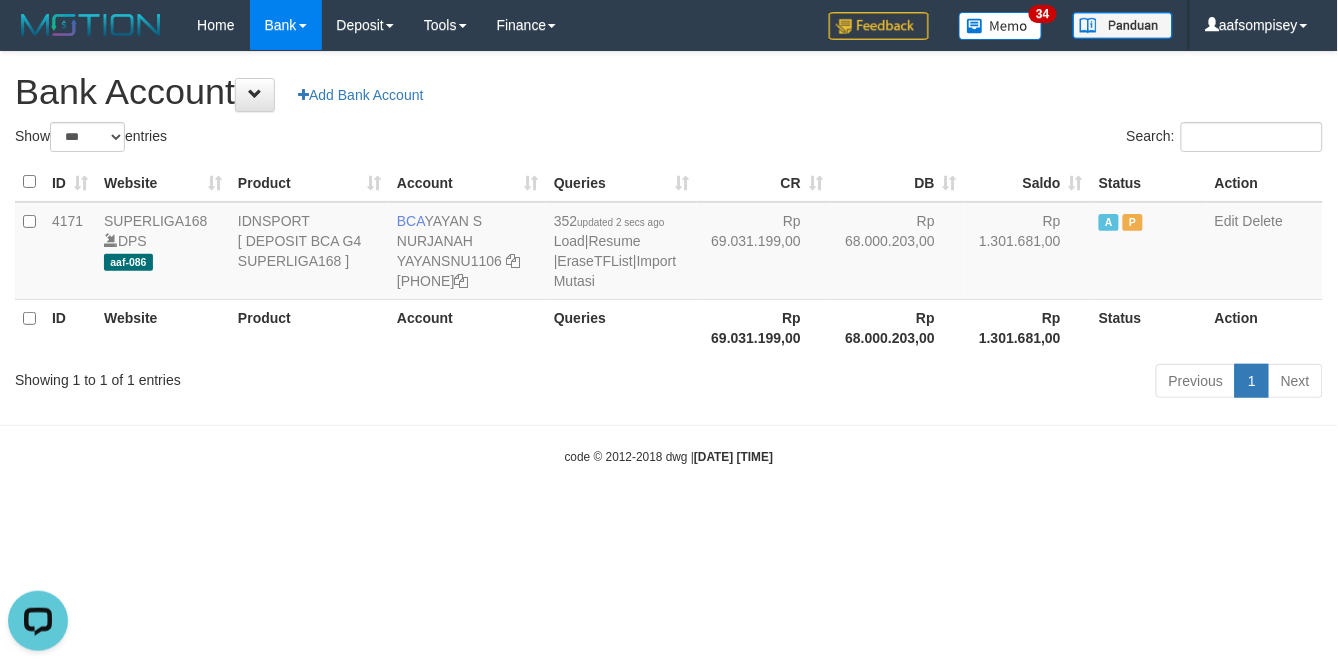 scroll, scrollTop: 0, scrollLeft: 0, axis: both 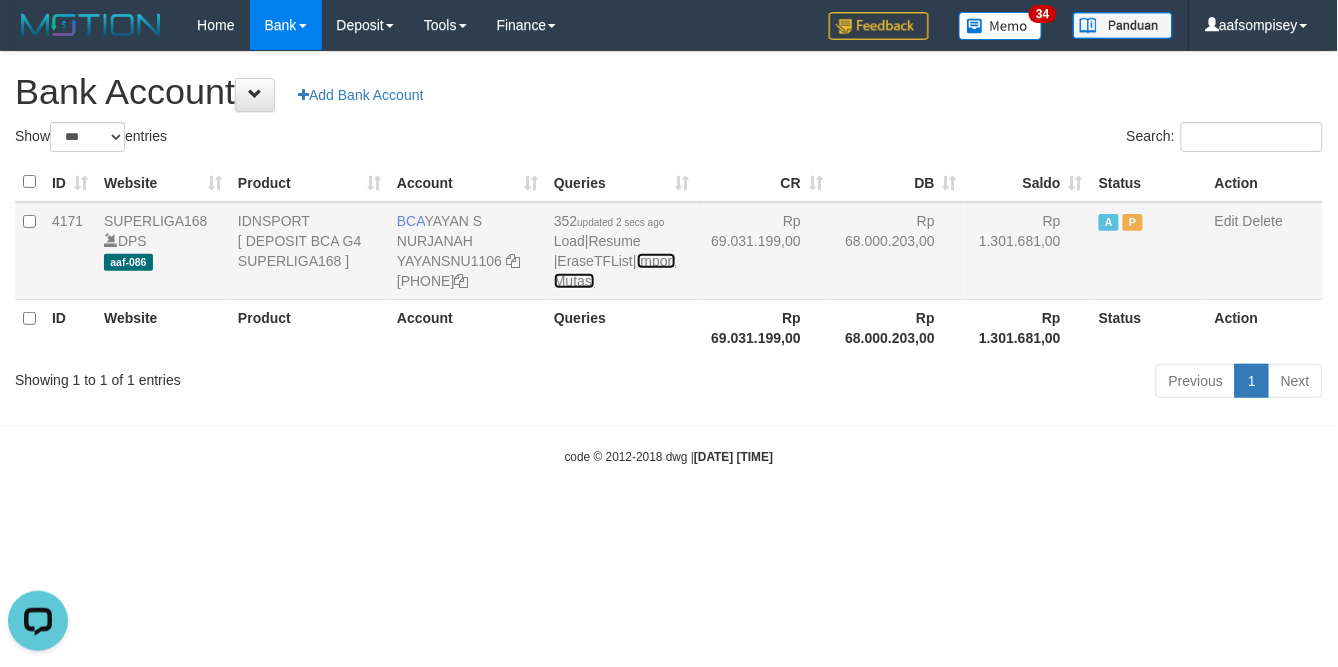click on "Import Mutasi" at bounding box center (615, 271) 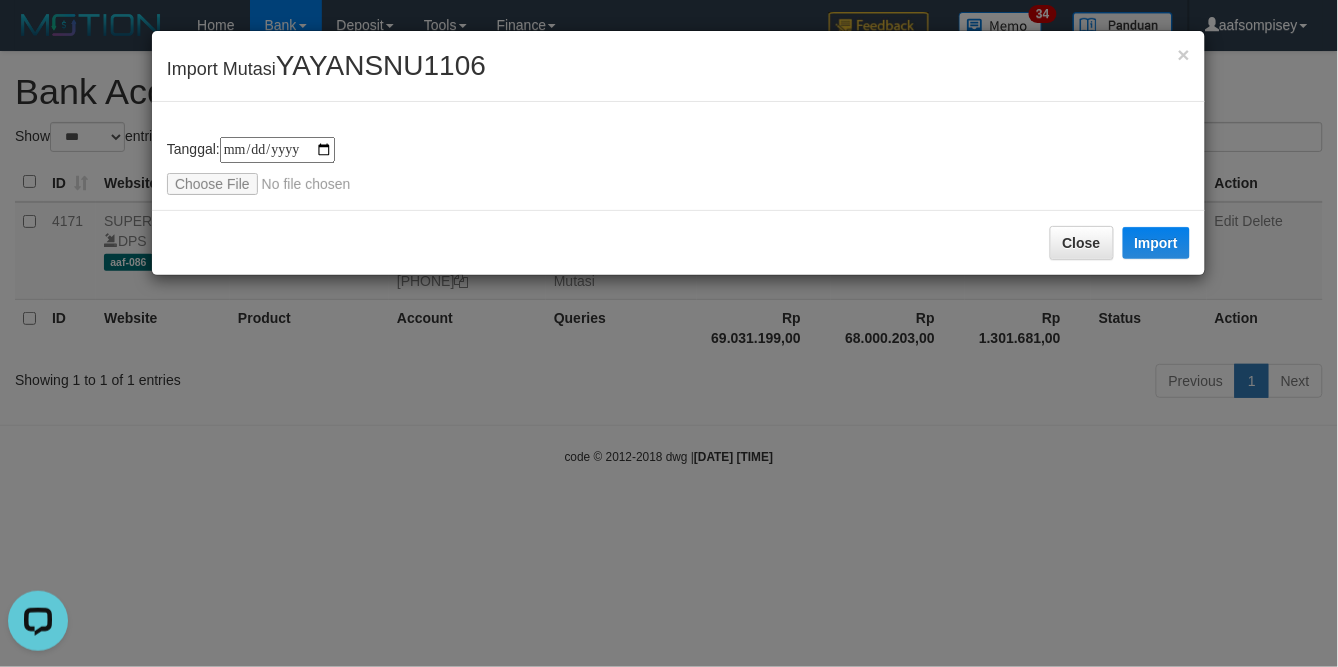type on "**********" 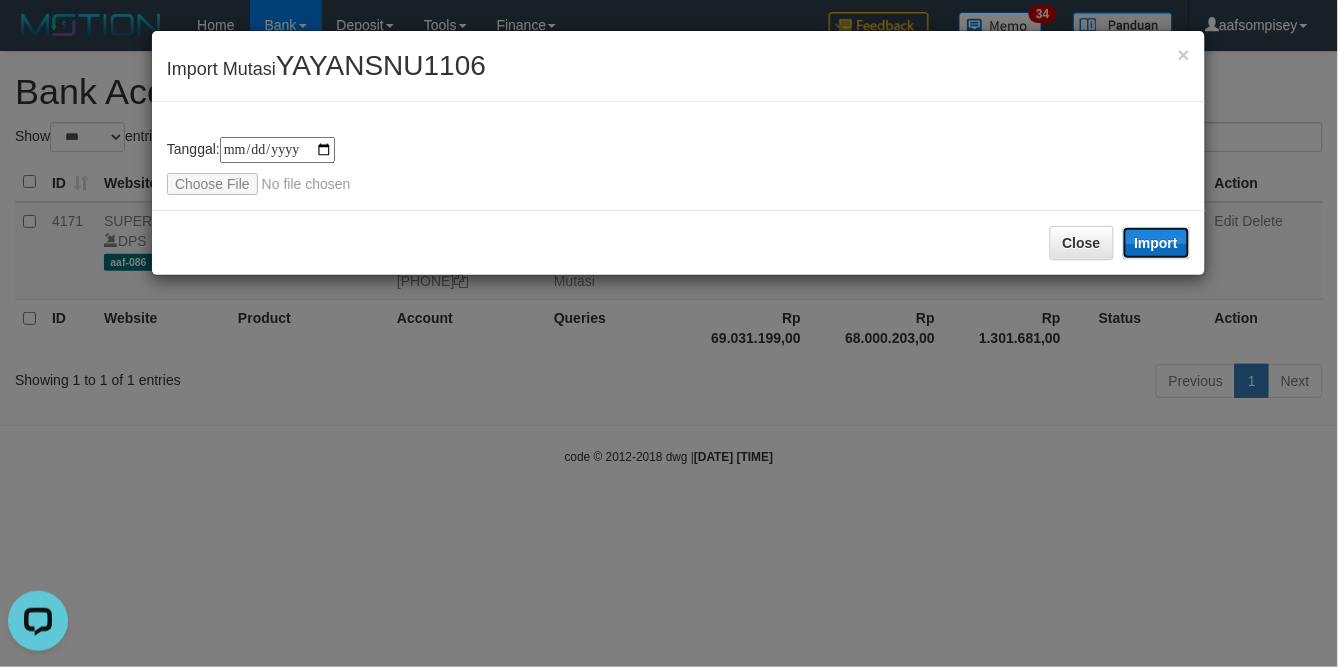 click on "Import" at bounding box center [1157, 243] 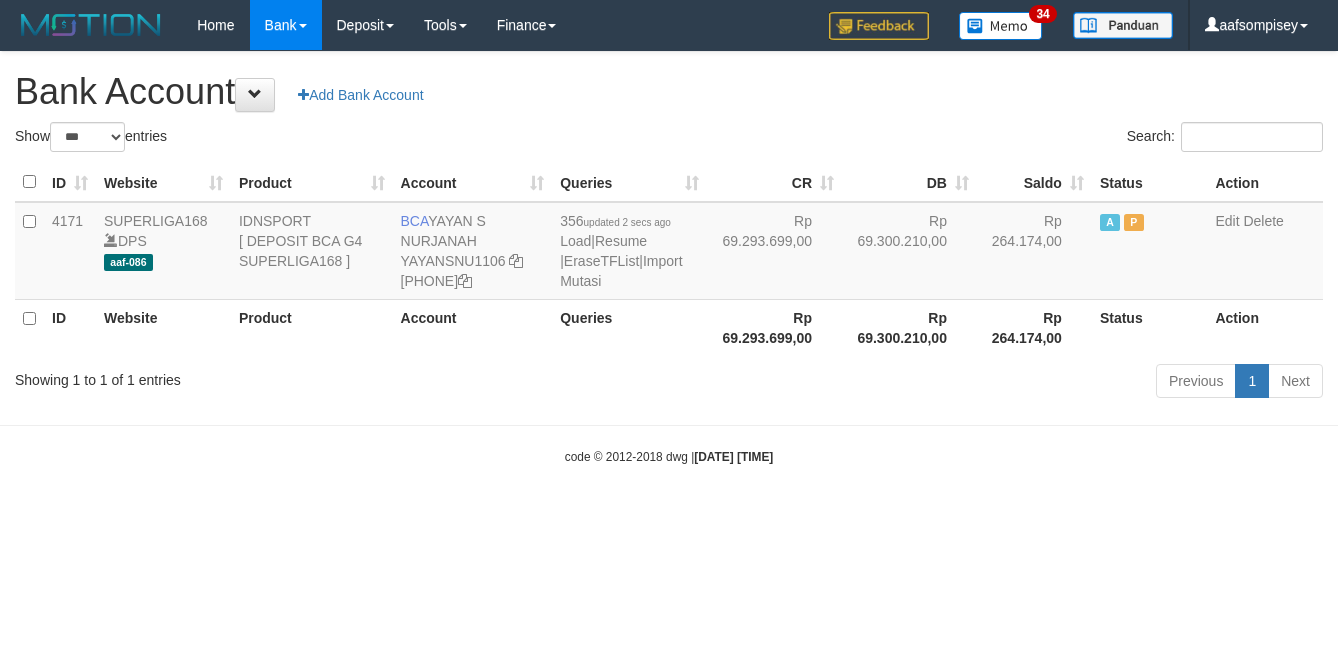 select on "***" 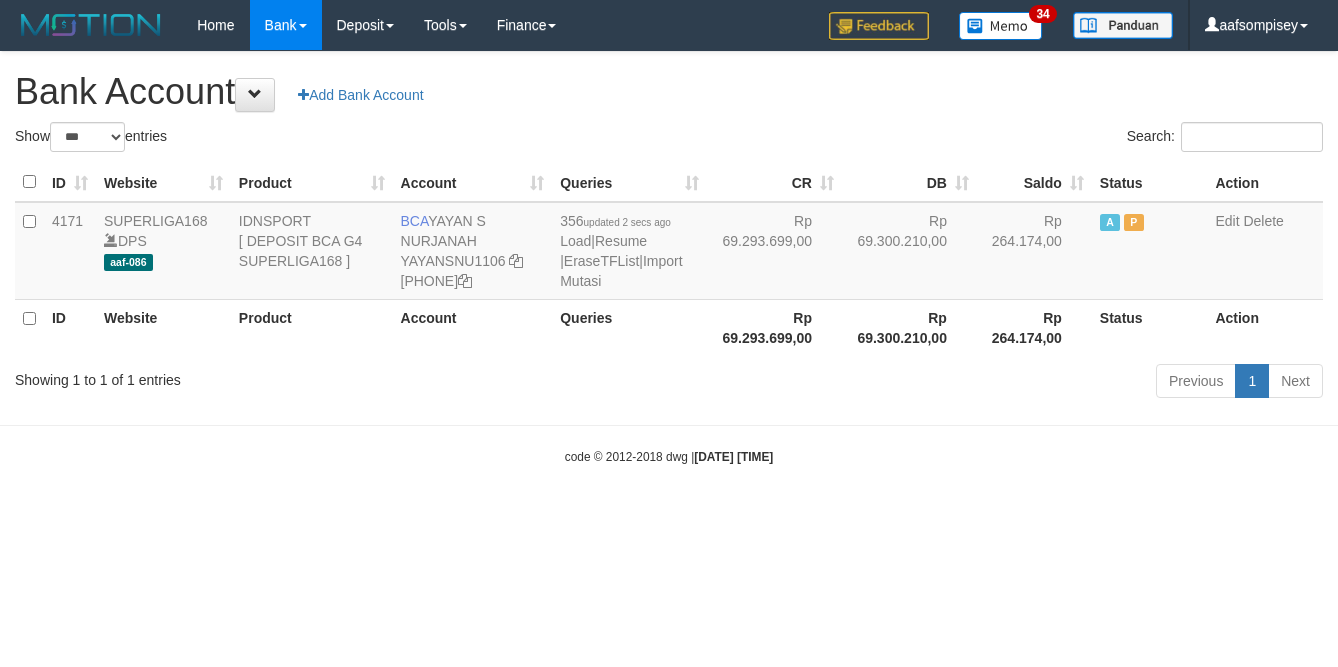 scroll, scrollTop: 0, scrollLeft: 0, axis: both 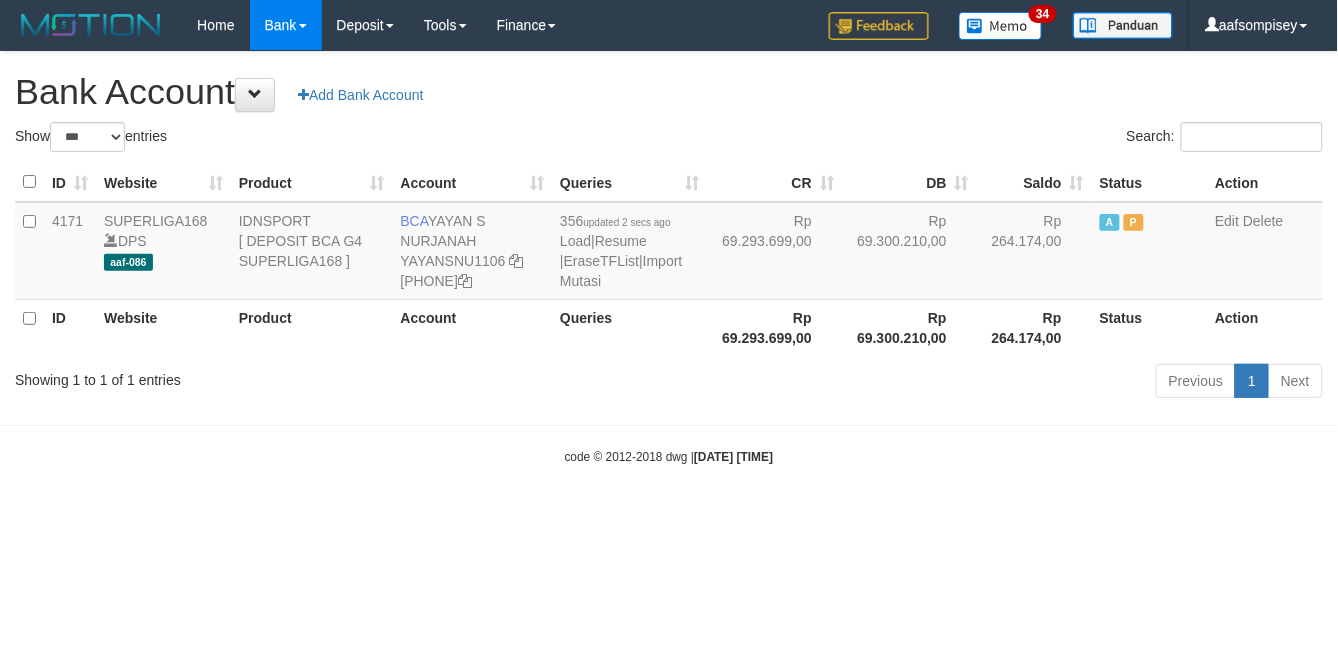 click on "Bank Account
Add Bank Account" at bounding box center [669, 92] 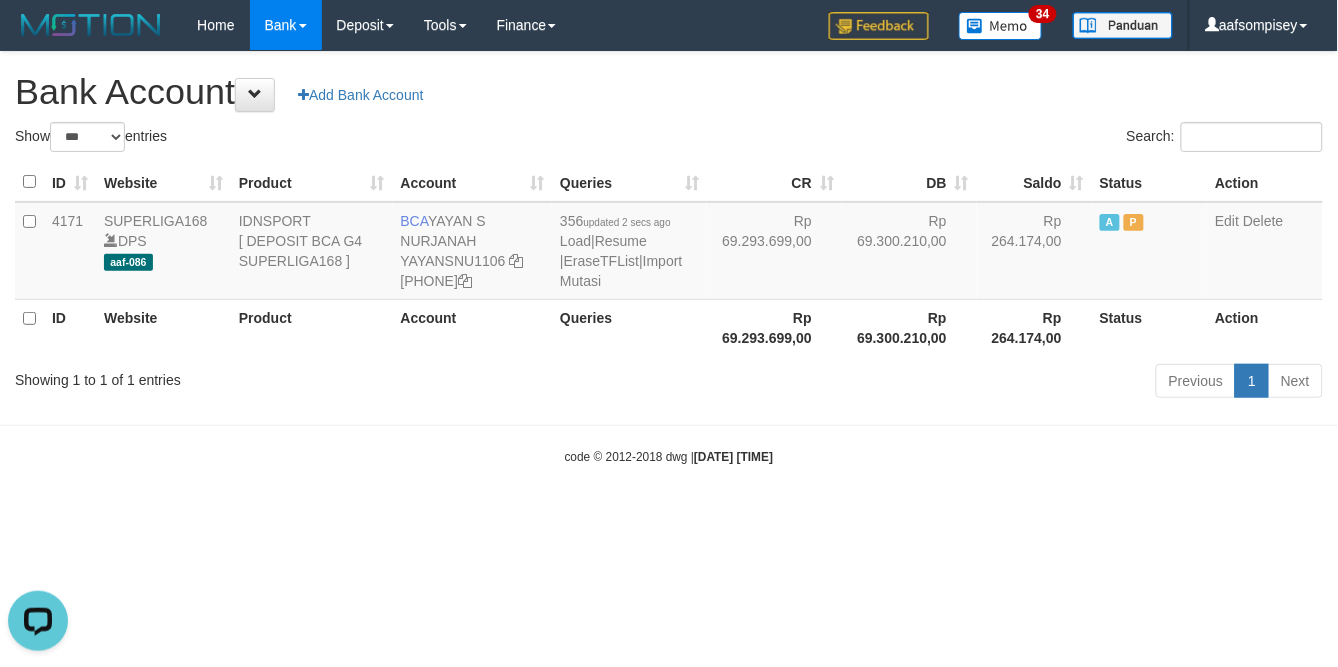 scroll, scrollTop: 0, scrollLeft: 0, axis: both 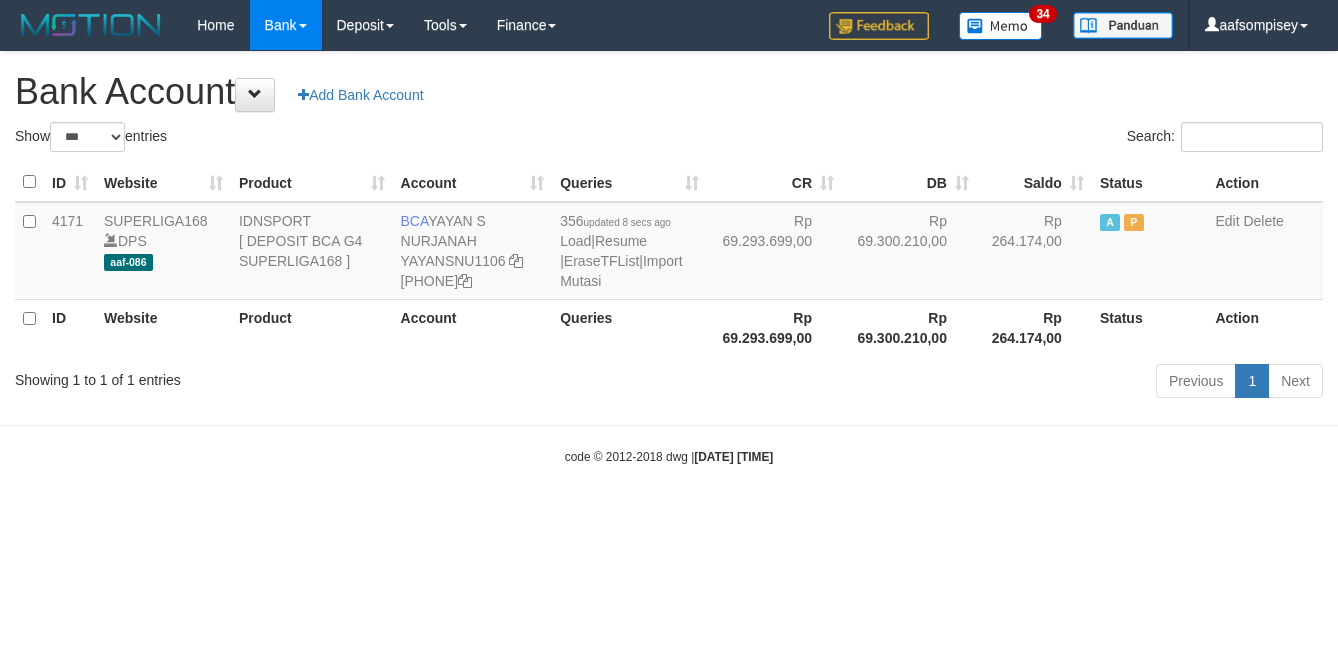select on "***" 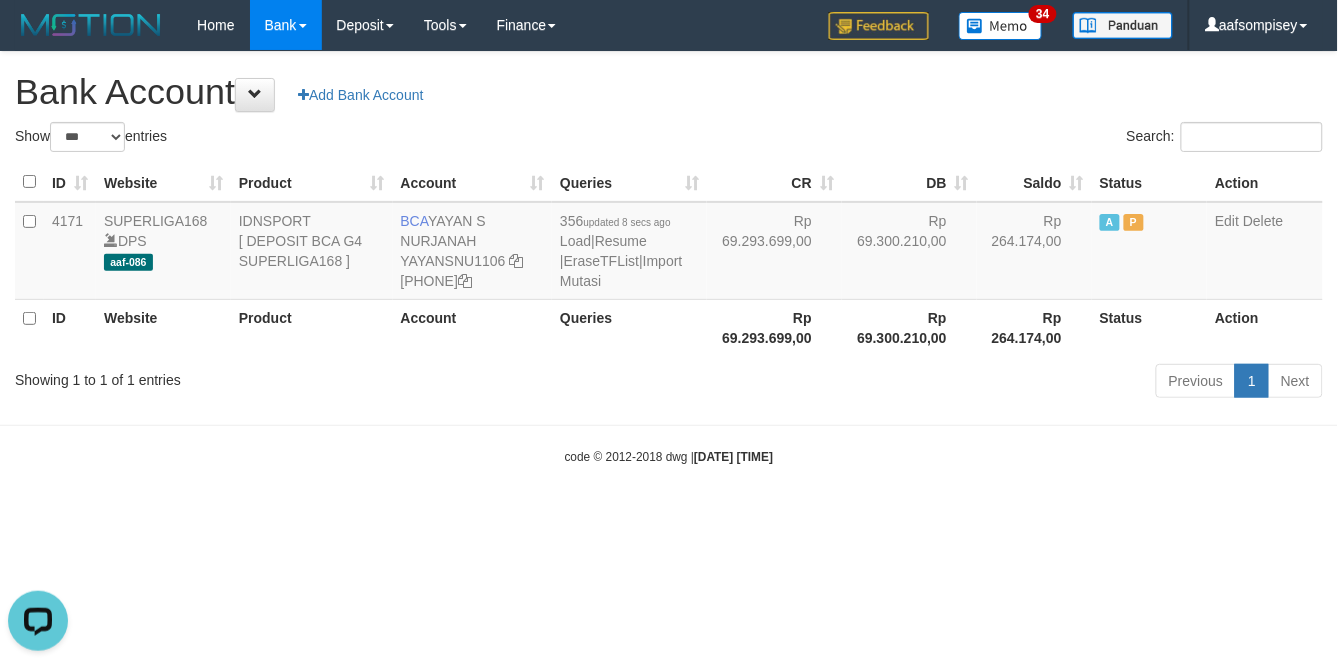 scroll, scrollTop: 0, scrollLeft: 0, axis: both 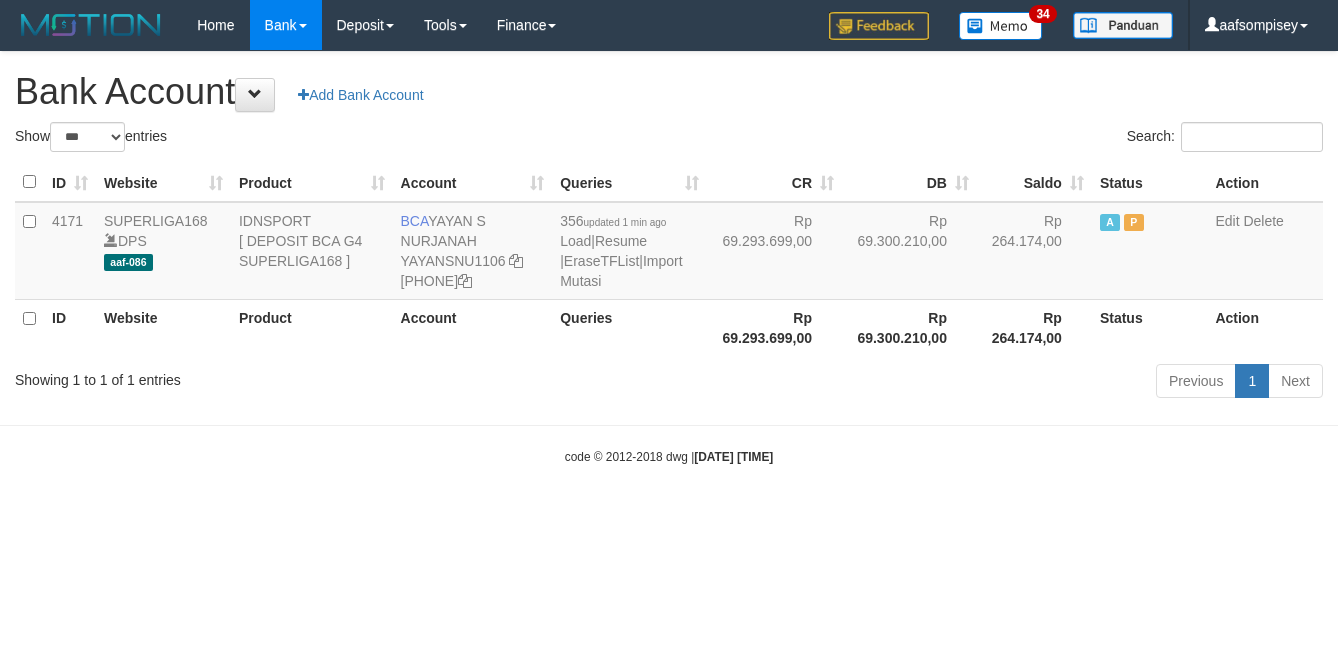 select on "***" 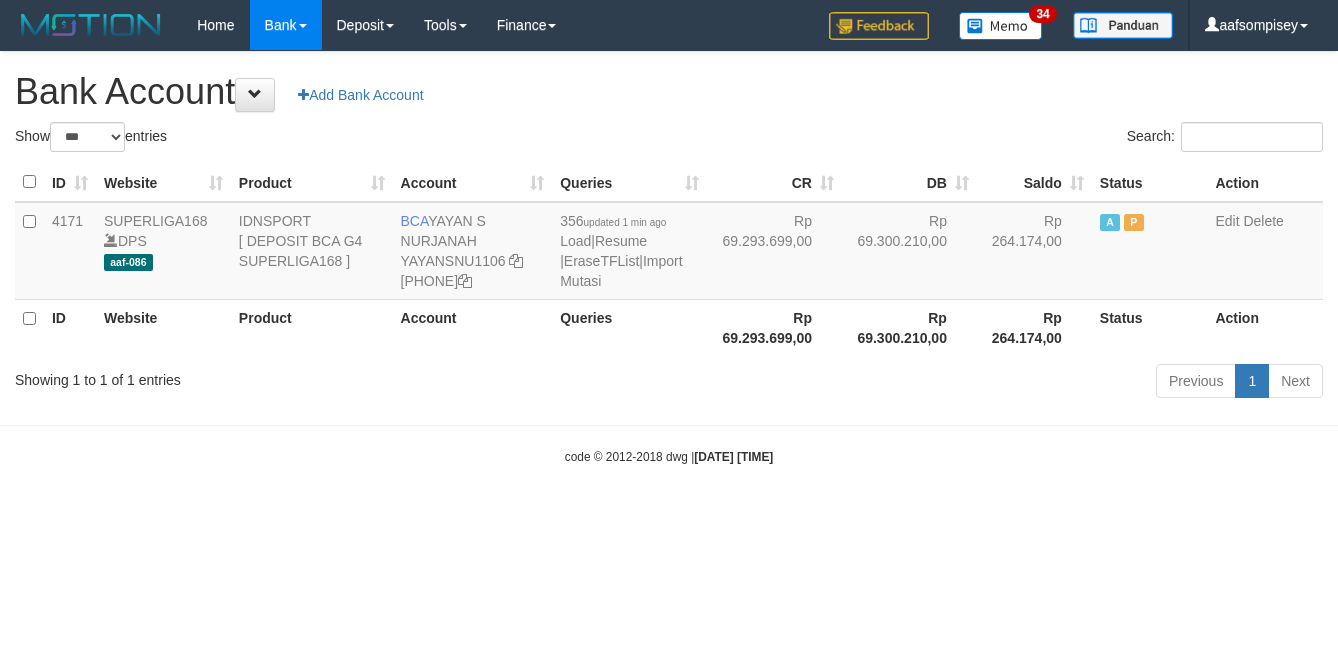 scroll, scrollTop: 0, scrollLeft: 0, axis: both 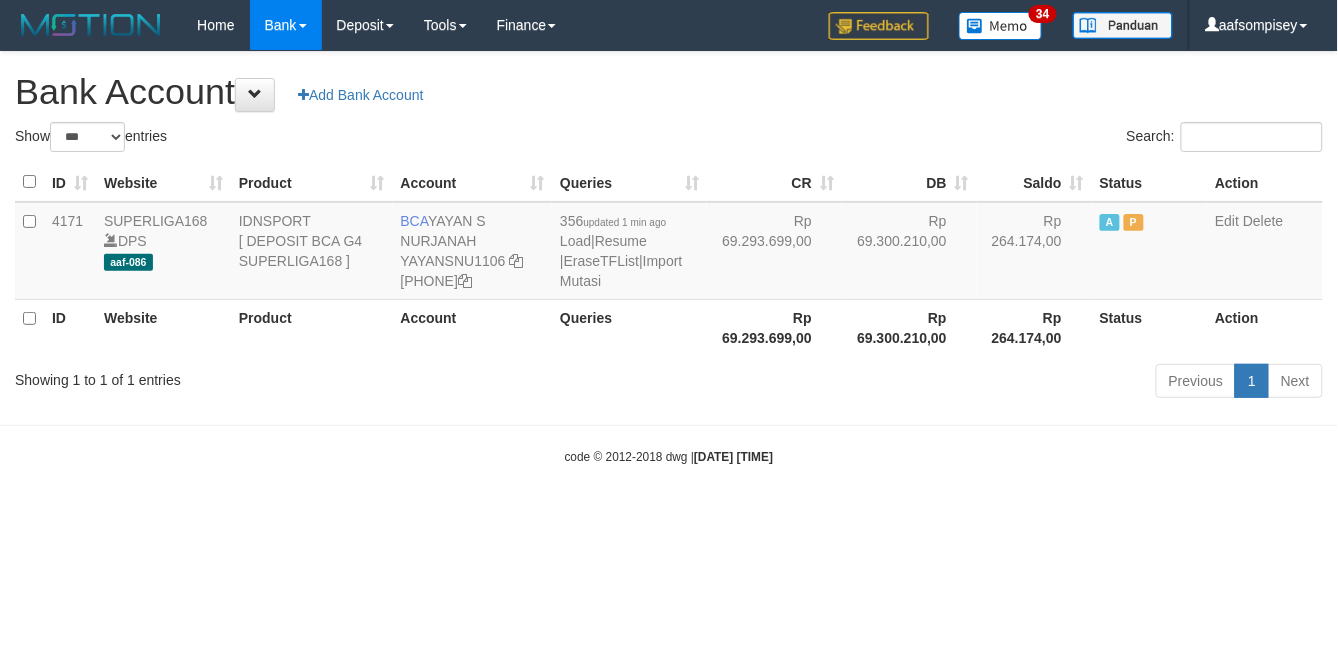 click on "**********" at bounding box center (669, 228) 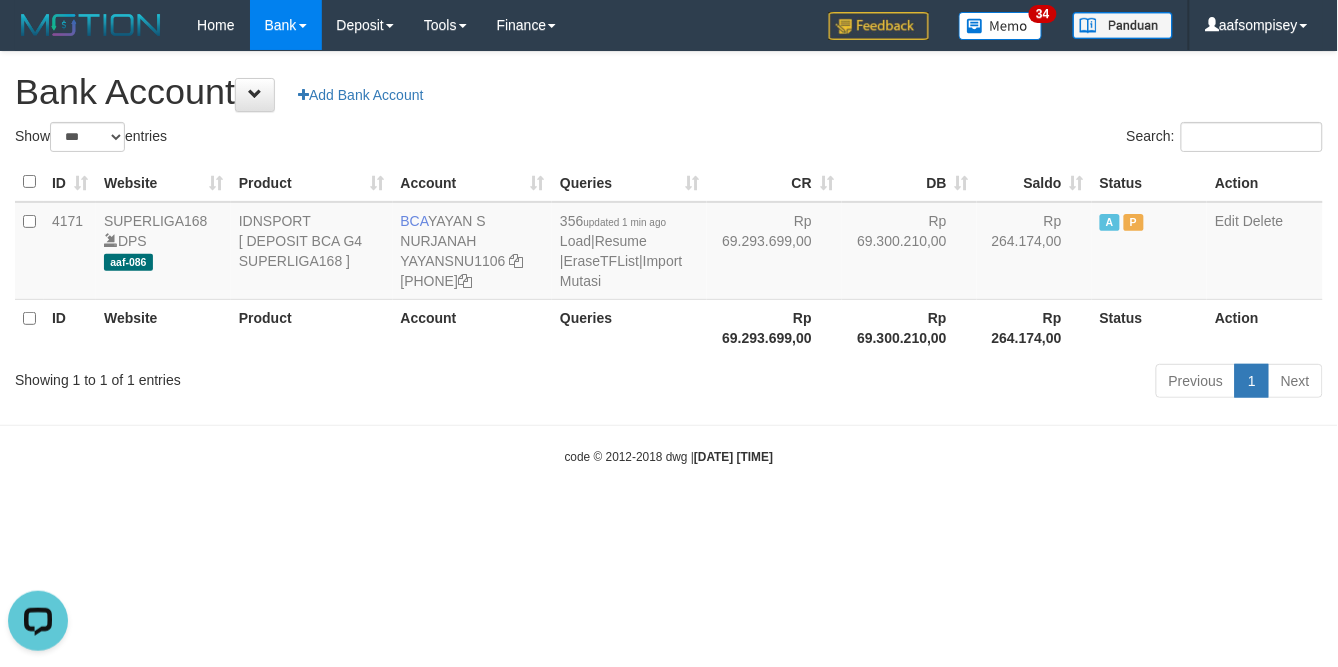 scroll, scrollTop: 0, scrollLeft: 0, axis: both 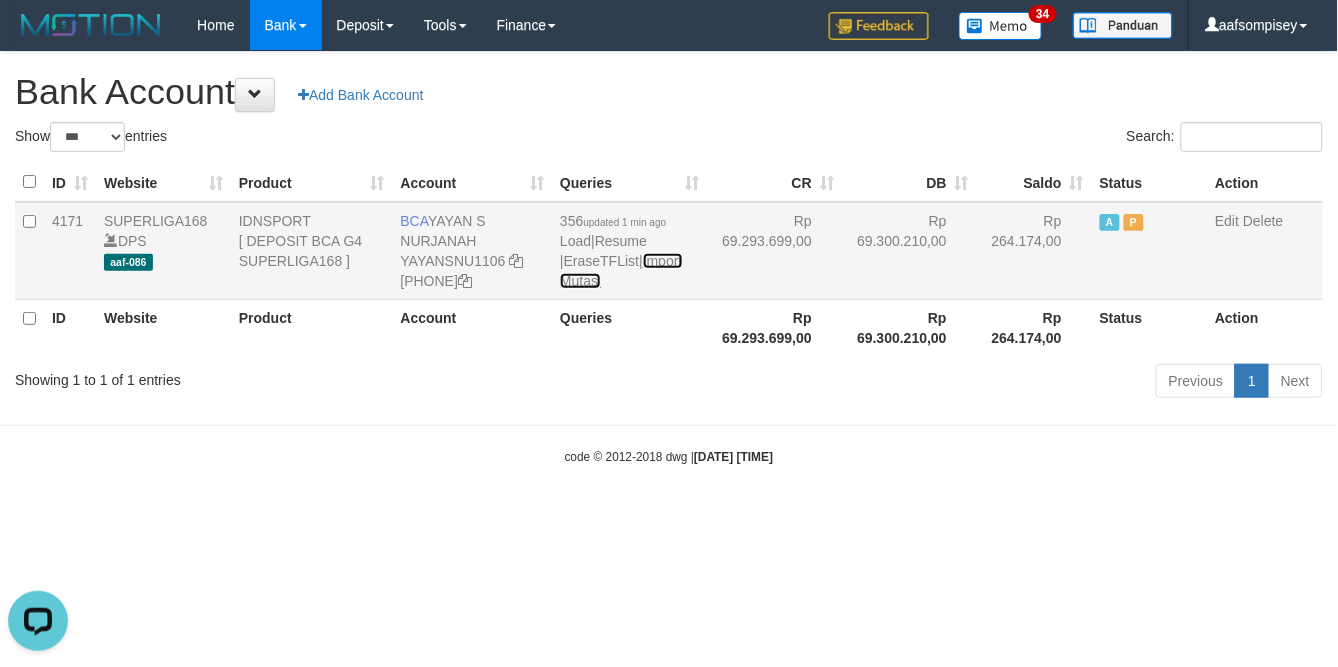click on "Import Mutasi" at bounding box center (621, 271) 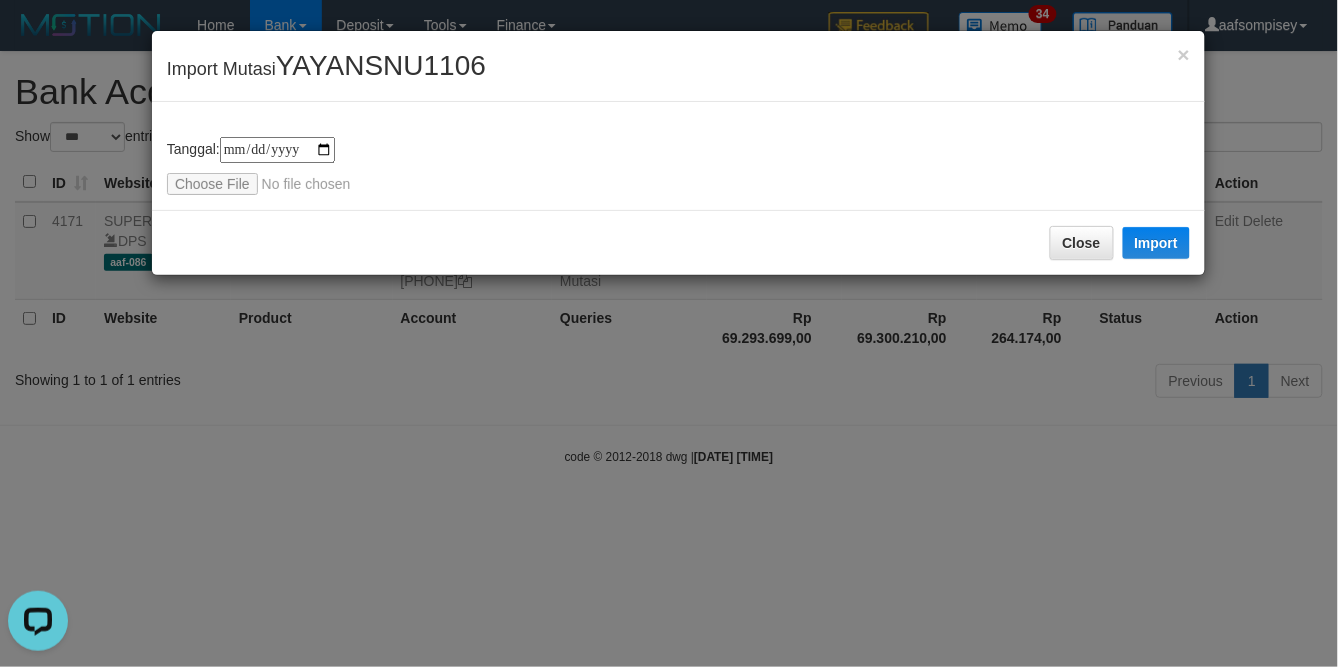 type on "**********" 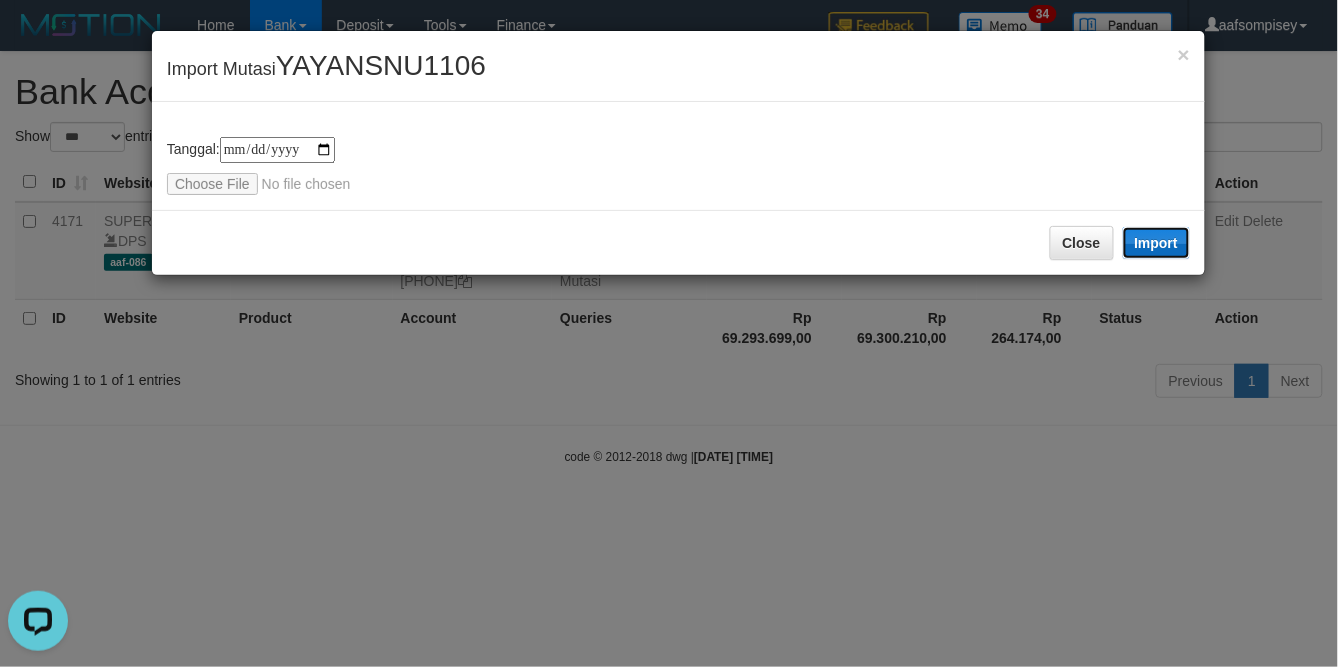click on "Import" at bounding box center (1157, 243) 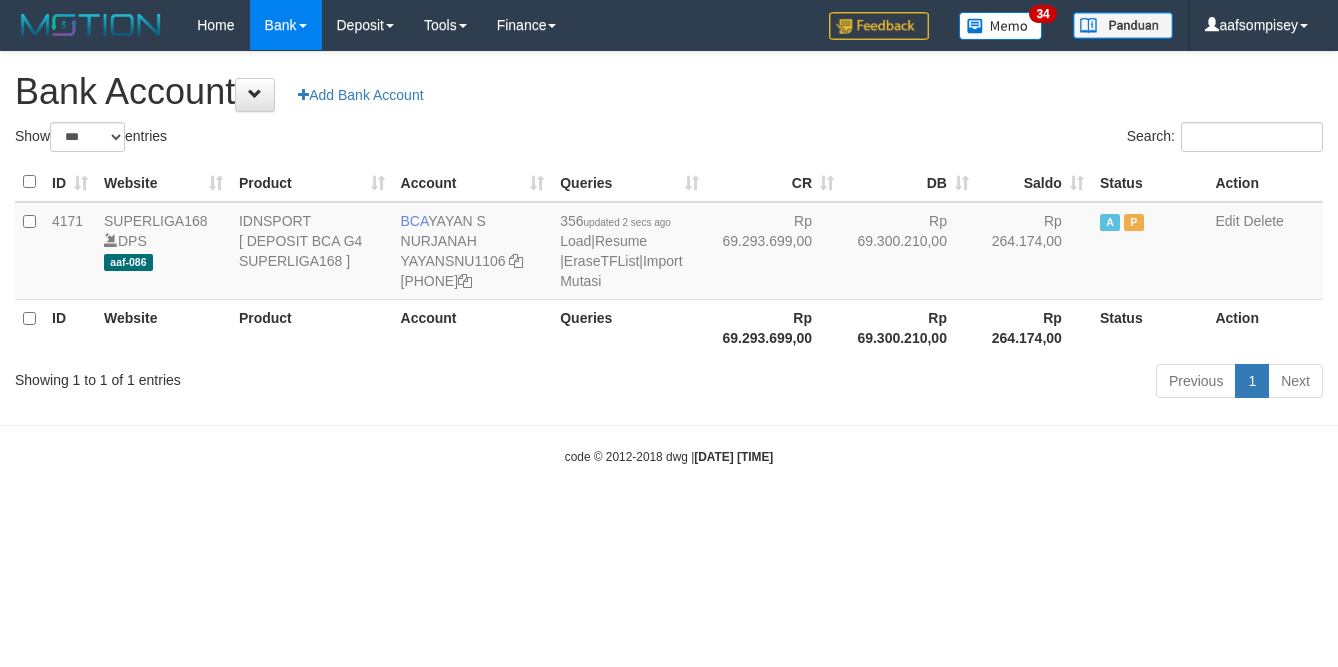 select on "***" 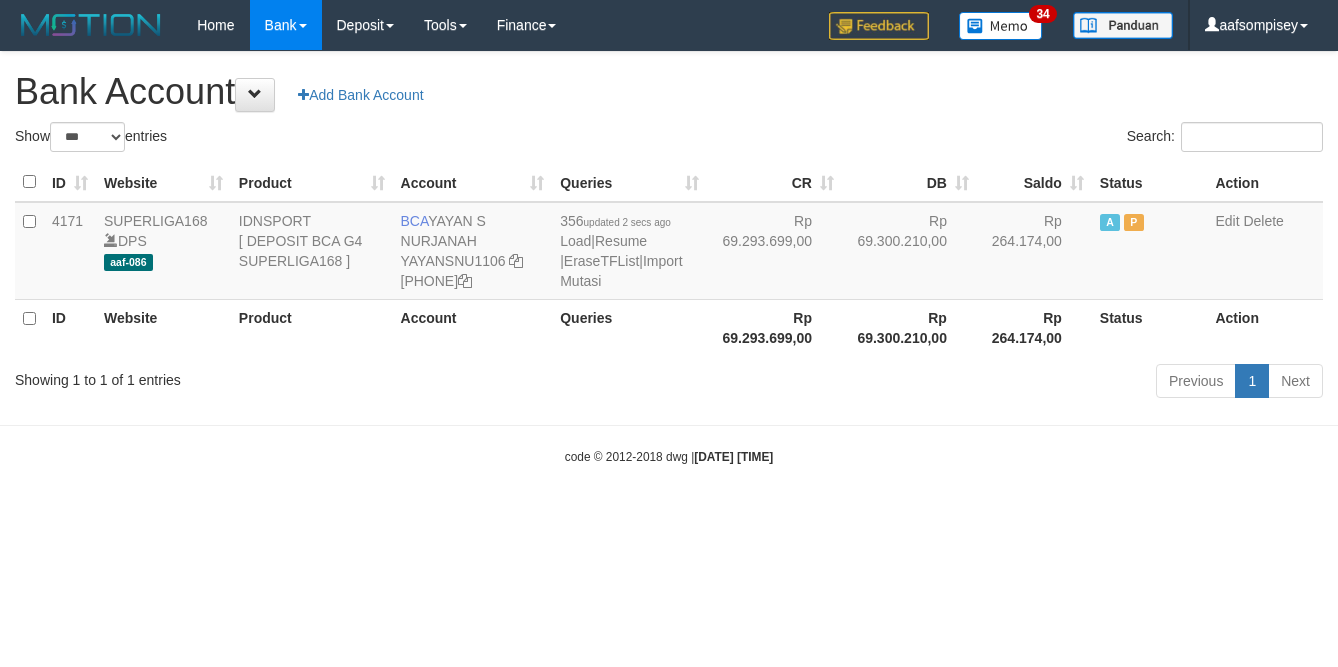 scroll, scrollTop: 0, scrollLeft: 0, axis: both 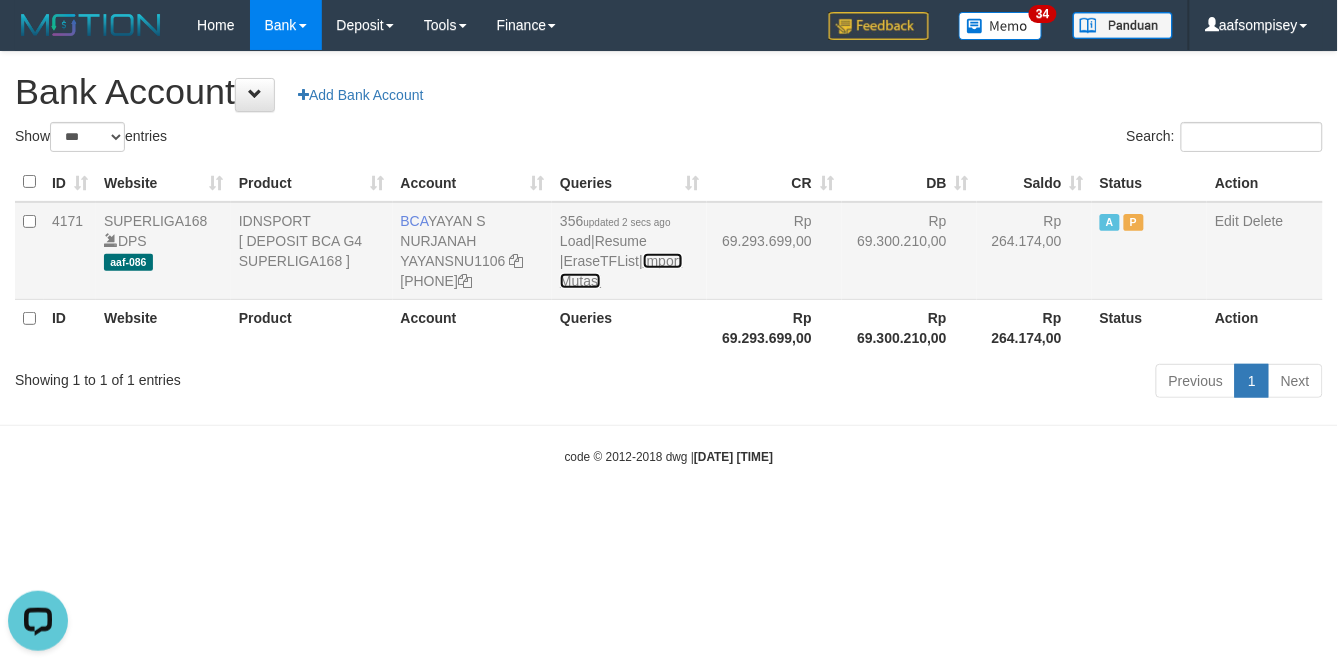 click on "Import Mutasi" at bounding box center (621, 271) 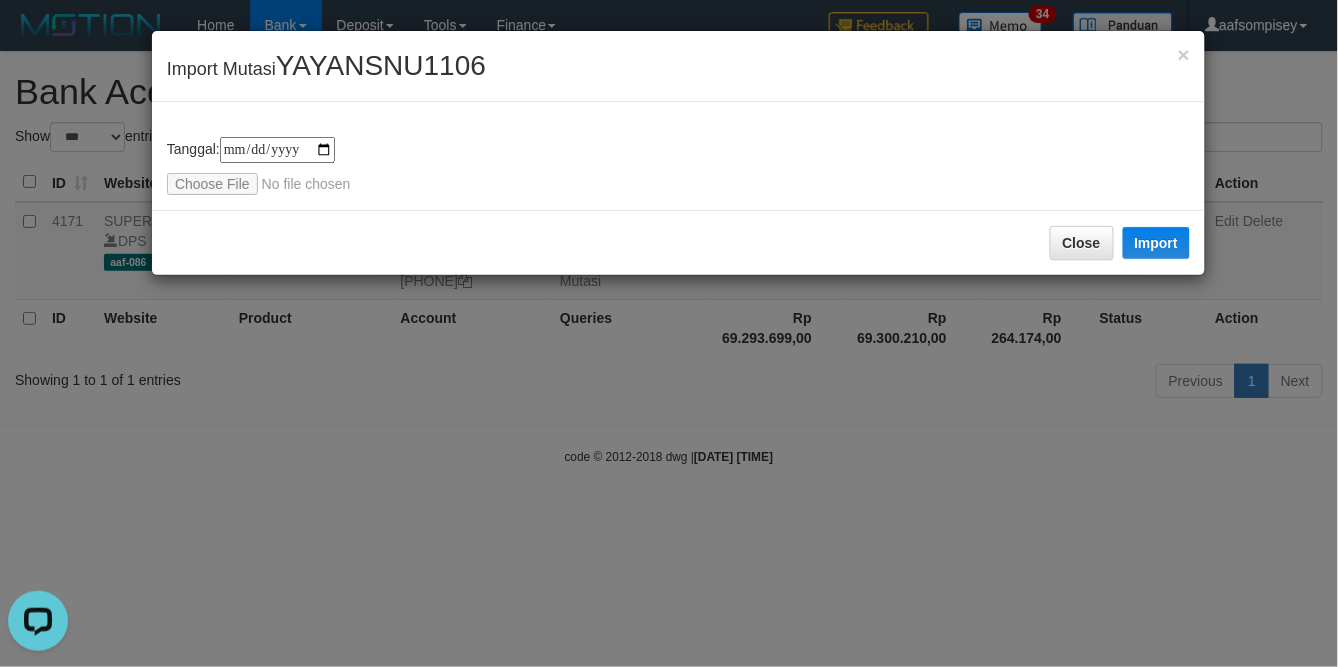type on "**********" 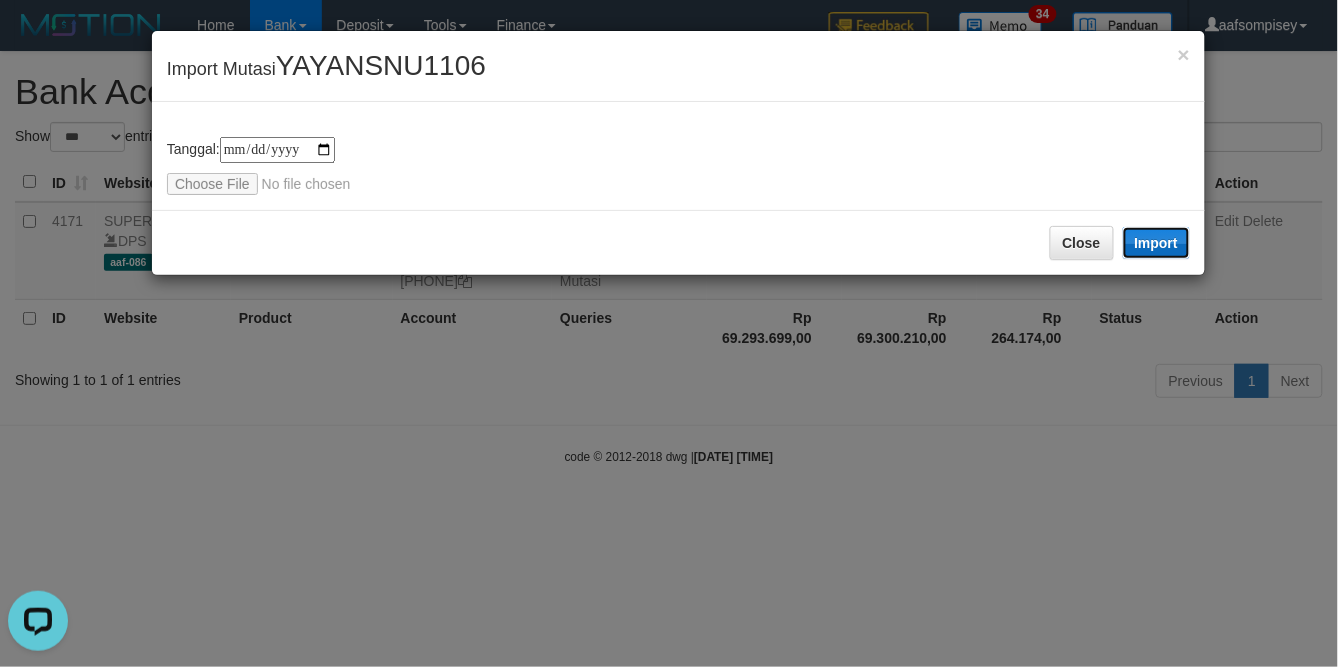 click on "Import" at bounding box center (1157, 243) 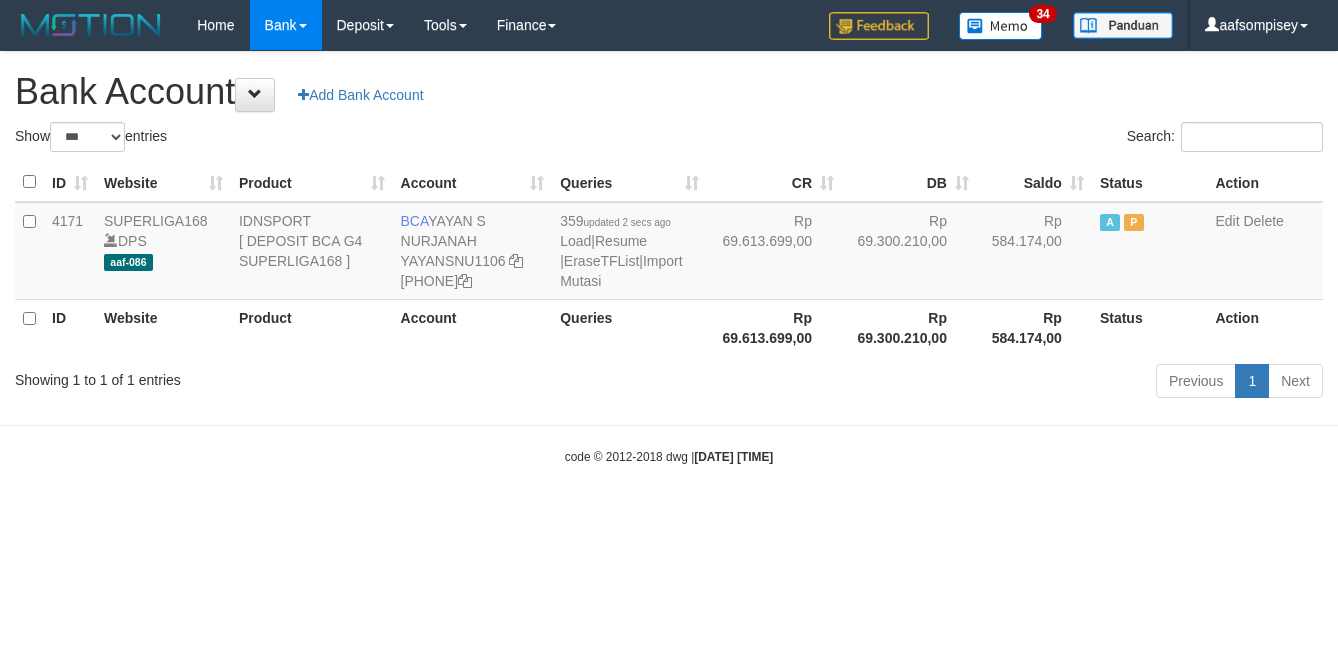 select on "***" 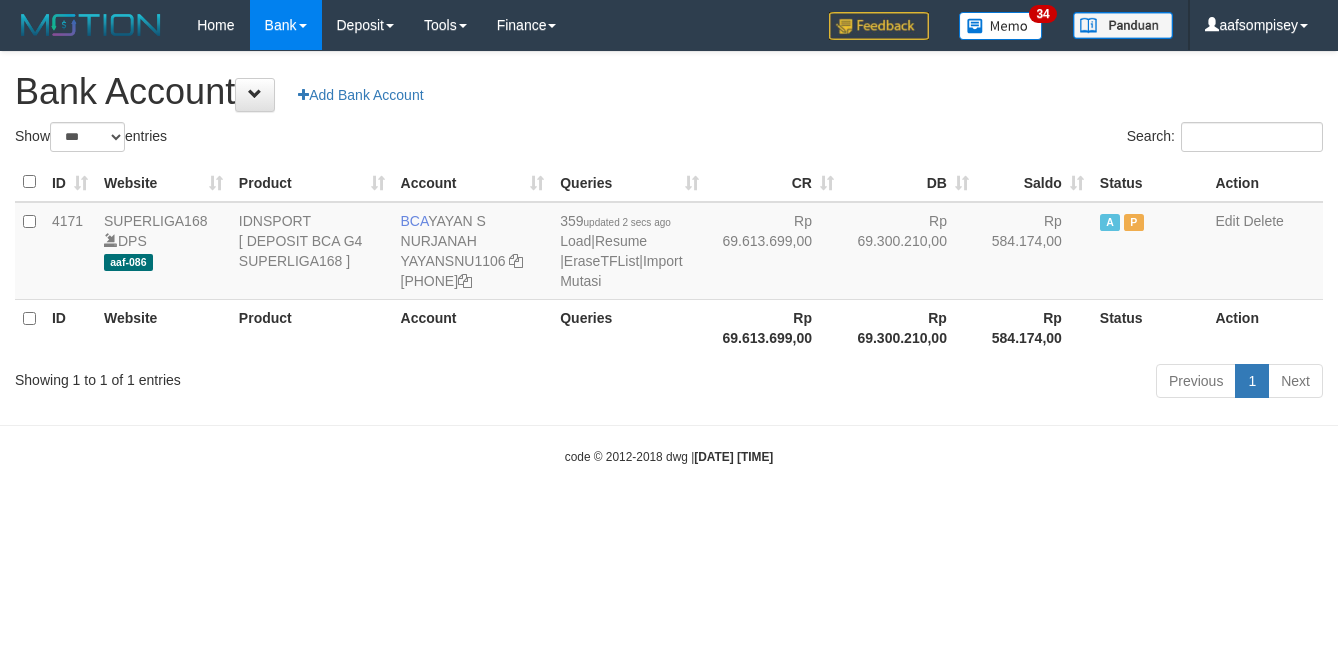 scroll, scrollTop: 0, scrollLeft: 0, axis: both 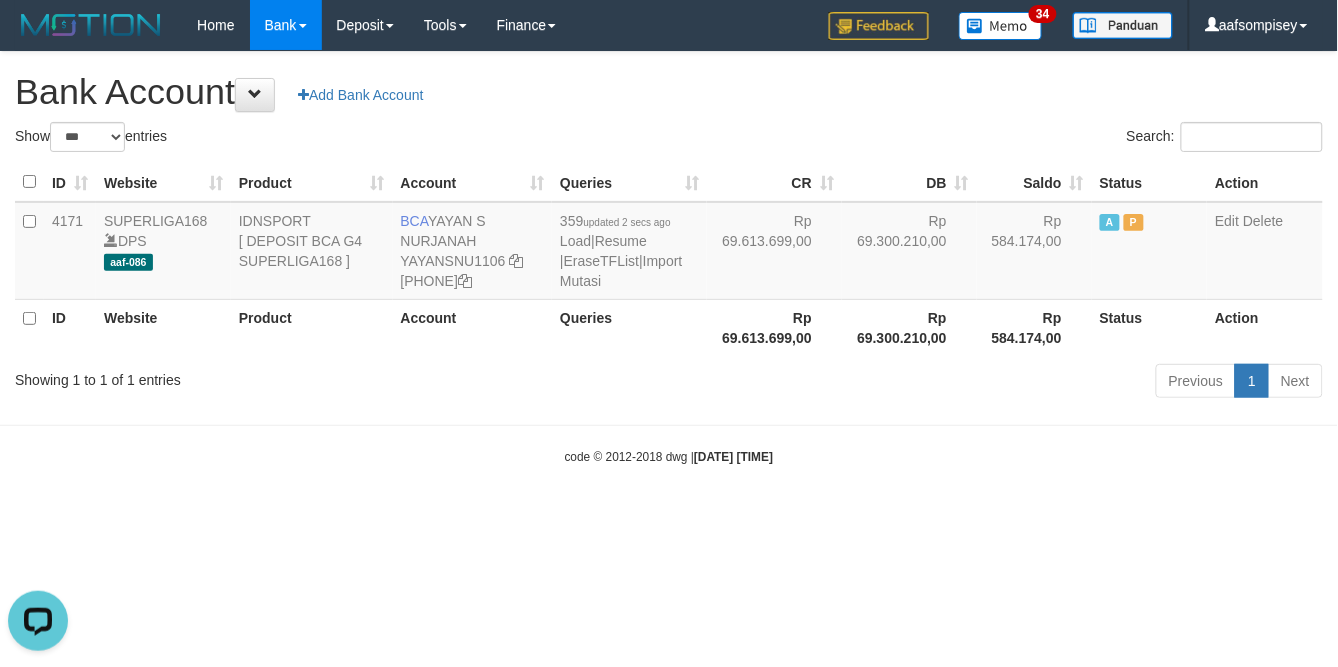 drag, startPoint x: 675, startPoint y: 355, endPoint x: 753, endPoint y: 347, distance: 78.40918 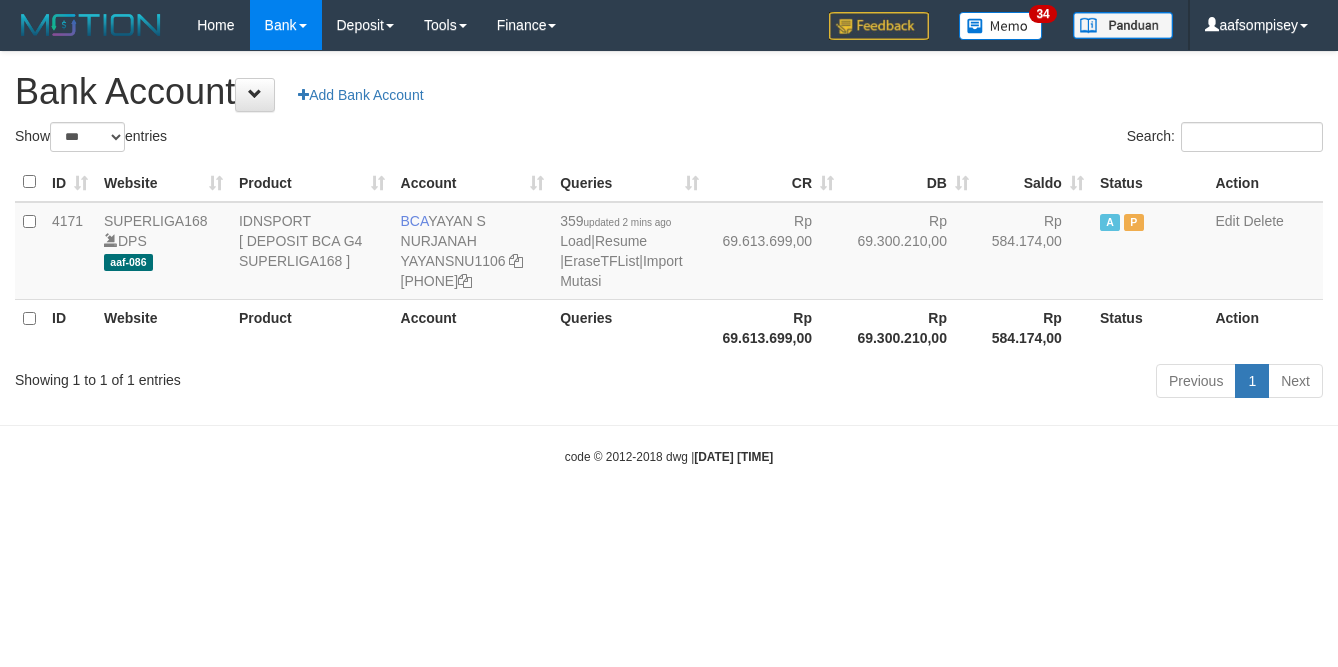 select on "***" 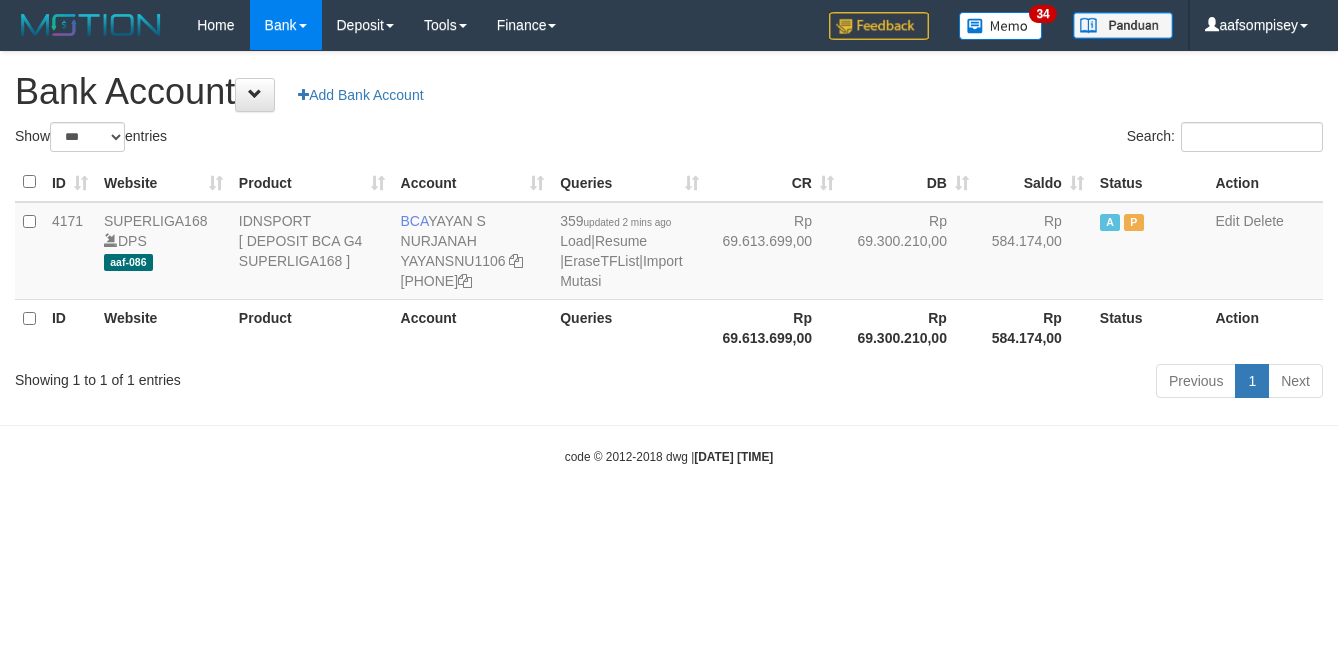scroll, scrollTop: 0, scrollLeft: 0, axis: both 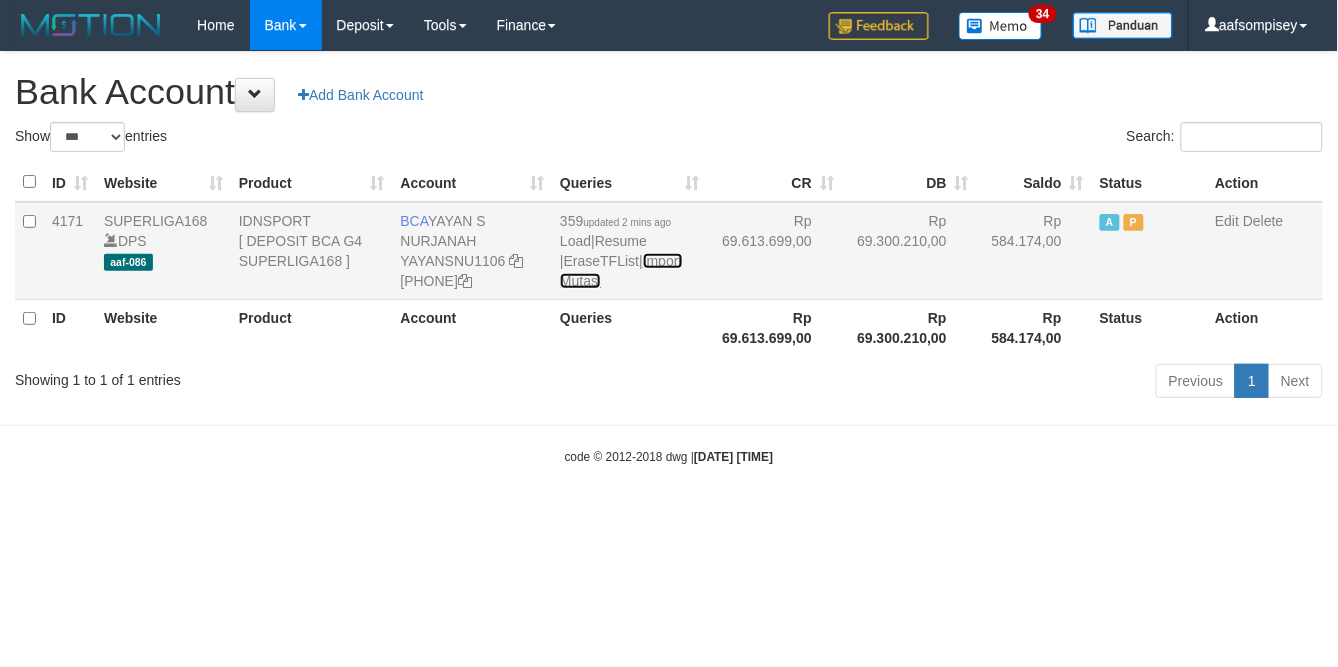 click on "Import Mutasi" at bounding box center [621, 271] 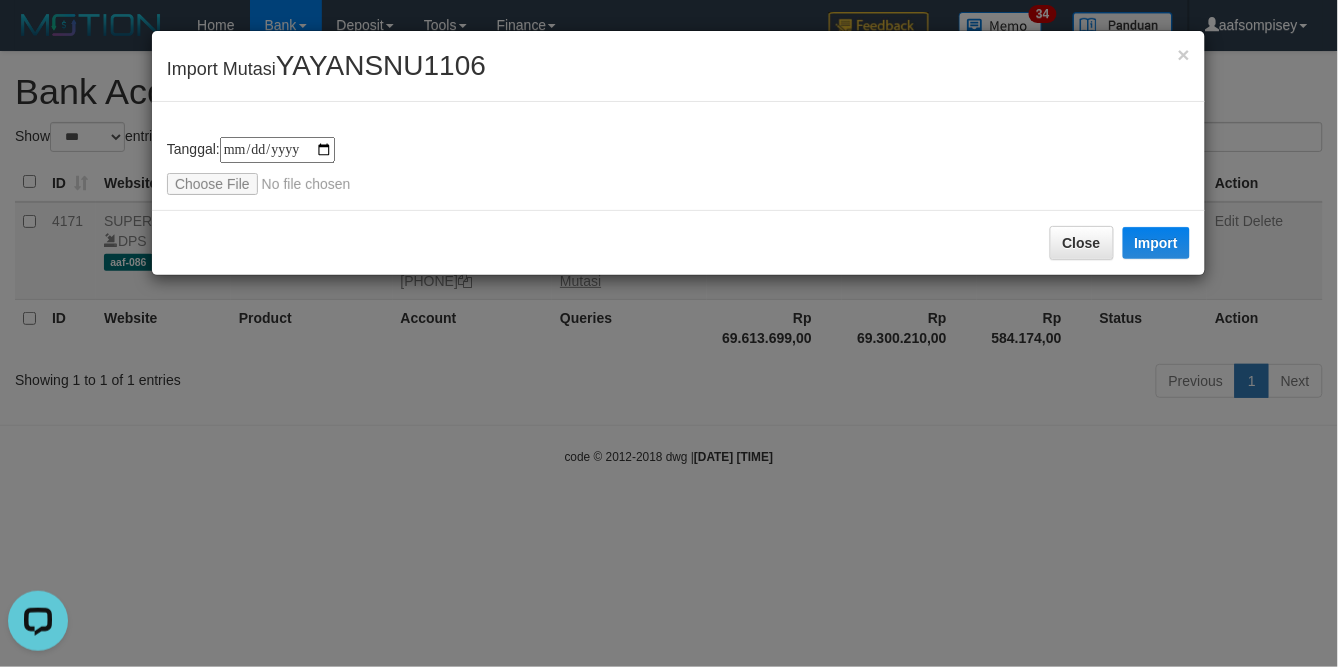 scroll, scrollTop: 0, scrollLeft: 0, axis: both 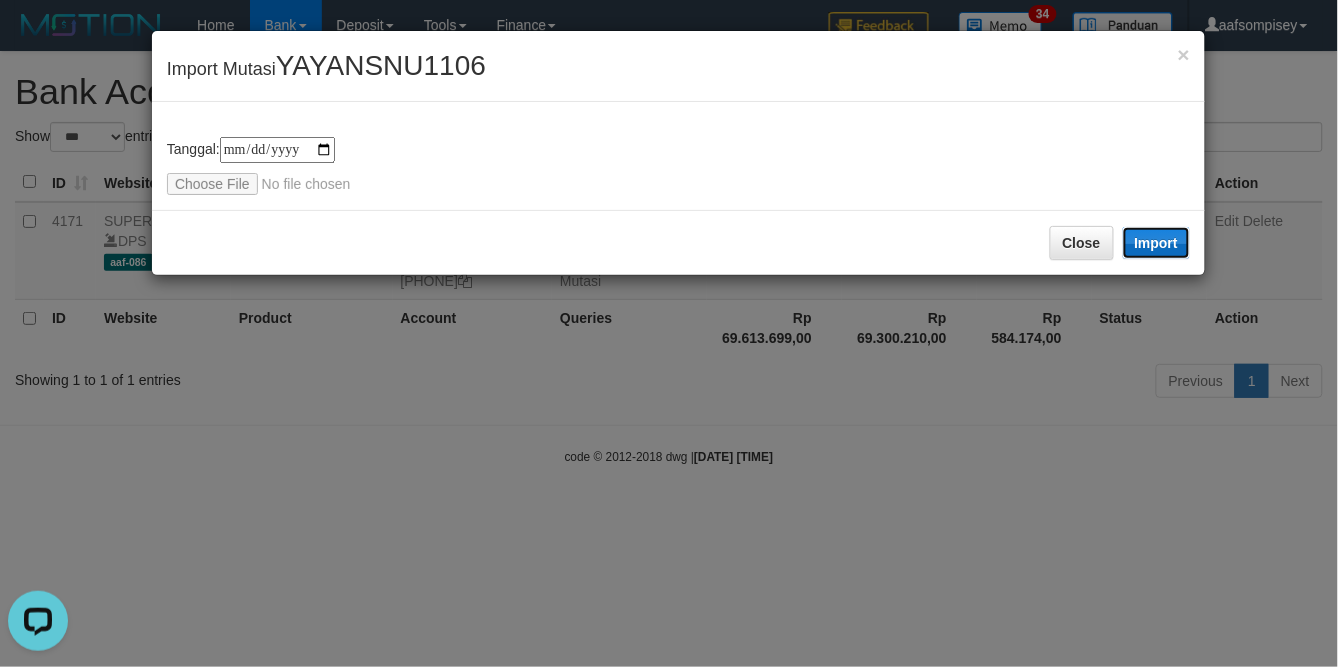 click on "Import" at bounding box center (1157, 243) 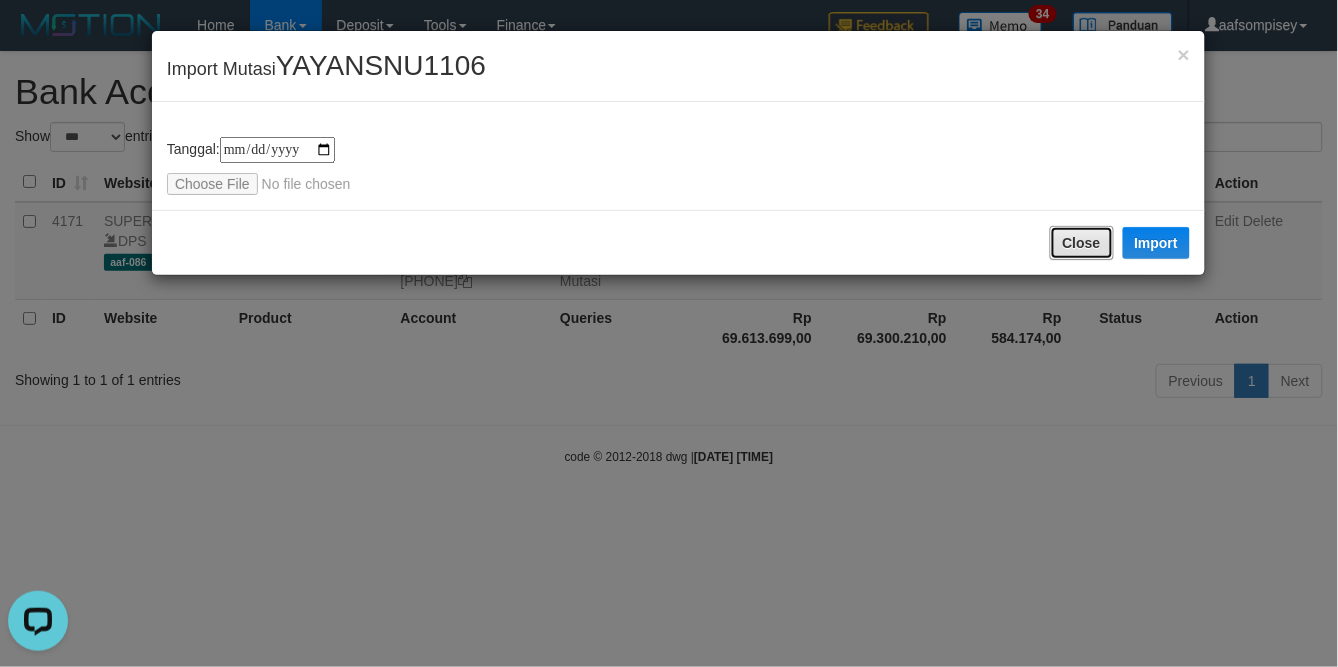 click on "Close" at bounding box center (1082, 243) 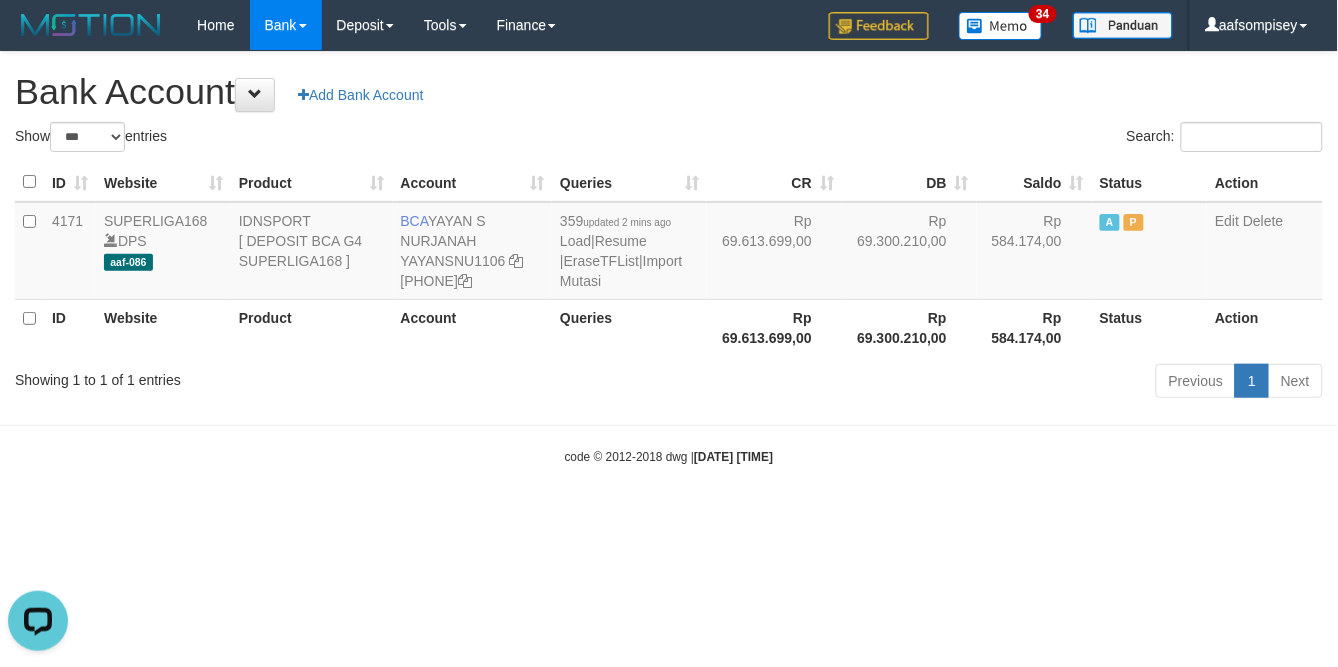click on "CR" at bounding box center [774, 182] 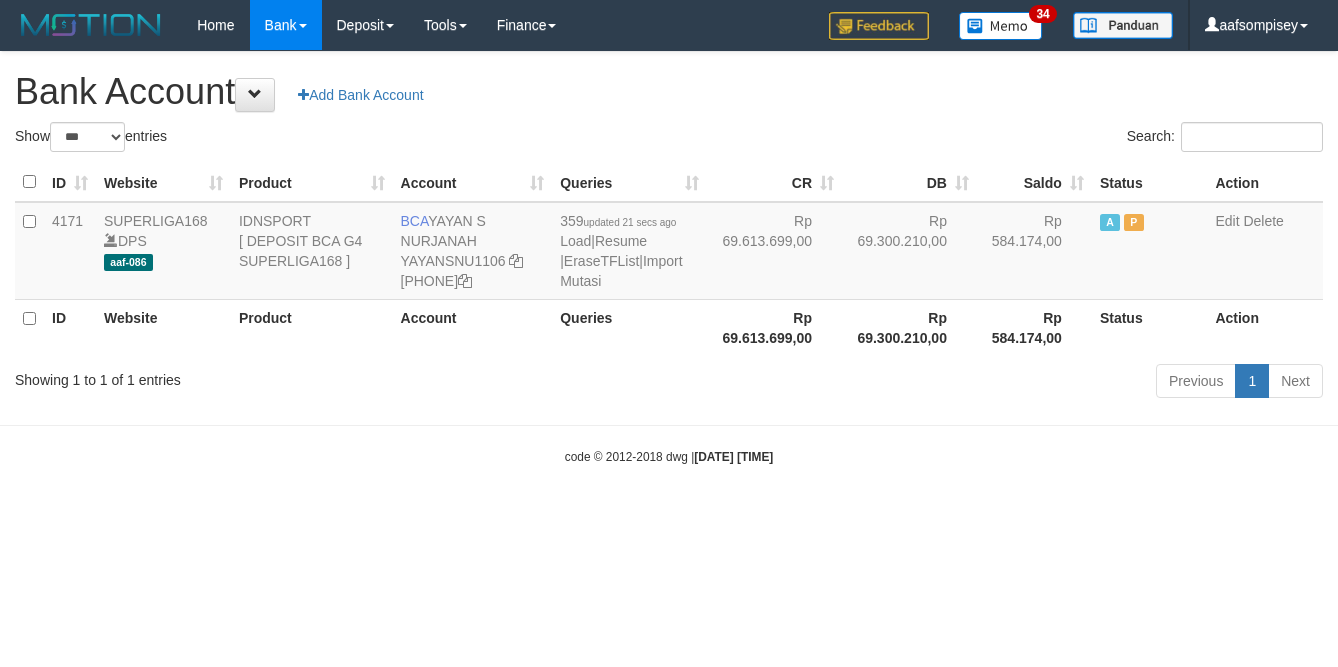 select on "***" 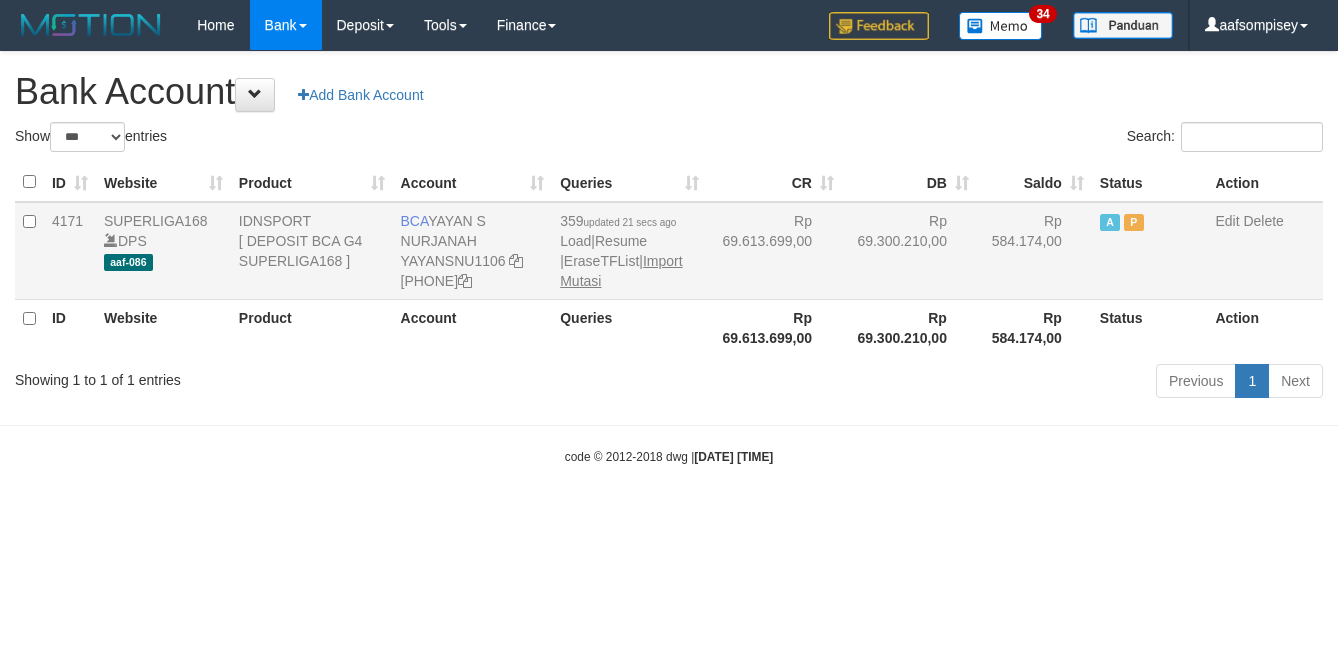 scroll, scrollTop: 0, scrollLeft: 0, axis: both 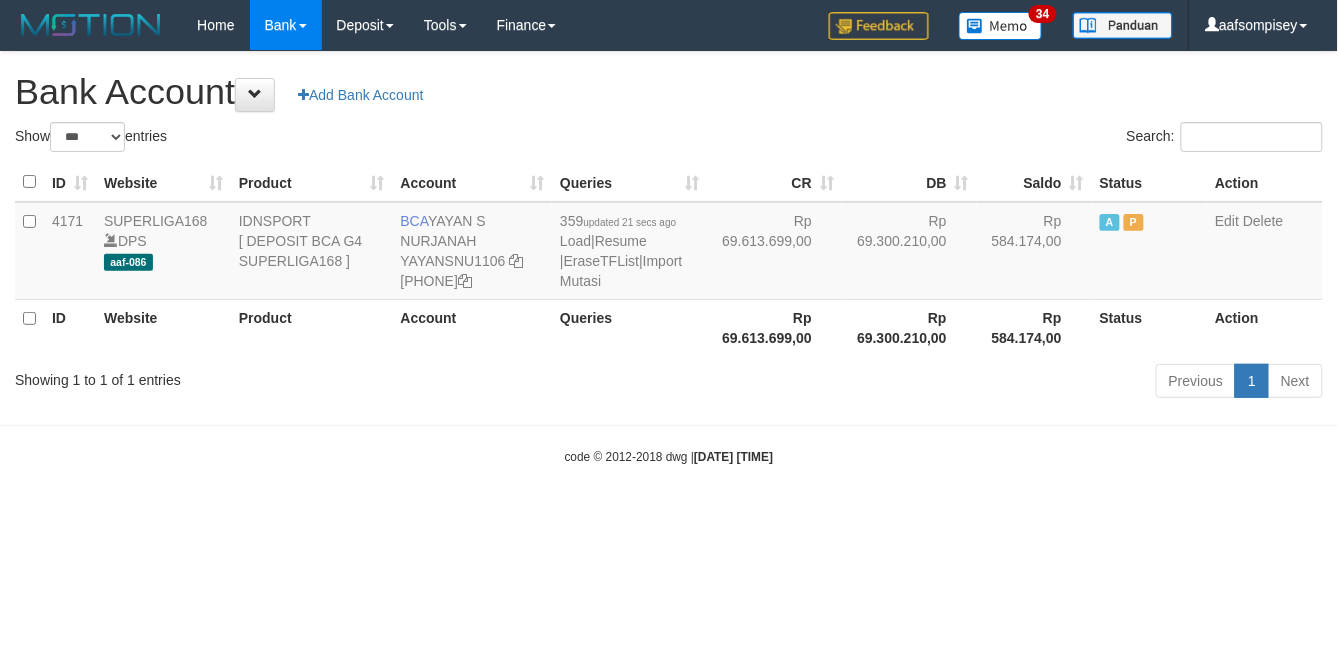 click on "Queries" at bounding box center [629, 327] 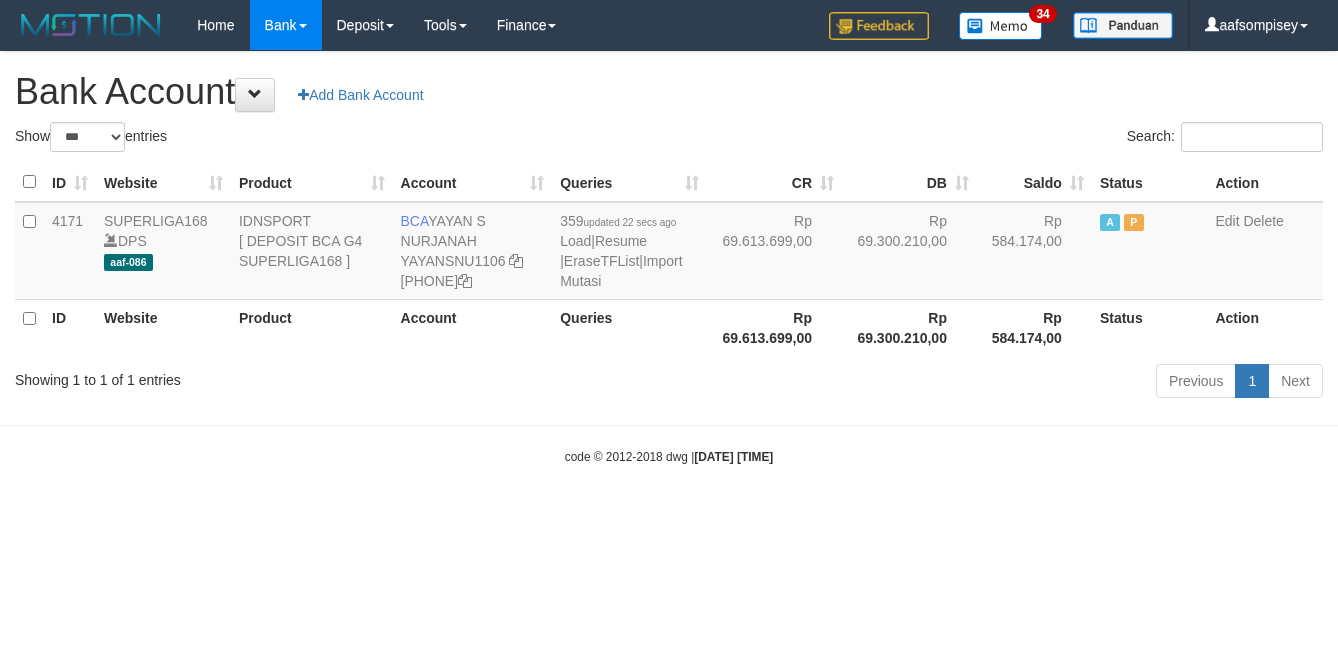 select on "***" 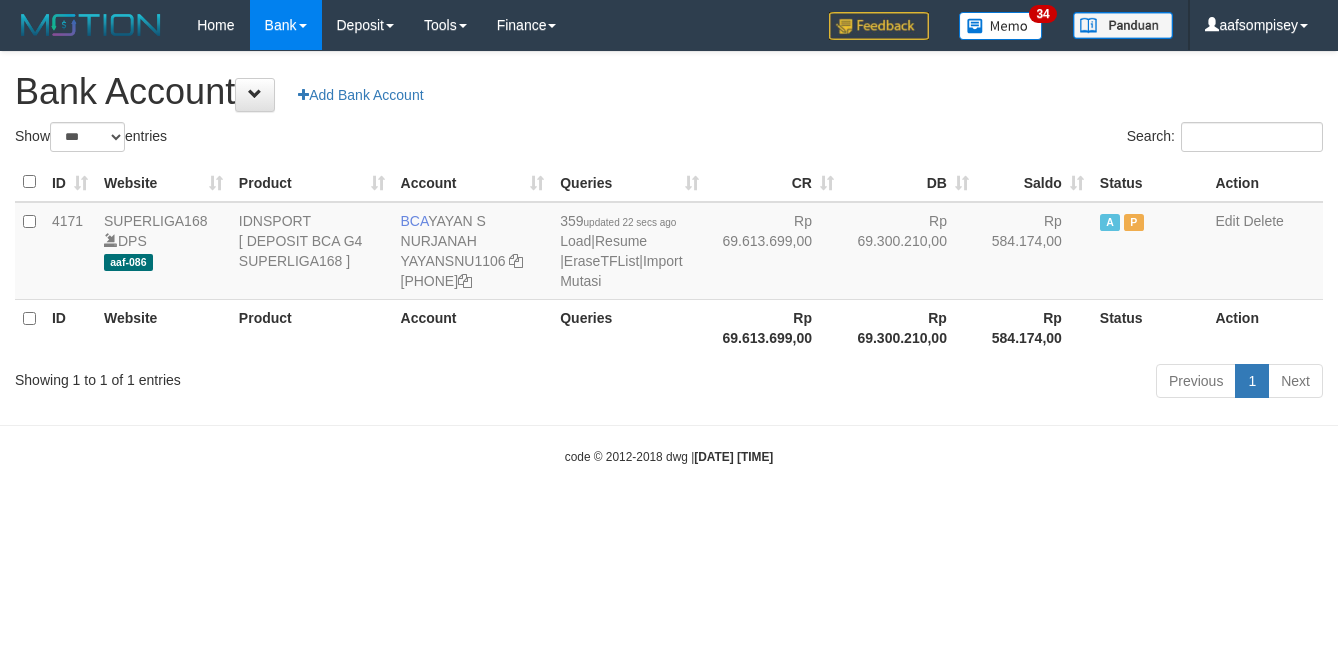 scroll, scrollTop: 0, scrollLeft: 0, axis: both 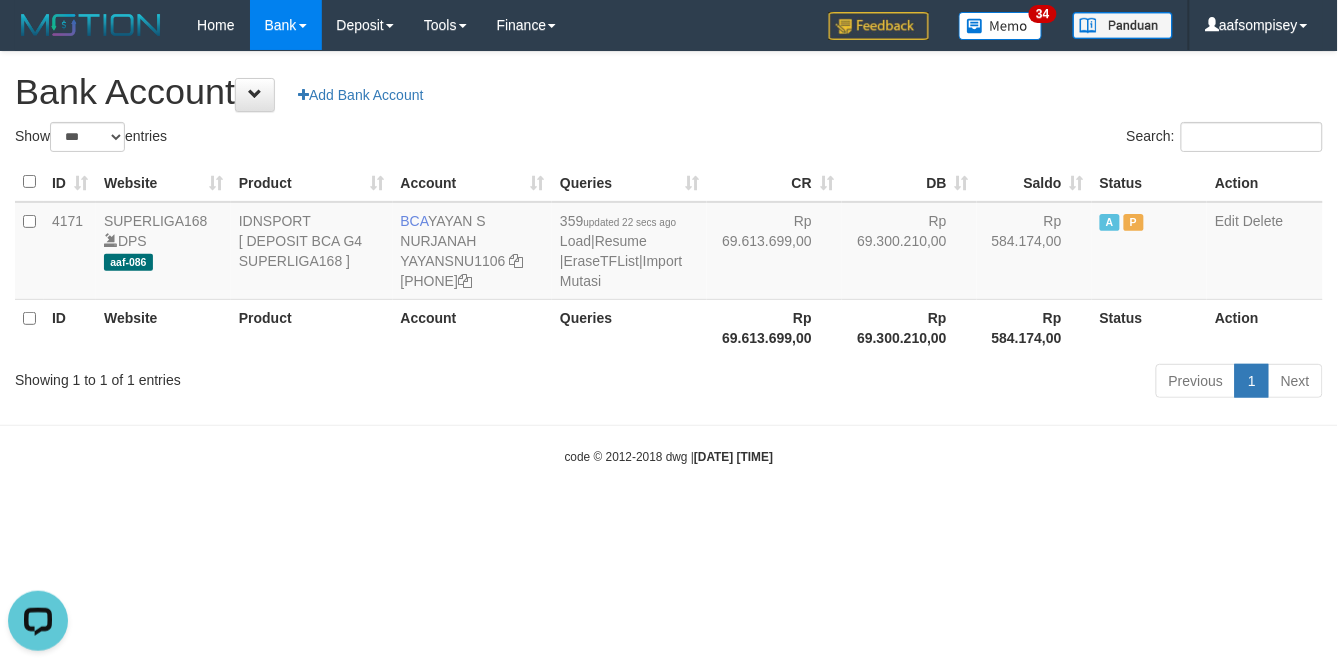 drag, startPoint x: 645, startPoint y: 298, endPoint x: 695, endPoint y: 335, distance: 62.201286 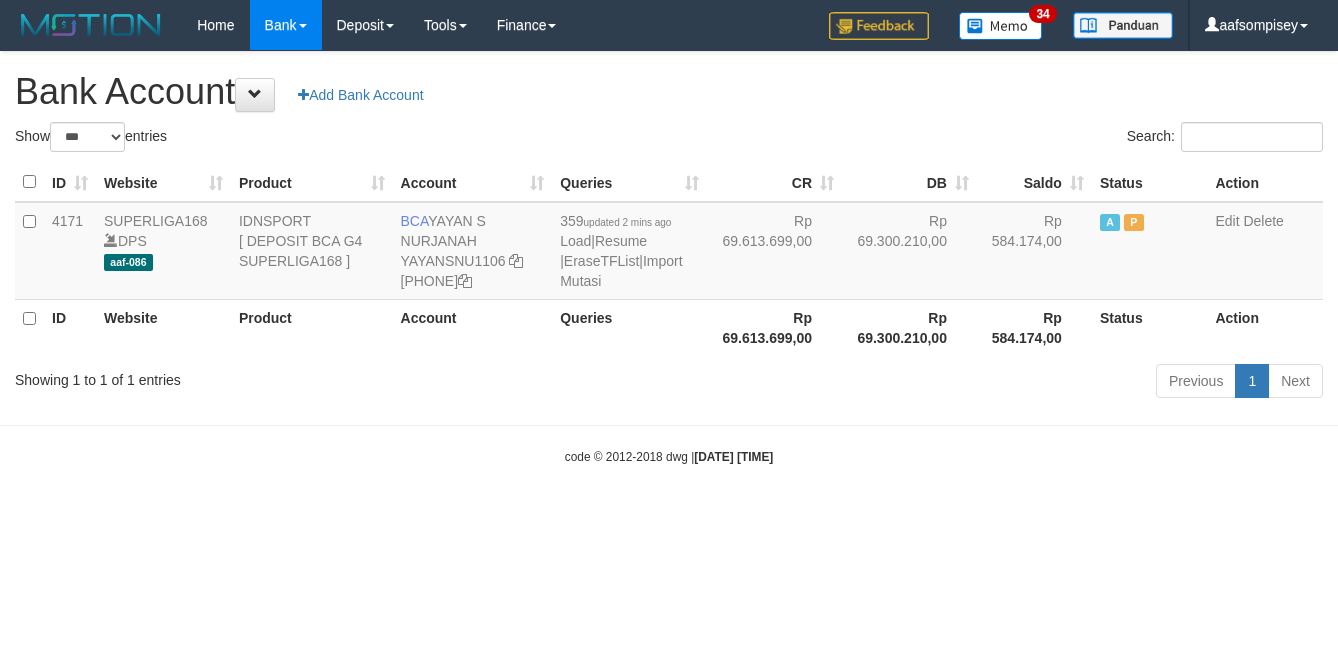 select on "***" 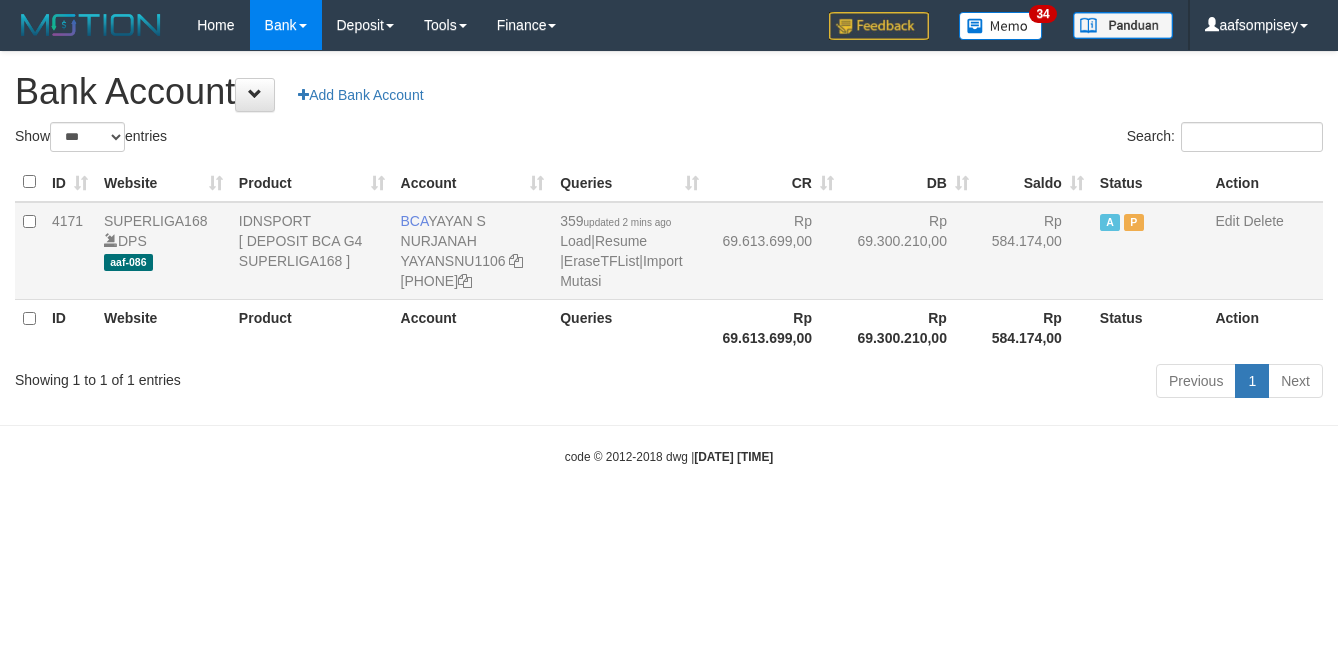 scroll, scrollTop: 0, scrollLeft: 0, axis: both 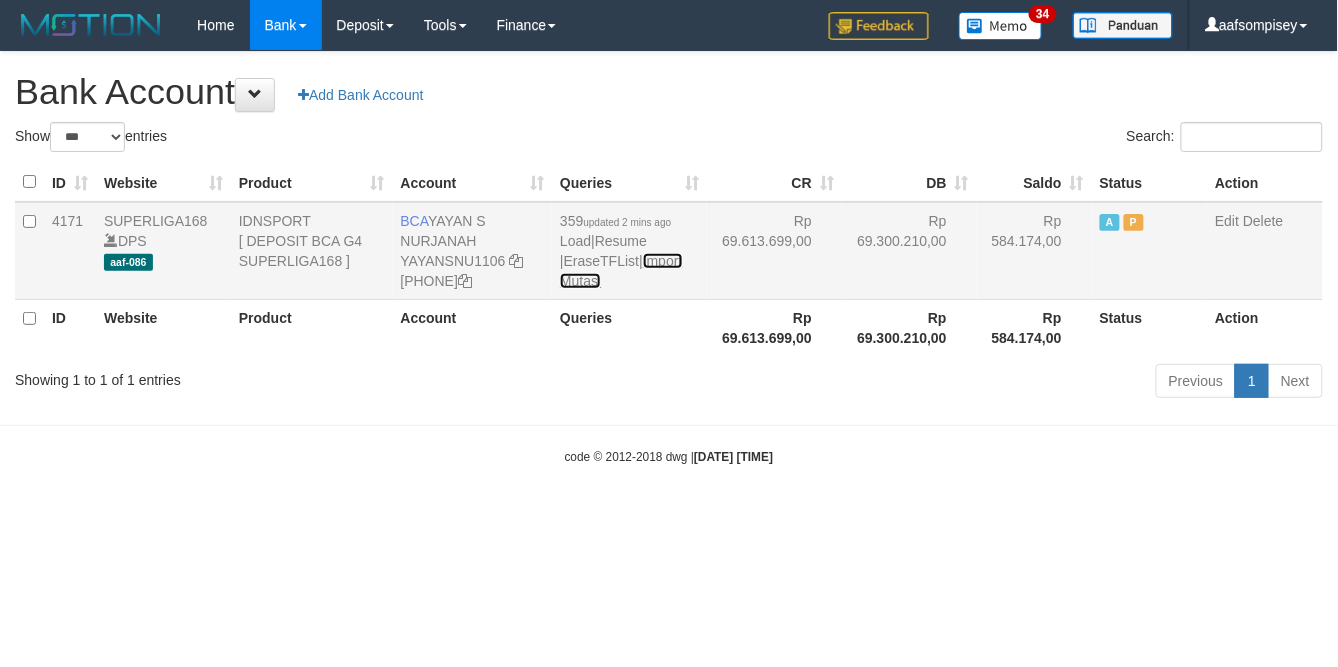 click on "Import Mutasi" at bounding box center (621, 271) 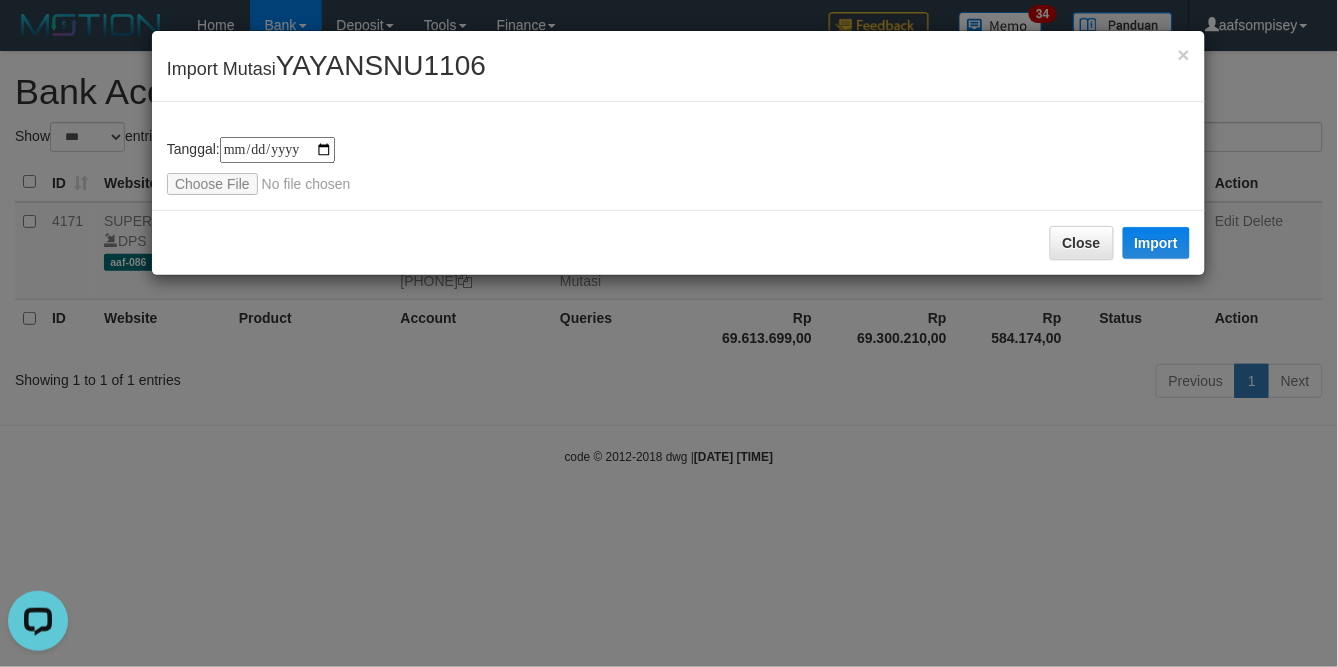 scroll, scrollTop: 0, scrollLeft: 0, axis: both 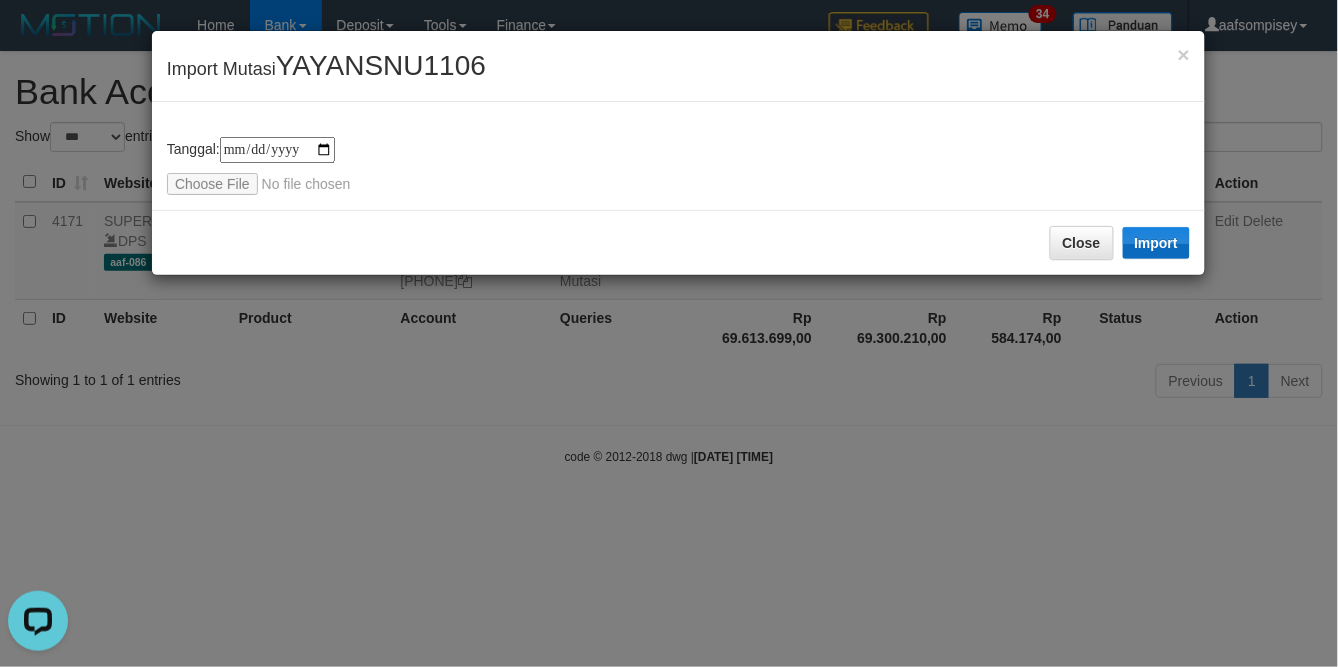 click on "Close
Import" at bounding box center [678, 242] 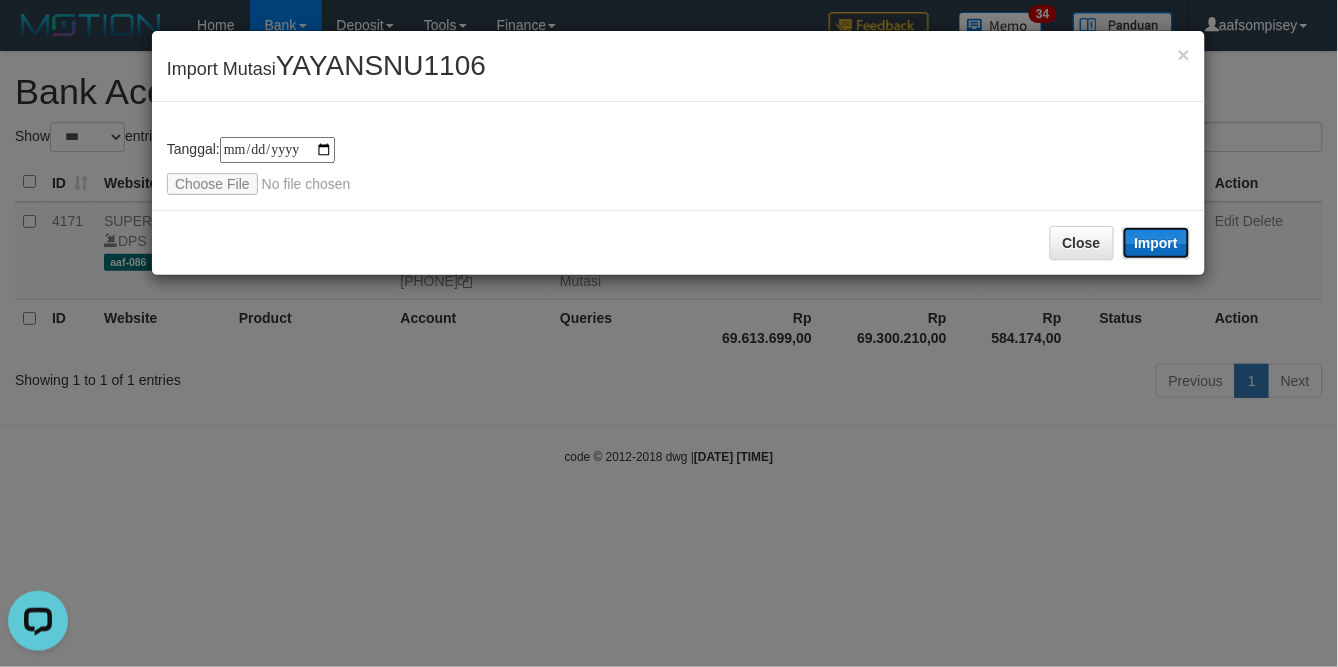 click on "Import" at bounding box center [1157, 243] 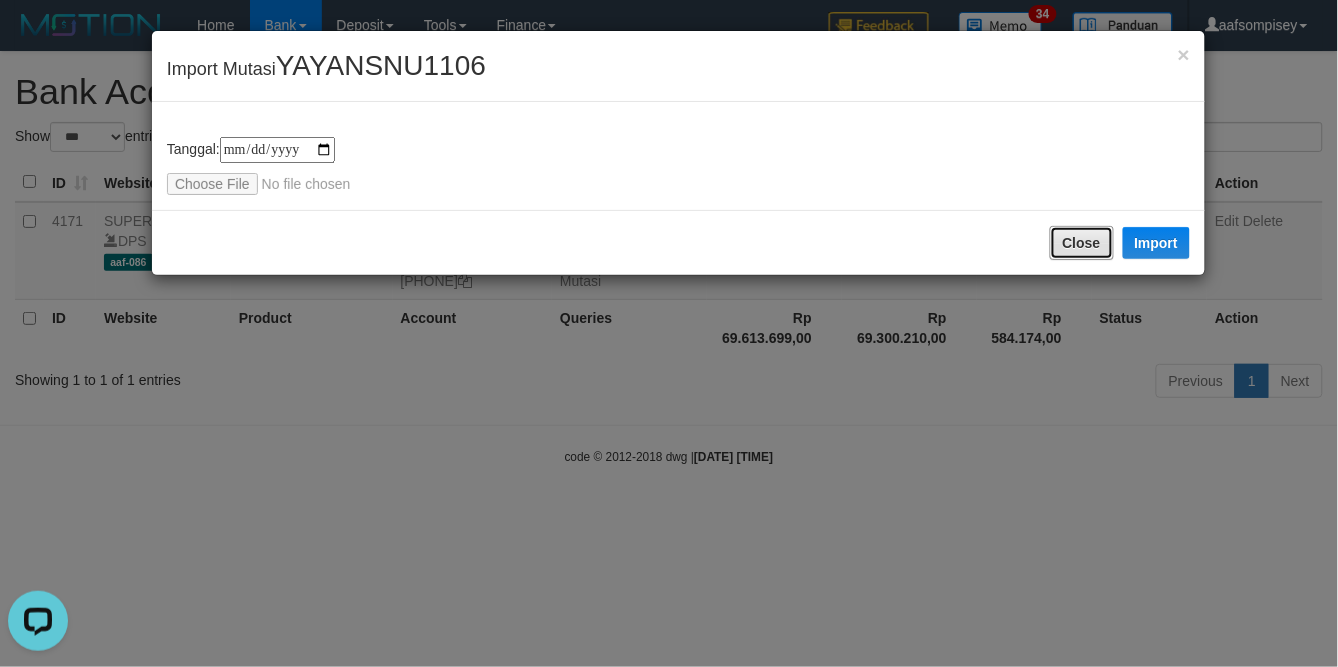 click on "Close" at bounding box center (1082, 243) 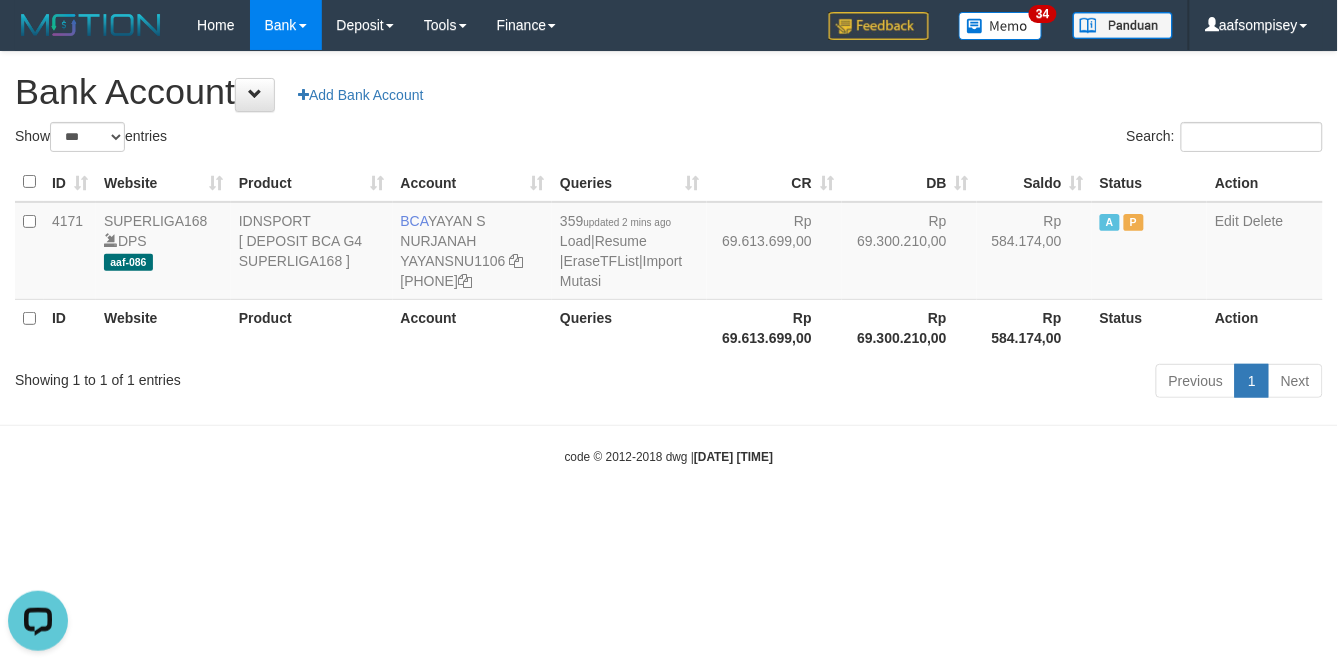 click on "Bank Account
Add Bank Account" at bounding box center (669, 92) 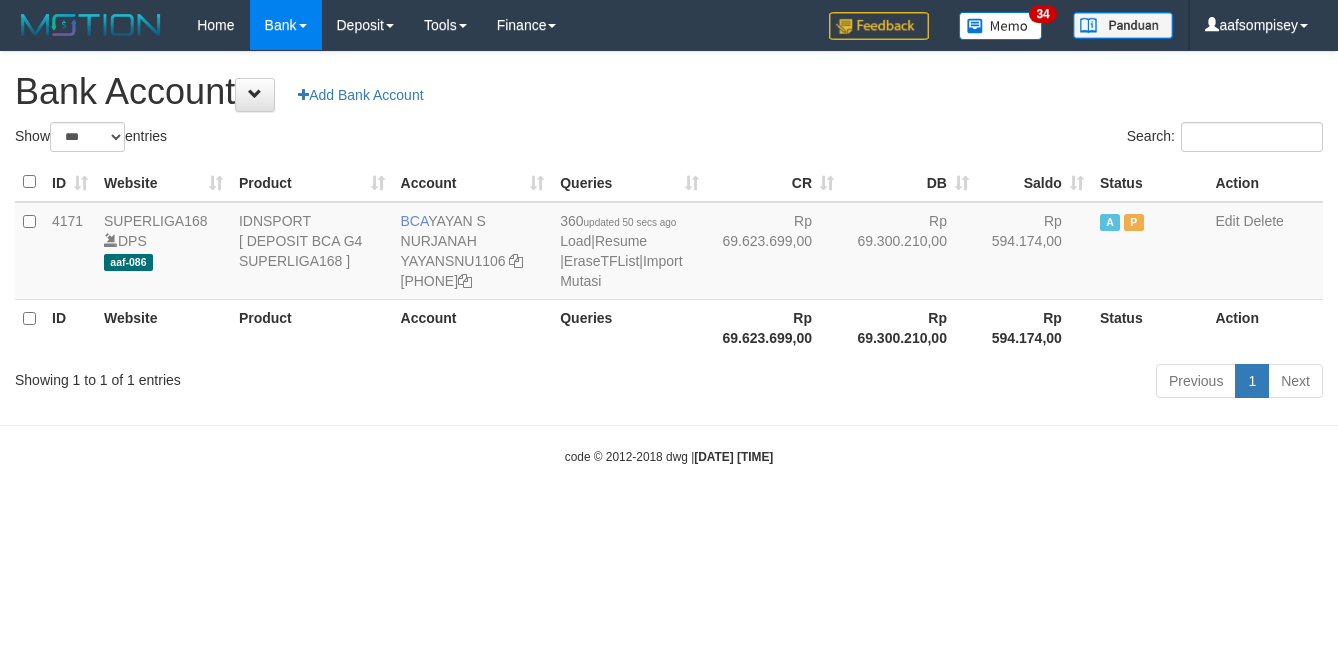 select on "***" 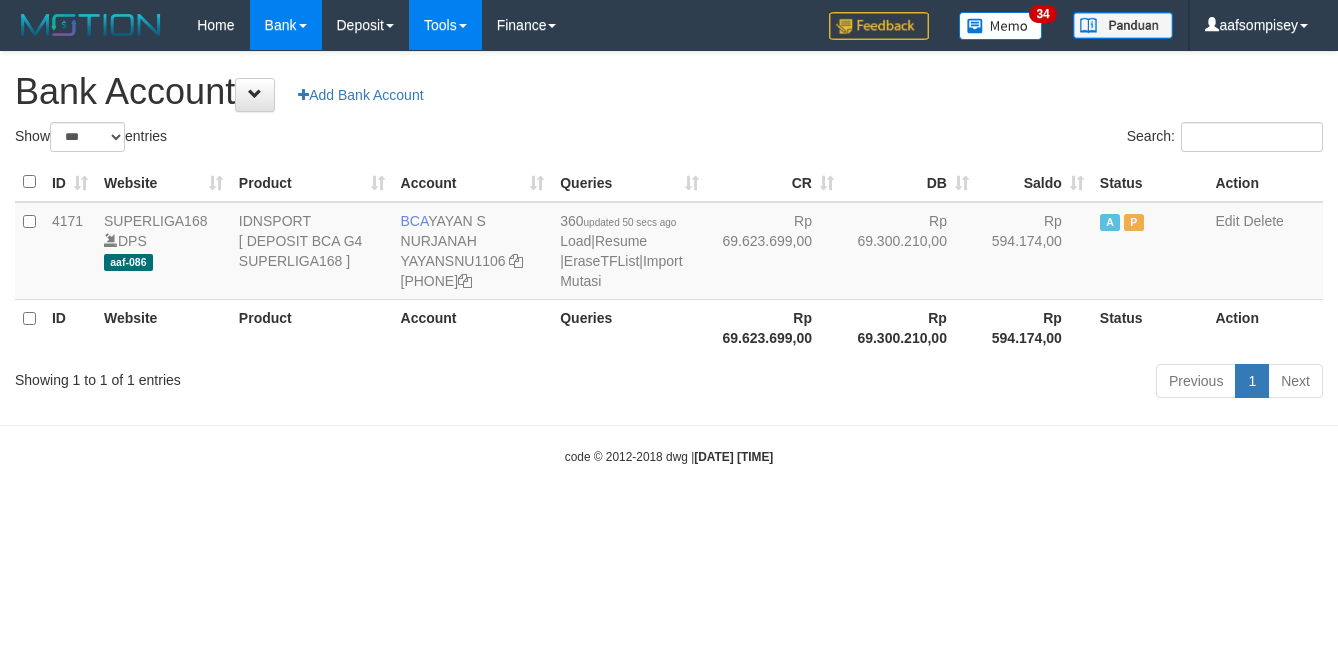 scroll, scrollTop: 0, scrollLeft: 0, axis: both 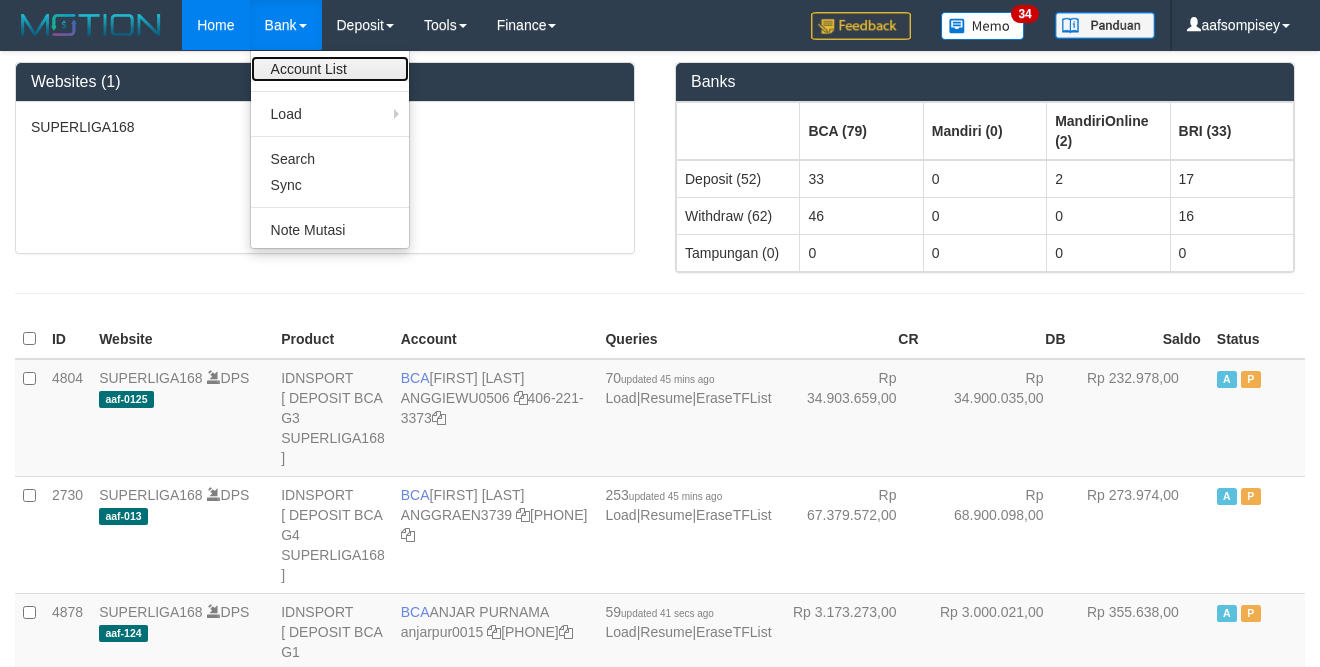 click on "Account List" at bounding box center (330, 69) 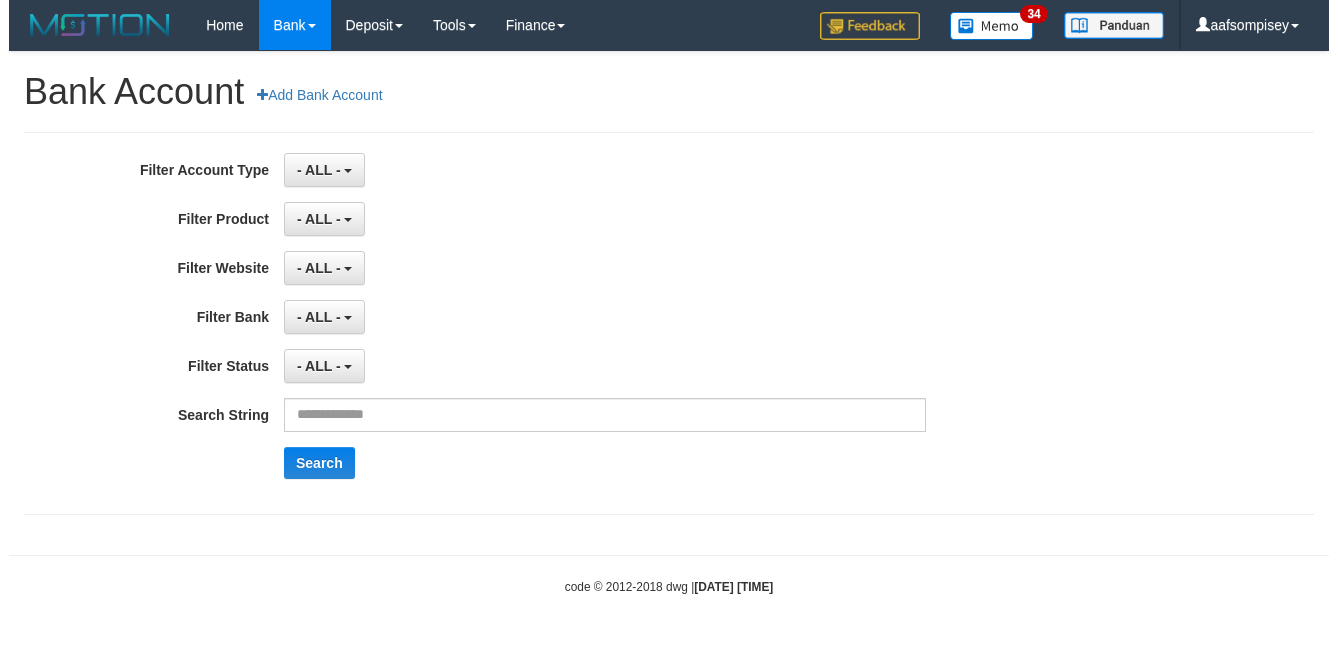 scroll, scrollTop: 0, scrollLeft: 0, axis: both 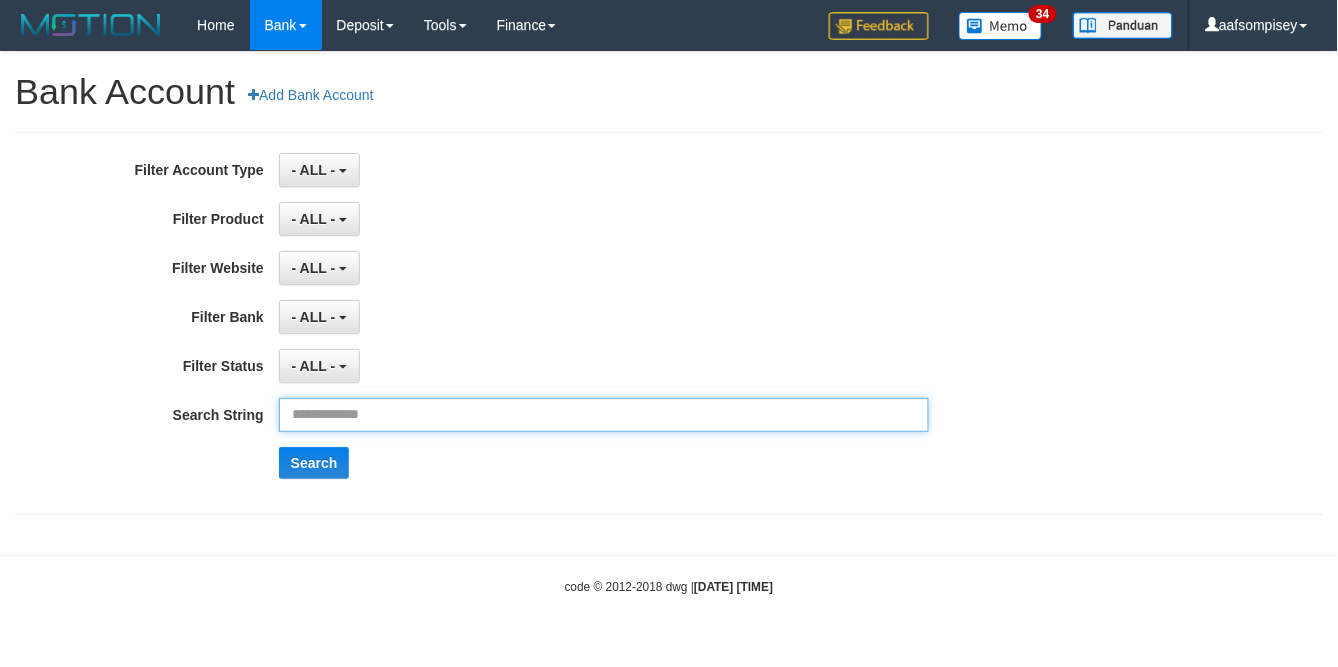 click at bounding box center (604, 415) 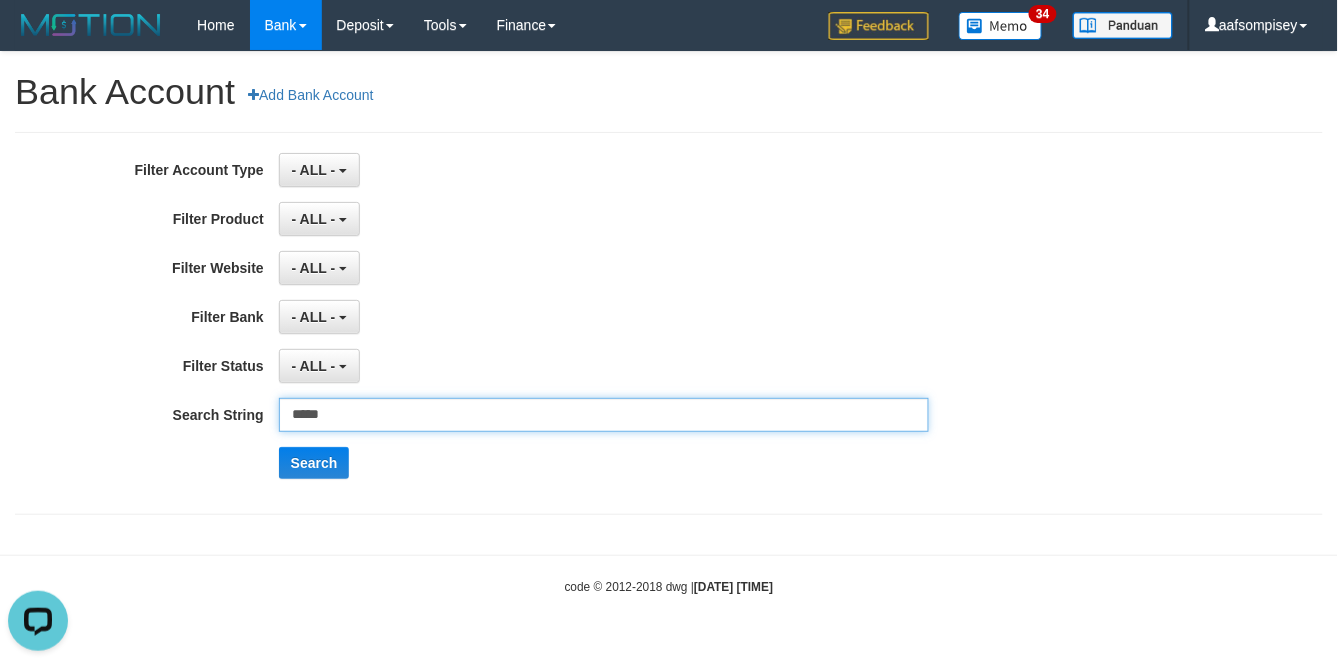 scroll, scrollTop: 0, scrollLeft: 0, axis: both 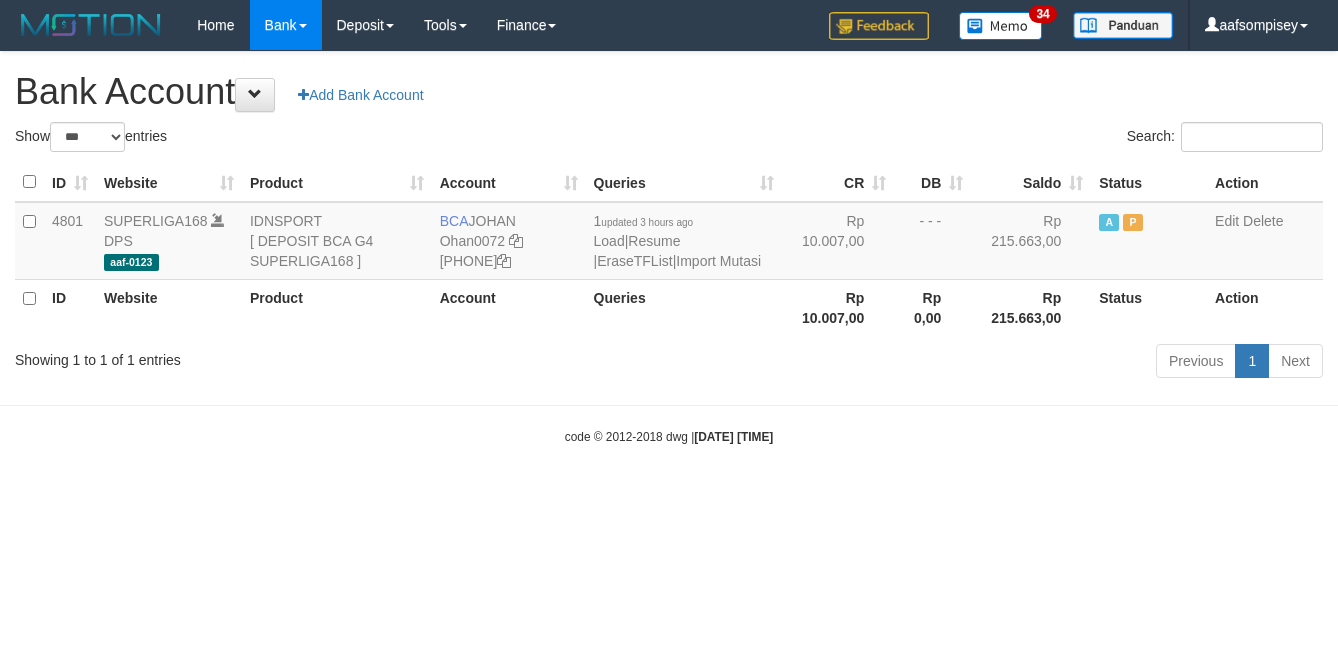 select on "***" 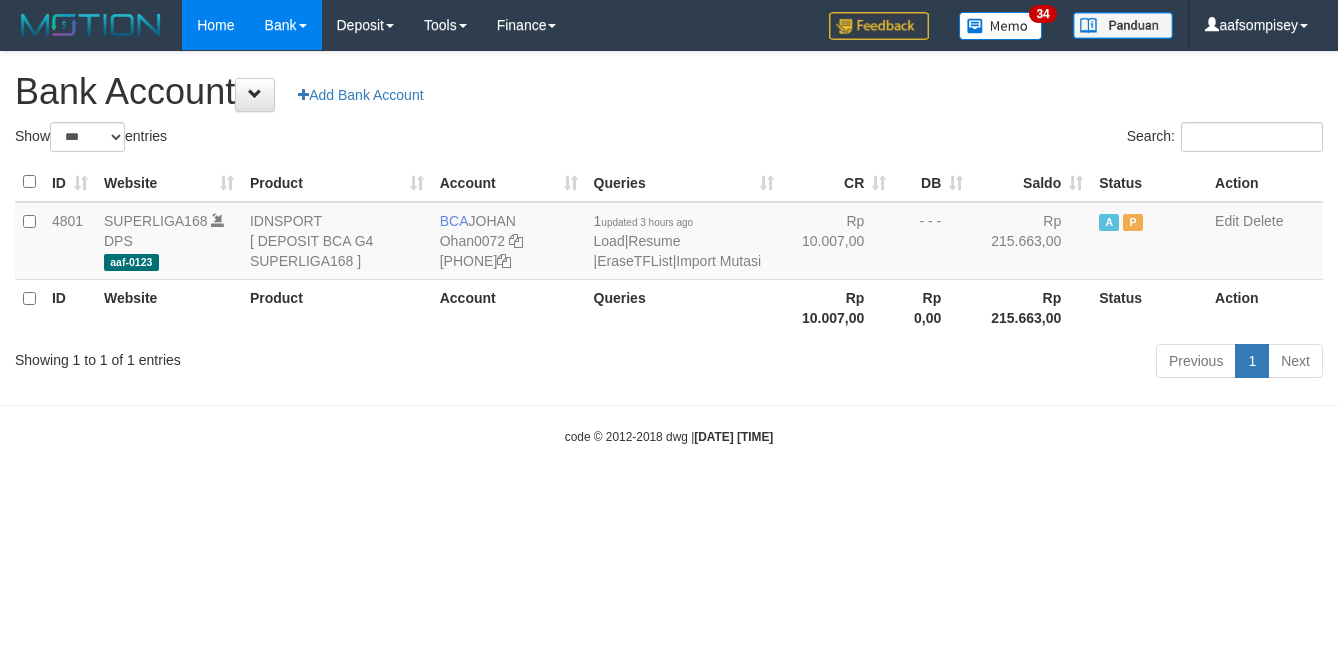 scroll, scrollTop: 0, scrollLeft: 0, axis: both 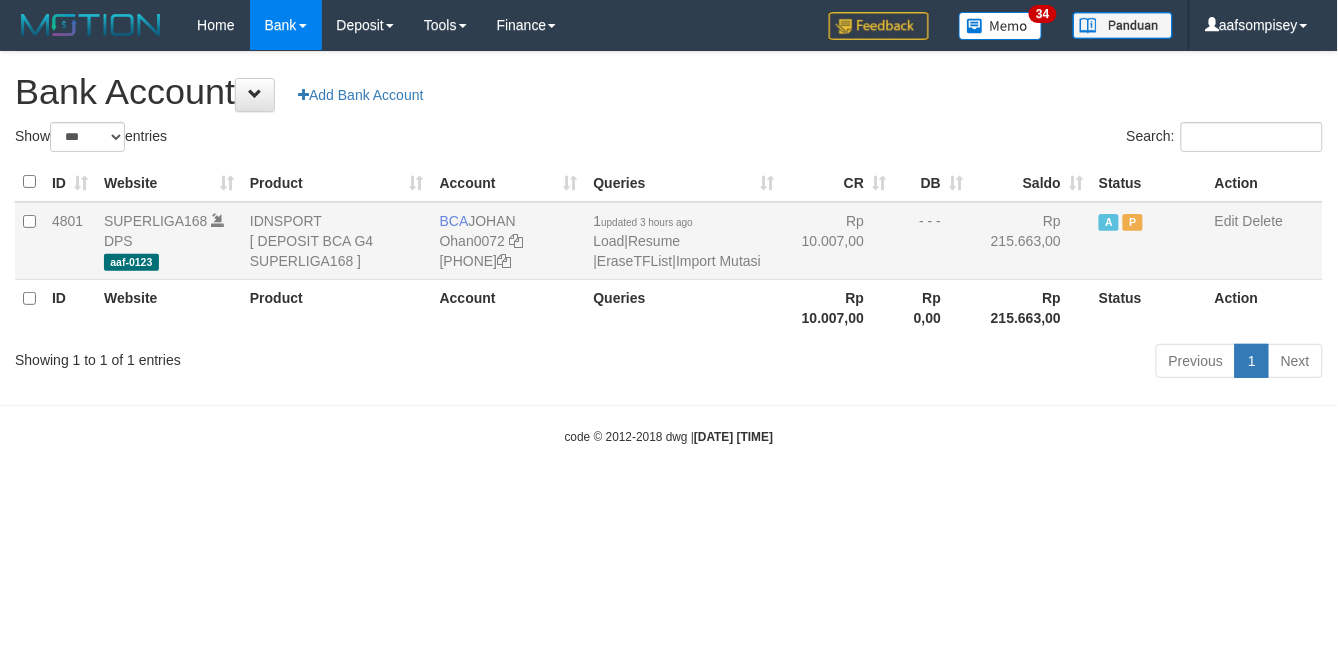 click on "BCA
[FIRST]
[USERNAME]
[PHONE]" at bounding box center [509, 241] 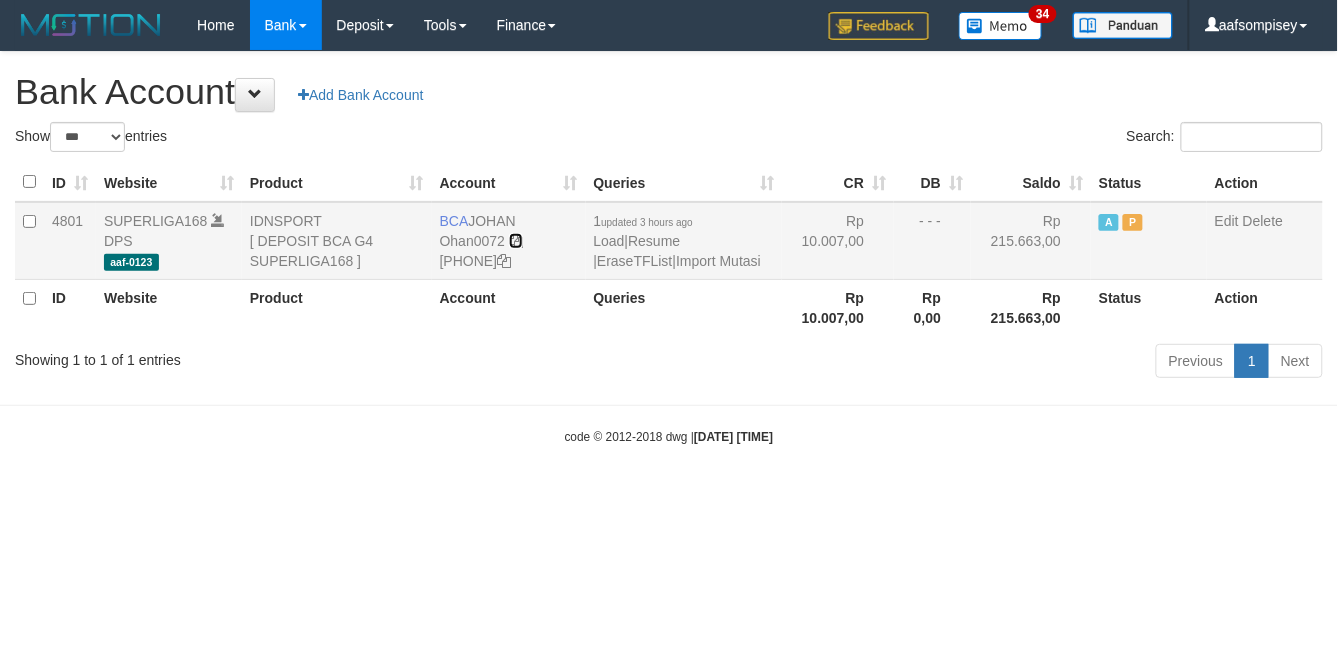 click at bounding box center [516, 241] 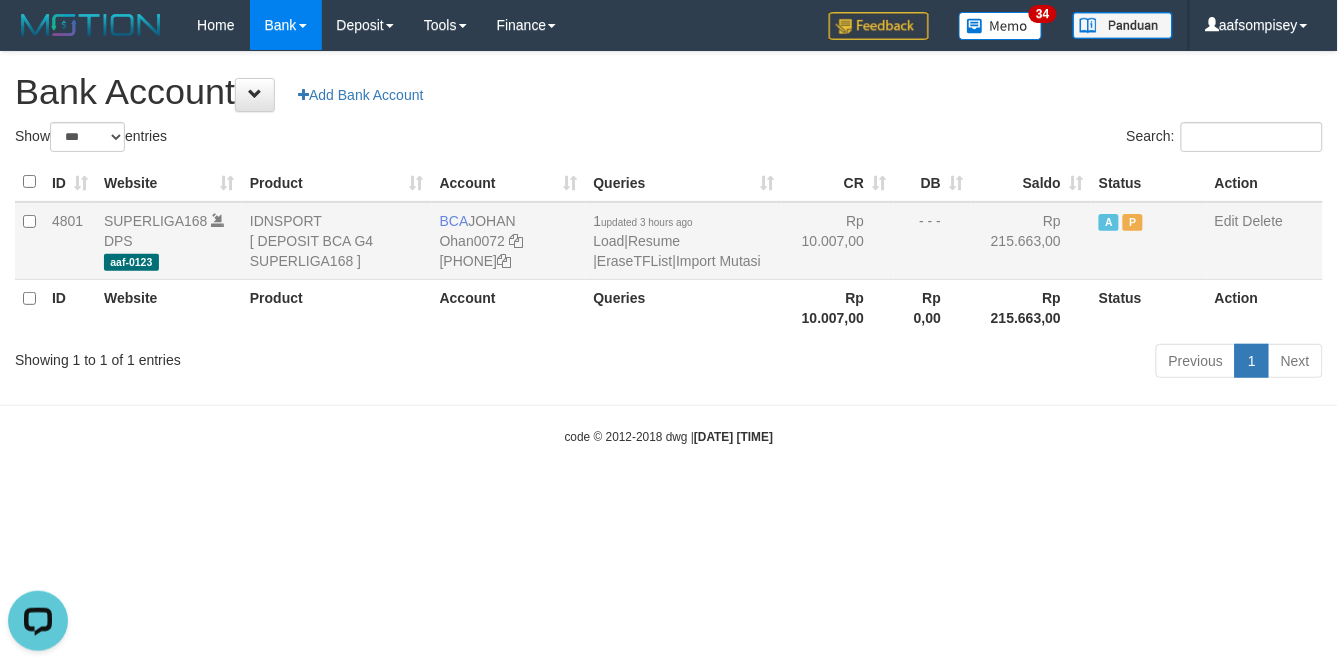 scroll, scrollTop: 0, scrollLeft: 0, axis: both 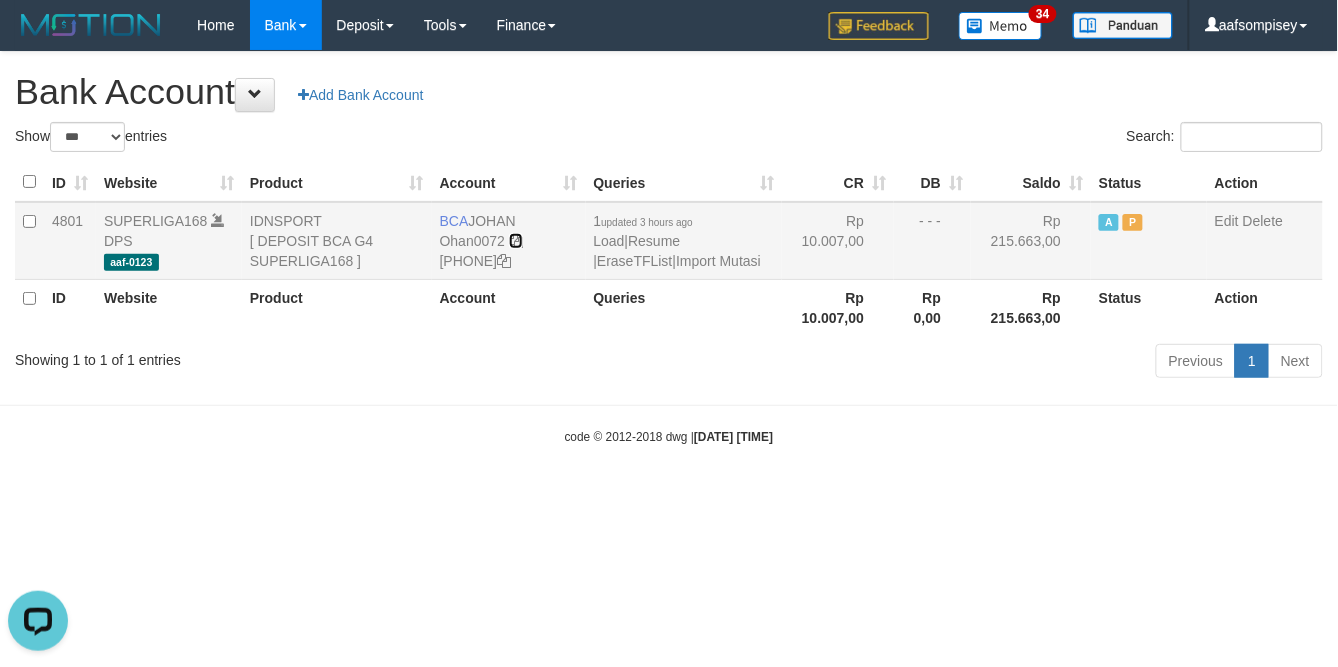 click at bounding box center (516, 241) 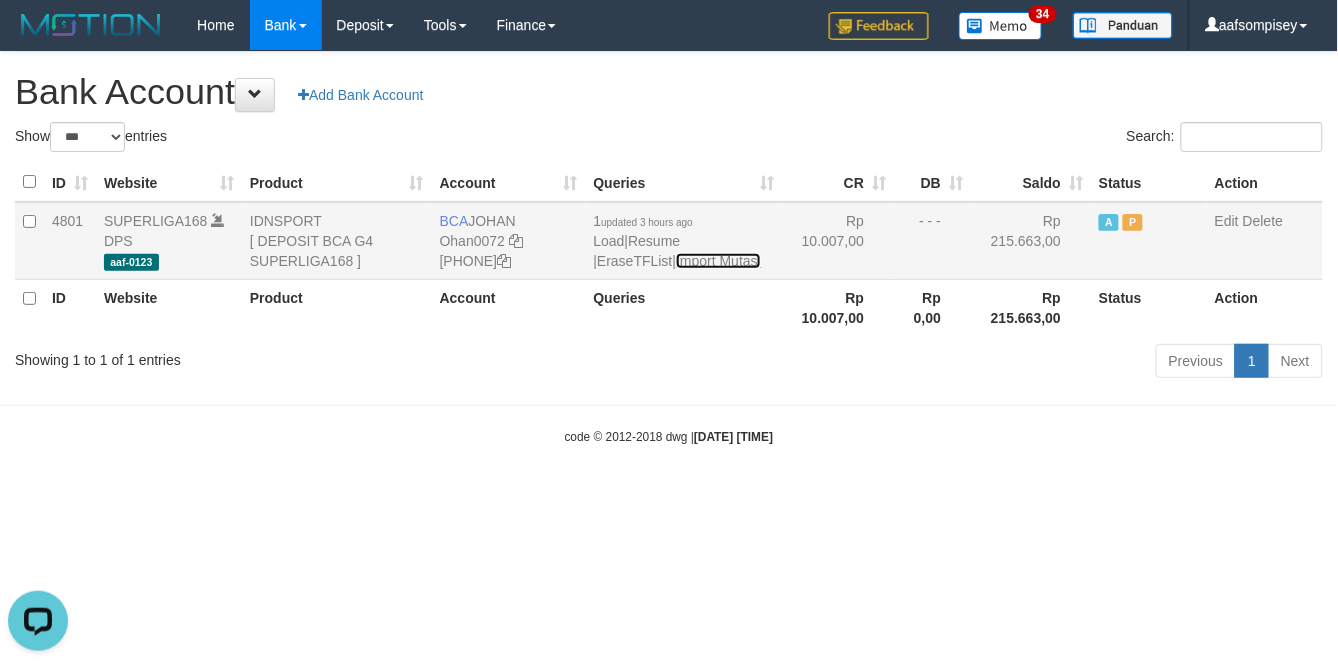 click on "Import Mutasi" at bounding box center [718, 261] 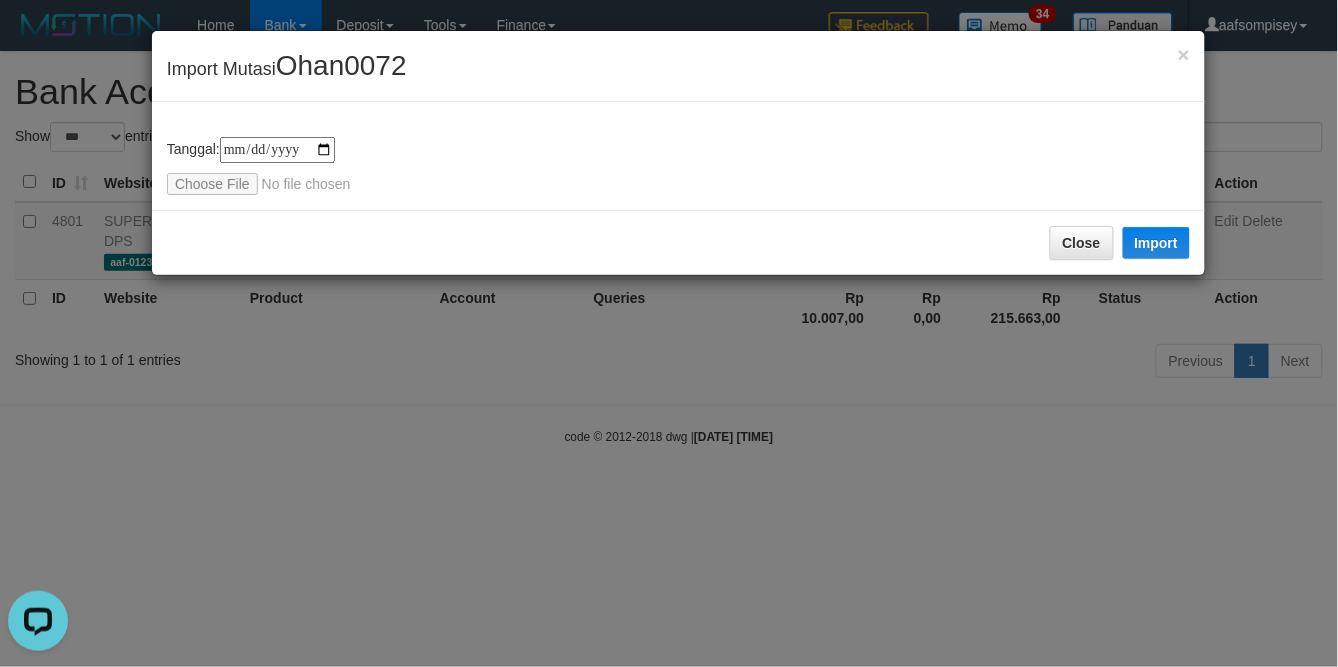 type on "**********" 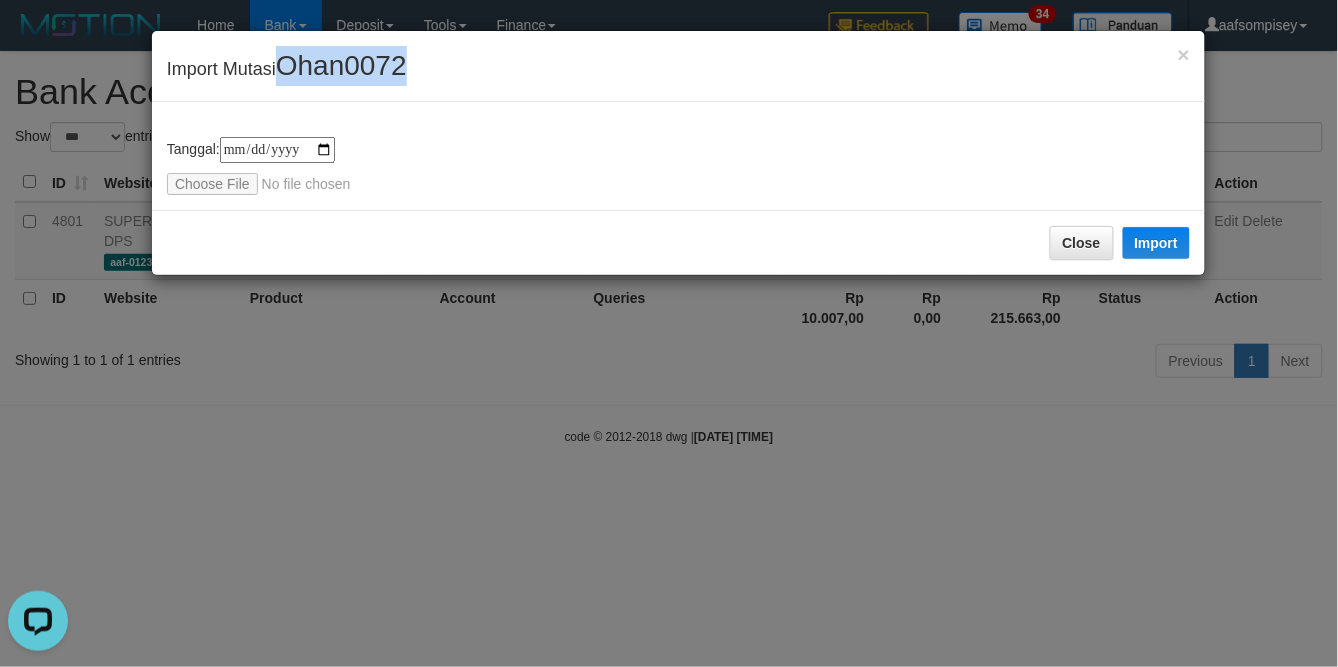 click on "Ohan0072" at bounding box center (341, 65) 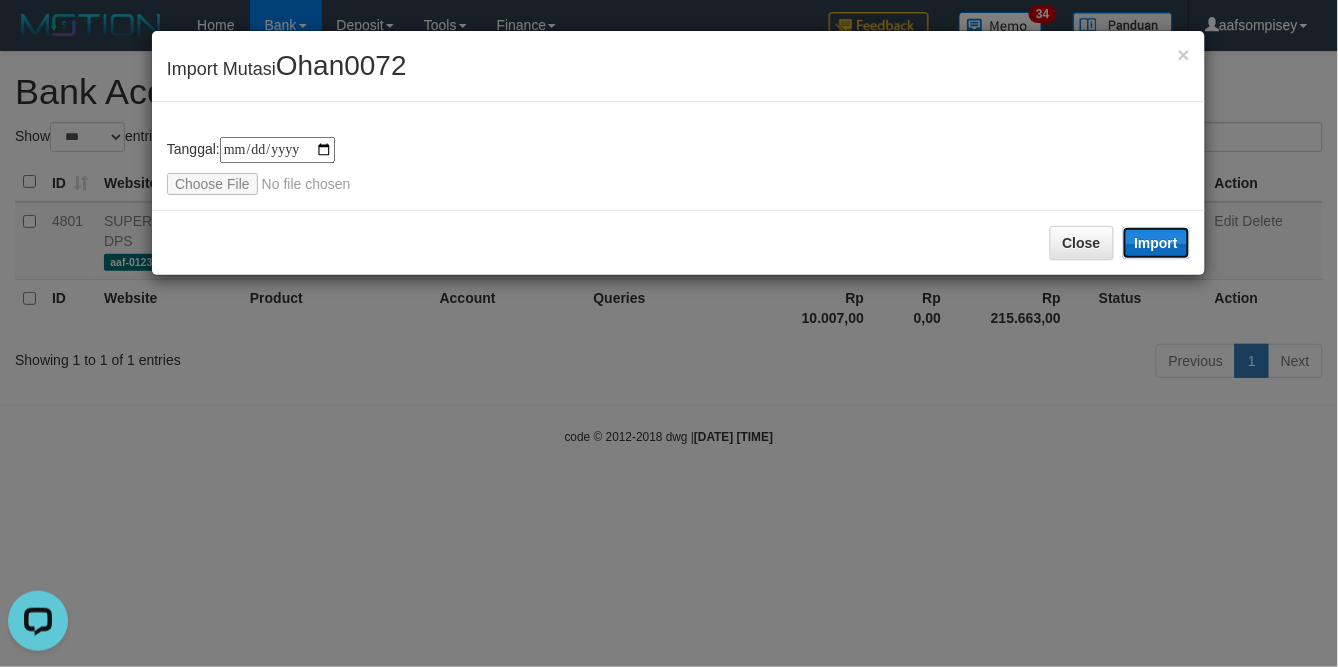click on "Import" at bounding box center (1157, 243) 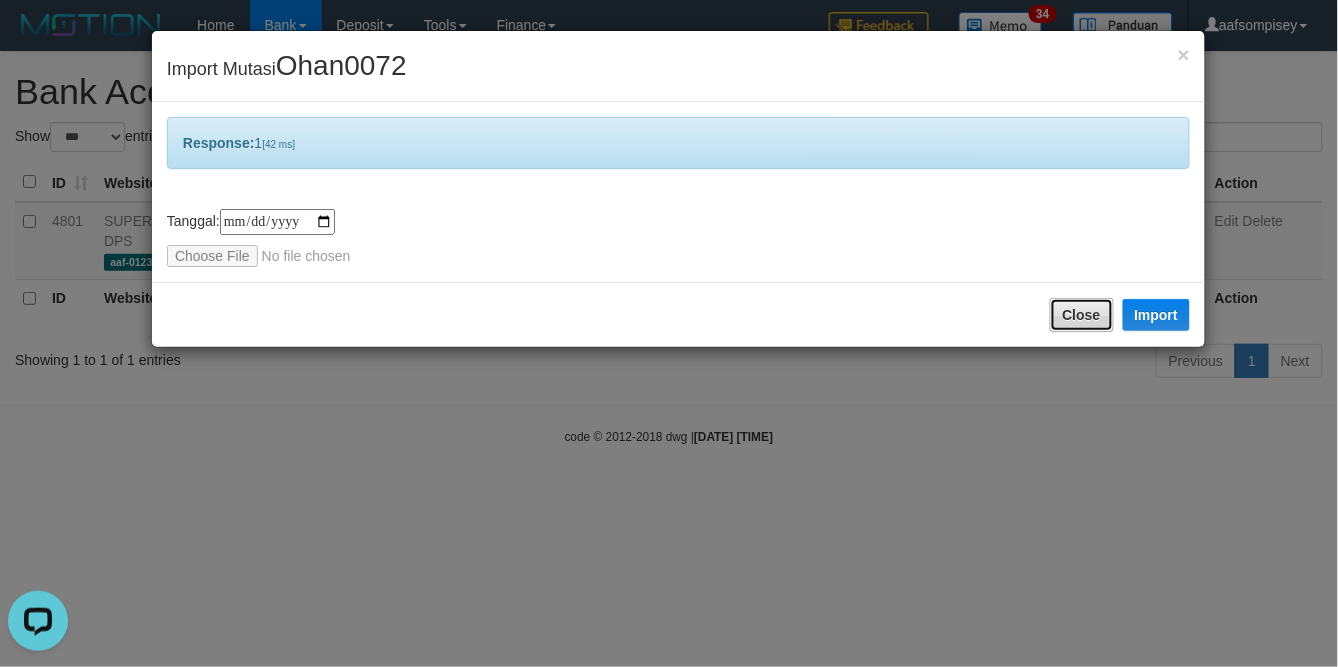 click on "Close" at bounding box center [1082, 315] 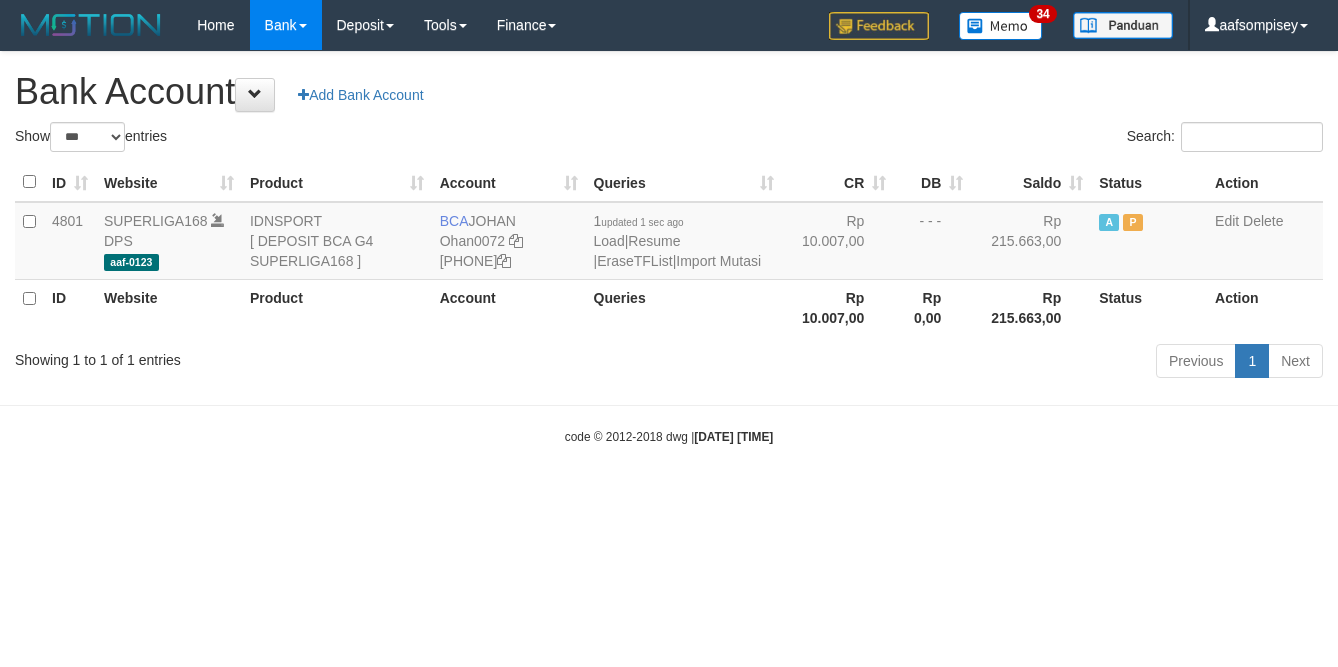 select on "***" 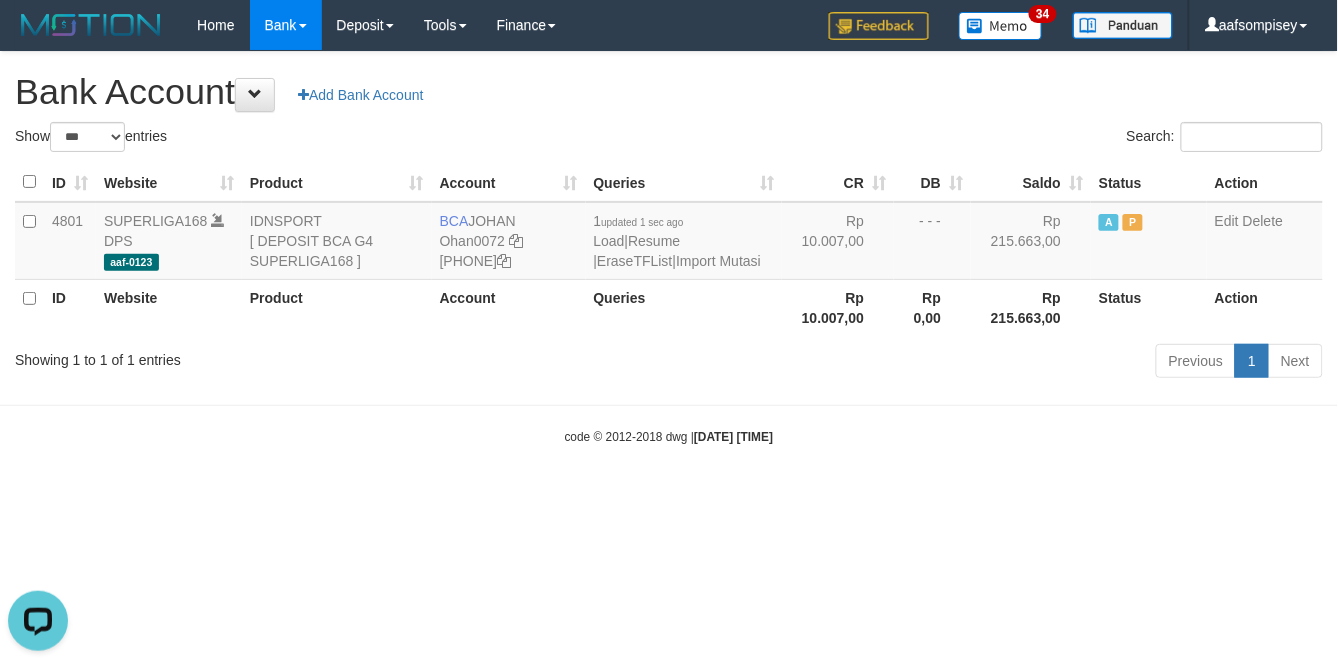 scroll, scrollTop: 0, scrollLeft: 0, axis: both 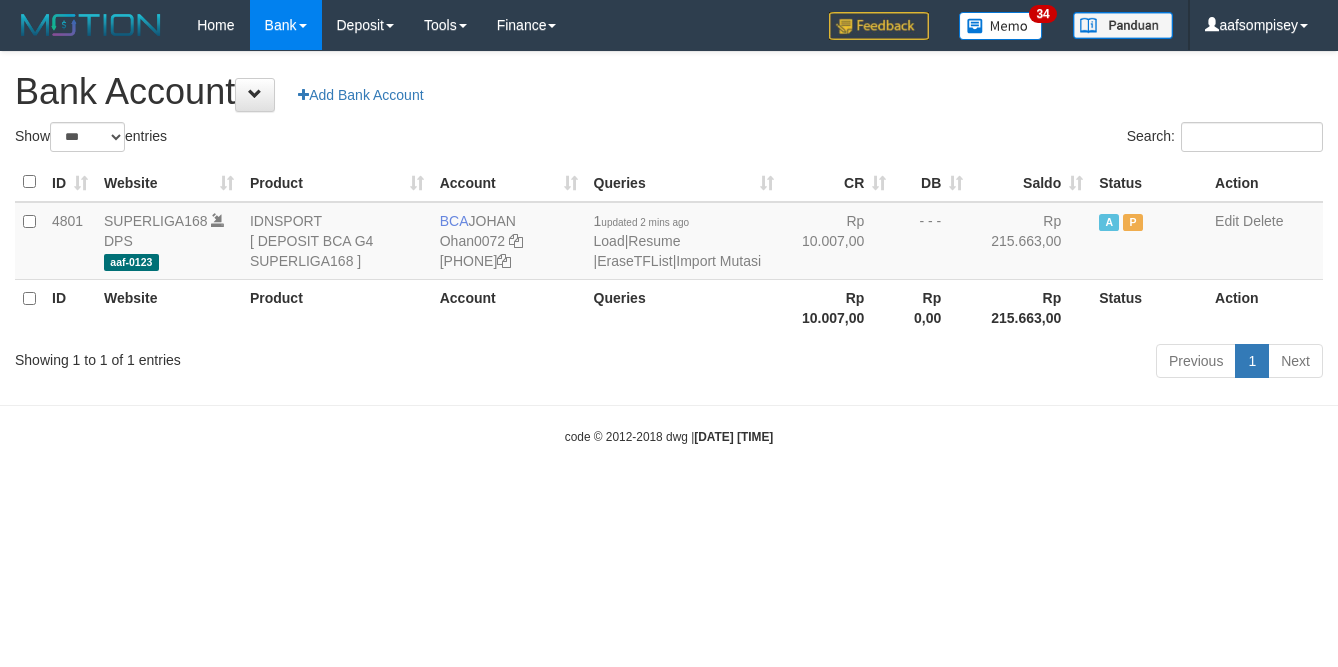 select on "***" 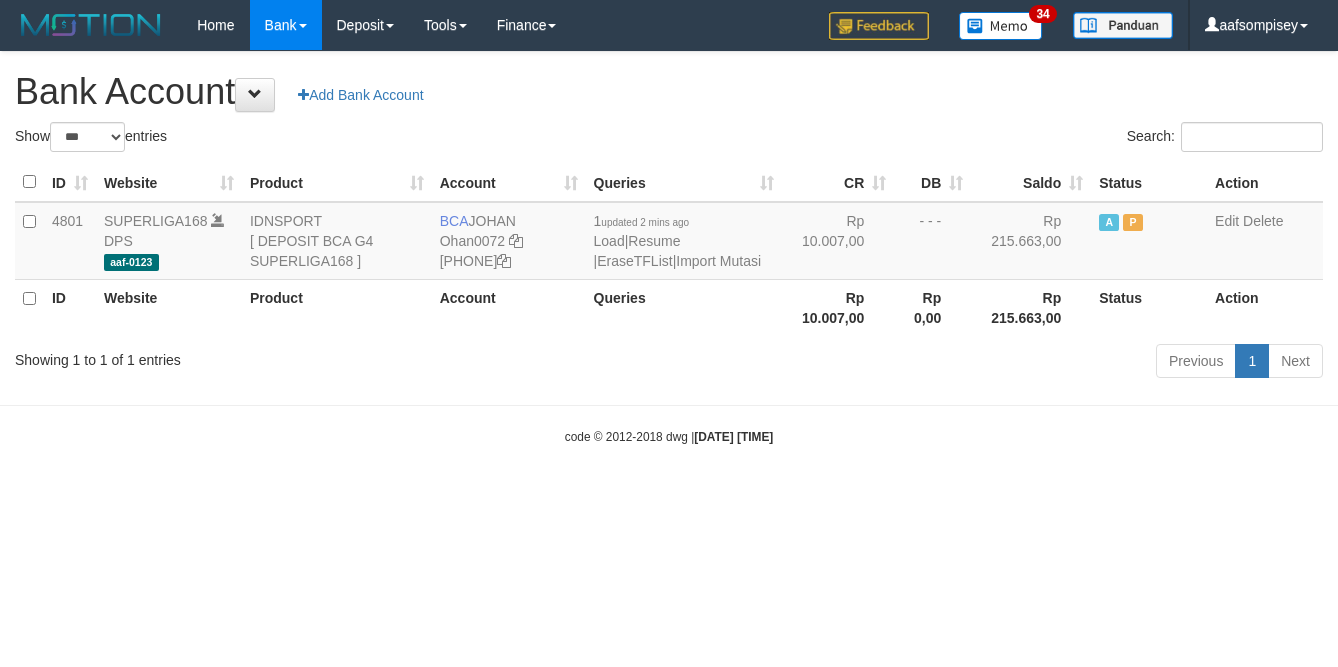 scroll, scrollTop: 0, scrollLeft: 0, axis: both 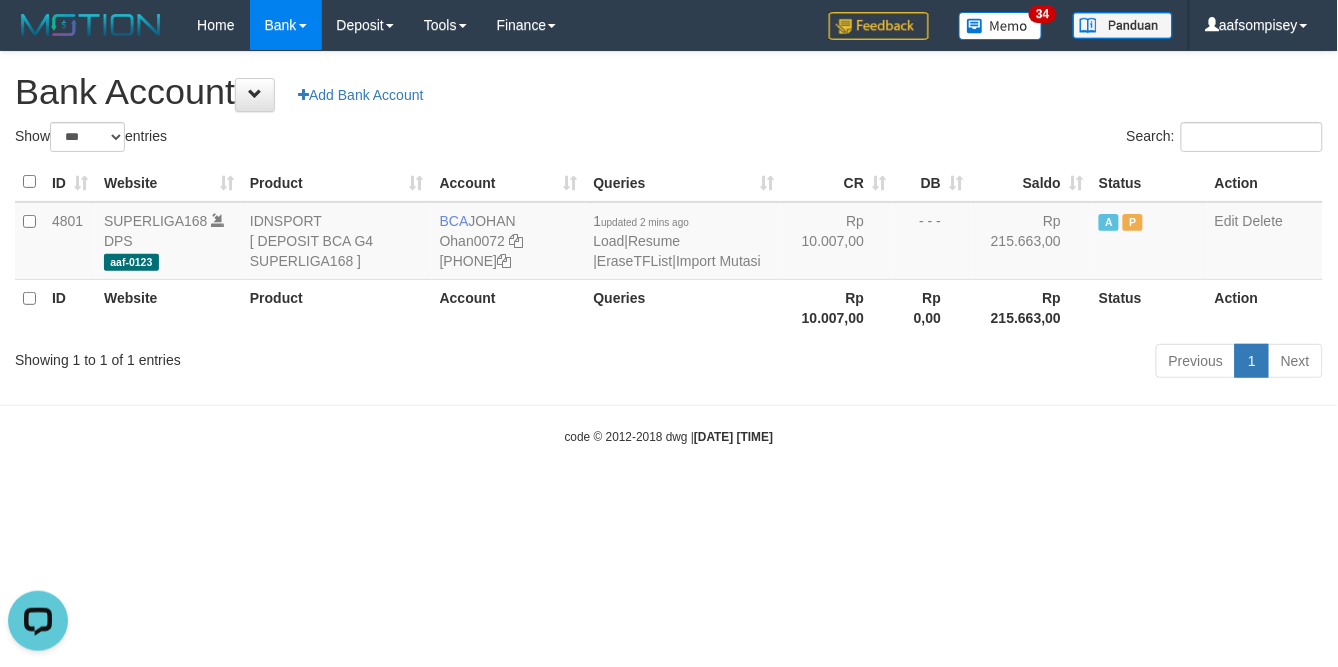 click on "Show  ** ** ** *** ***  entries" at bounding box center [334, 139] 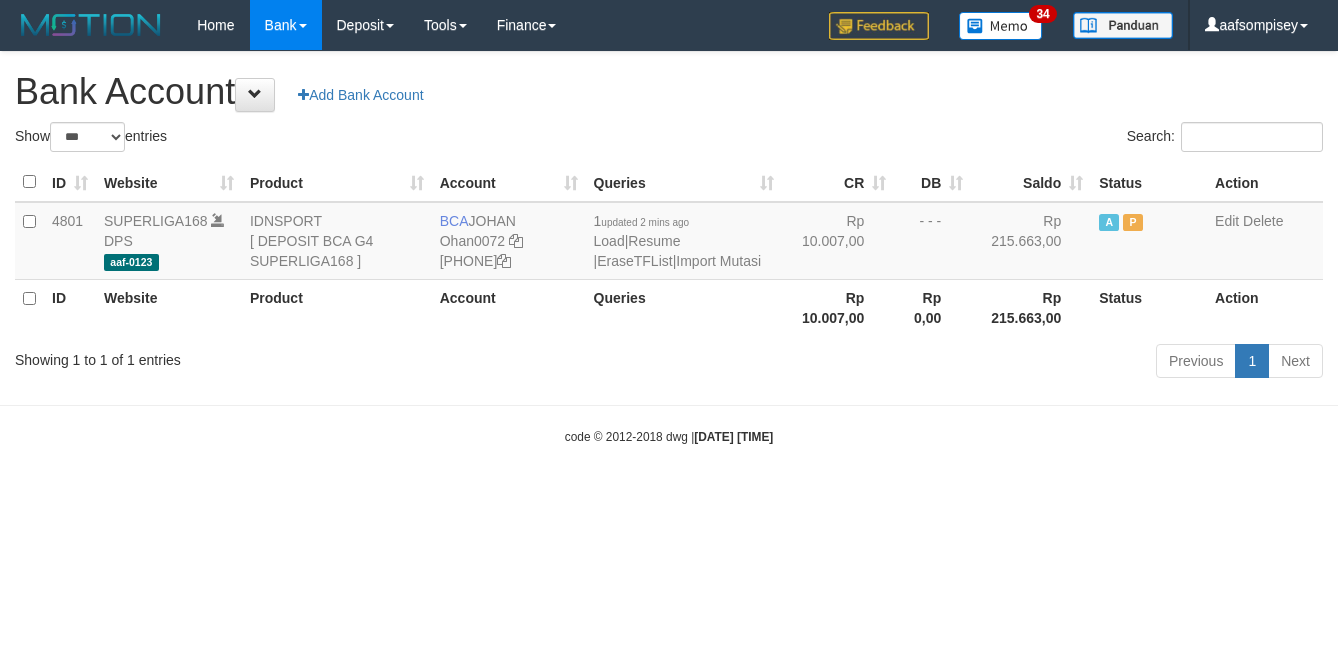select on "***" 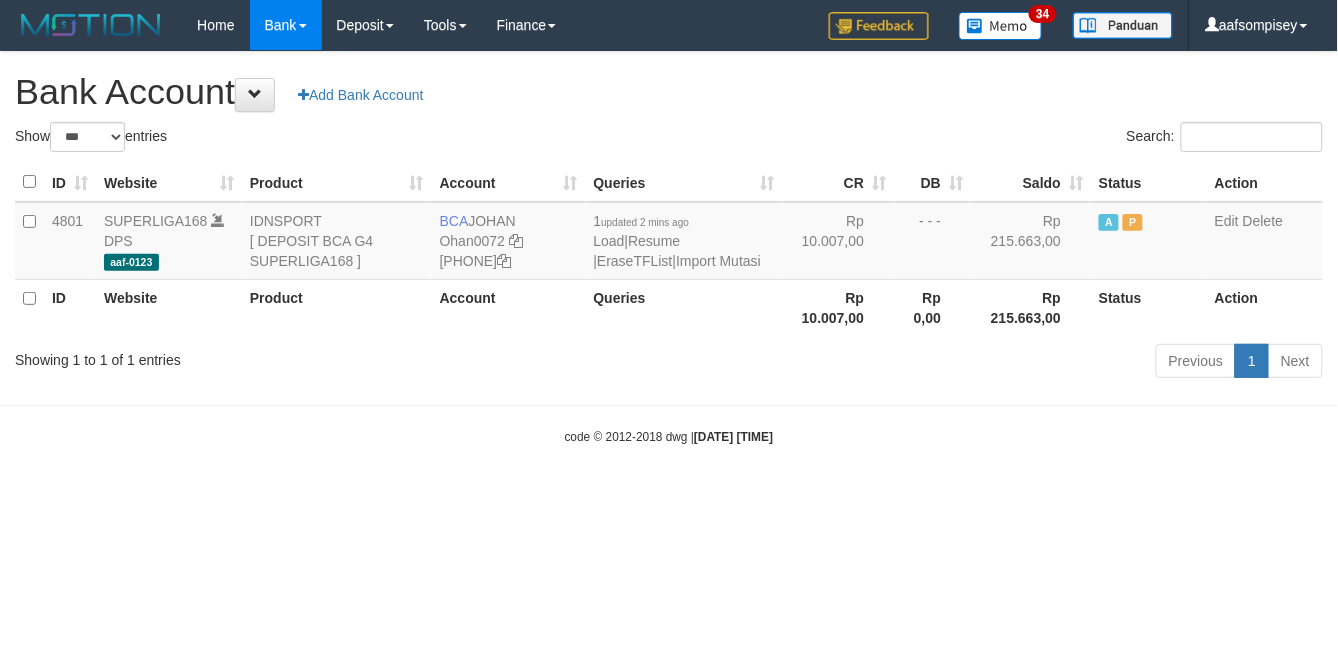 click on "Queries" at bounding box center (684, 307) 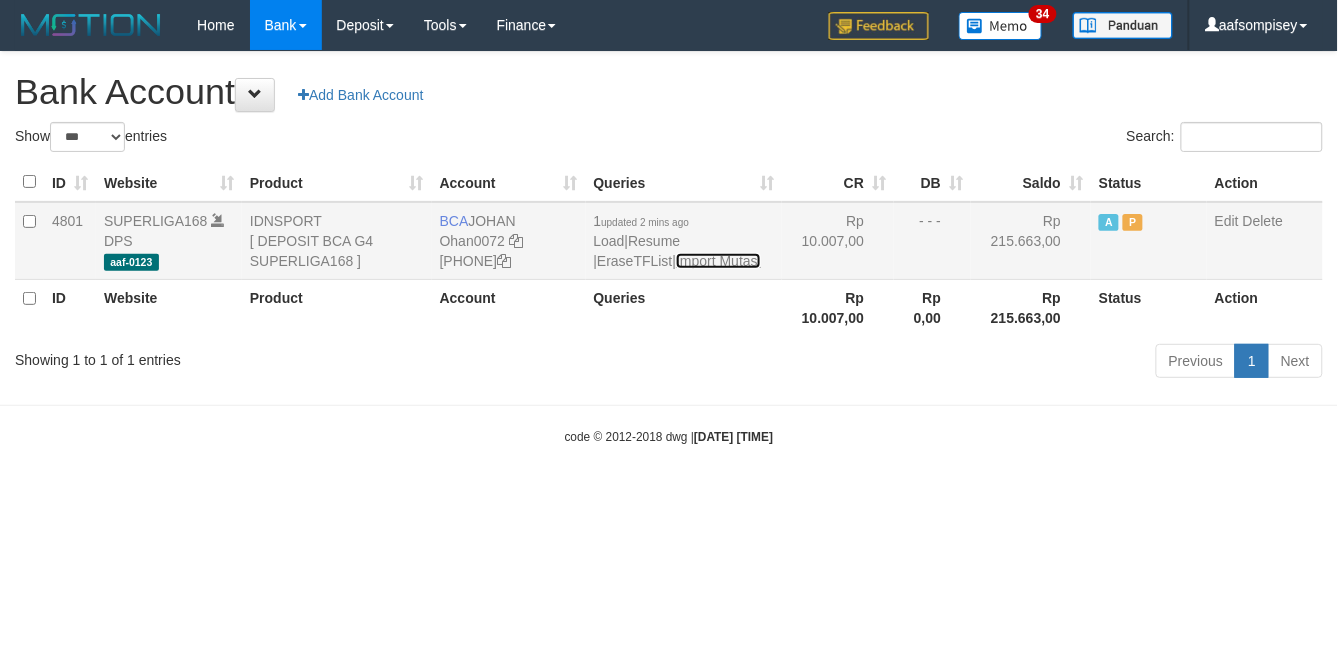 click on "Import Mutasi" at bounding box center (718, 261) 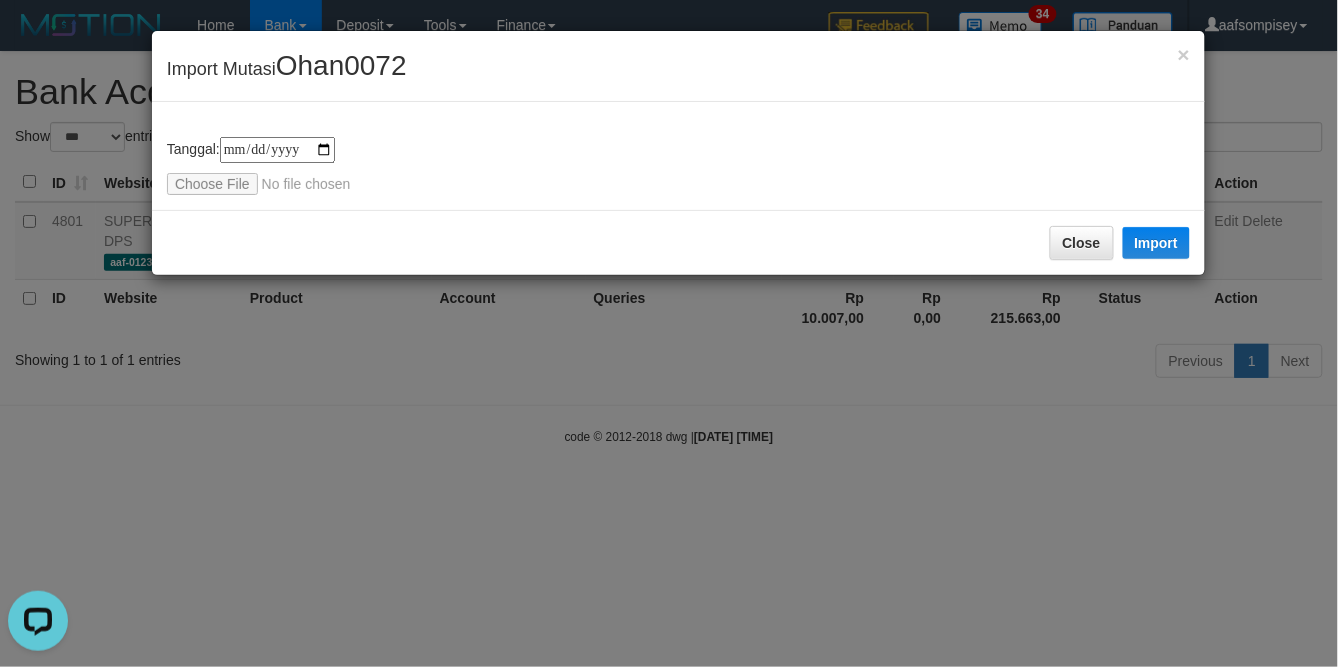 scroll, scrollTop: 0, scrollLeft: 0, axis: both 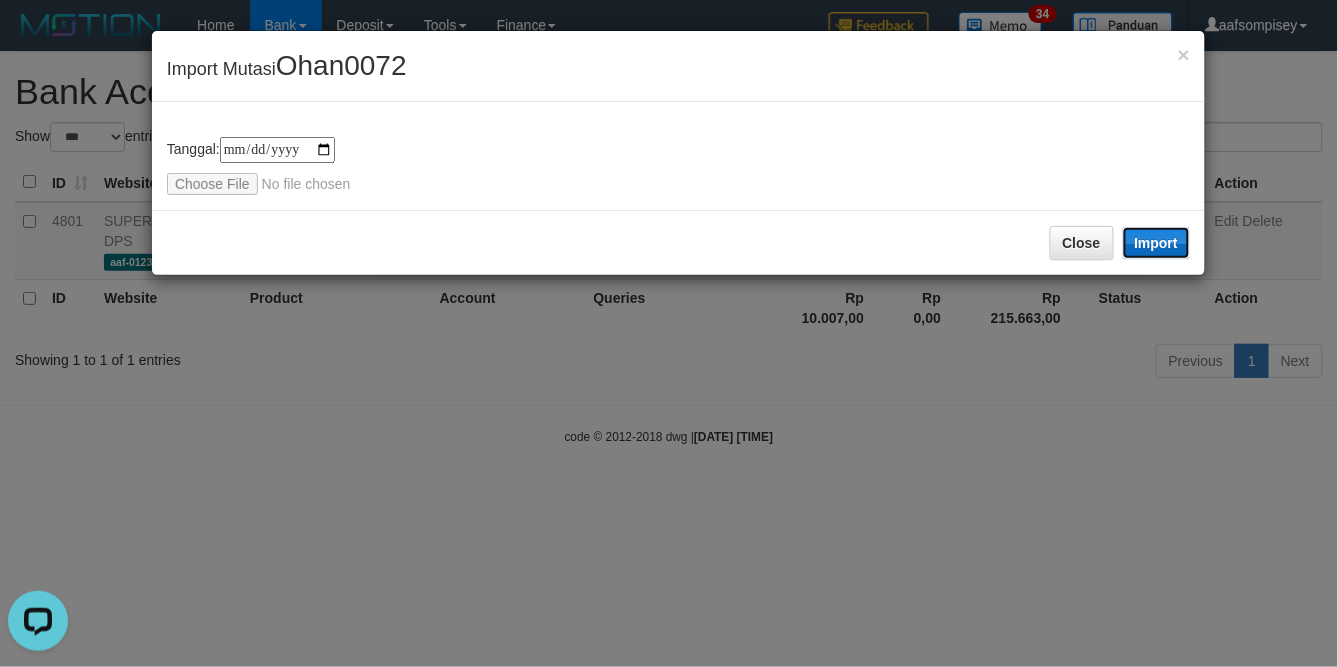 click on "Import" at bounding box center [1157, 243] 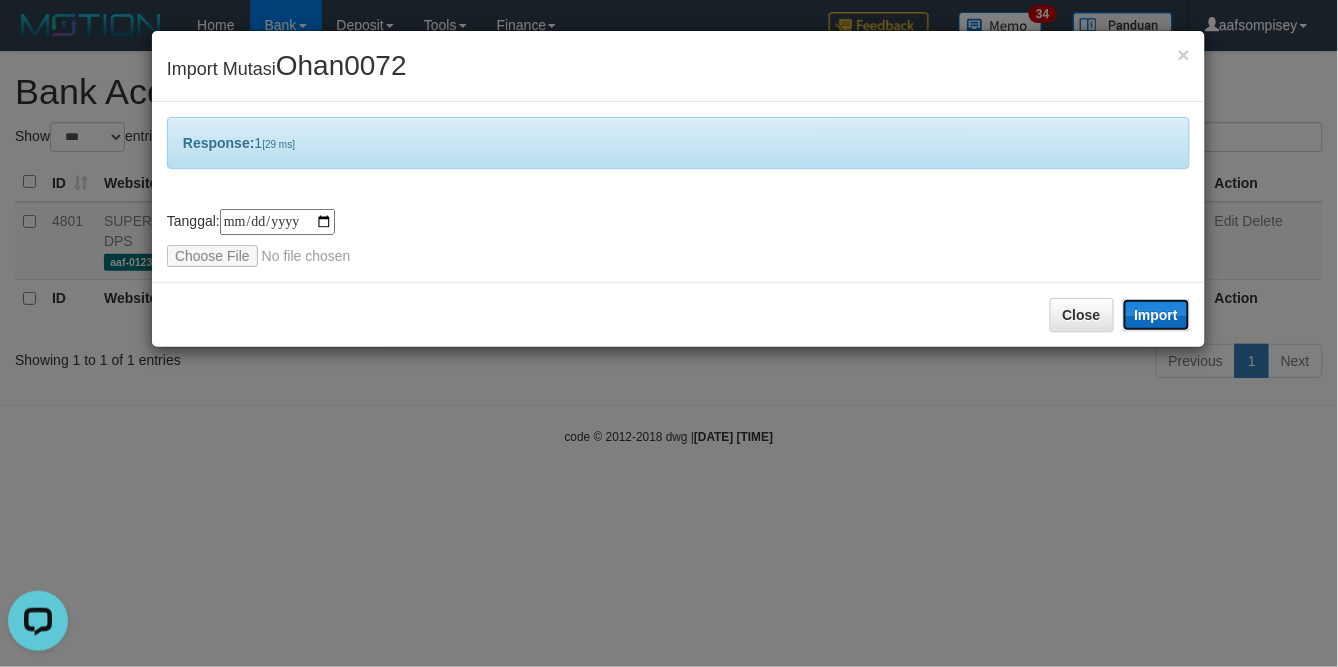 click on "Import" at bounding box center (1157, 315) 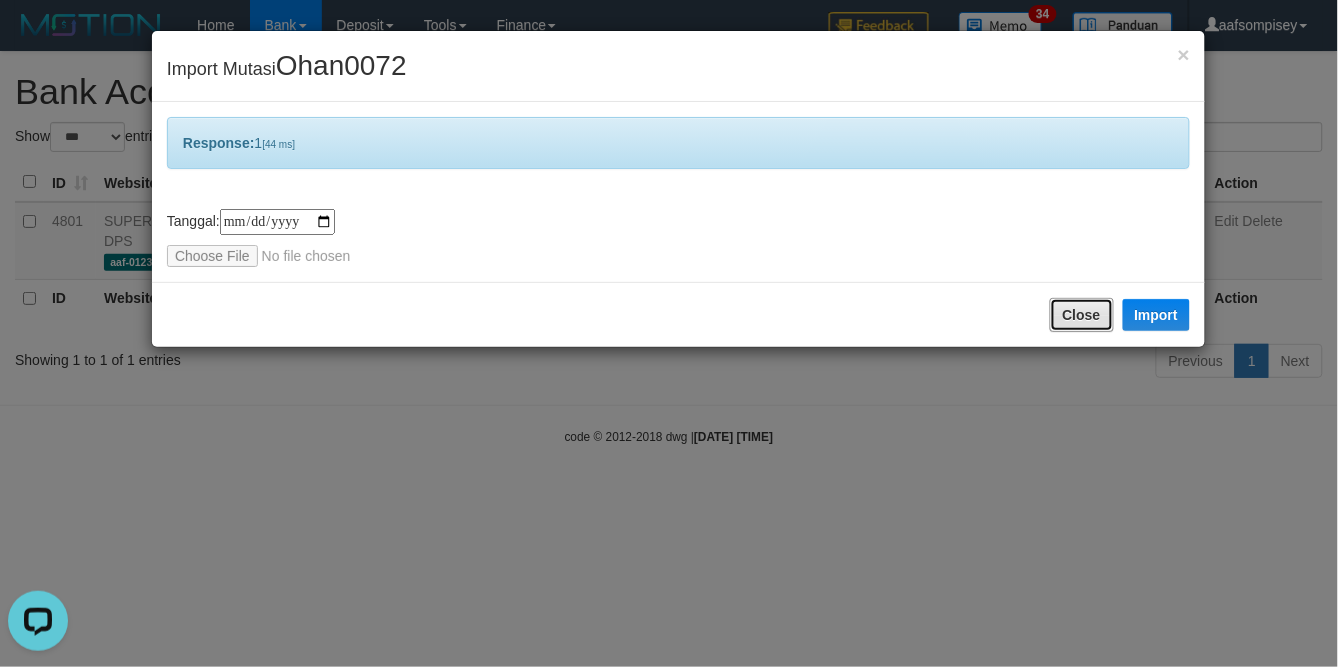 drag, startPoint x: 1101, startPoint y: 307, endPoint x: 1076, endPoint y: 313, distance: 25.70992 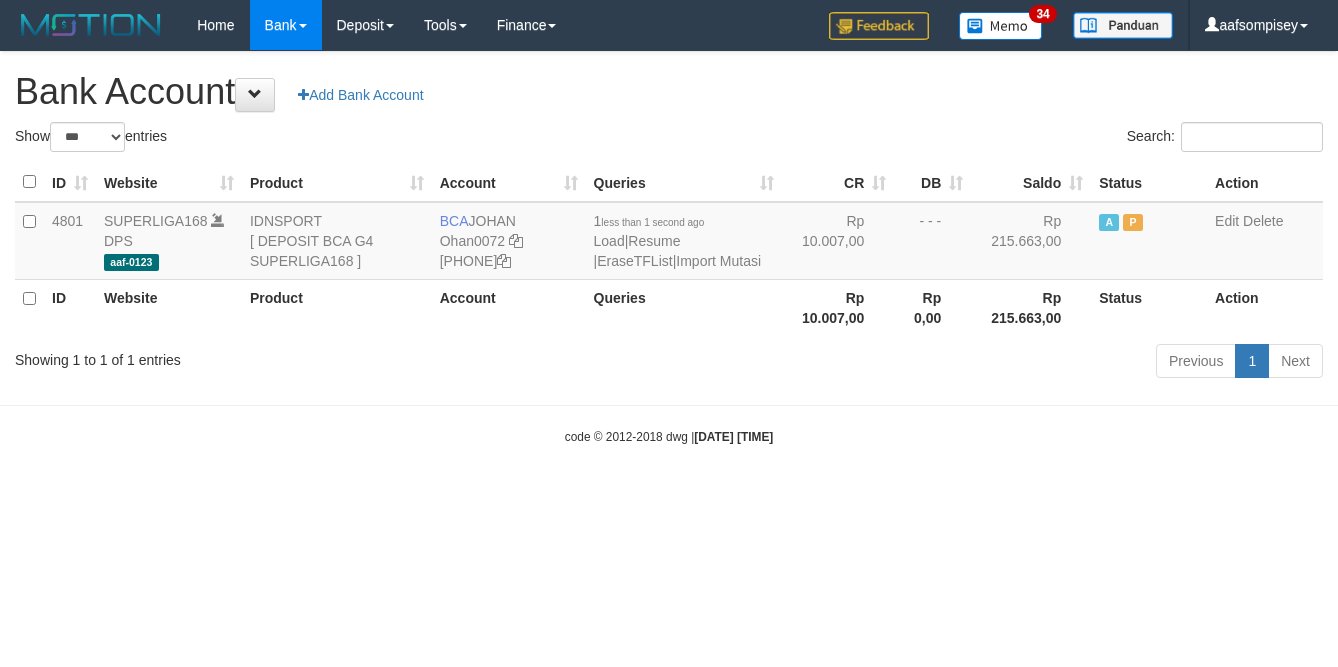select on "***" 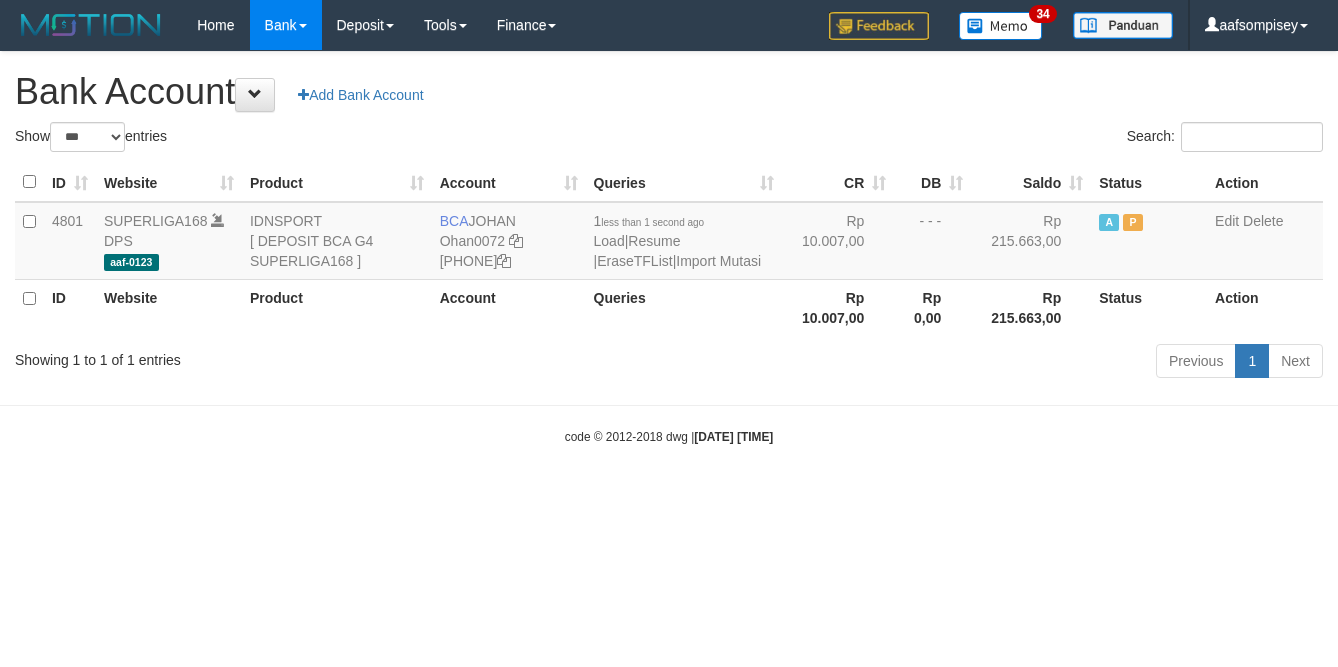 scroll, scrollTop: 0, scrollLeft: 0, axis: both 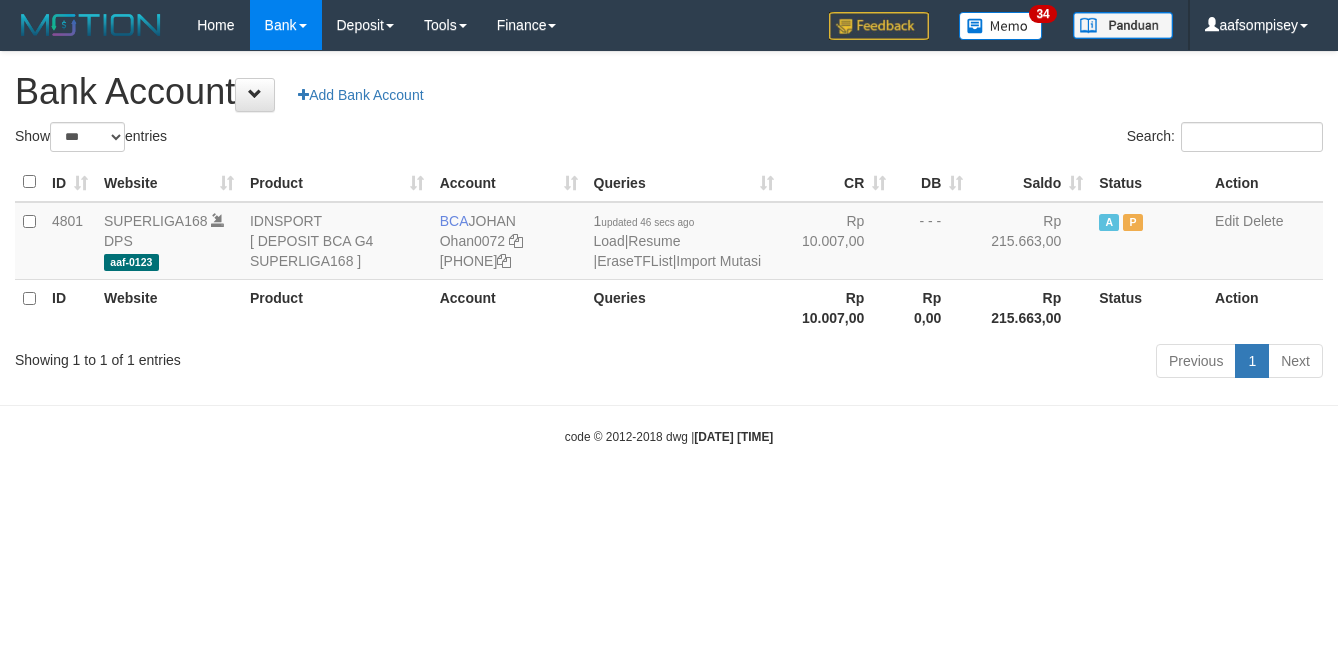select on "***" 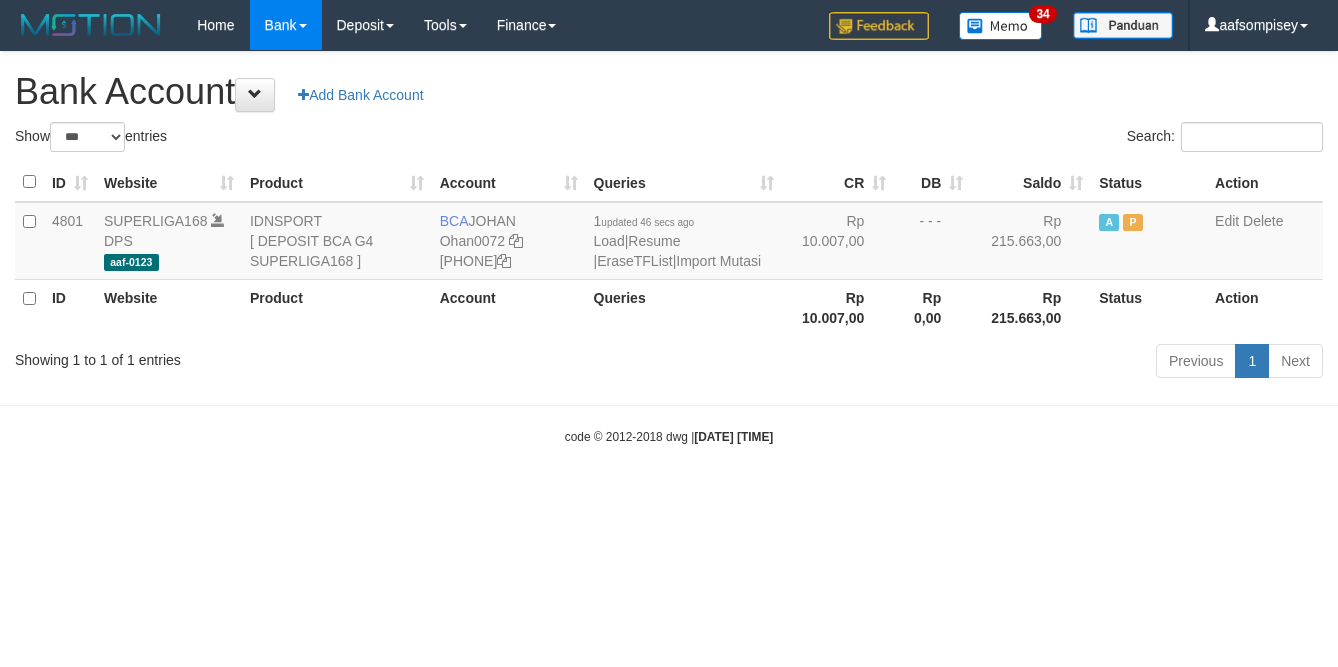 scroll, scrollTop: 0, scrollLeft: 0, axis: both 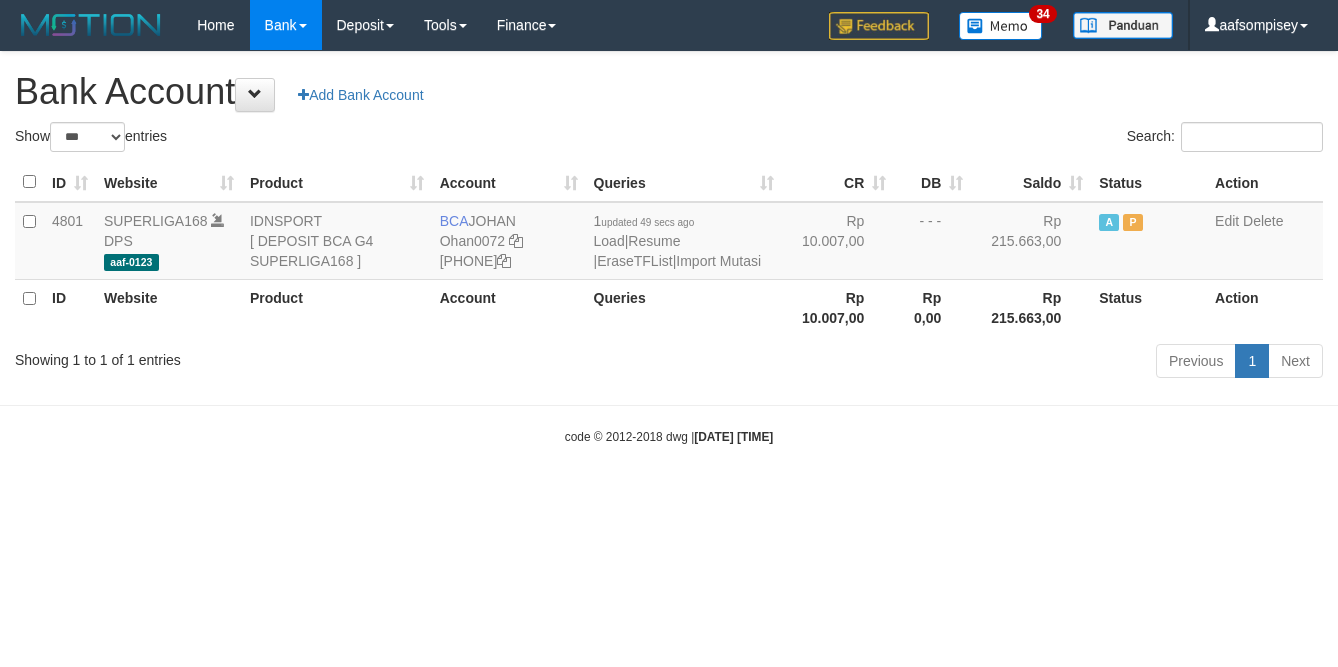 select on "***" 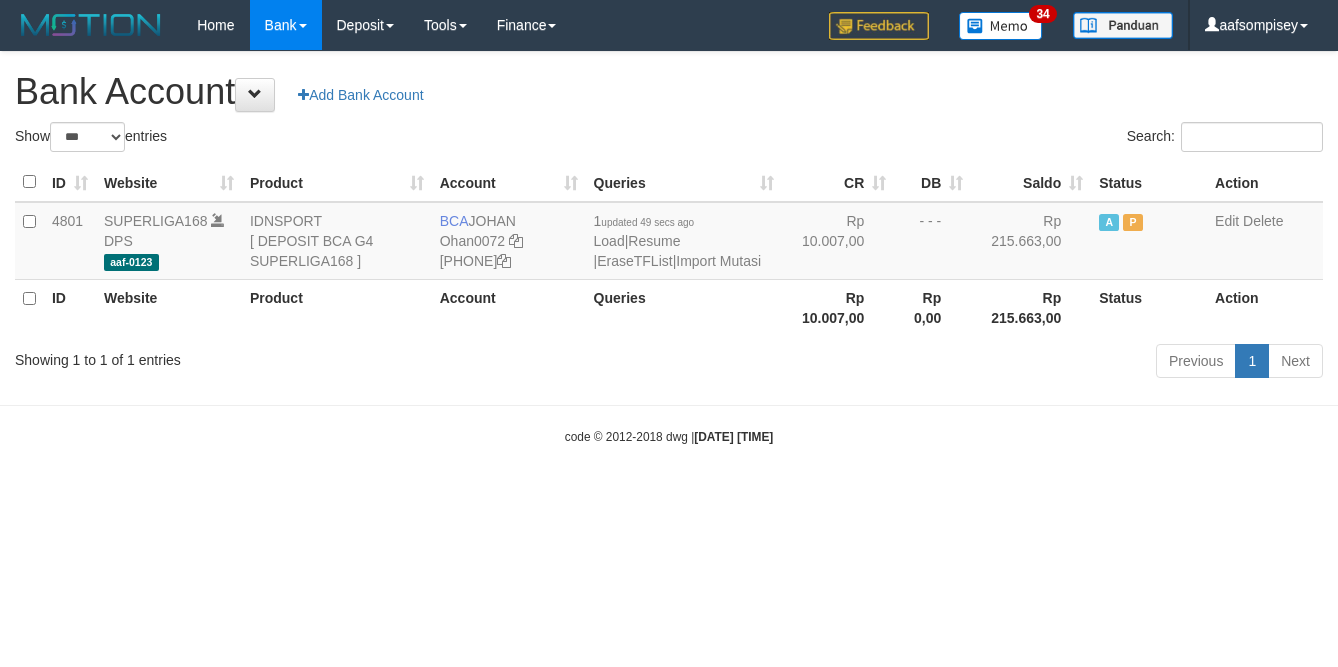 scroll, scrollTop: 0, scrollLeft: 0, axis: both 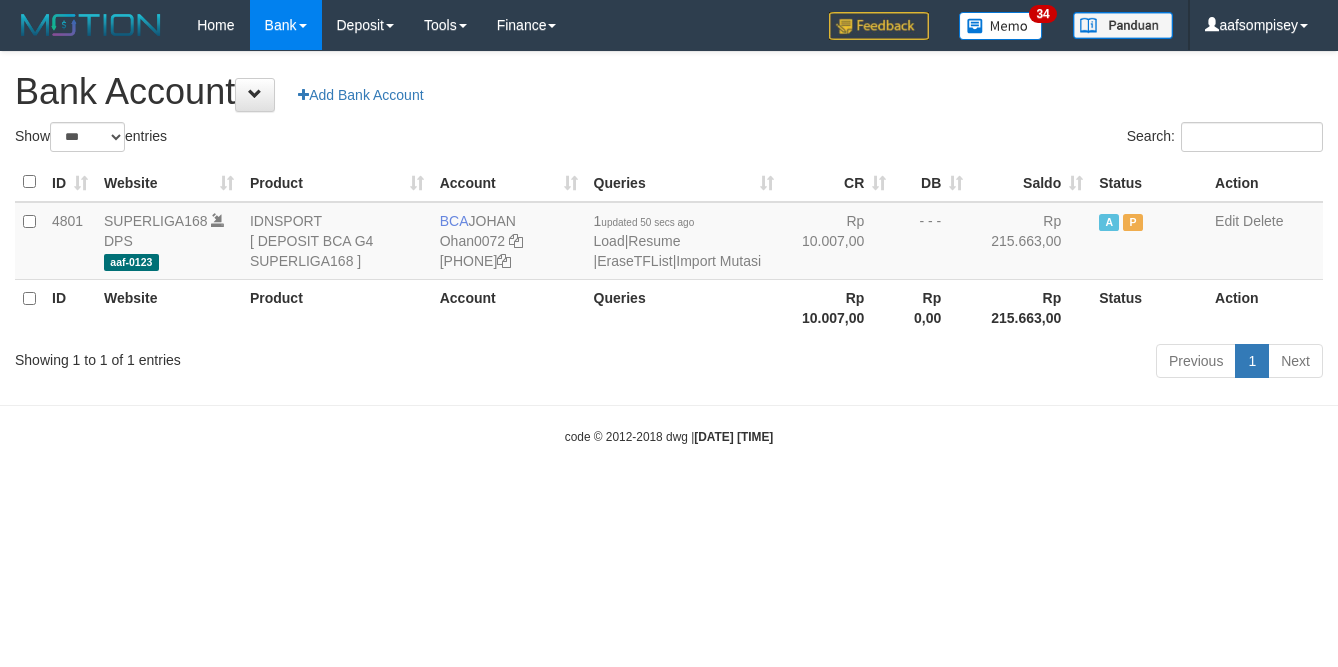 select on "***" 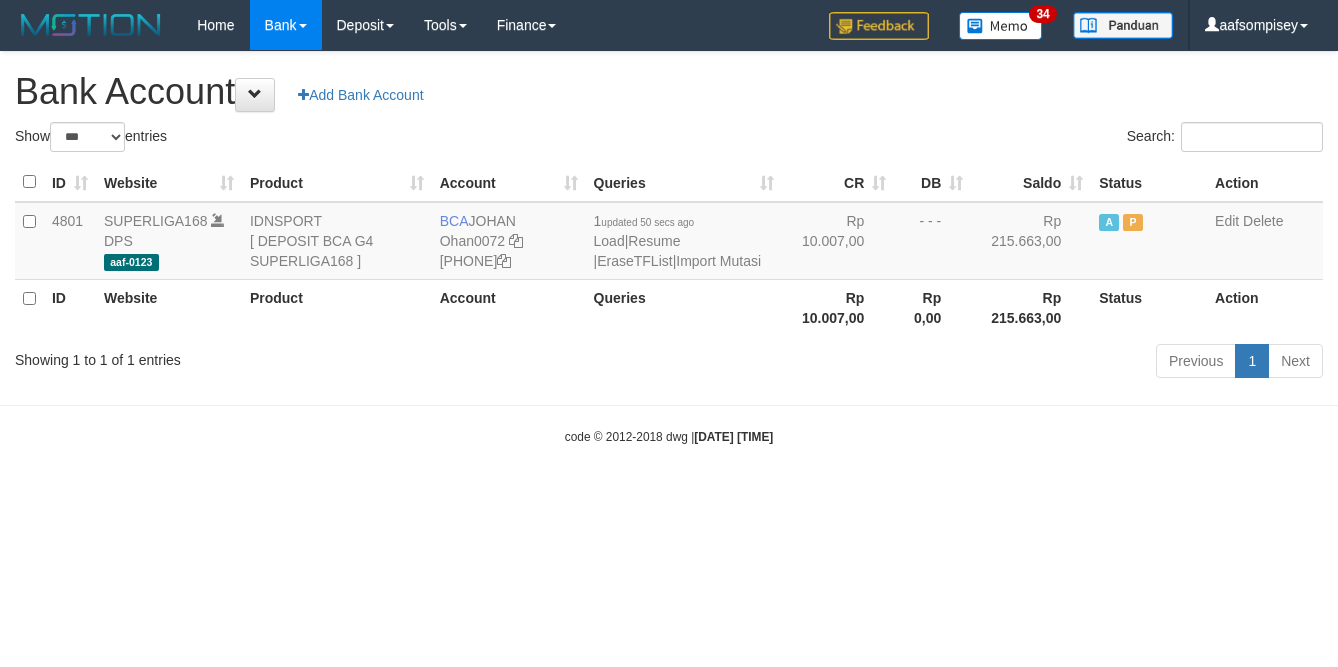 scroll, scrollTop: 0, scrollLeft: 0, axis: both 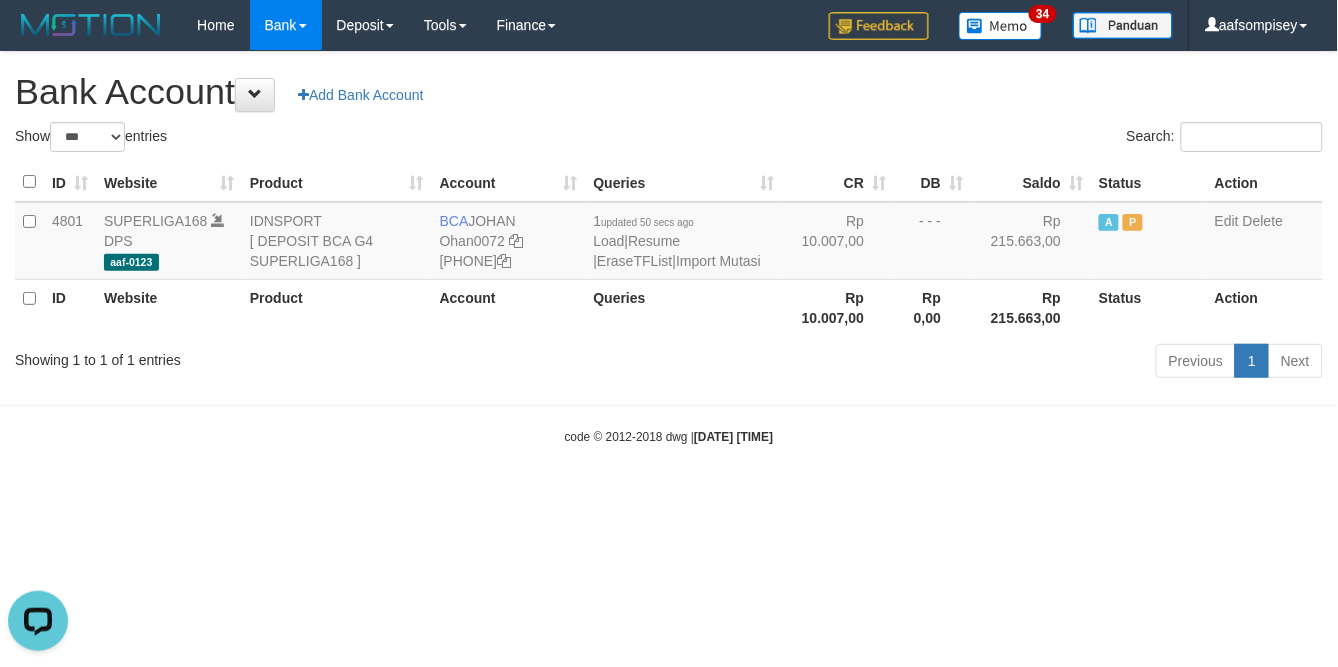 click on "Queries" at bounding box center (684, 307) 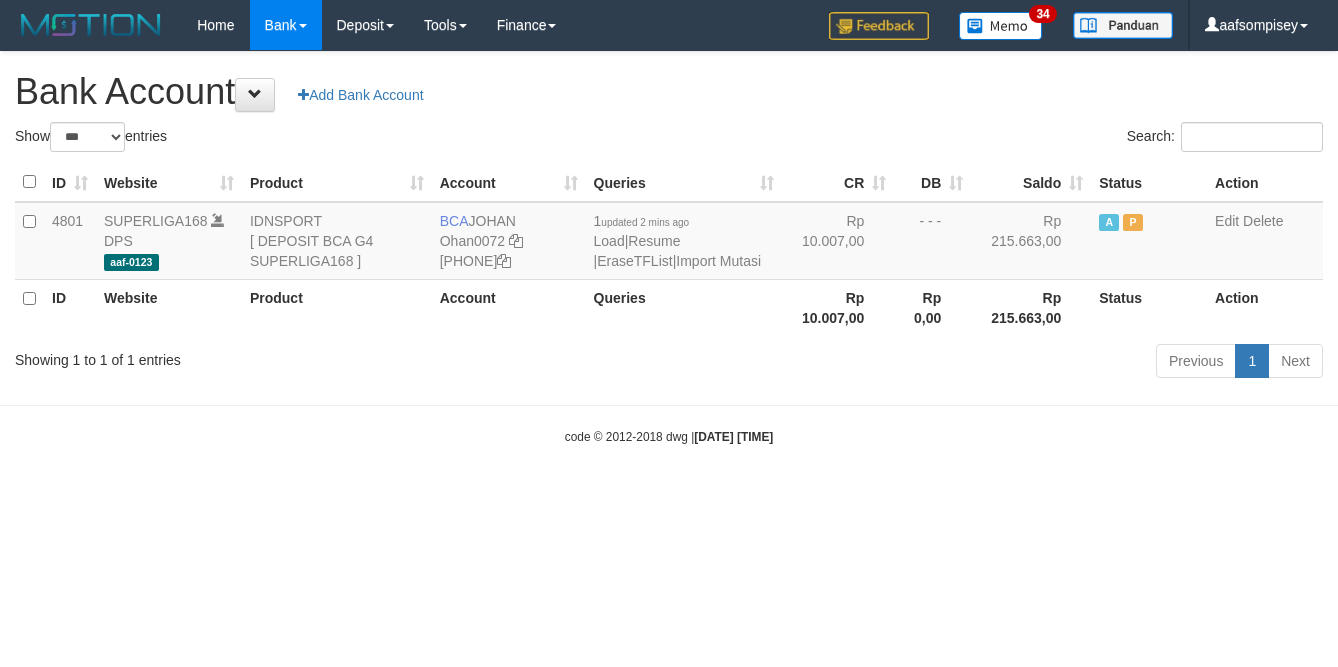 select on "***" 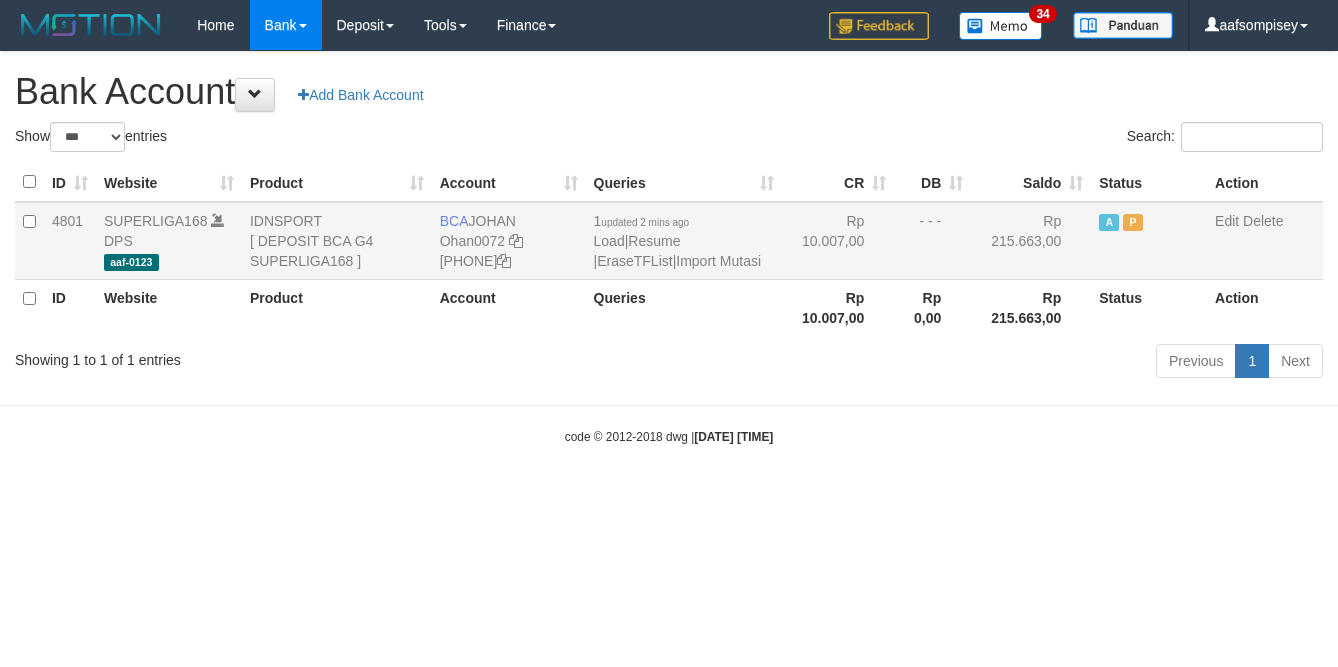 scroll, scrollTop: 0, scrollLeft: 0, axis: both 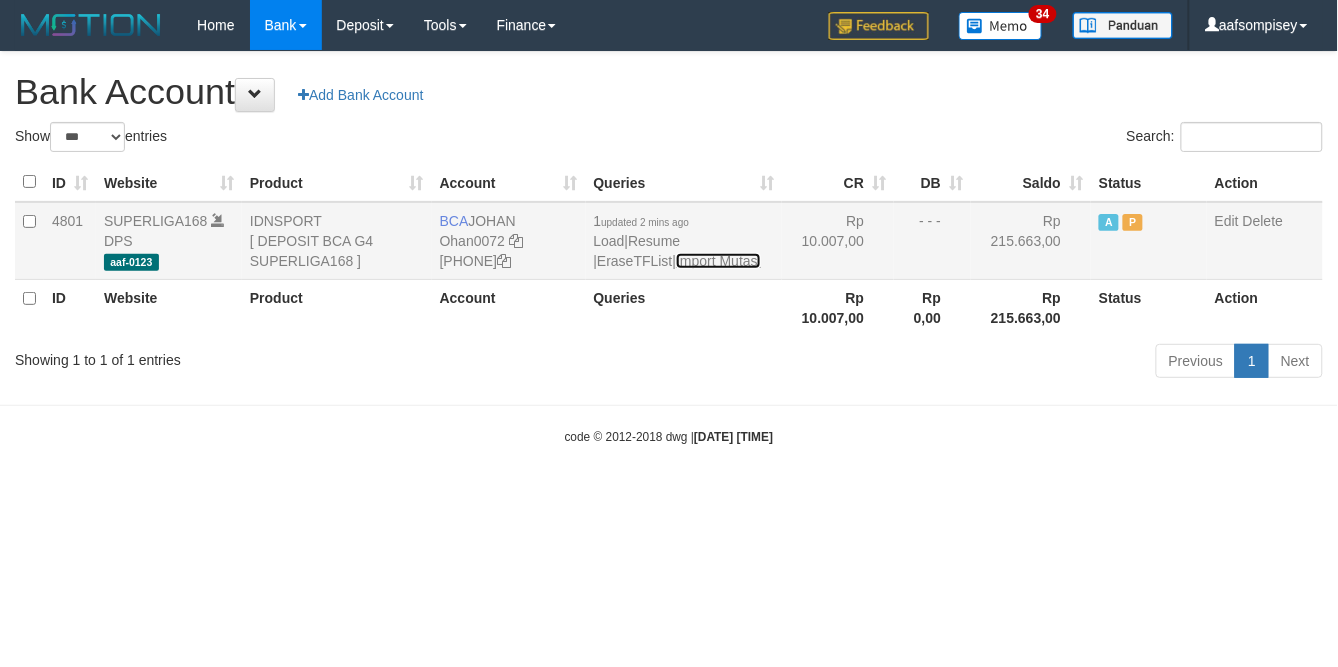 click on "Import Mutasi" at bounding box center (718, 261) 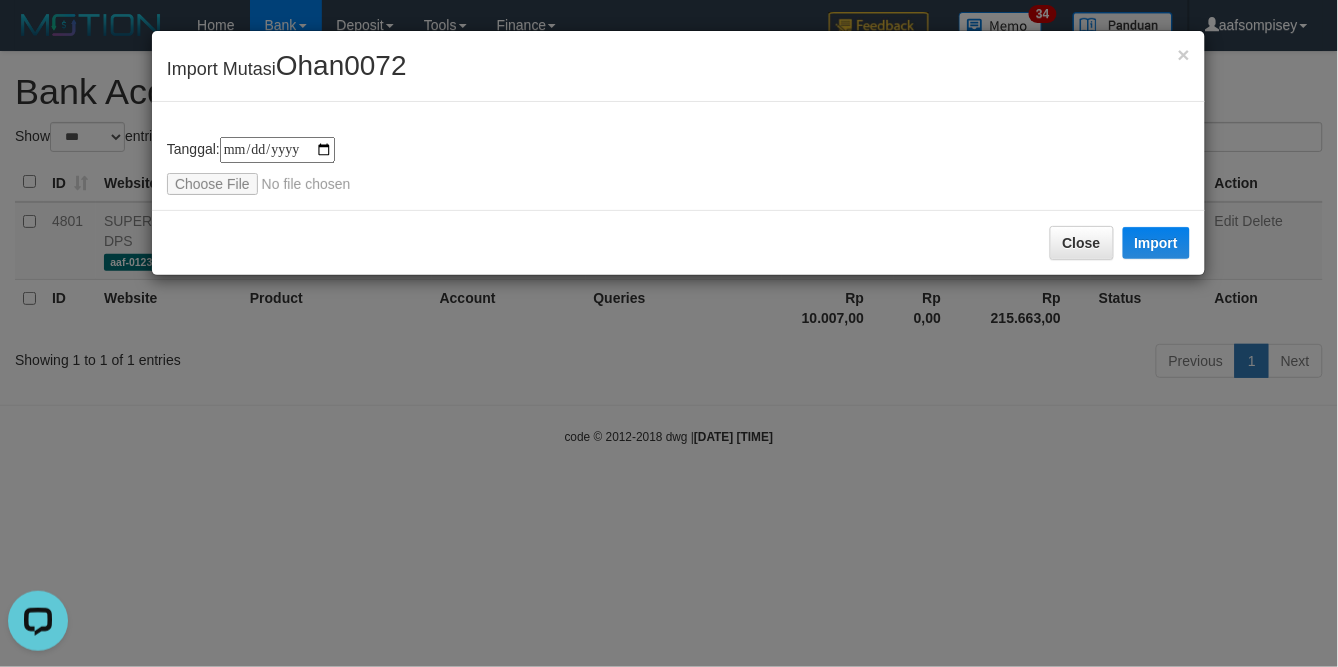 scroll, scrollTop: 0, scrollLeft: 0, axis: both 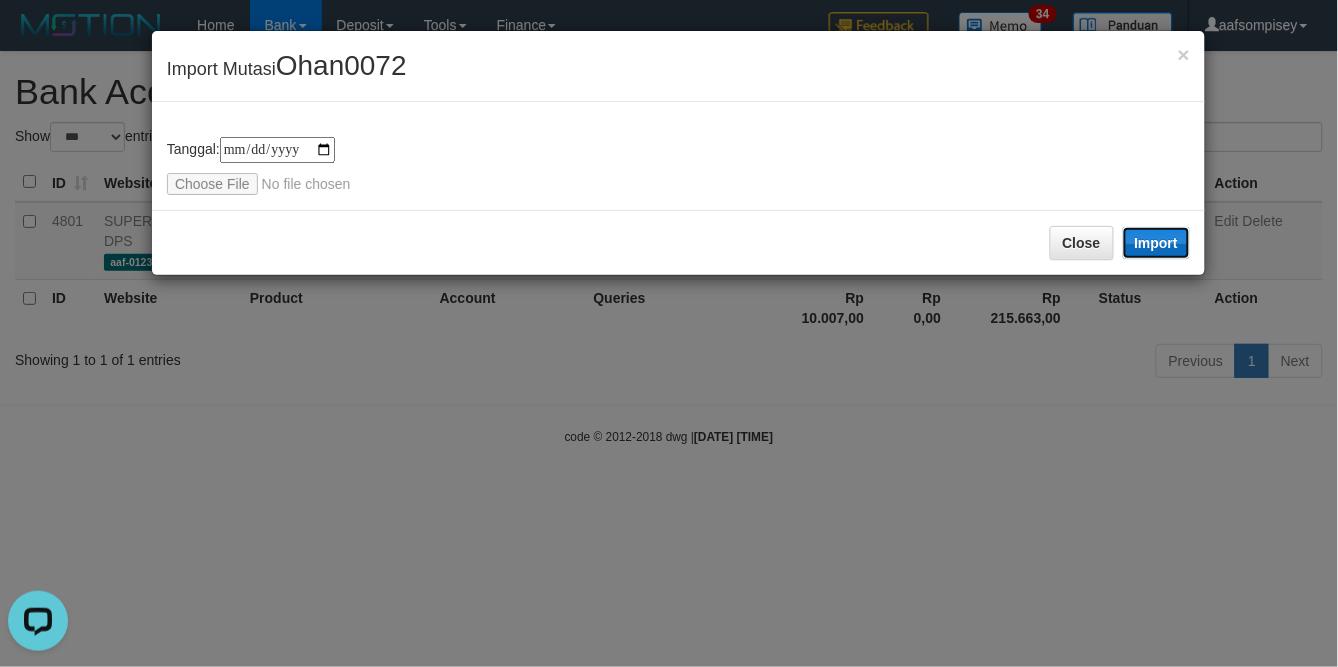 click on "Import" at bounding box center [1157, 243] 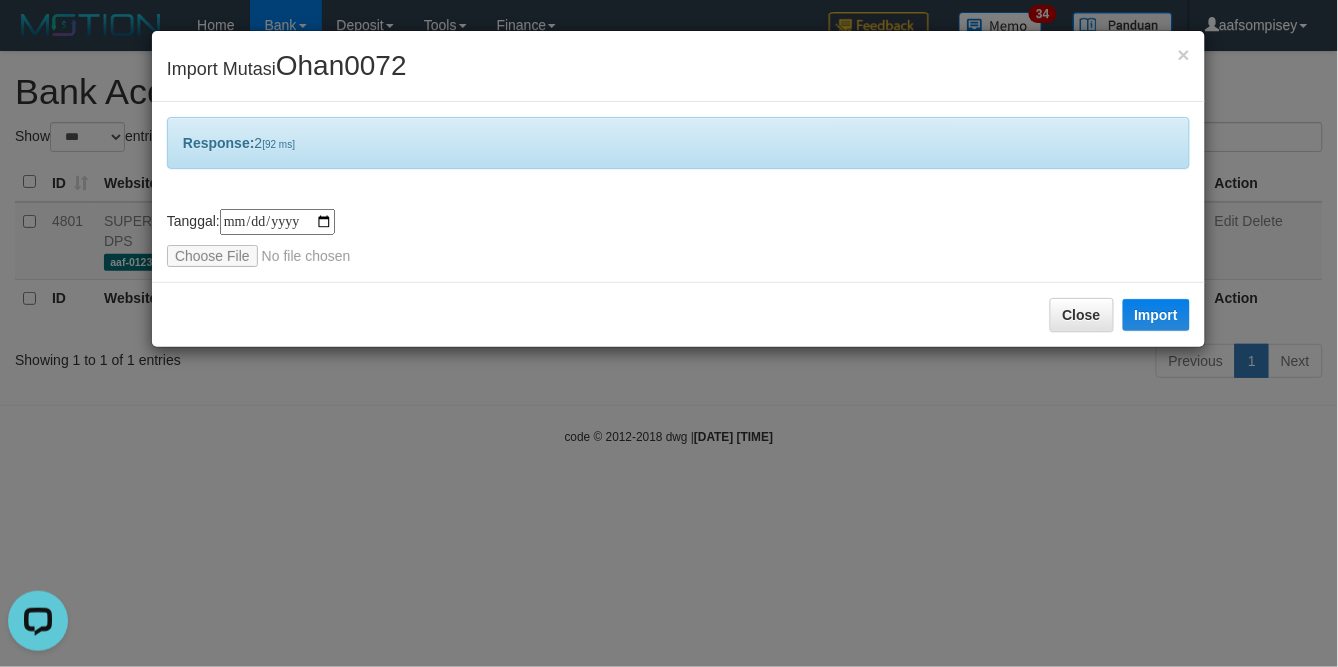 click on "Close
Import" at bounding box center [678, 314] 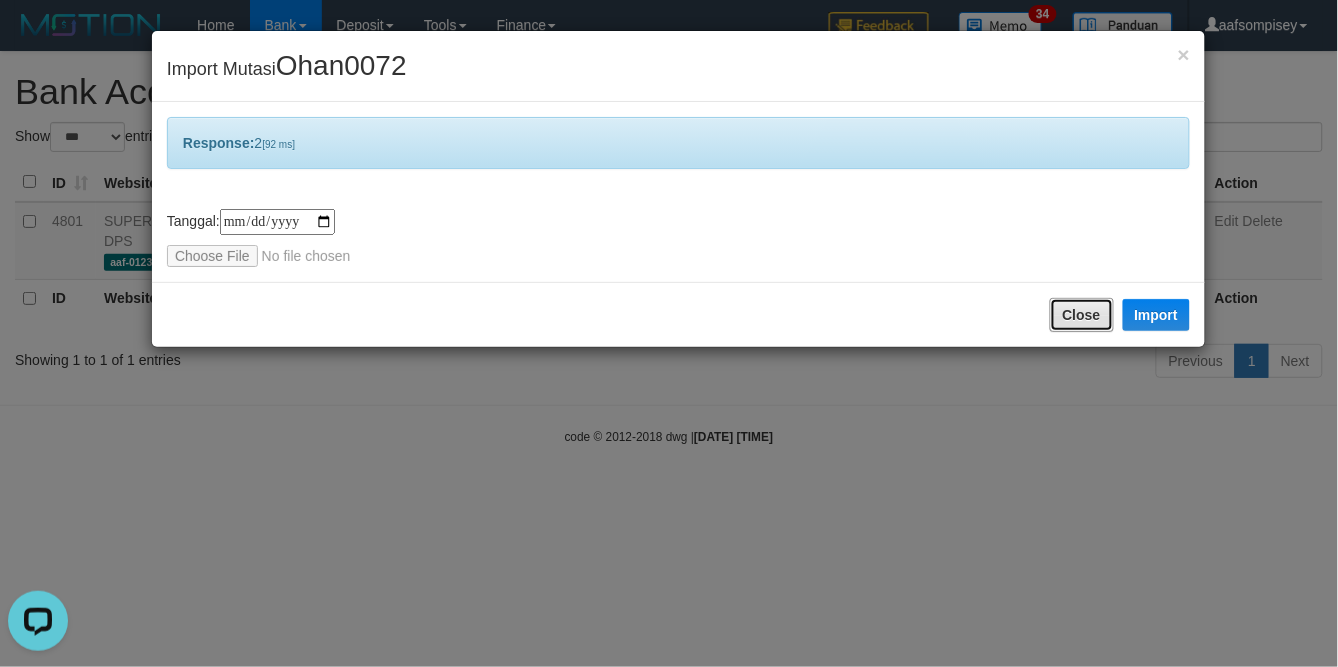 click on "Close" at bounding box center (1082, 315) 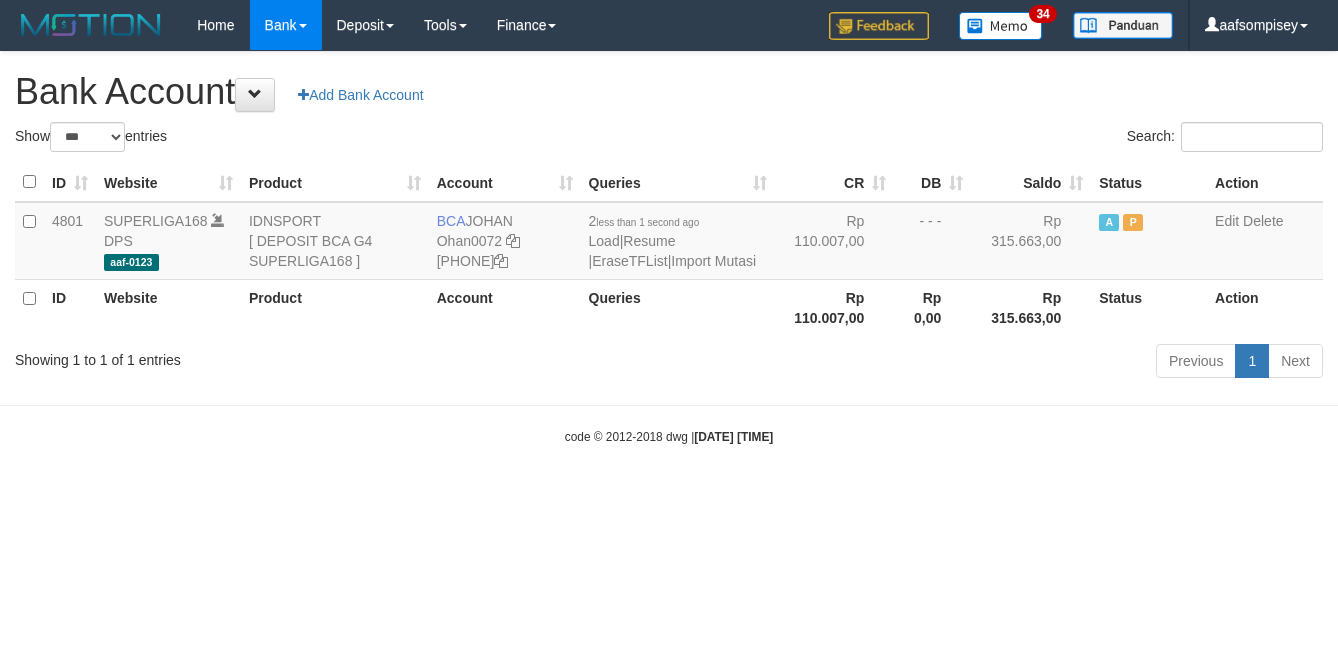 select on "***" 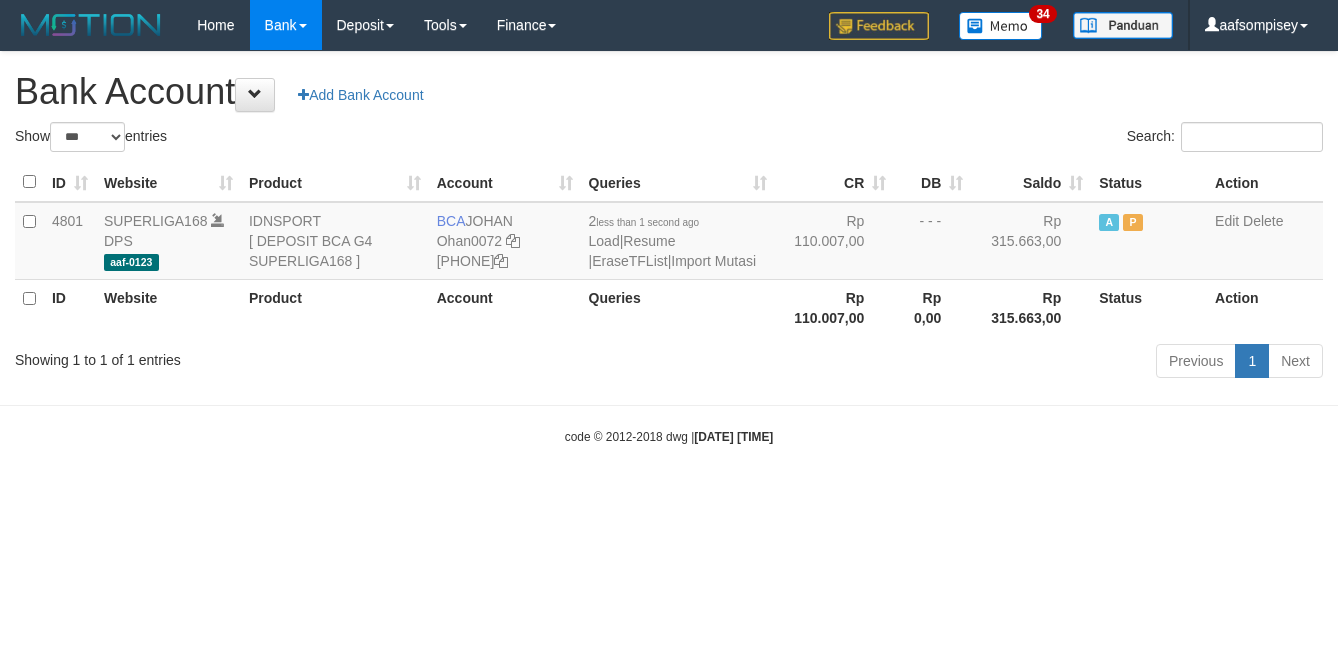 scroll, scrollTop: 0, scrollLeft: 0, axis: both 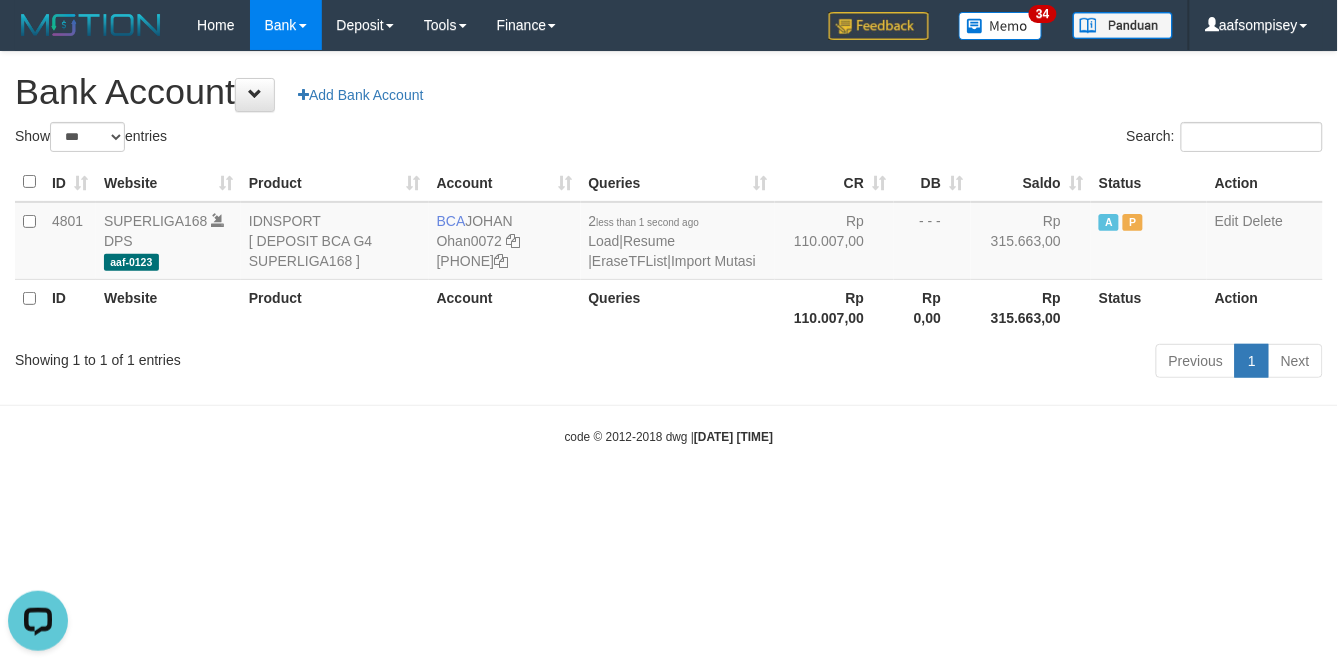 click on "Queries" at bounding box center [678, 307] 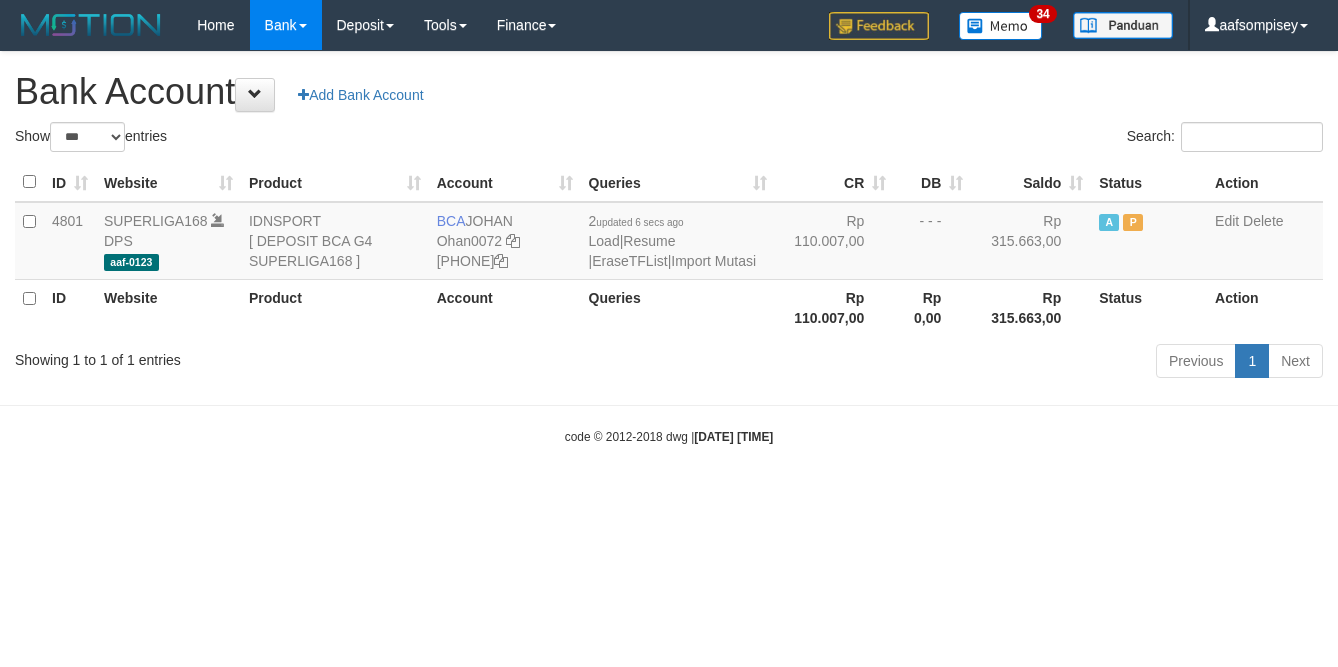 select on "***" 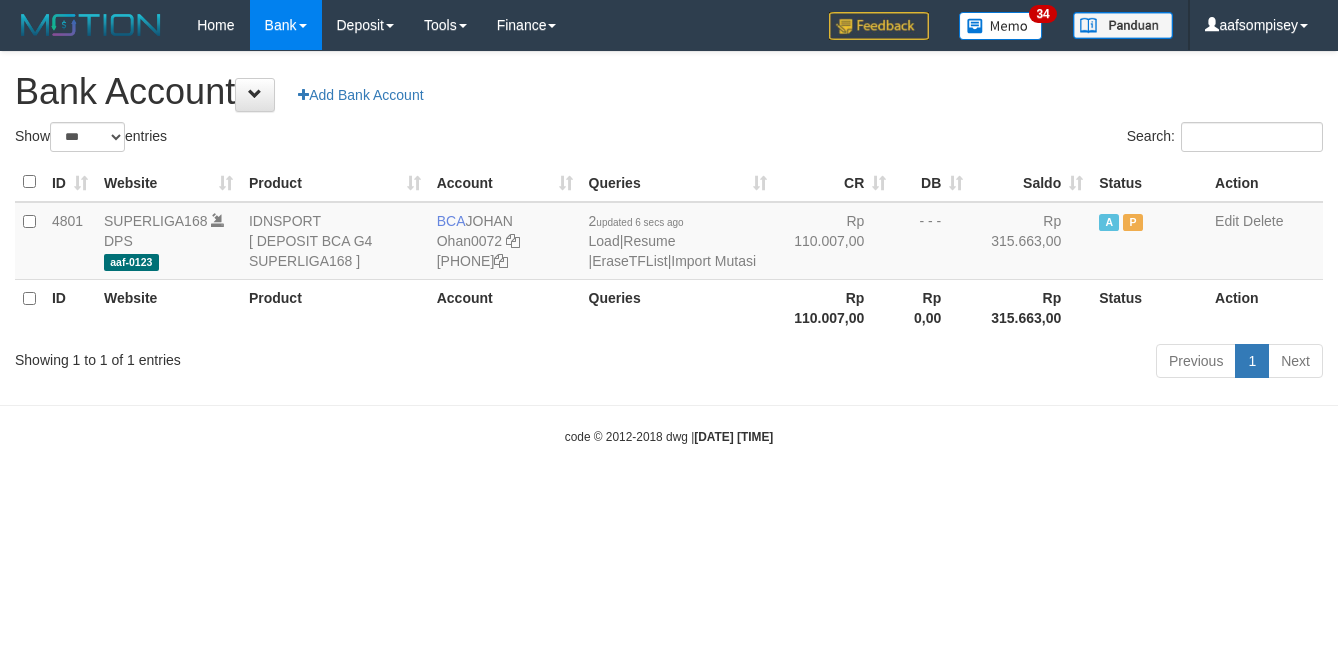 scroll, scrollTop: 0, scrollLeft: 0, axis: both 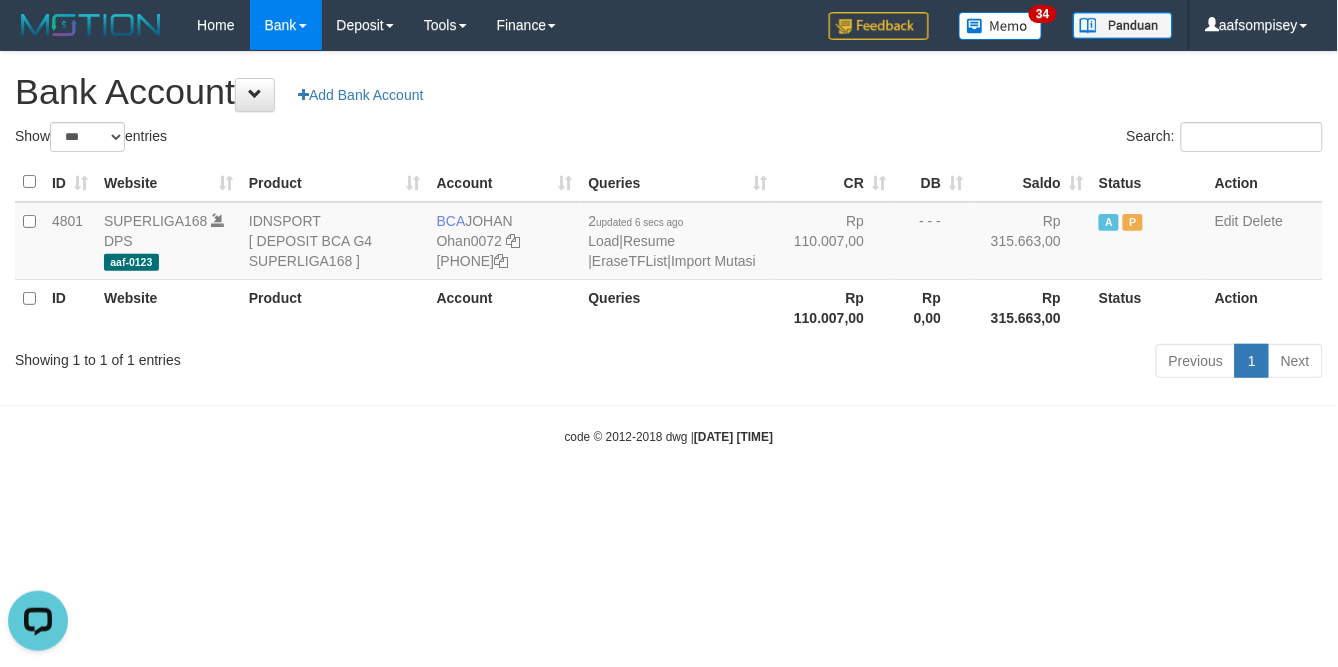 drag, startPoint x: 591, startPoint y: 361, endPoint x: 602, endPoint y: 335, distance: 28.231188 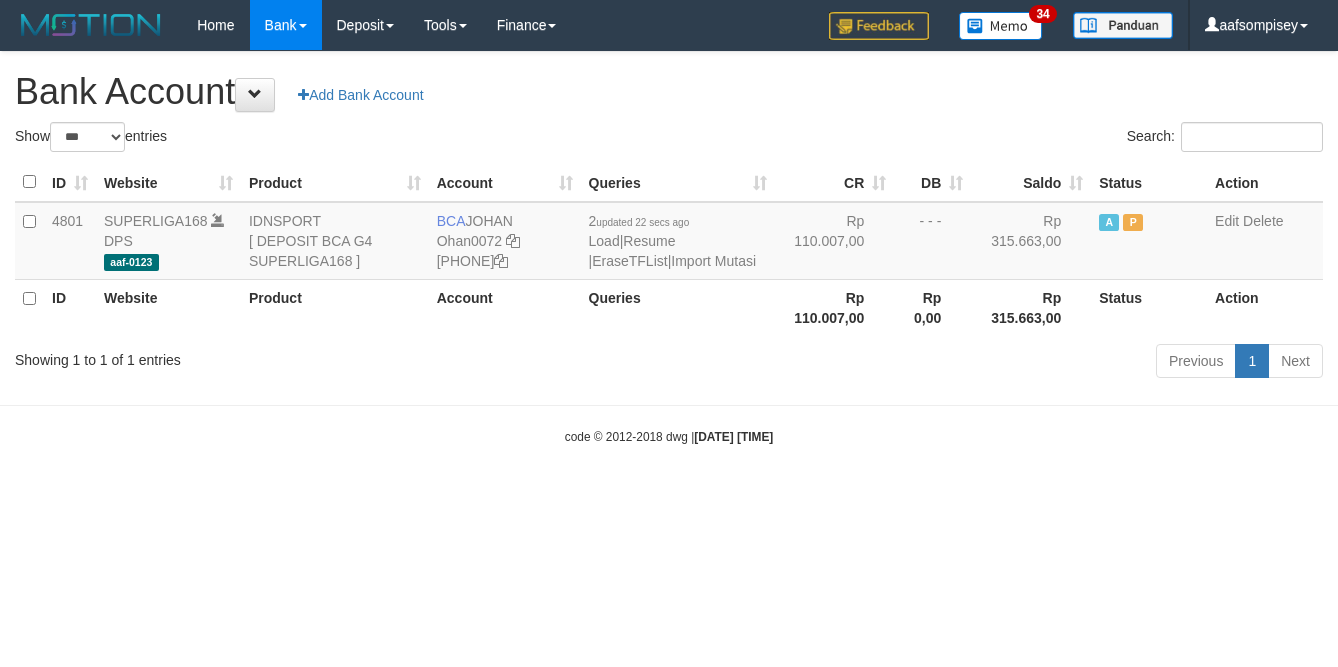 select on "***" 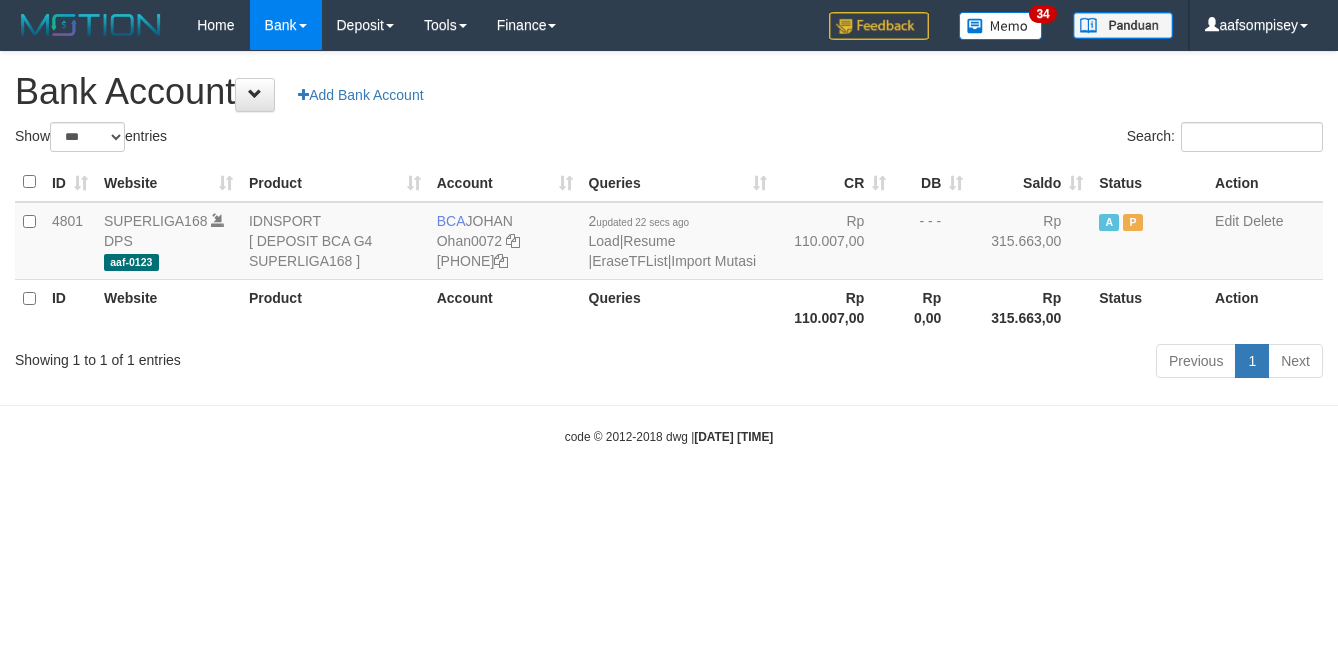 scroll, scrollTop: 0, scrollLeft: 0, axis: both 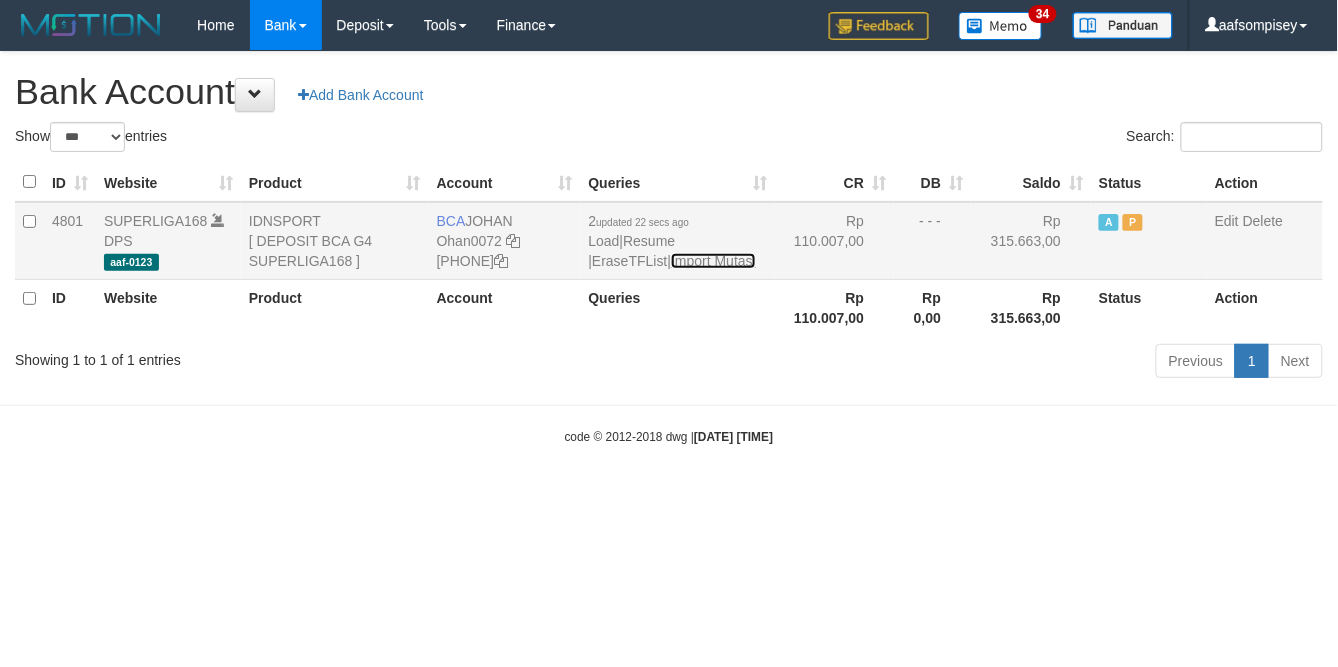 click on "Import Mutasi" at bounding box center (713, 261) 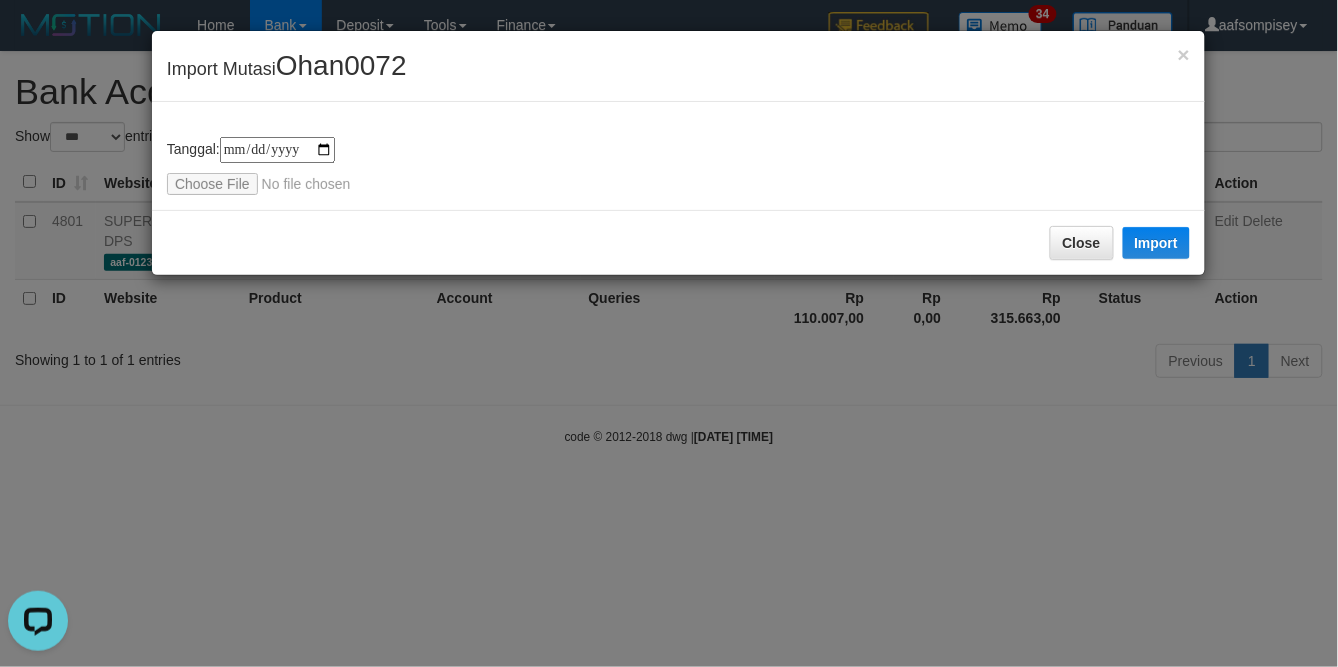 scroll, scrollTop: 0, scrollLeft: 0, axis: both 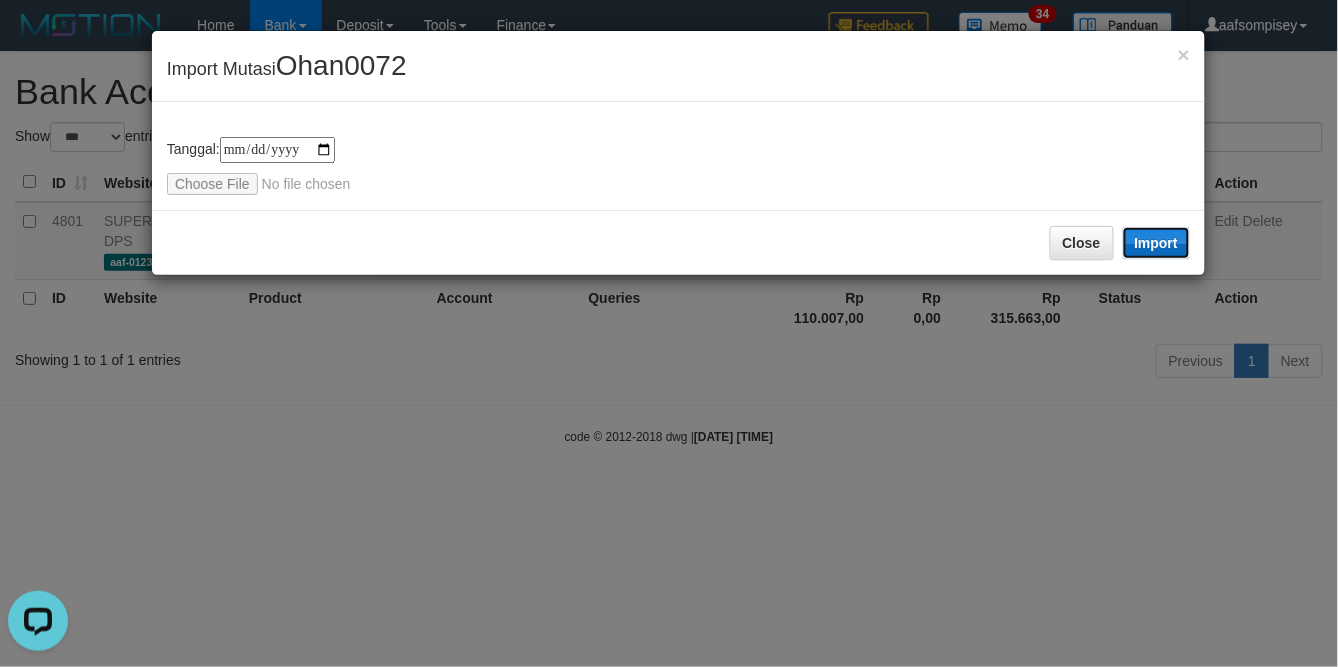 click on "Import" at bounding box center (1157, 243) 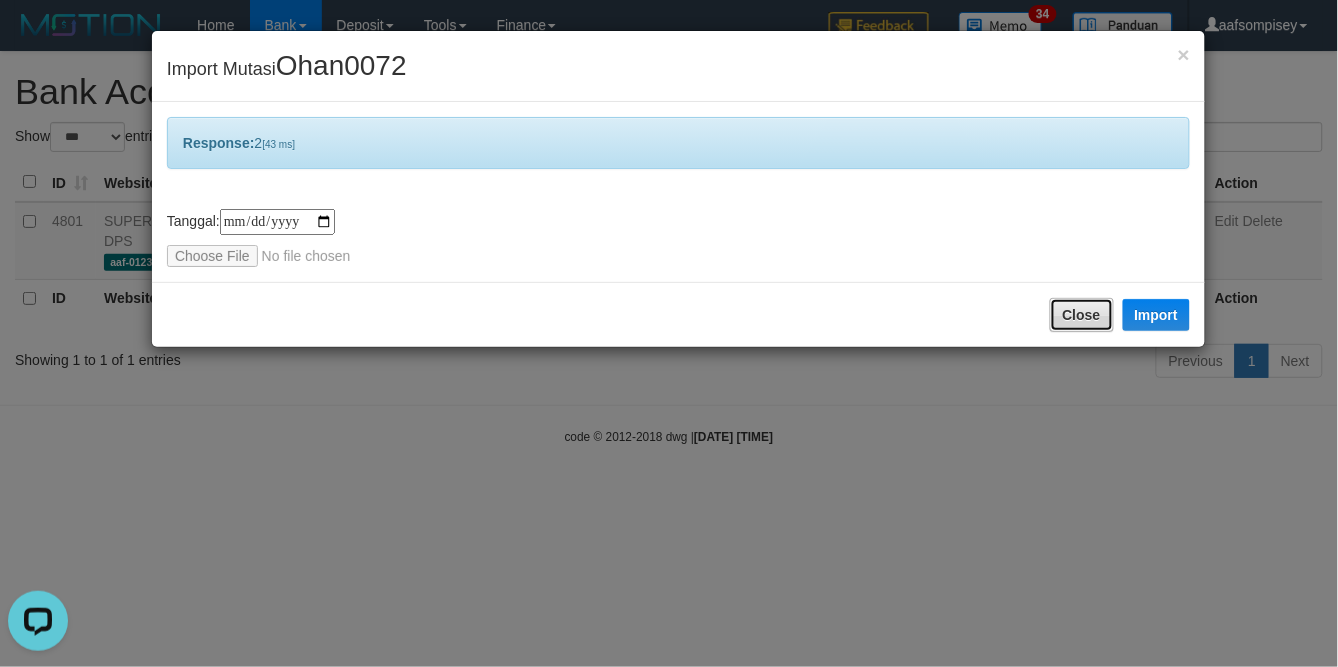 click on "Close" at bounding box center [1082, 315] 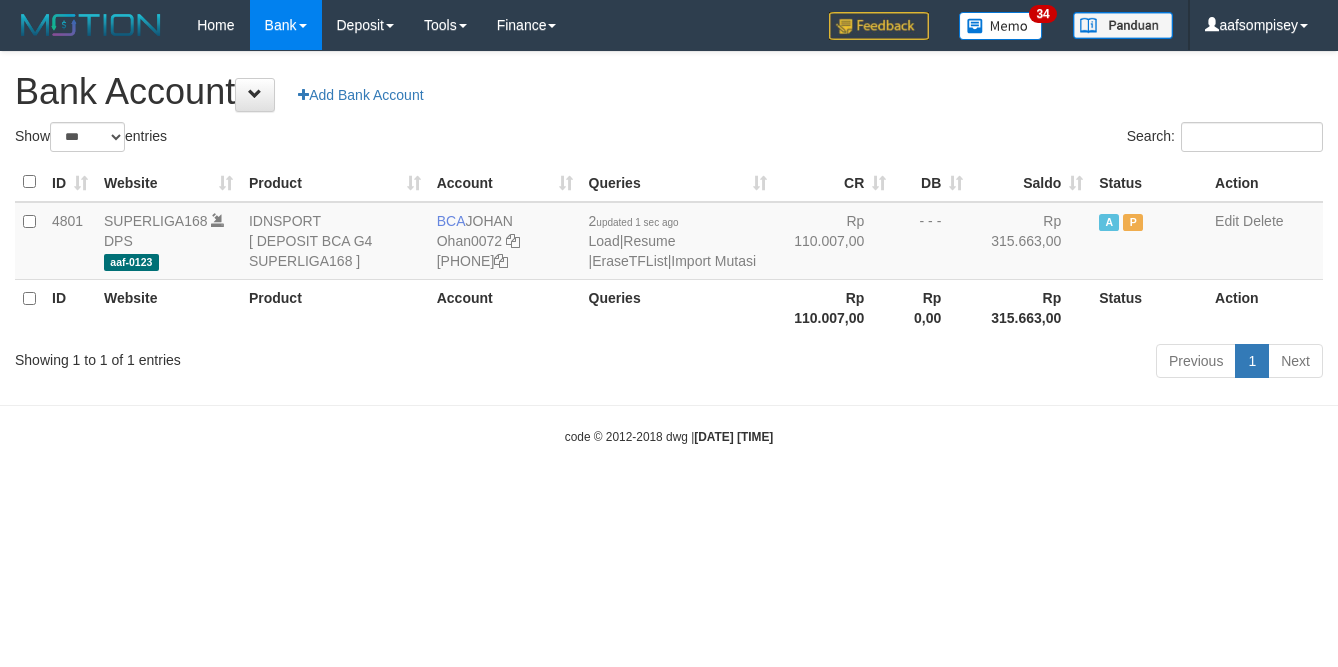 select on "***" 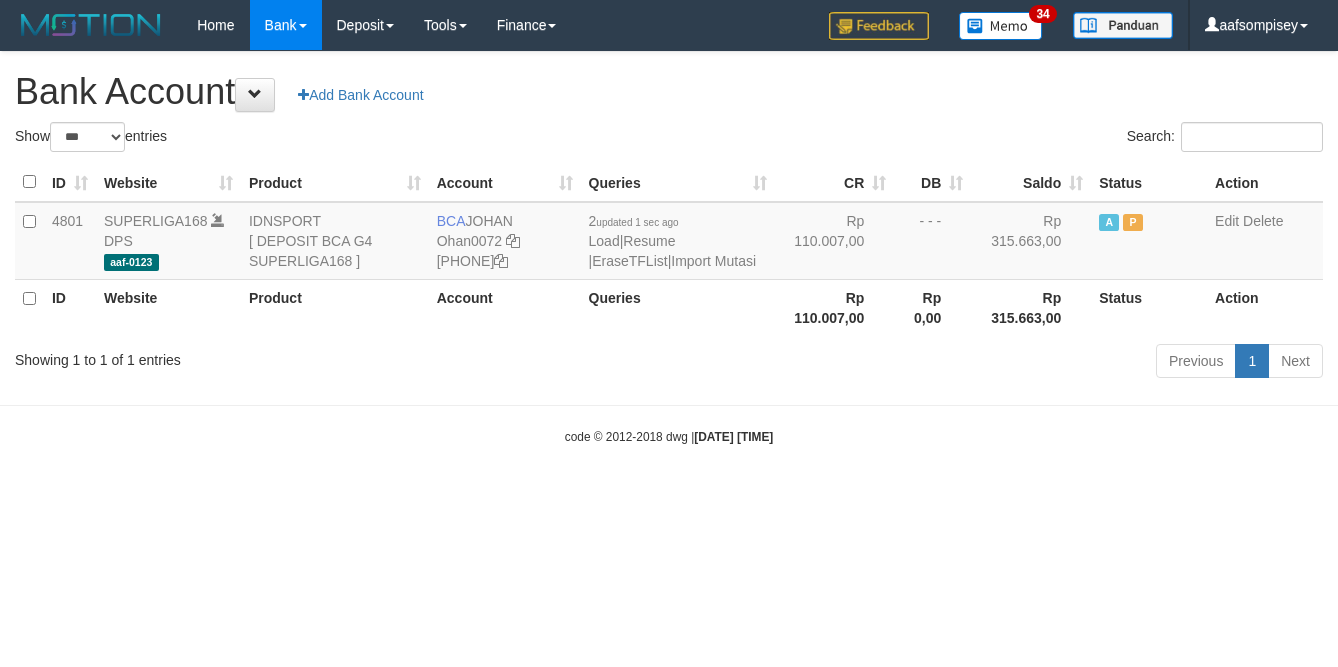 scroll, scrollTop: 0, scrollLeft: 0, axis: both 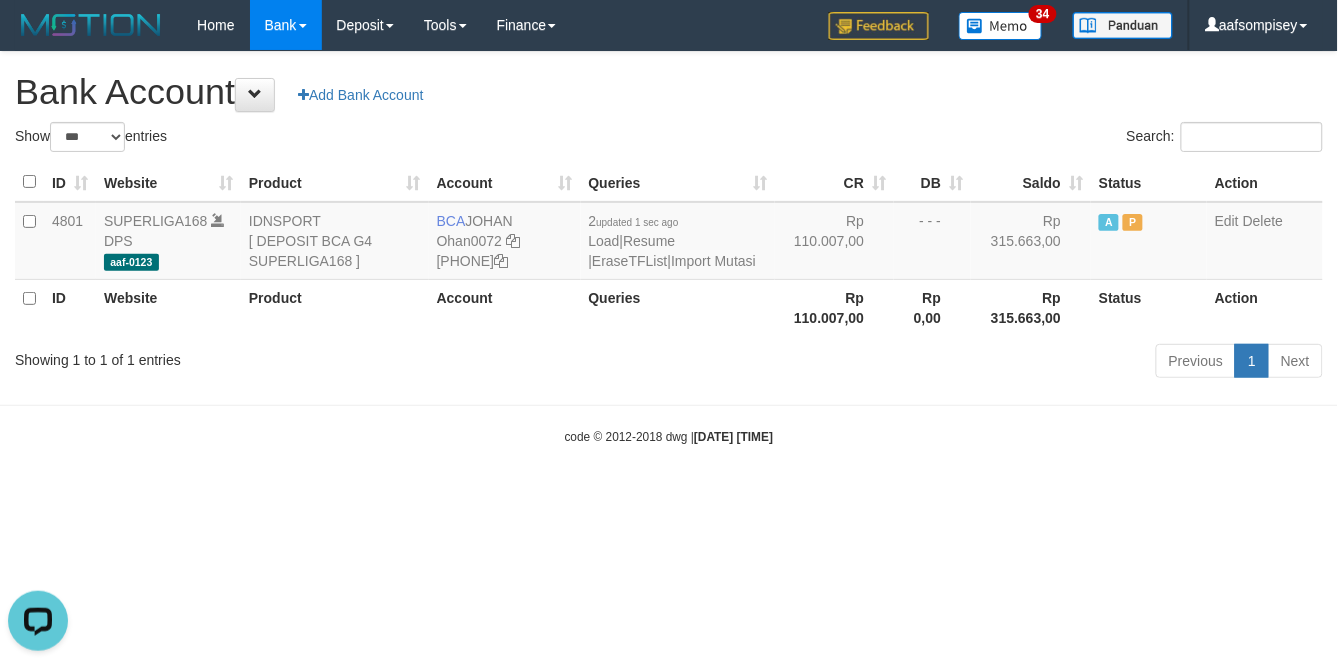 click on "Account" at bounding box center [505, 307] 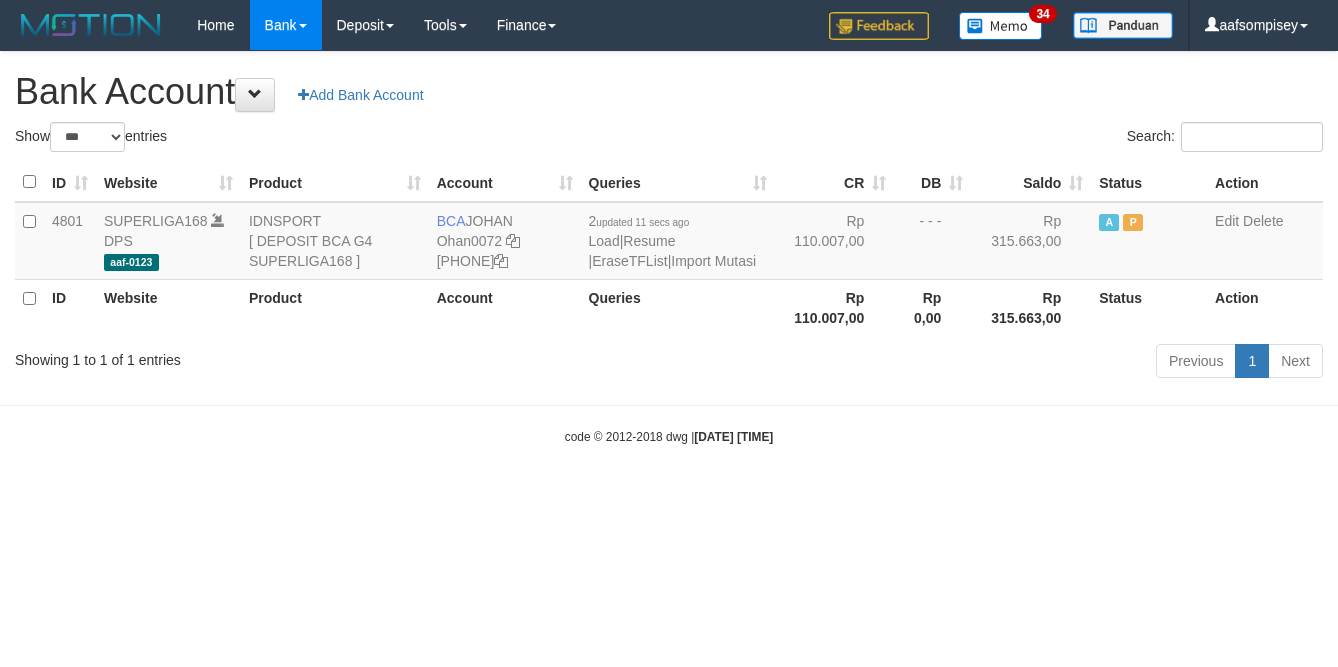 select on "***" 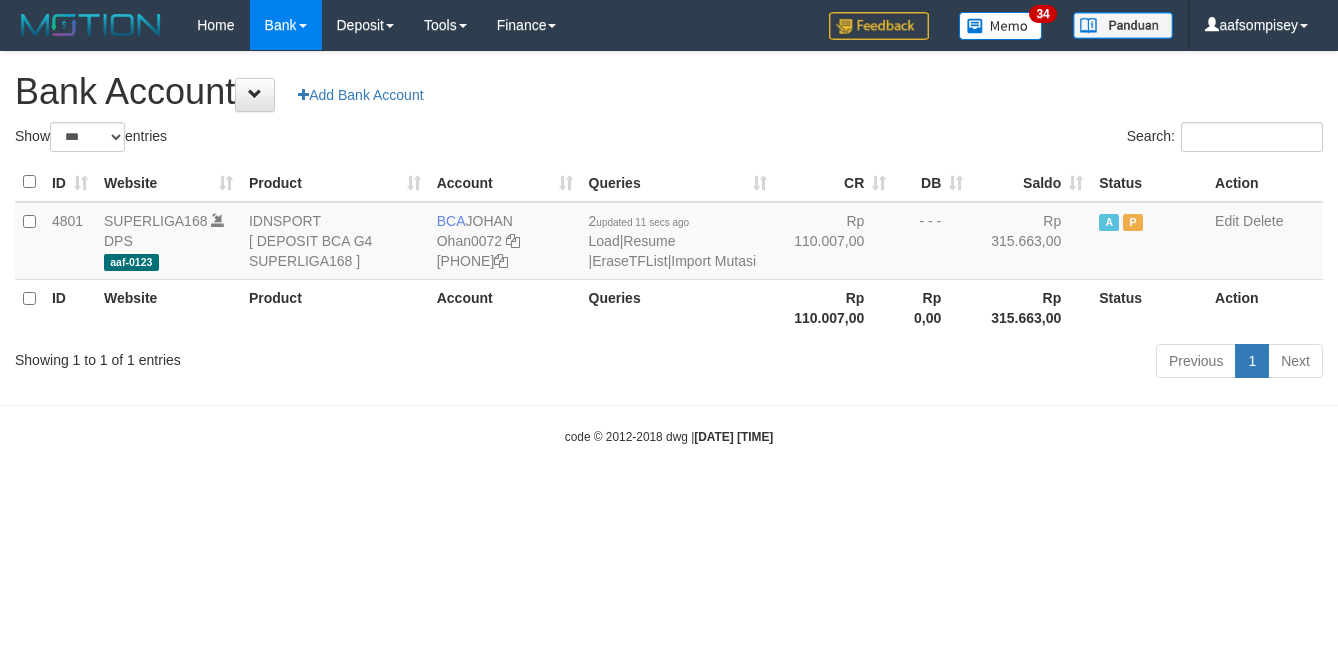 scroll, scrollTop: 0, scrollLeft: 0, axis: both 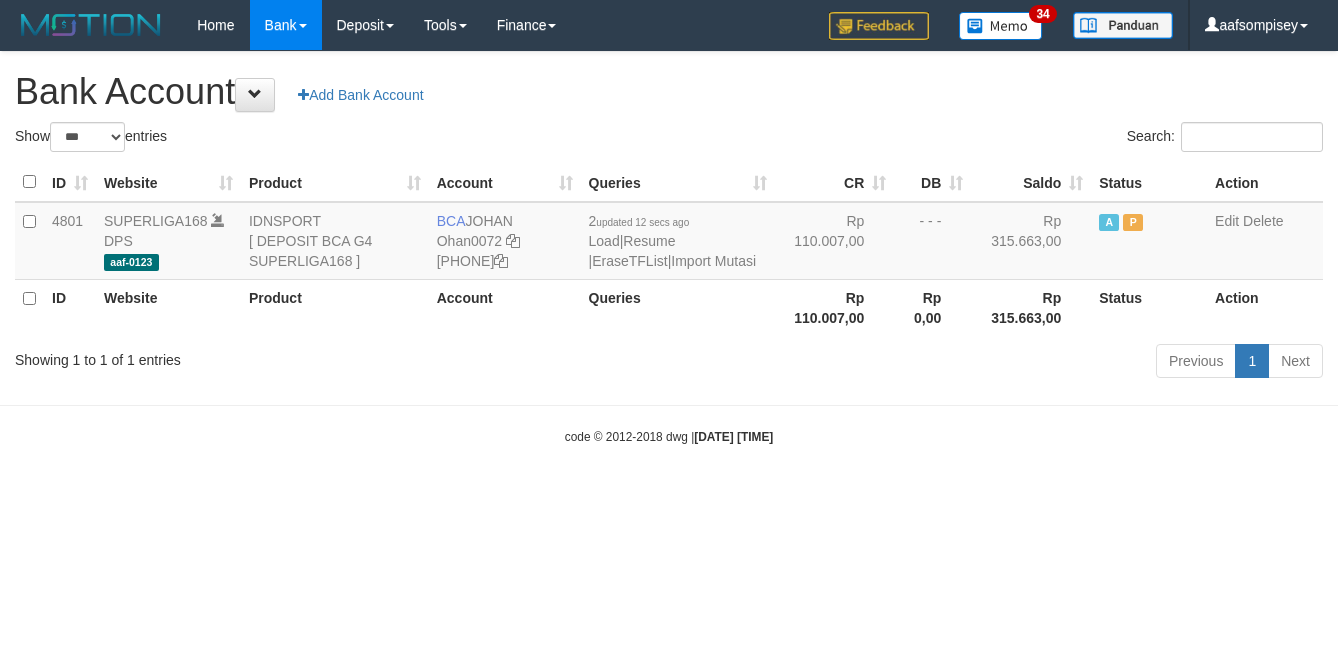 select on "***" 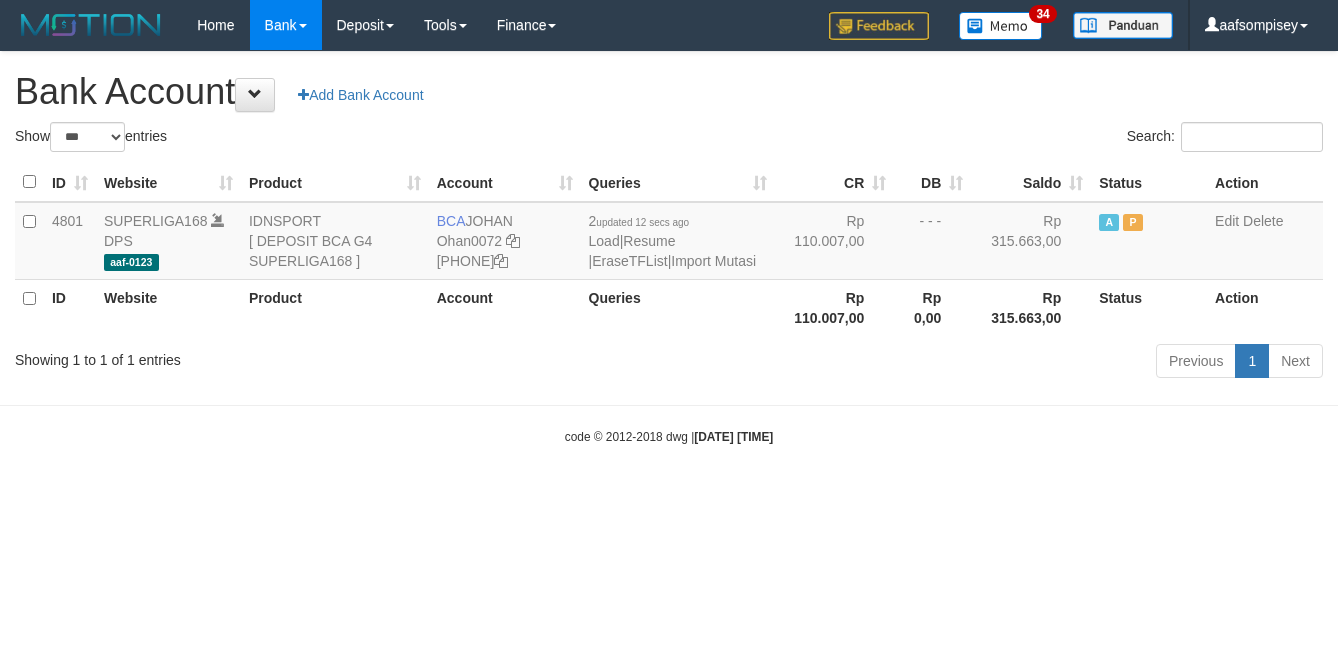 scroll, scrollTop: 0, scrollLeft: 0, axis: both 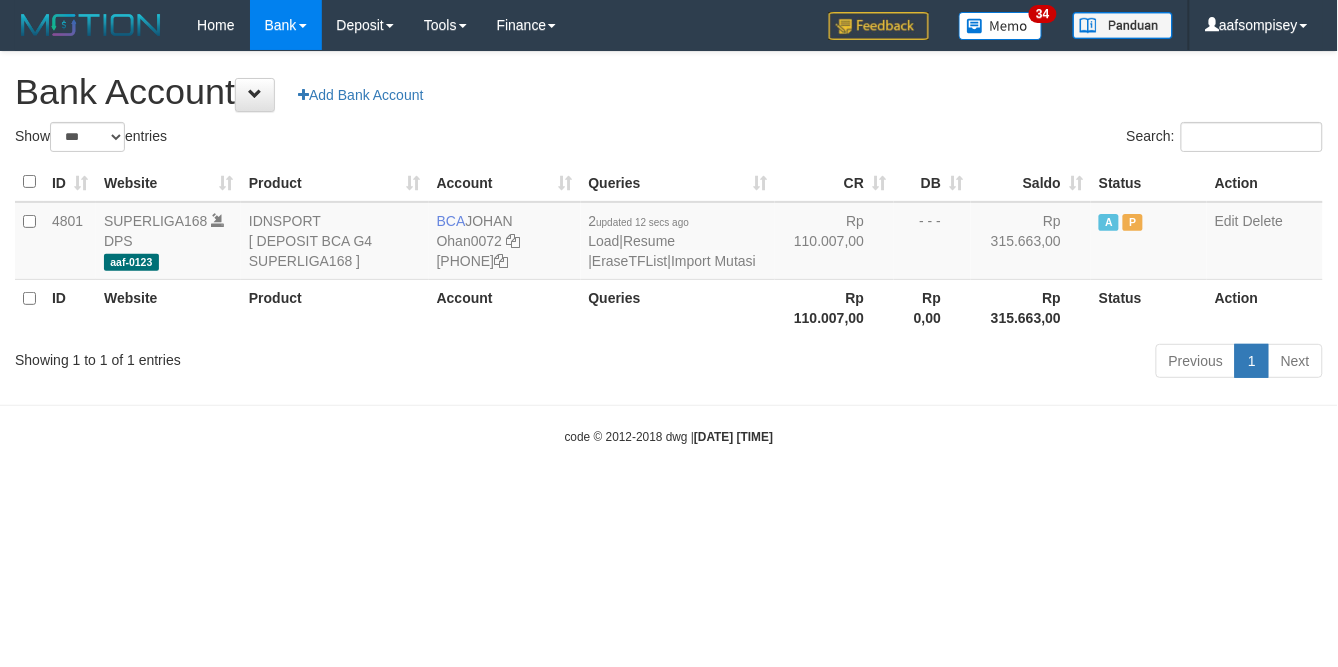 drag, startPoint x: 637, startPoint y: 343, endPoint x: 848, endPoint y: 447, distance: 235.23817 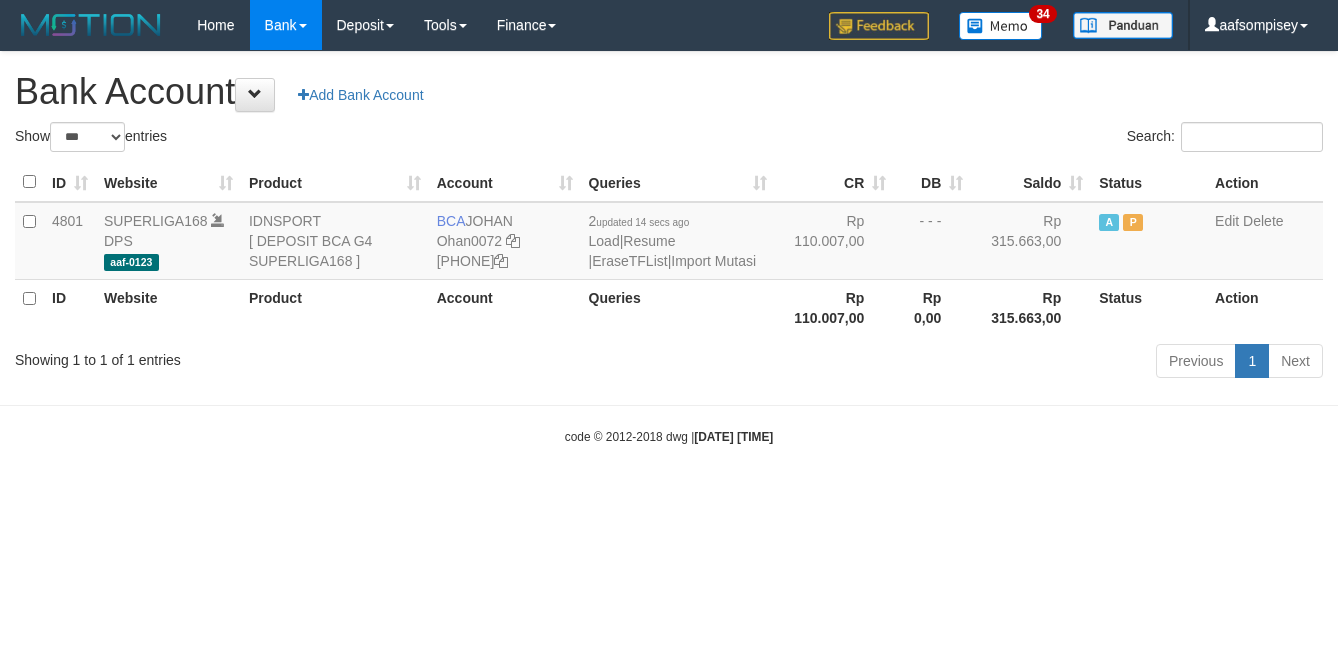 select on "***" 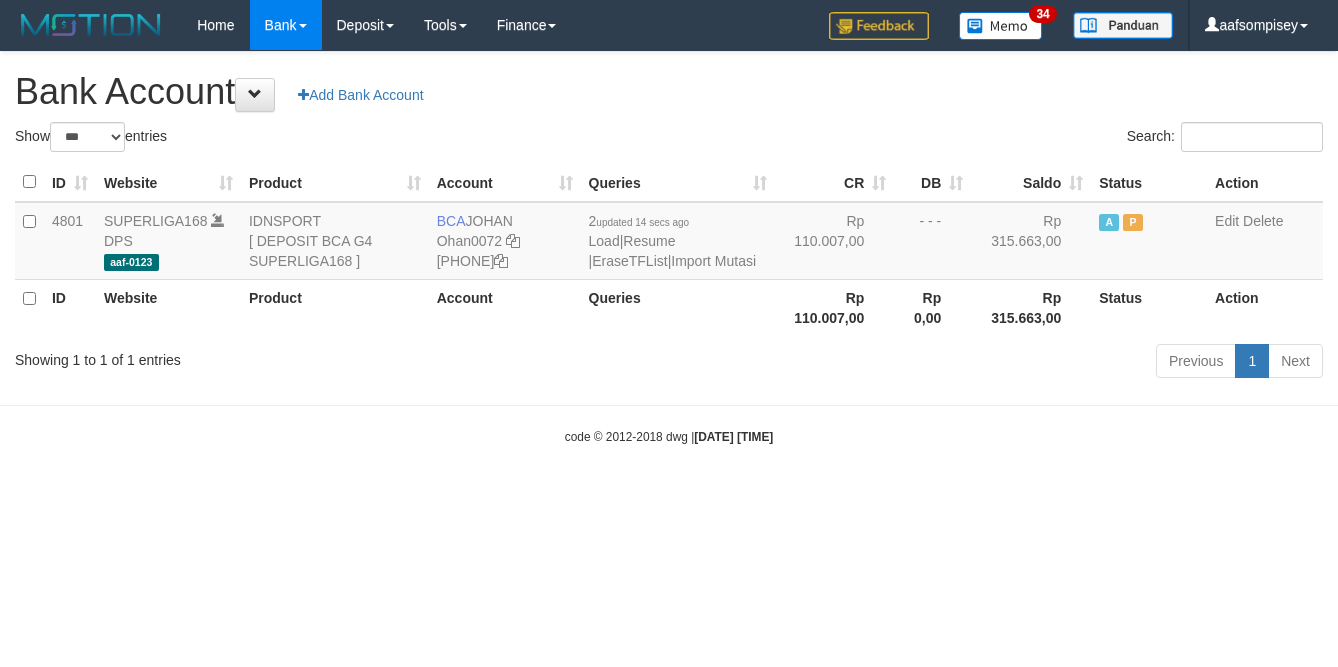 scroll, scrollTop: 0, scrollLeft: 0, axis: both 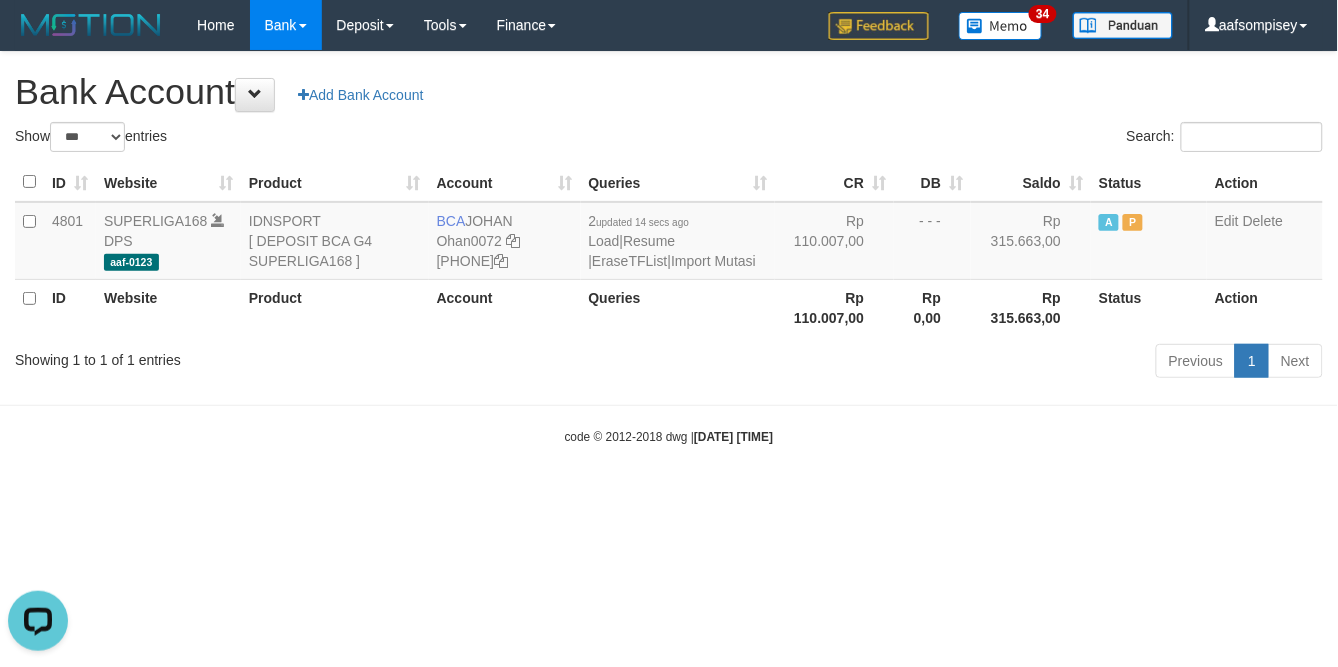 drag, startPoint x: 678, startPoint y: 375, endPoint x: 746, endPoint y: 370, distance: 68.18358 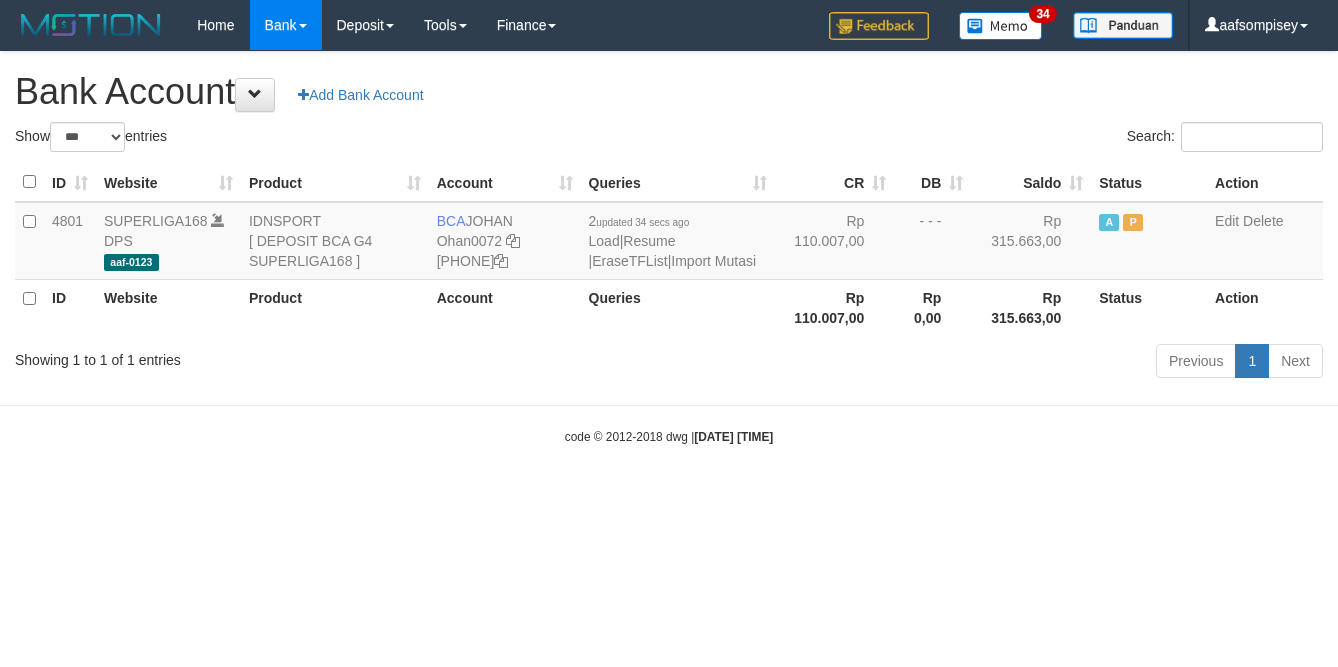 select on "***" 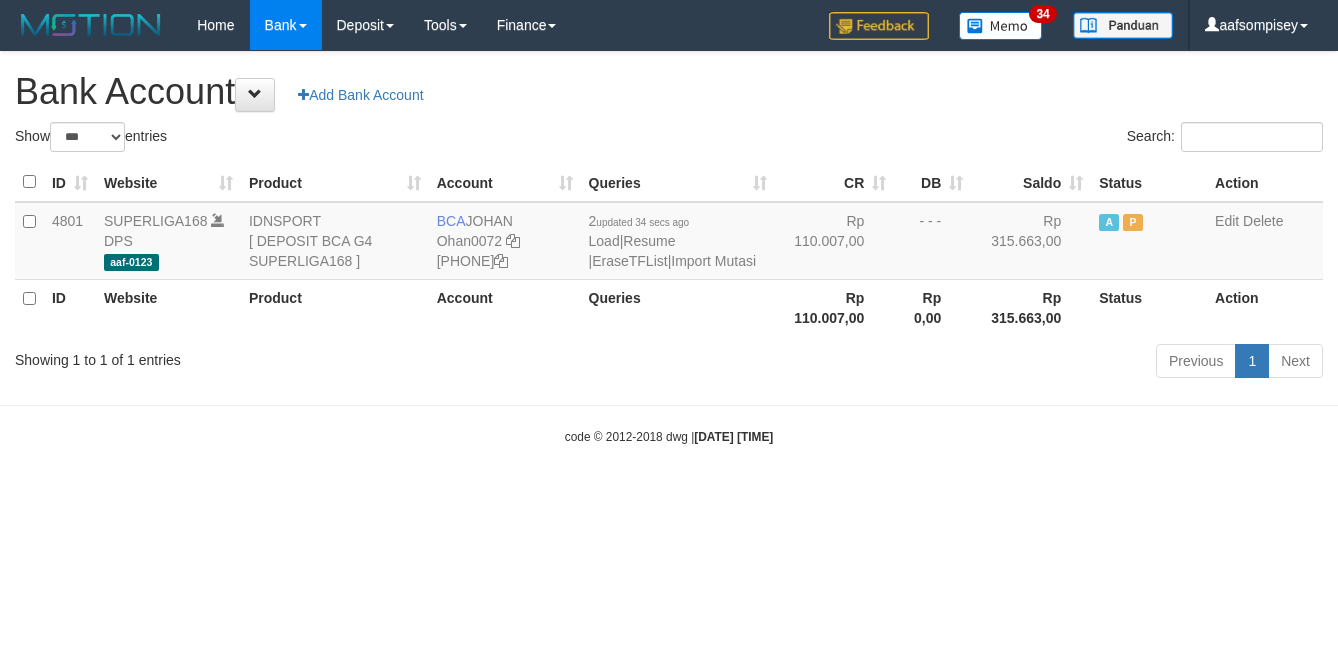 scroll, scrollTop: 0, scrollLeft: 0, axis: both 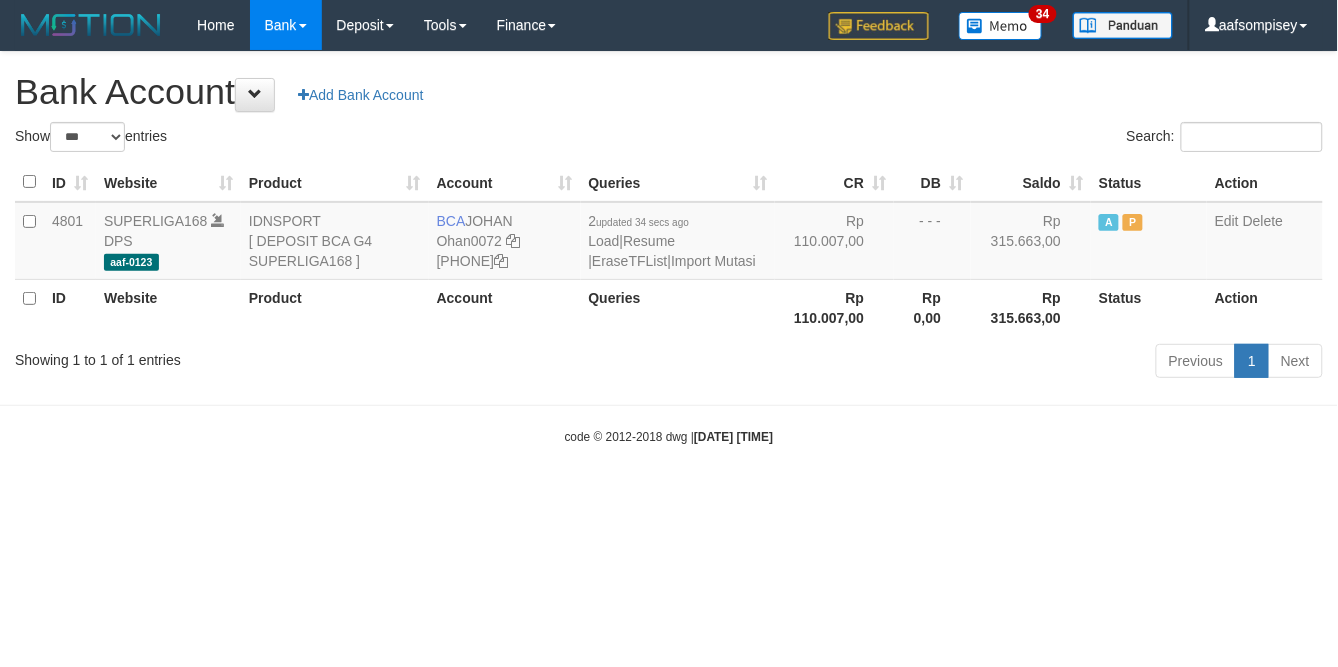 click on "Queries" at bounding box center (678, 307) 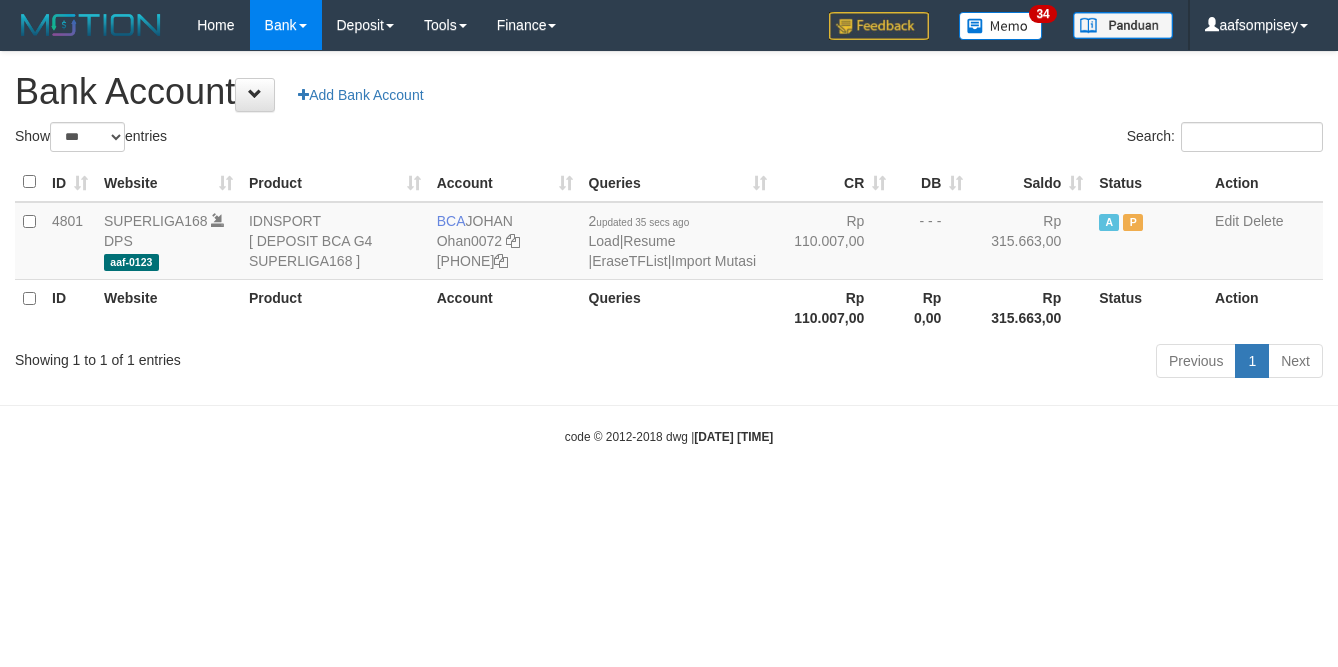 select on "***" 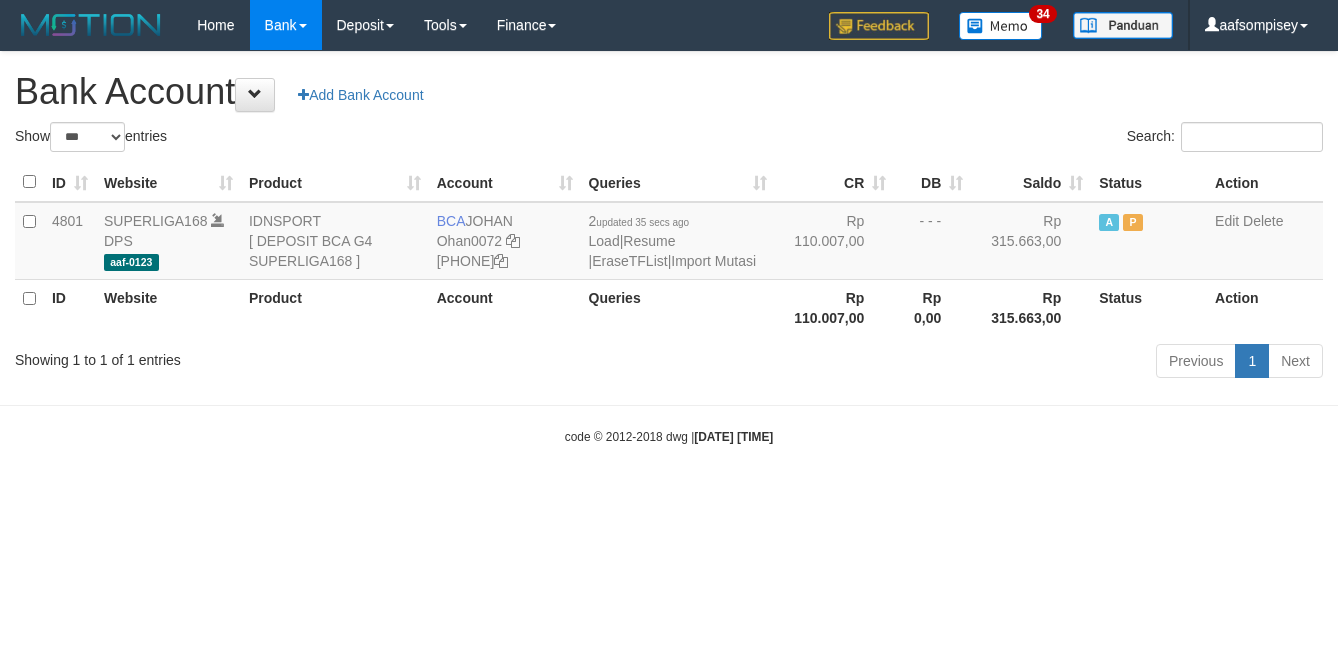 scroll, scrollTop: 0, scrollLeft: 0, axis: both 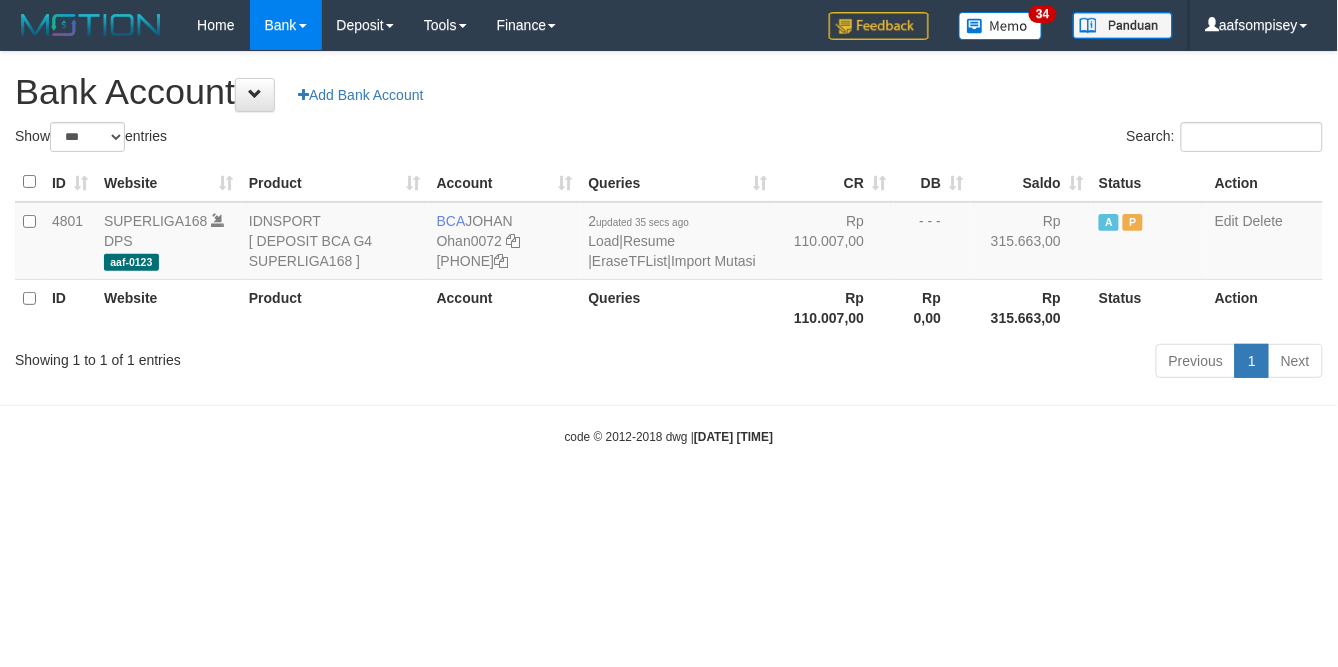 click on "Previous 1 Next" at bounding box center [948, 363] 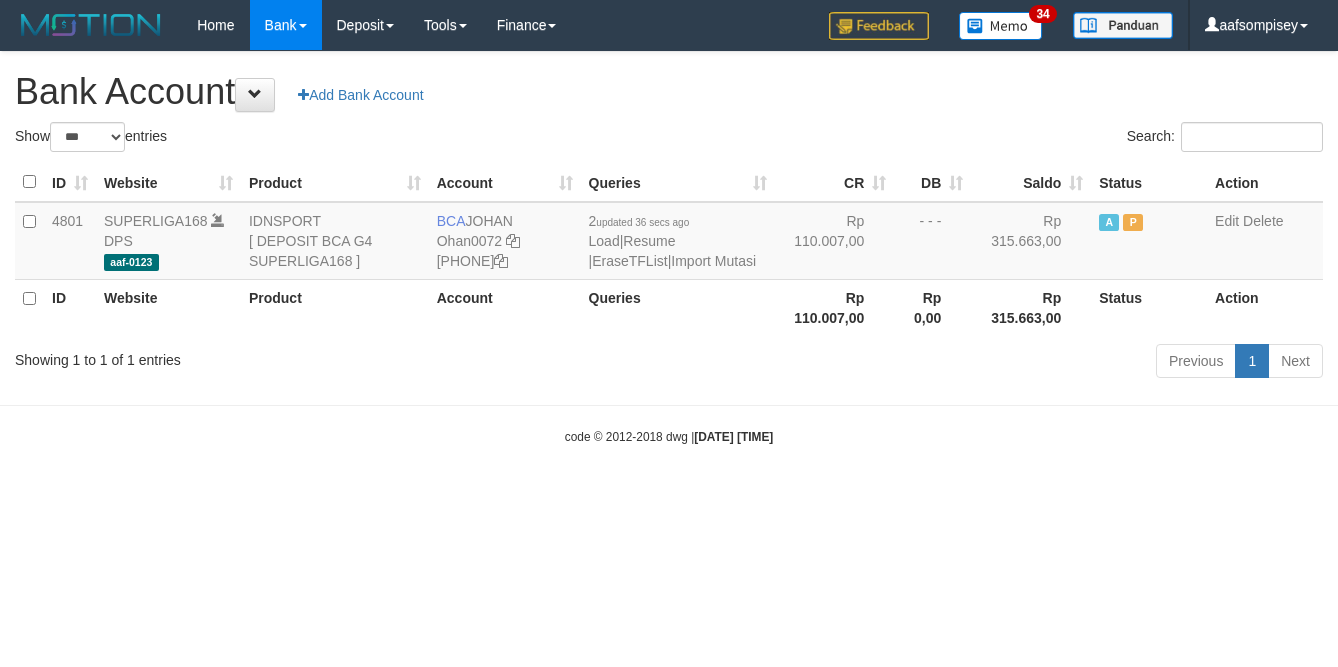 select on "***" 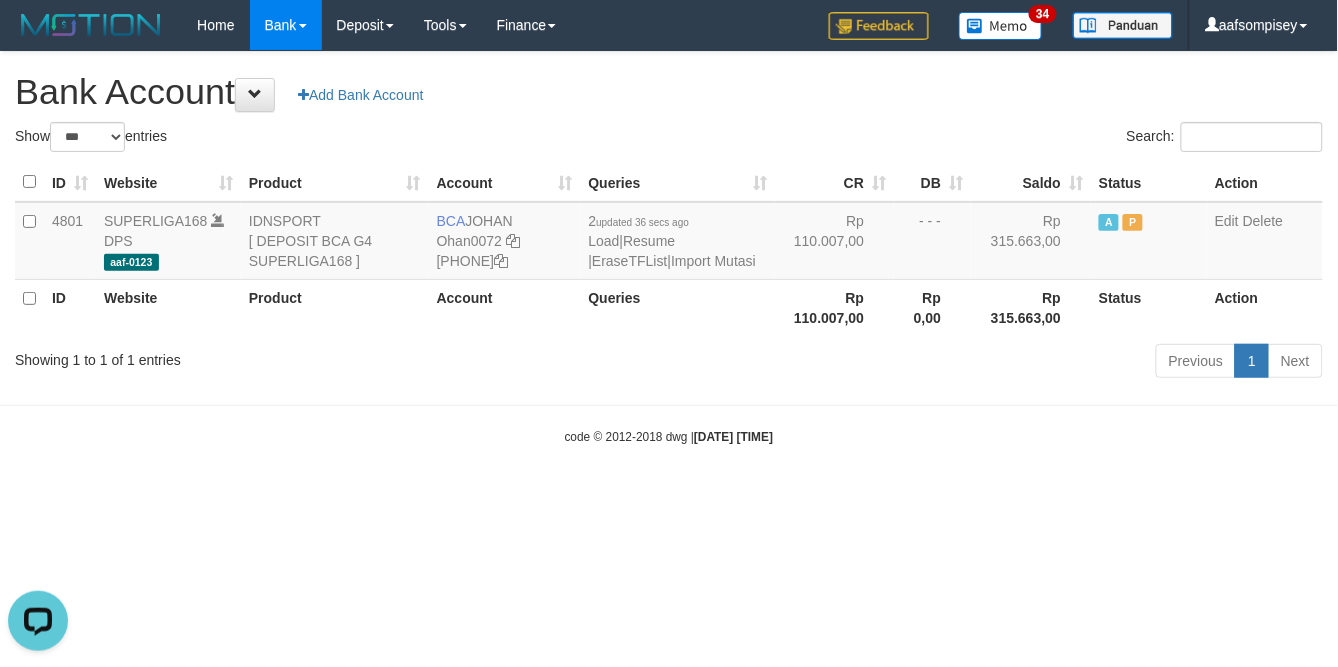 scroll, scrollTop: 0, scrollLeft: 0, axis: both 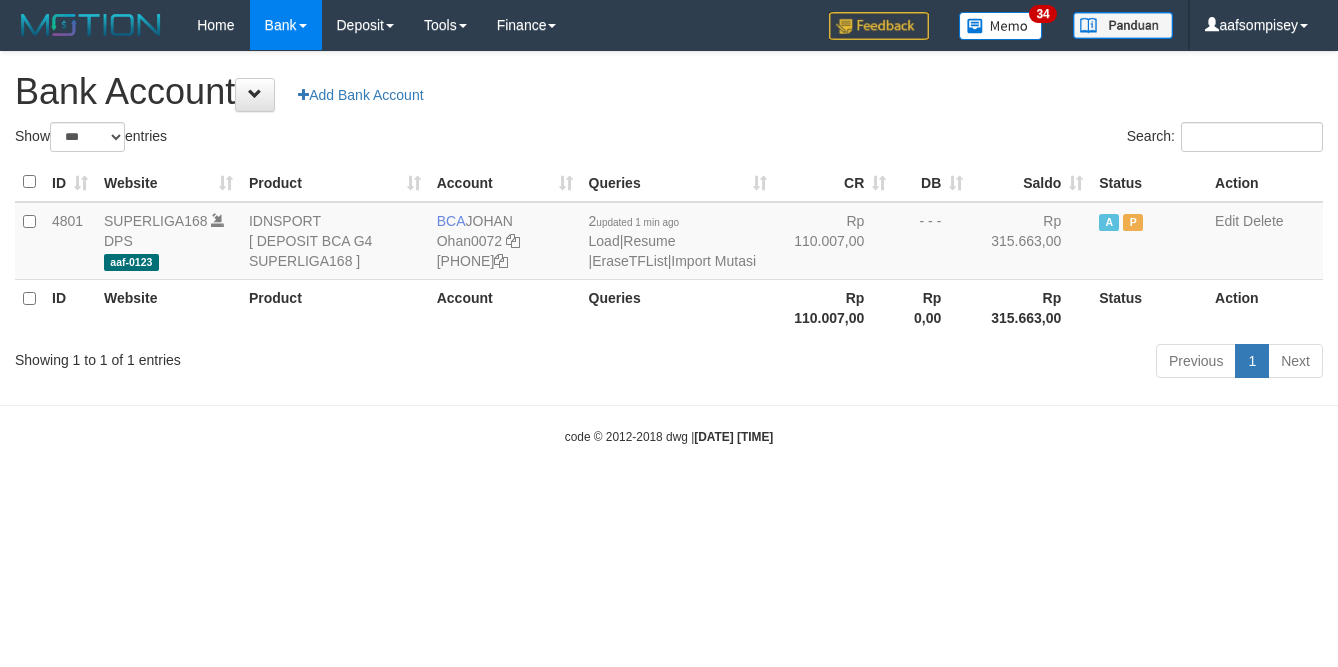 select on "***" 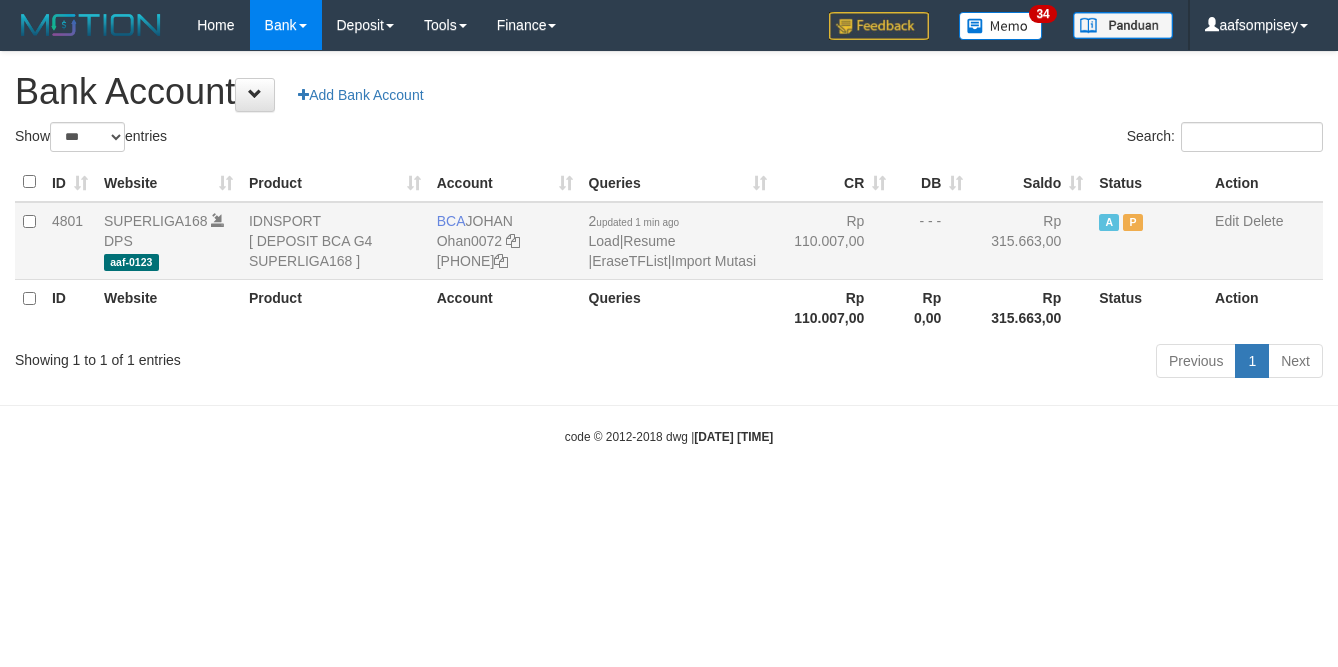 scroll, scrollTop: 0, scrollLeft: 0, axis: both 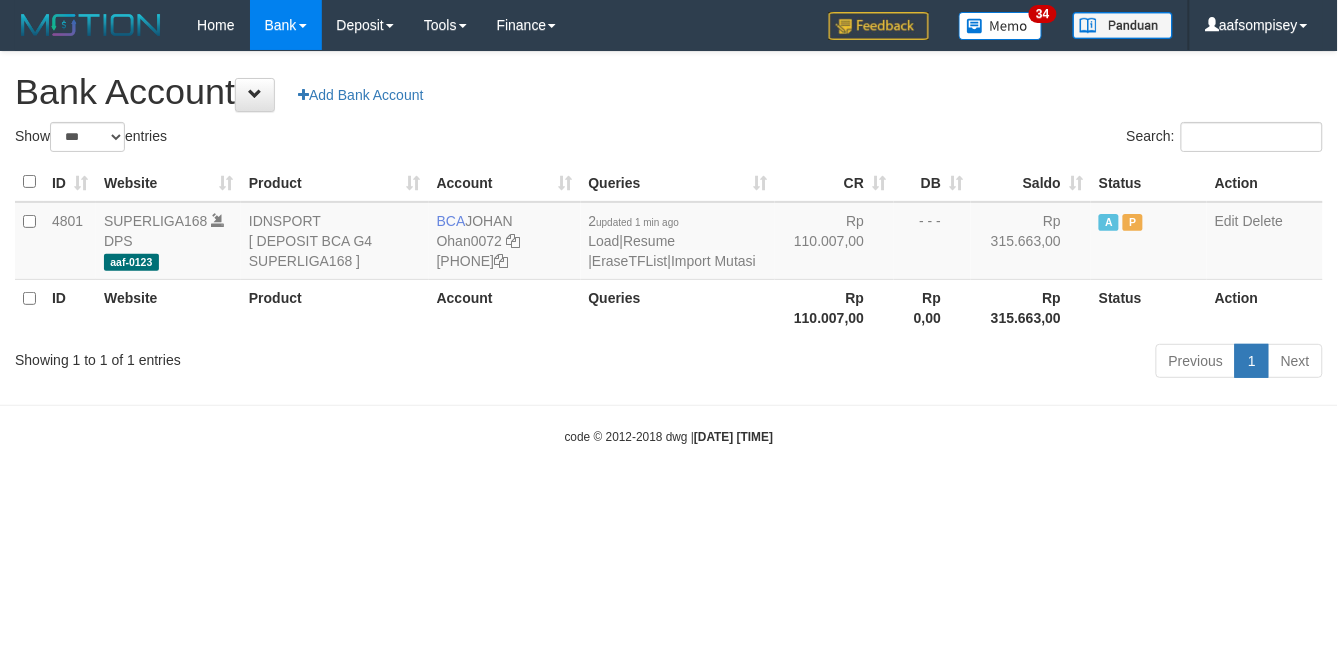 click on "Toggle navigation
Home
Bank
Account List
Load
By Website
Group
[ISPORT]													SUPERLIGA168
By Load Group (DPS)
34" at bounding box center [669, 248] 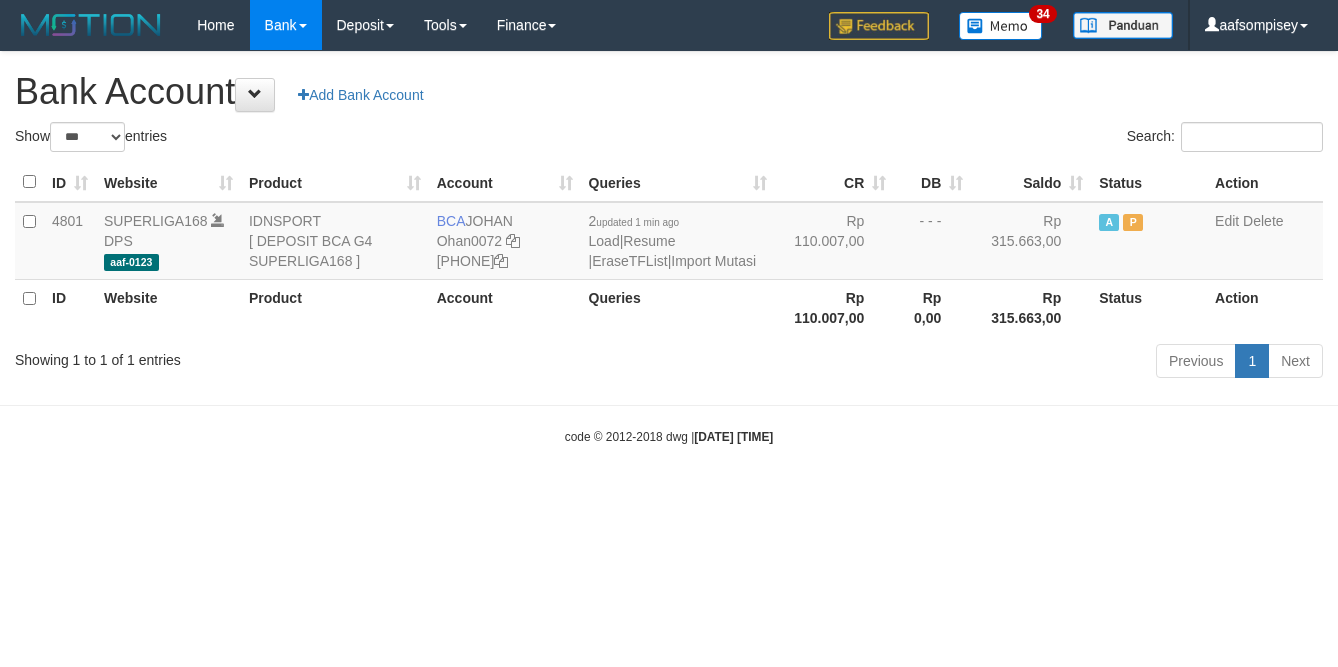 select on "***" 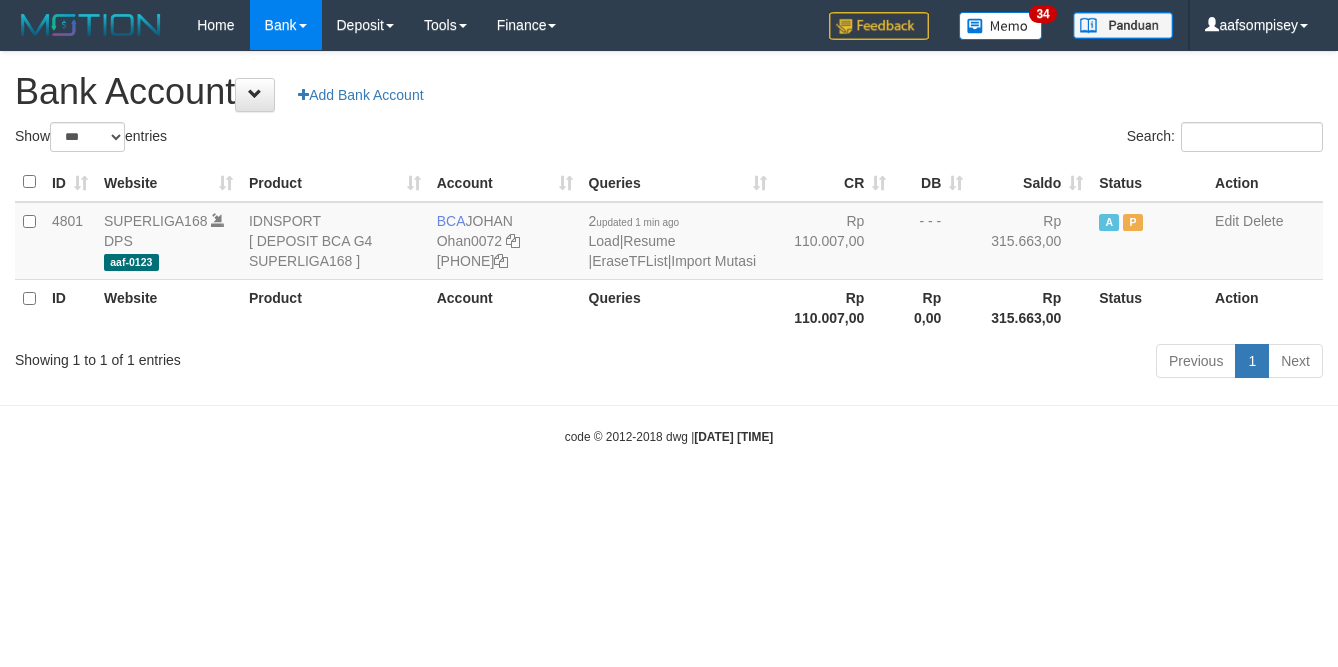 scroll, scrollTop: 0, scrollLeft: 0, axis: both 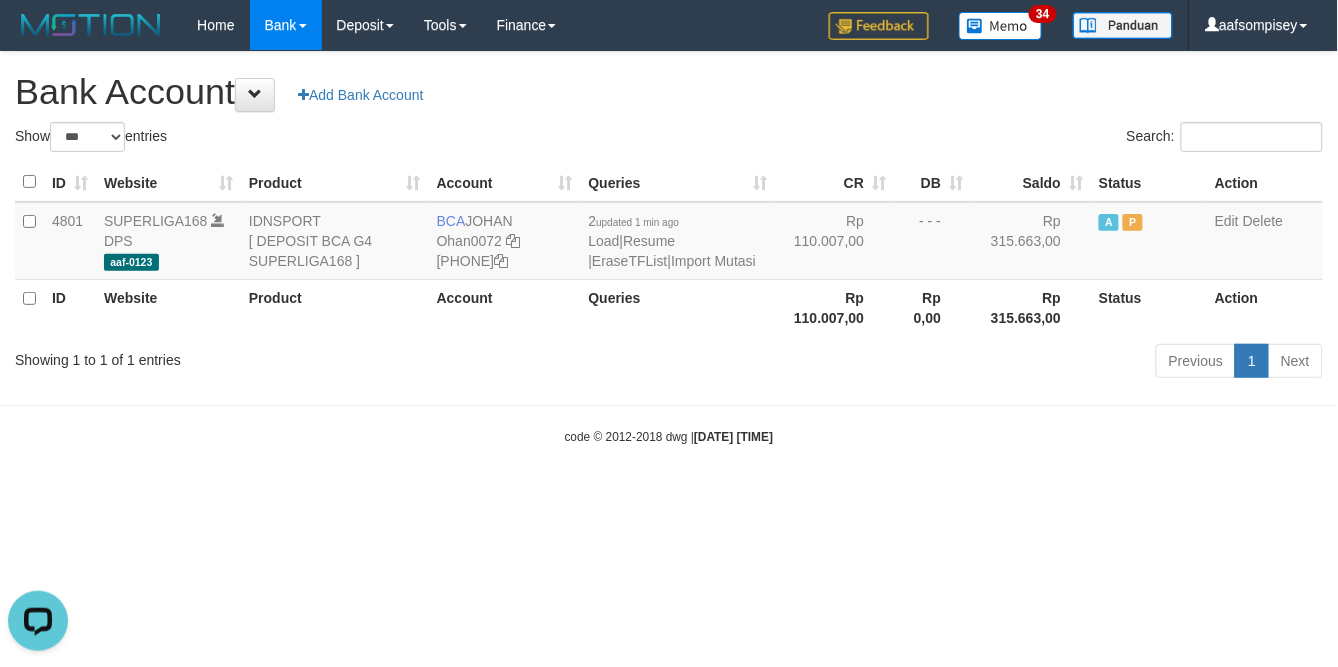 click on "DB" at bounding box center [932, 182] 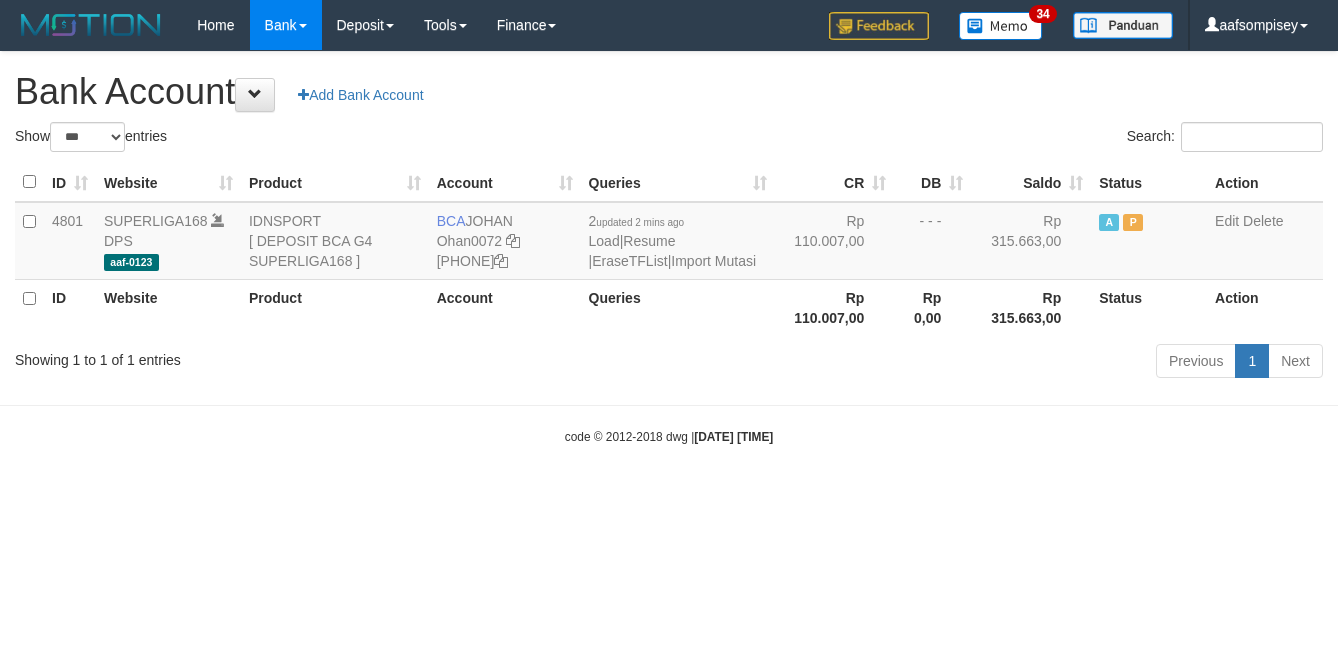 select on "***" 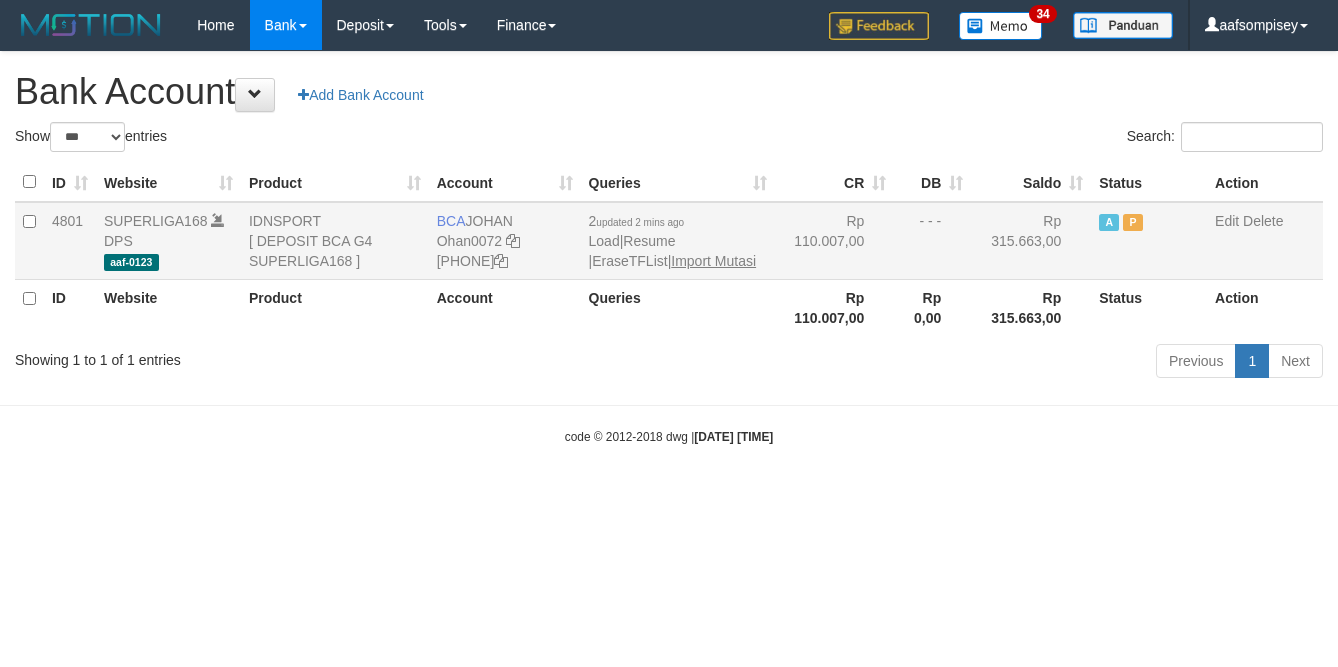scroll, scrollTop: 0, scrollLeft: 0, axis: both 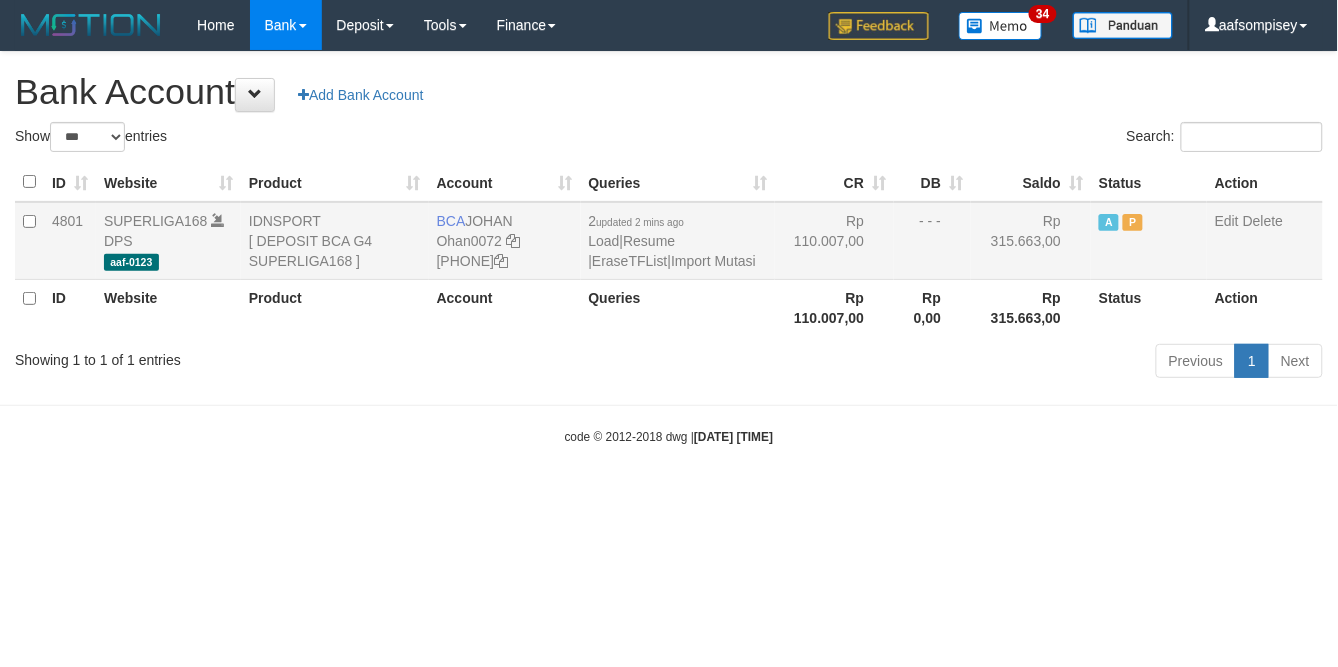 click on "[NUMBER] updated [TIME]
Load
|
Resume
|
EraseTFList
|
Import Mutasi" at bounding box center [678, 241] 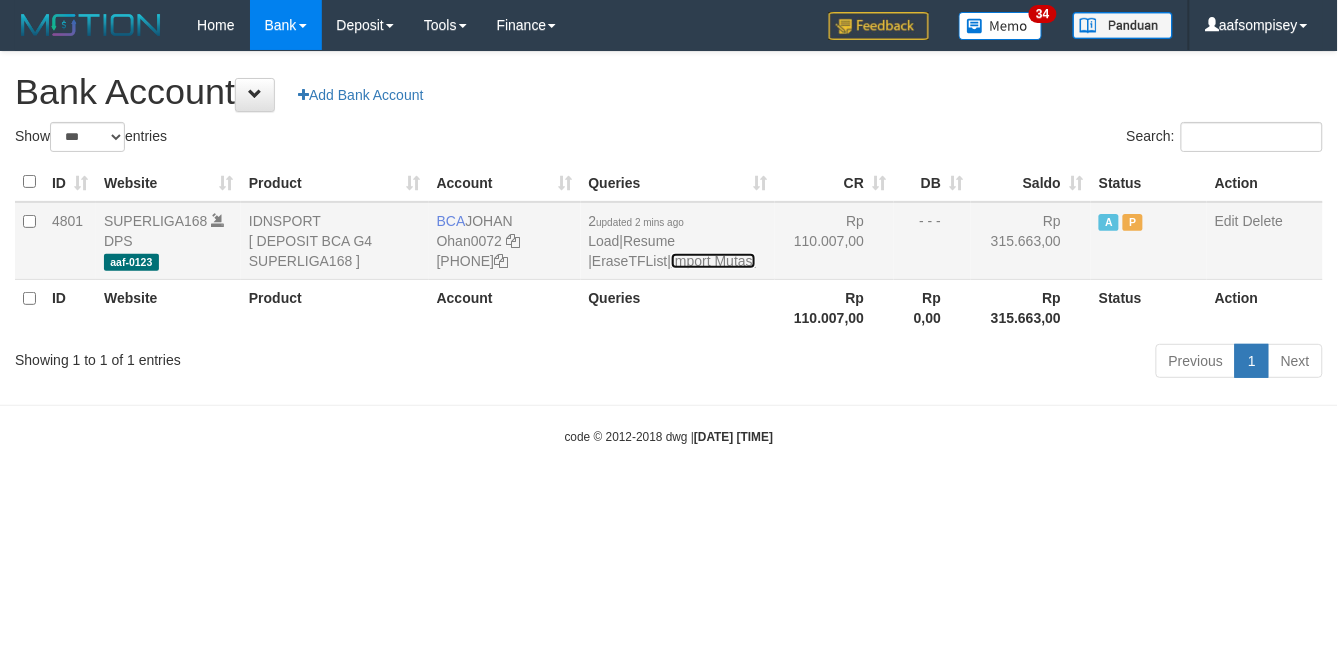 click on "Import Mutasi" at bounding box center (713, 261) 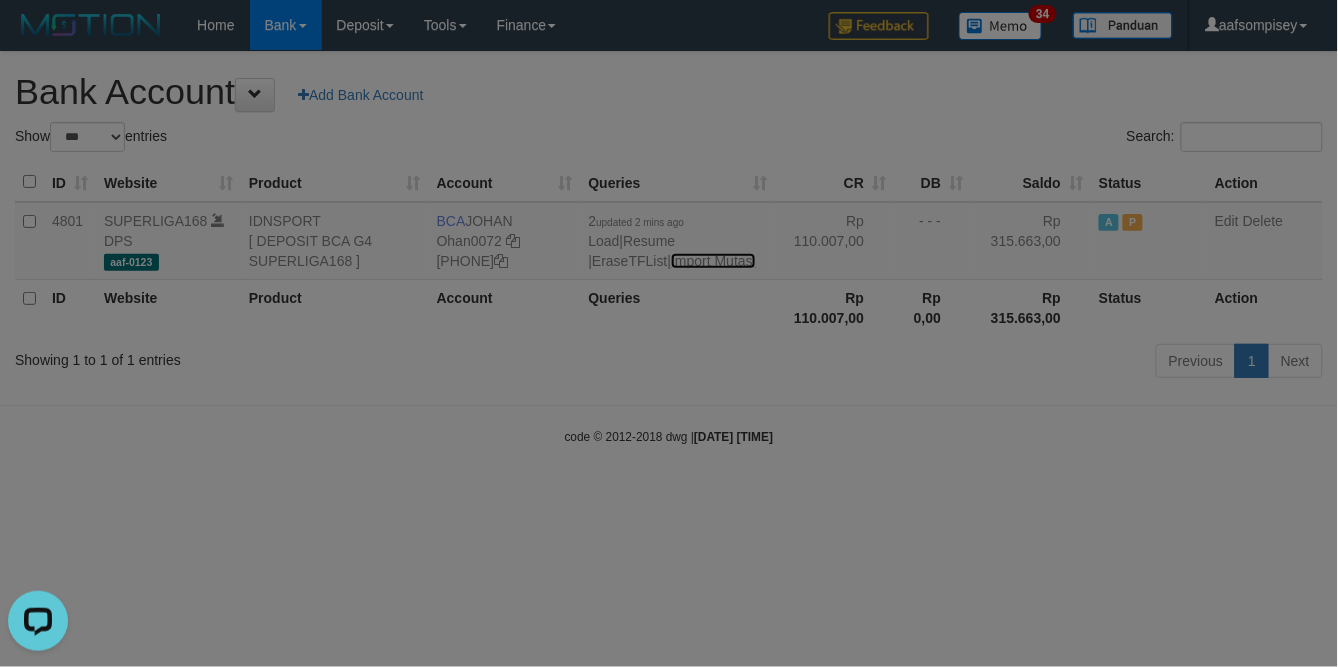 scroll, scrollTop: 0, scrollLeft: 0, axis: both 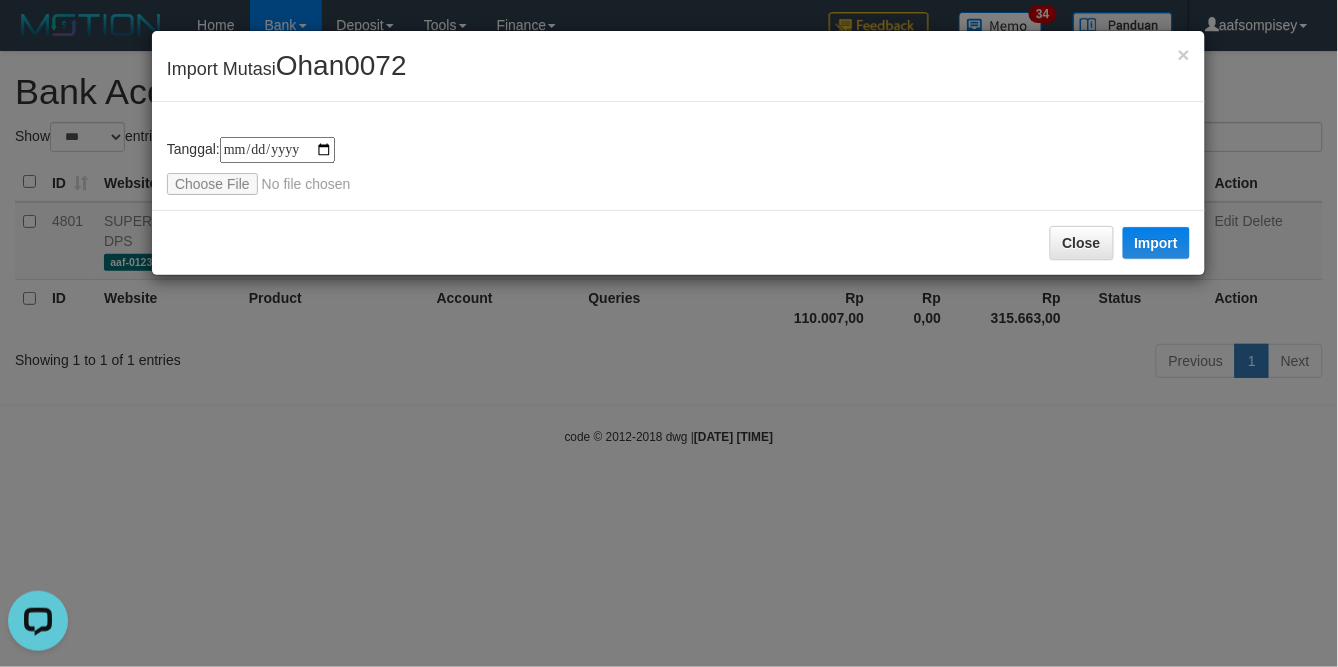 type on "**********" 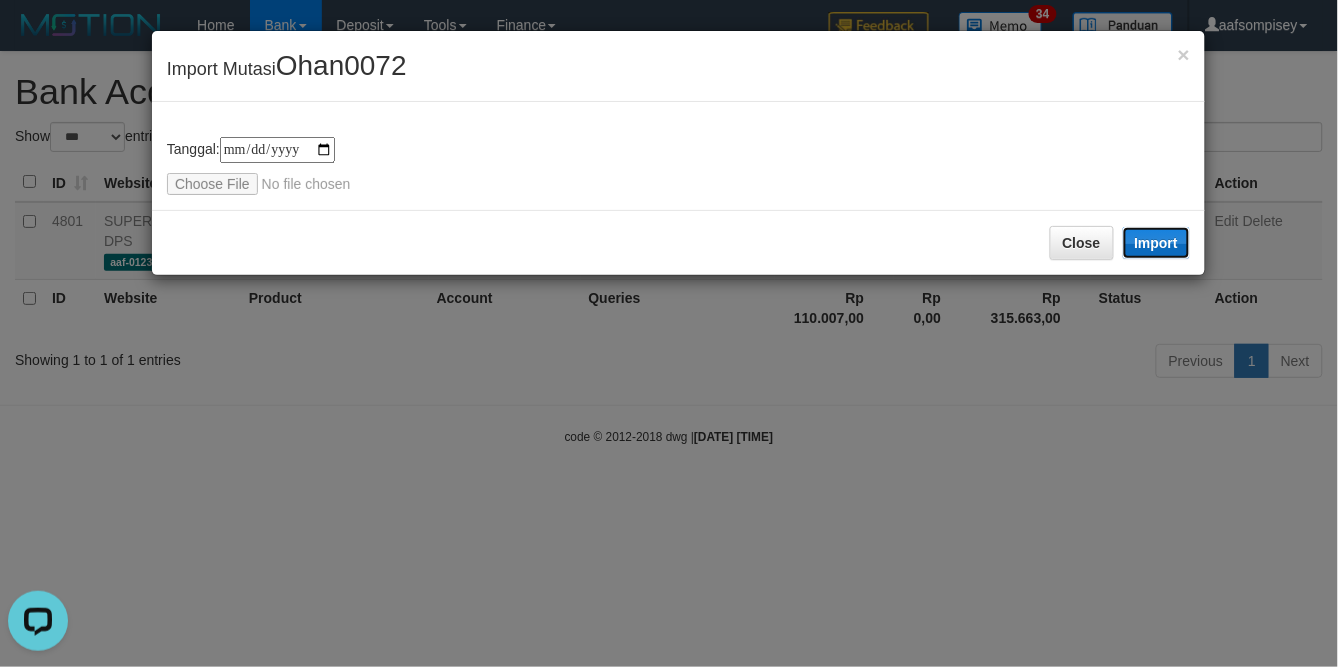 click on "Import" at bounding box center (1157, 243) 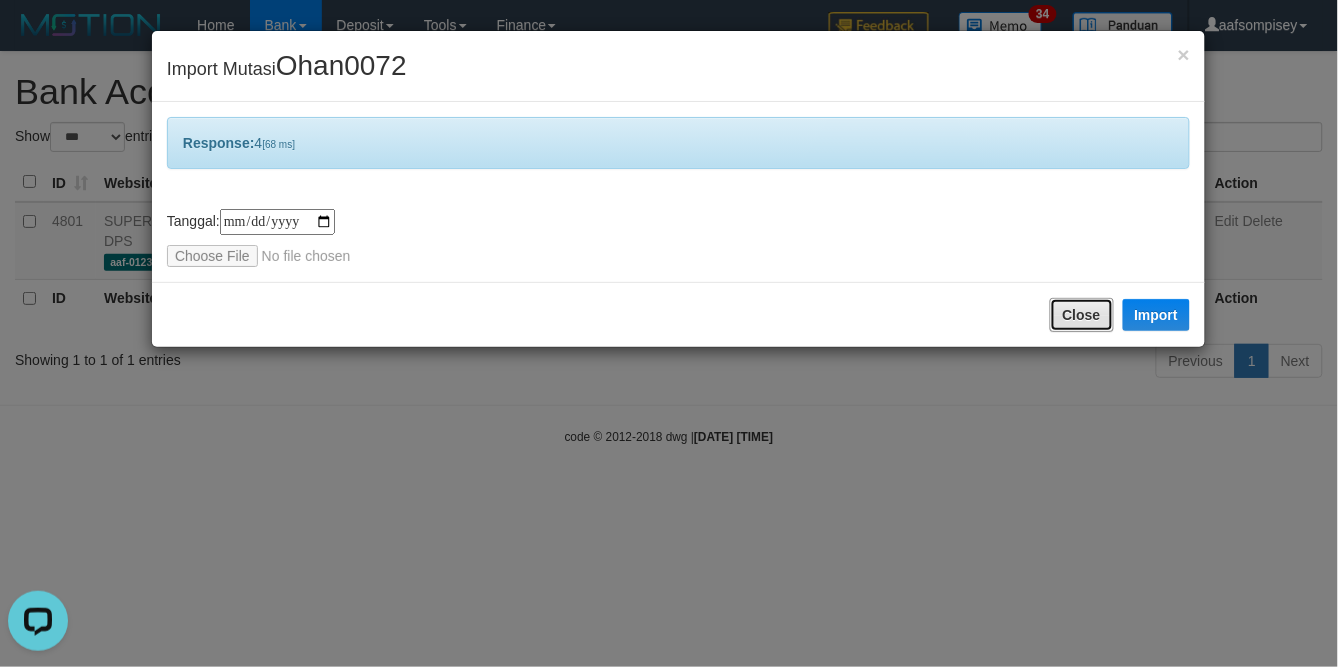 click on "Close" at bounding box center [1082, 315] 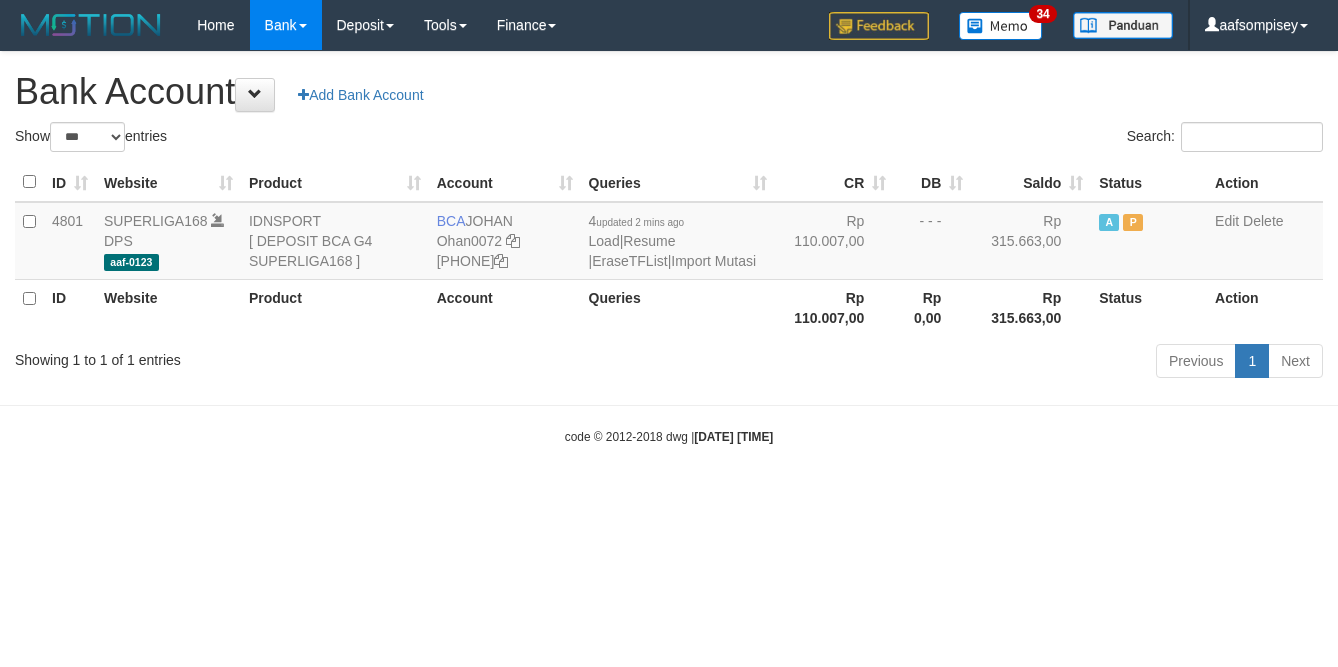 select on "***" 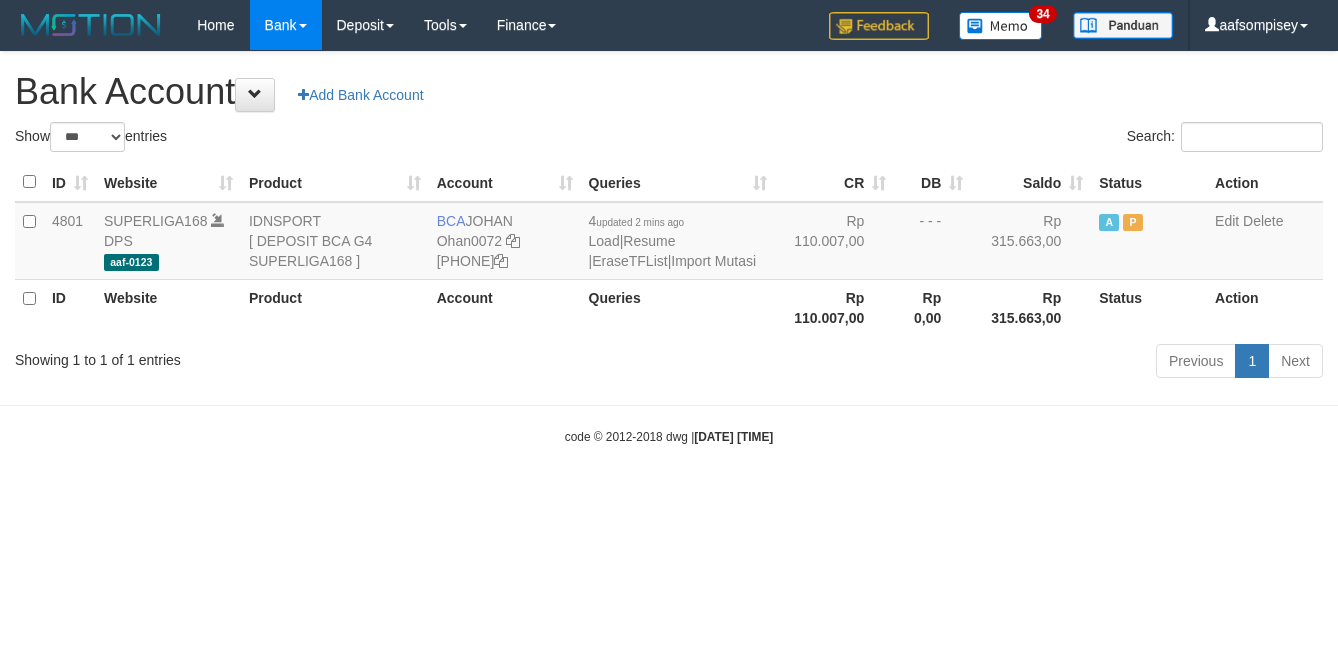 scroll, scrollTop: 0, scrollLeft: 0, axis: both 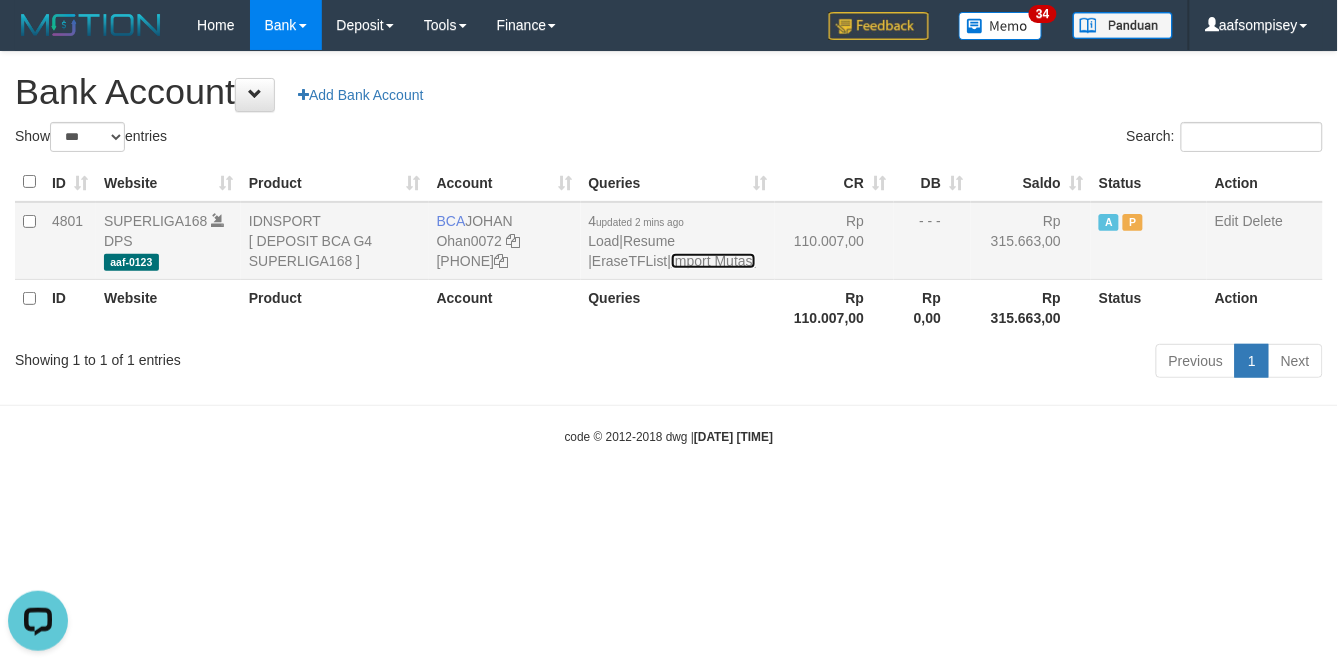 click on "Import Mutasi" at bounding box center (713, 261) 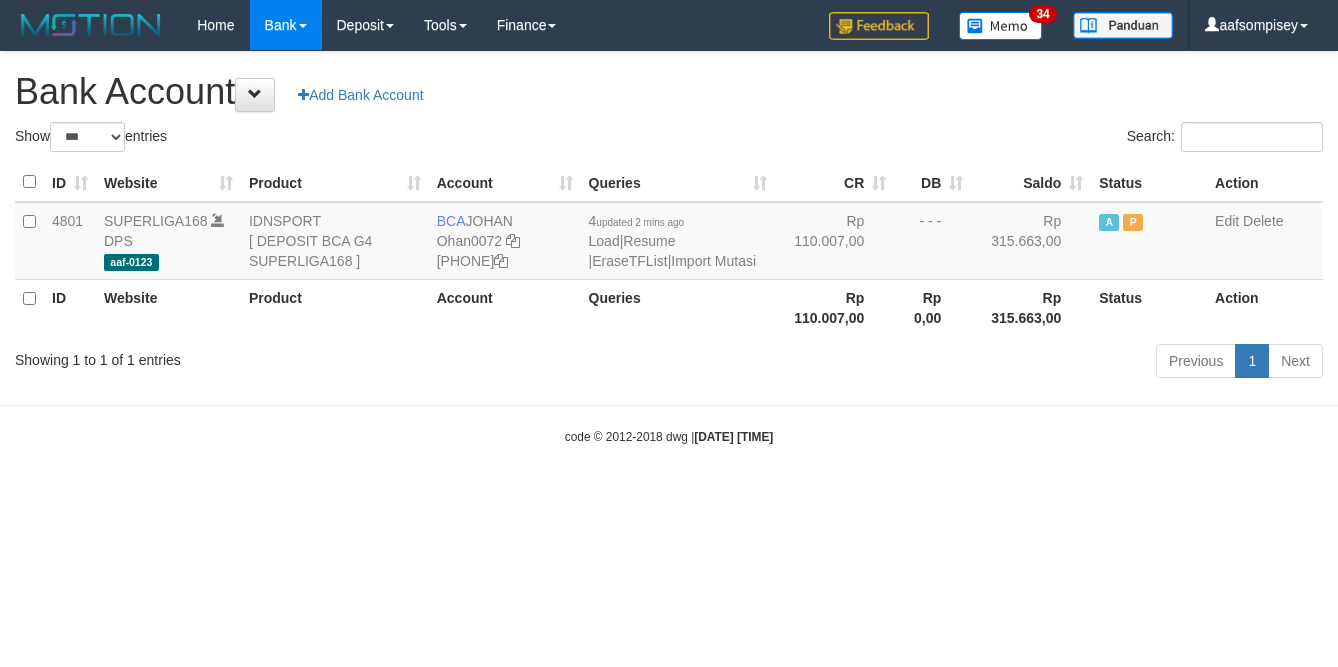 select on "***" 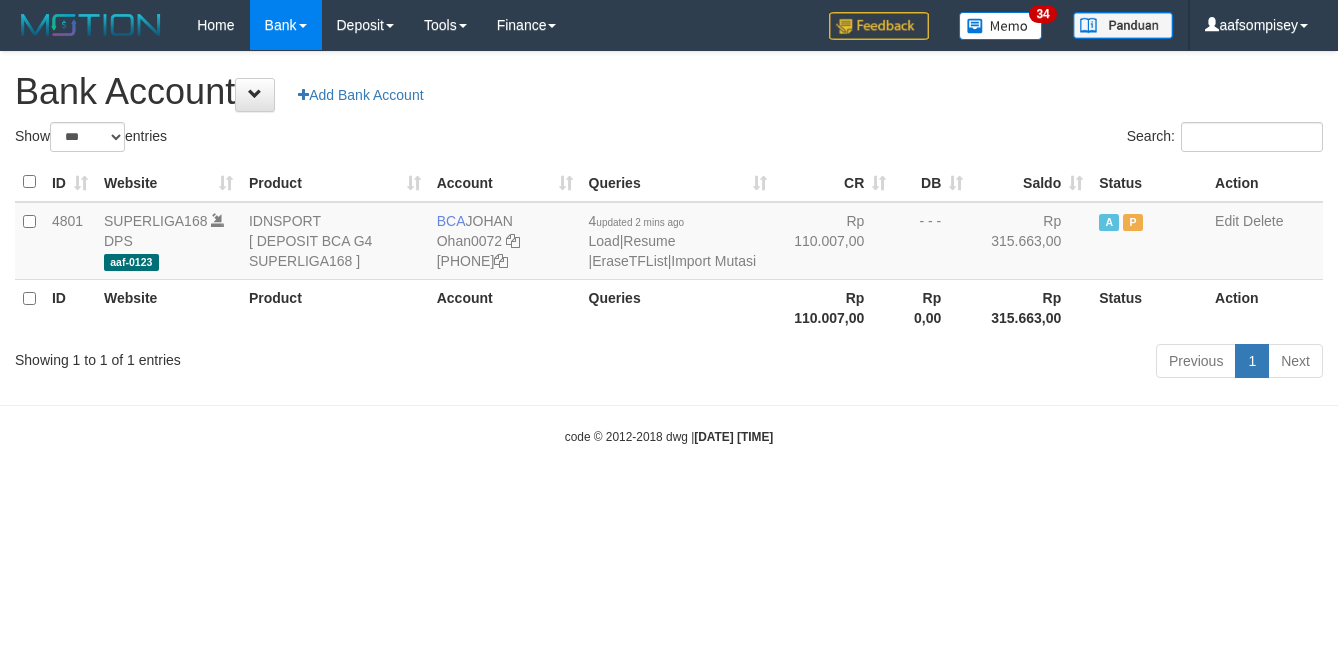 scroll, scrollTop: 0, scrollLeft: 0, axis: both 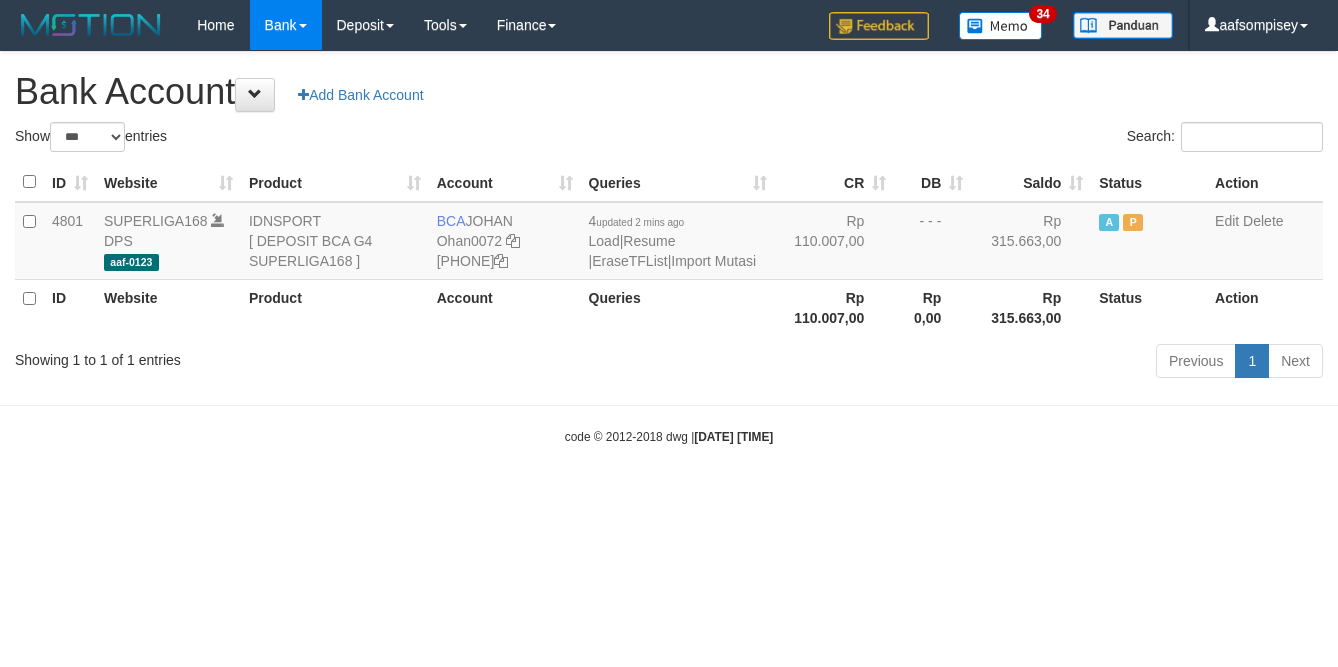 select on "***" 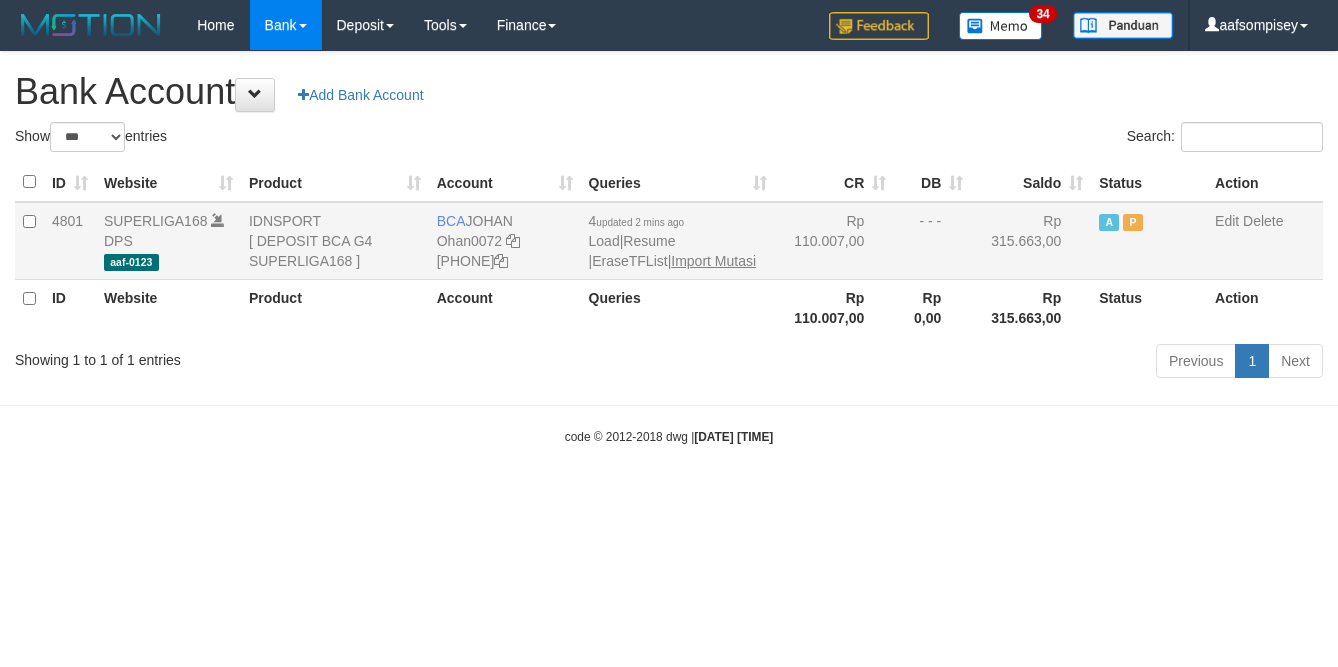 scroll, scrollTop: 0, scrollLeft: 0, axis: both 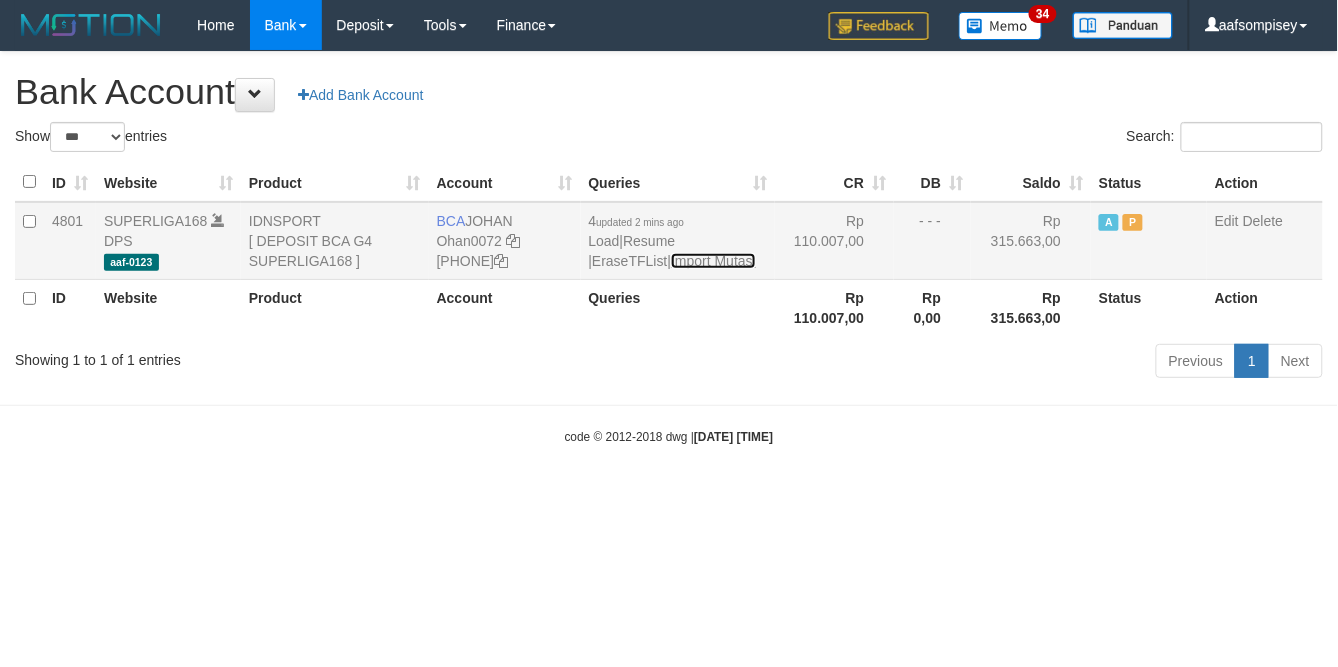 click on "Import Mutasi" at bounding box center (713, 261) 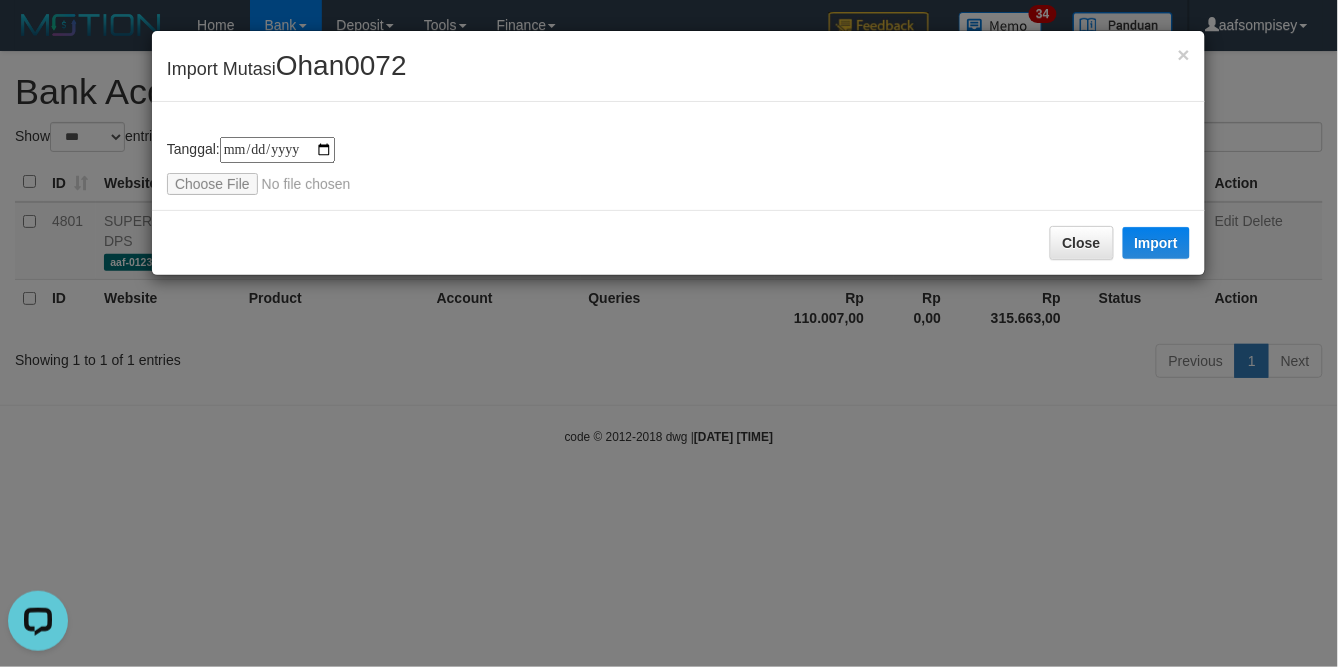 scroll, scrollTop: 0, scrollLeft: 0, axis: both 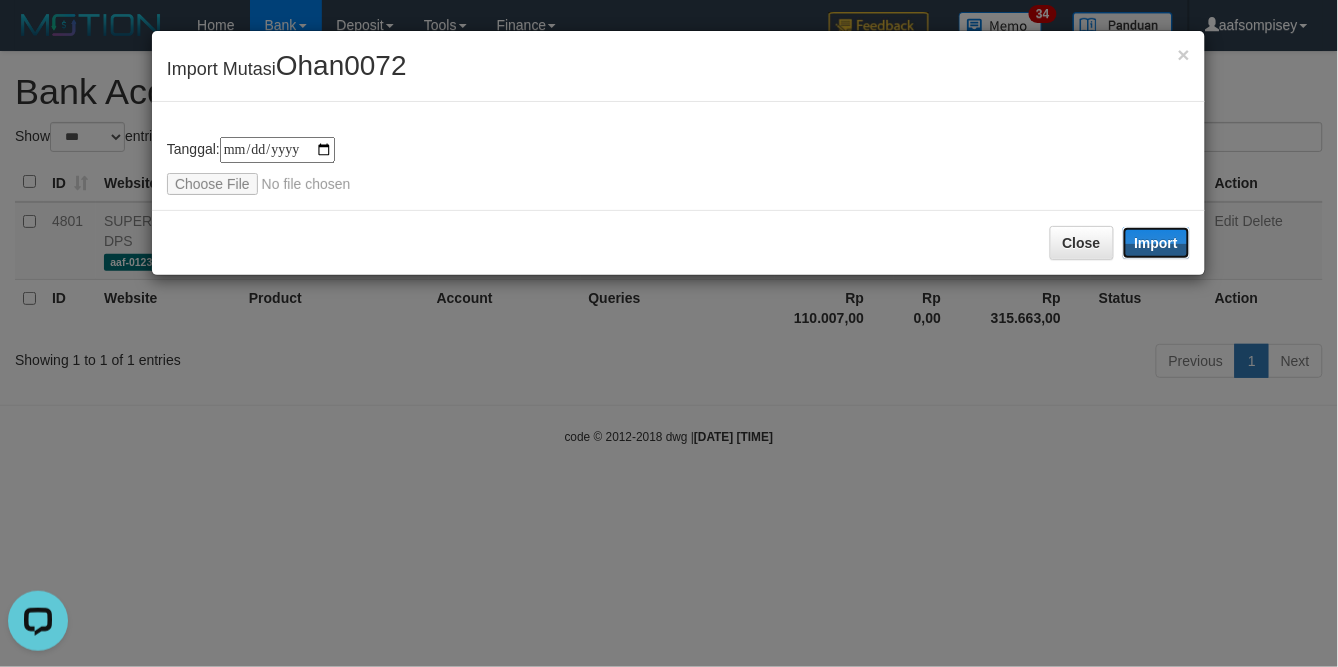 drag, startPoint x: 1132, startPoint y: 242, endPoint x: 1116, endPoint y: 277, distance: 38.483765 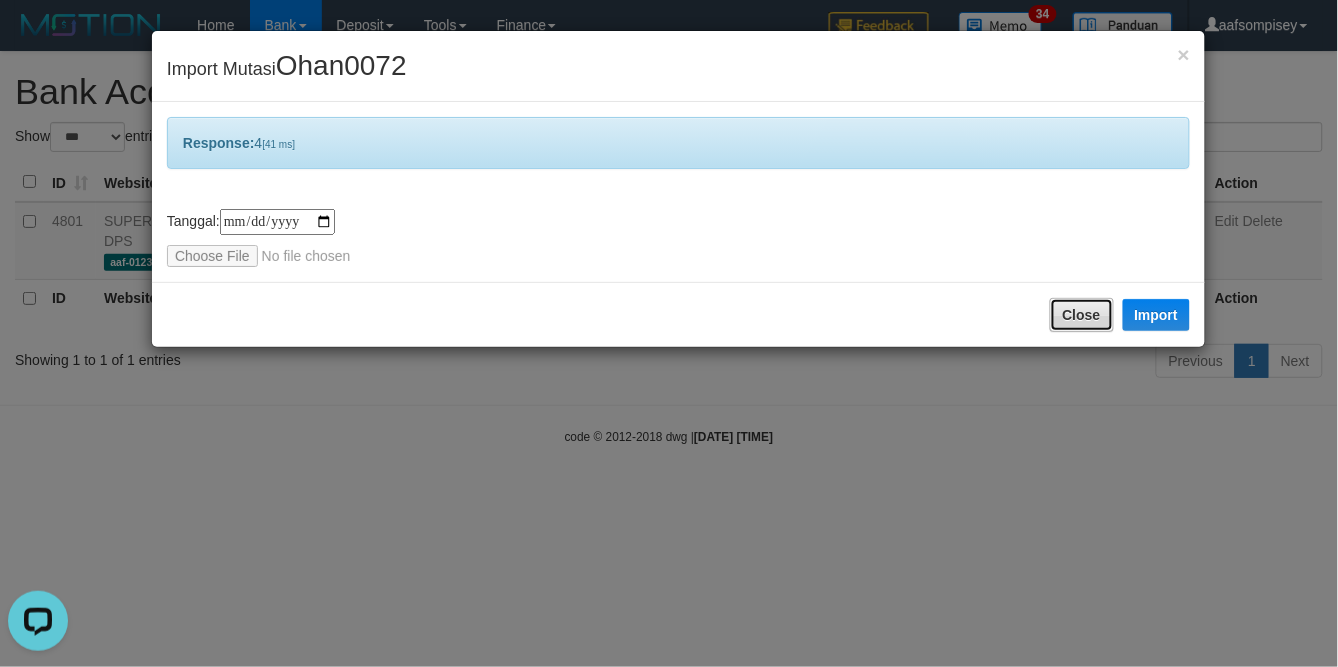 click on "Close" at bounding box center [1082, 315] 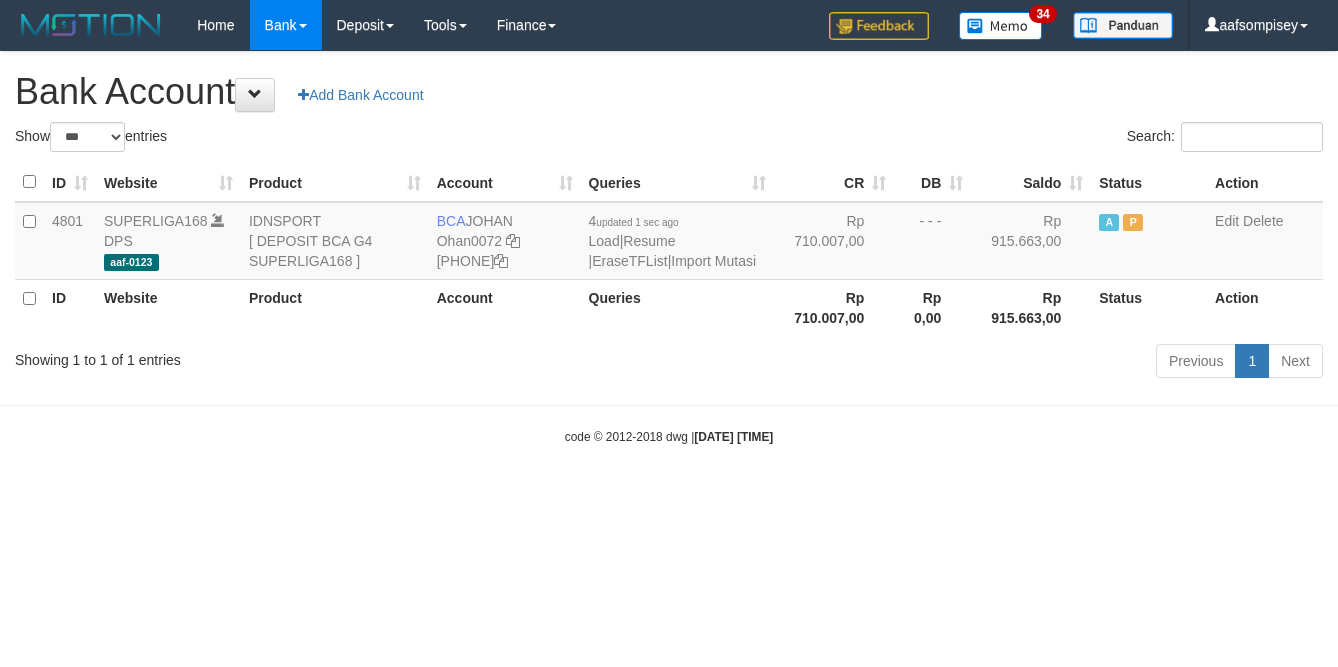 select on "***" 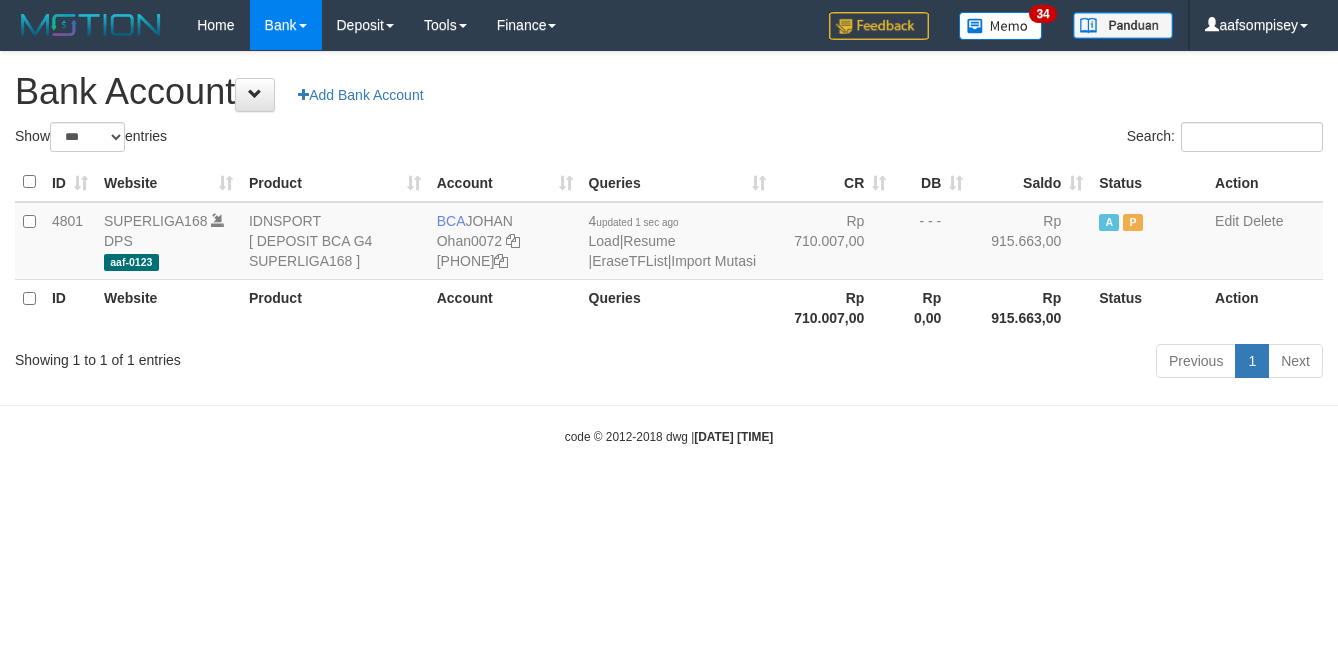 scroll, scrollTop: 0, scrollLeft: 0, axis: both 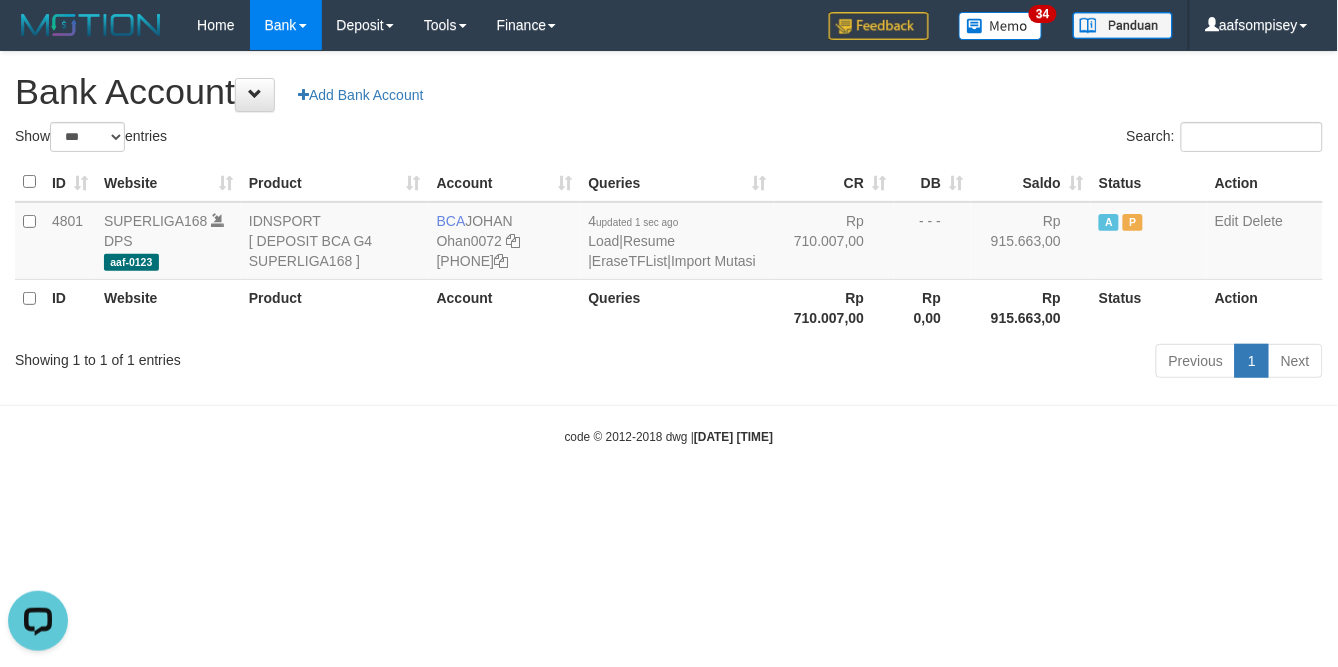 click on "Previous 1 Next" at bounding box center (948, 363) 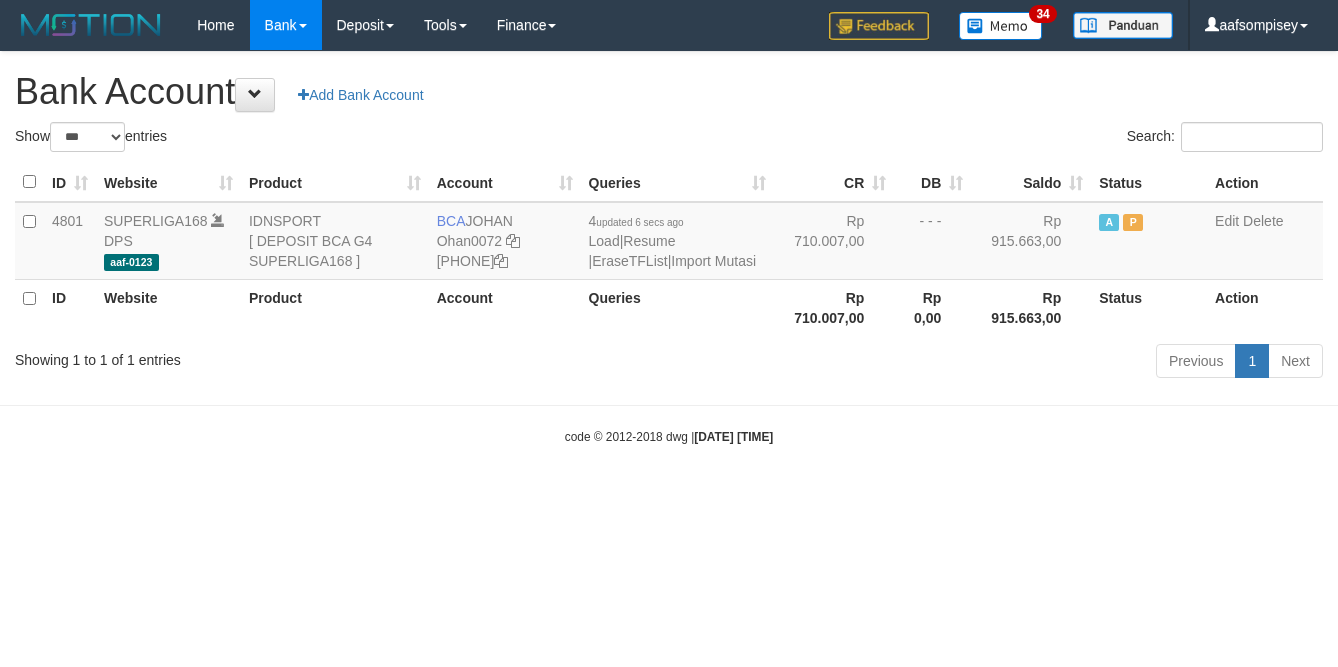 select on "***" 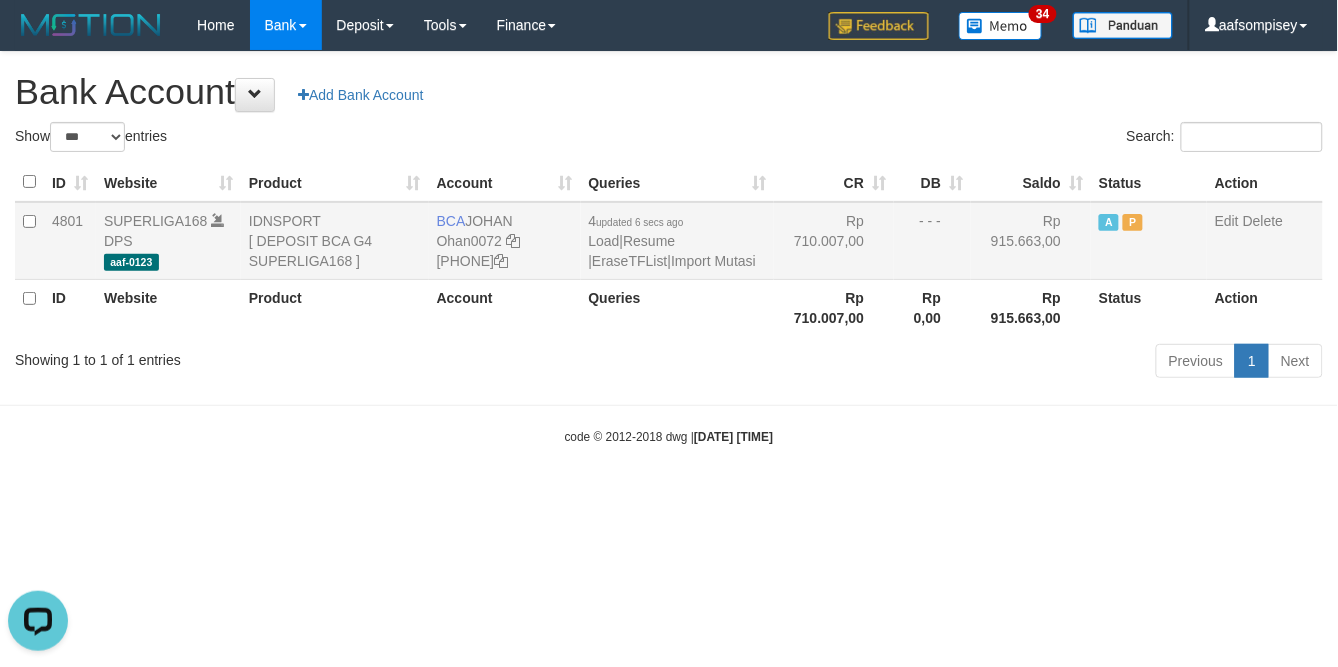 scroll, scrollTop: 0, scrollLeft: 0, axis: both 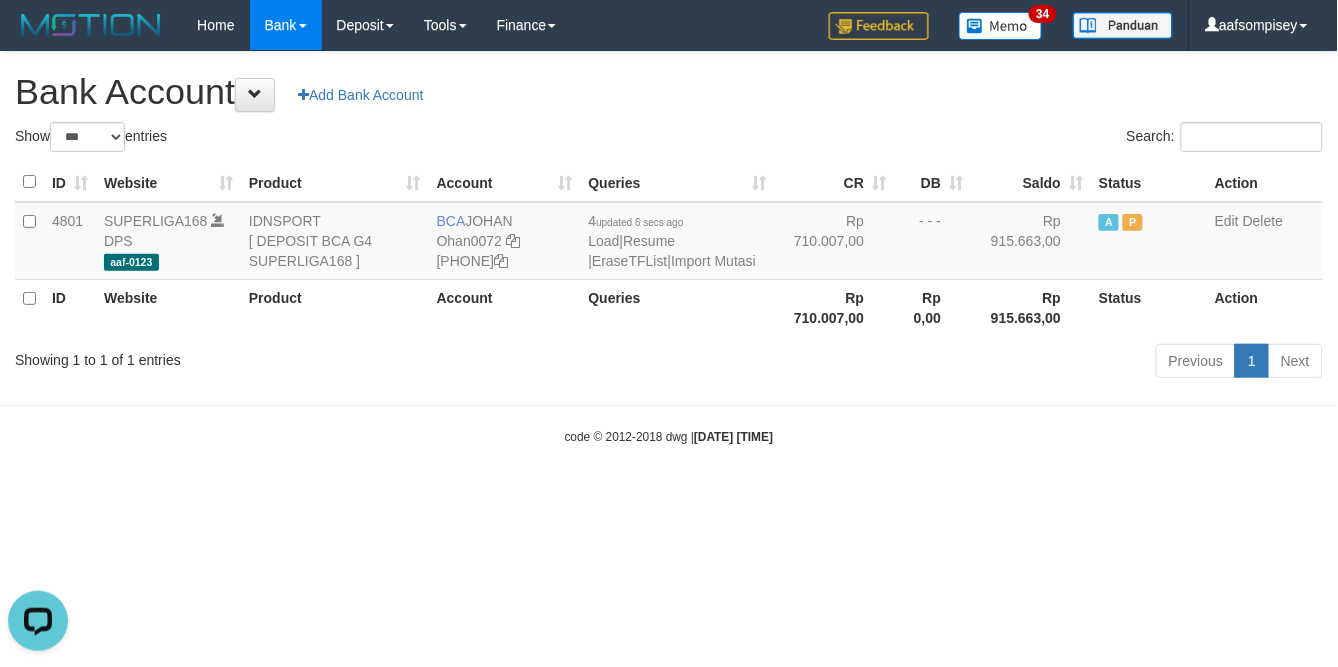 click on "Queries" at bounding box center [678, 307] 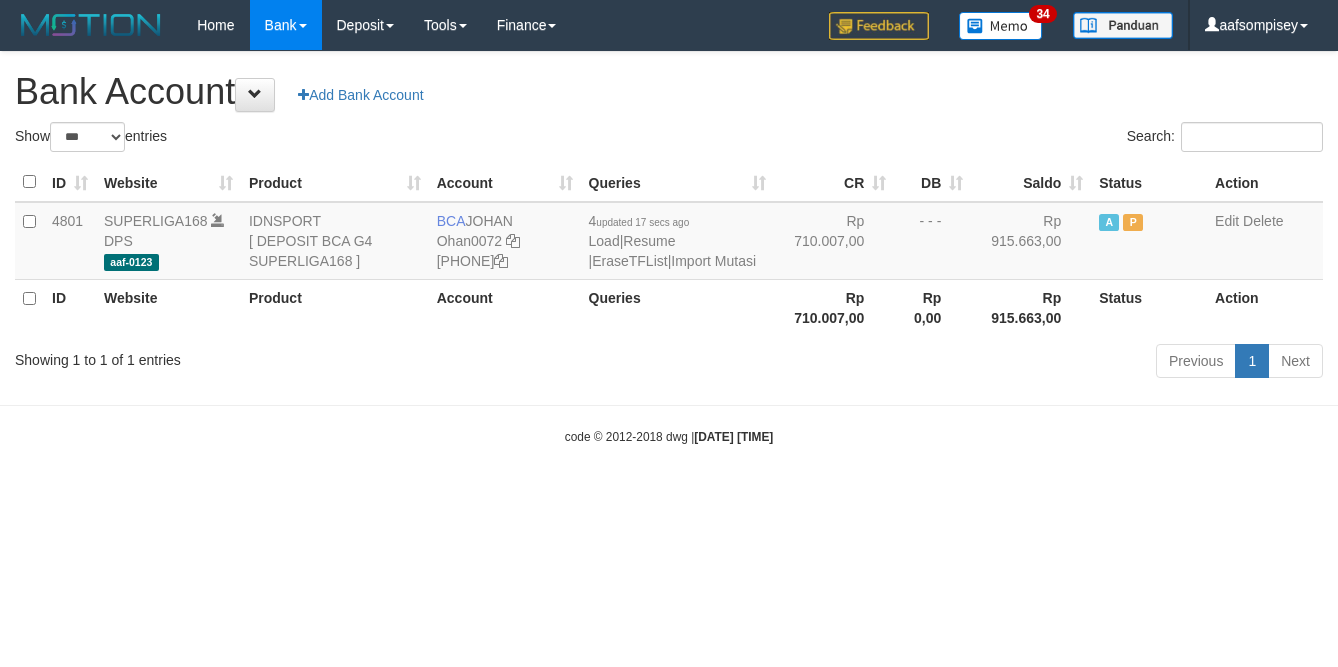 select on "***" 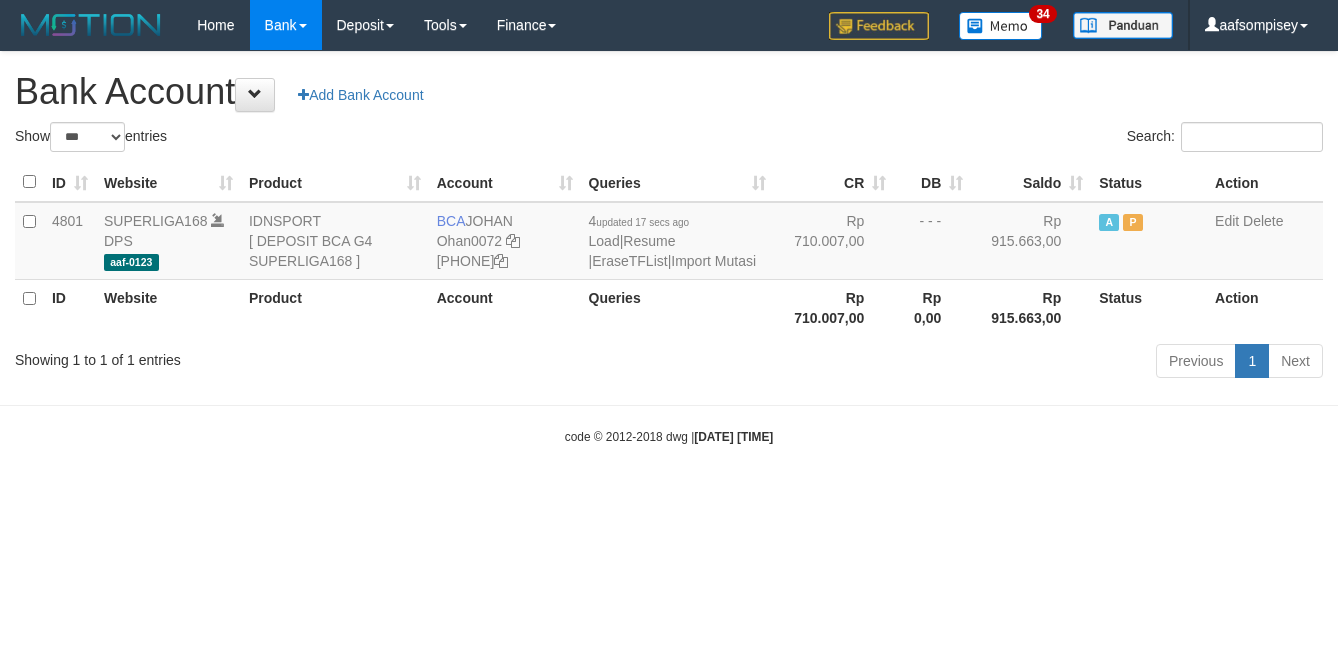 scroll, scrollTop: 0, scrollLeft: 0, axis: both 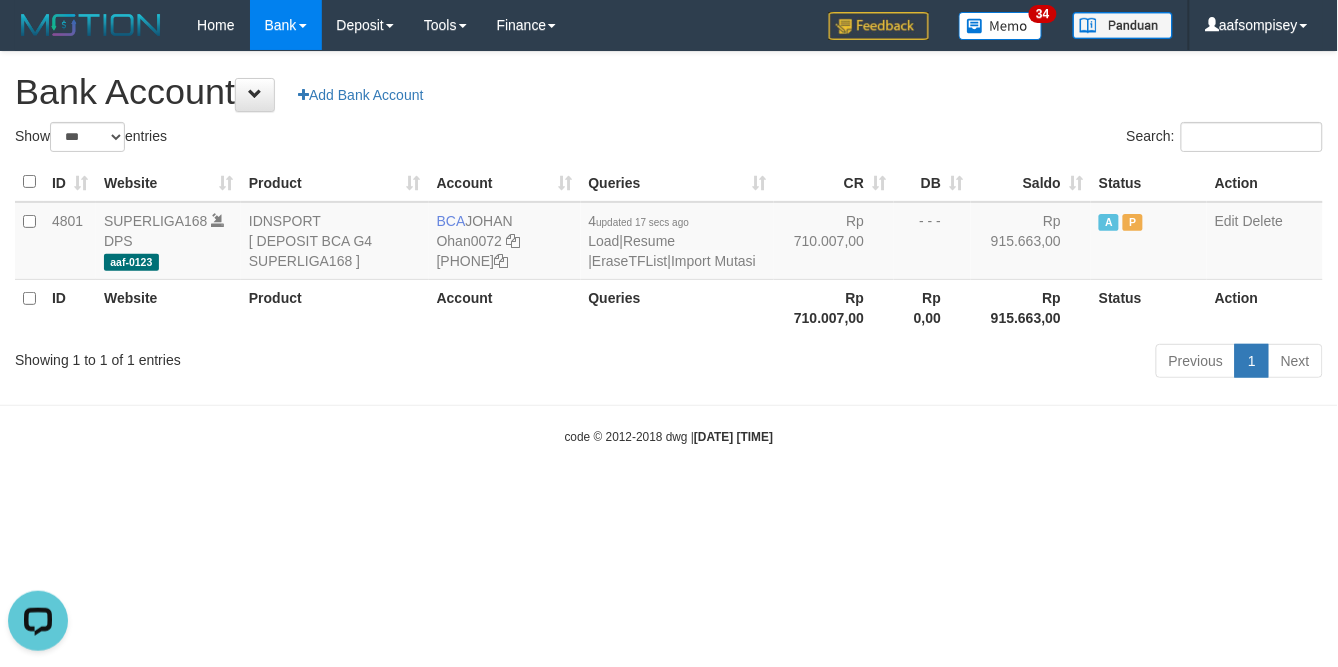 drag, startPoint x: 567, startPoint y: 162, endPoint x: 577, endPoint y: 163, distance: 10.049875 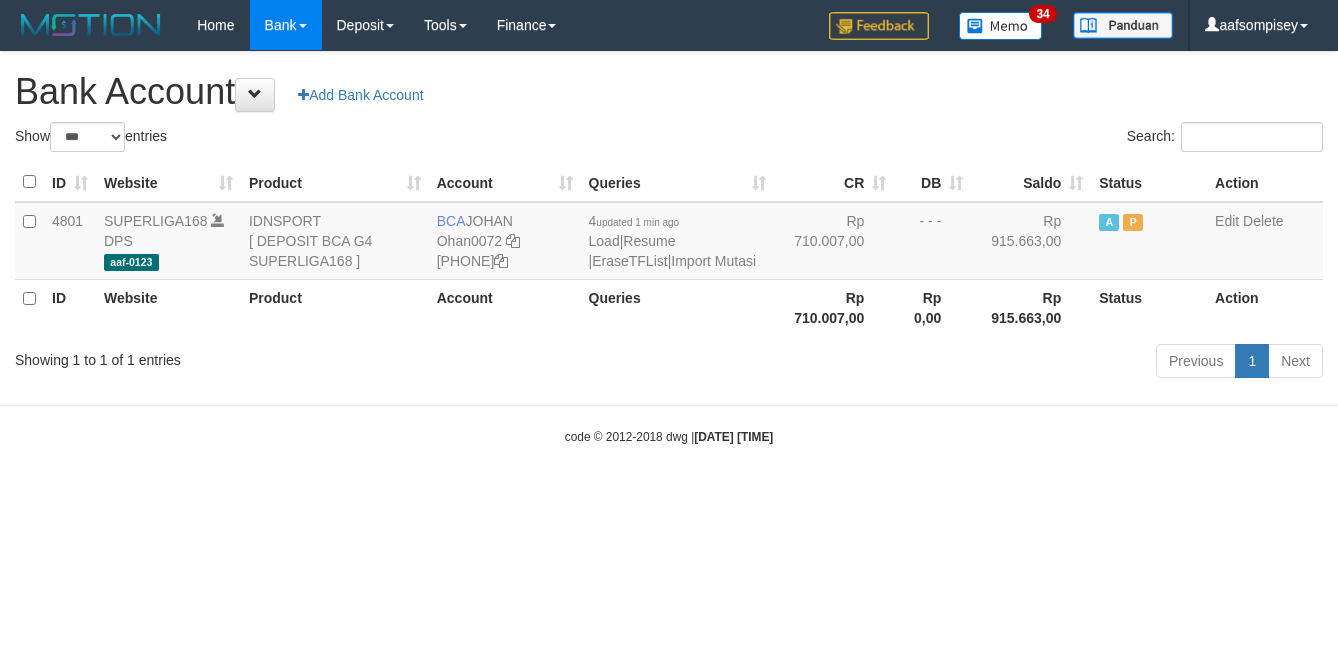 select on "***" 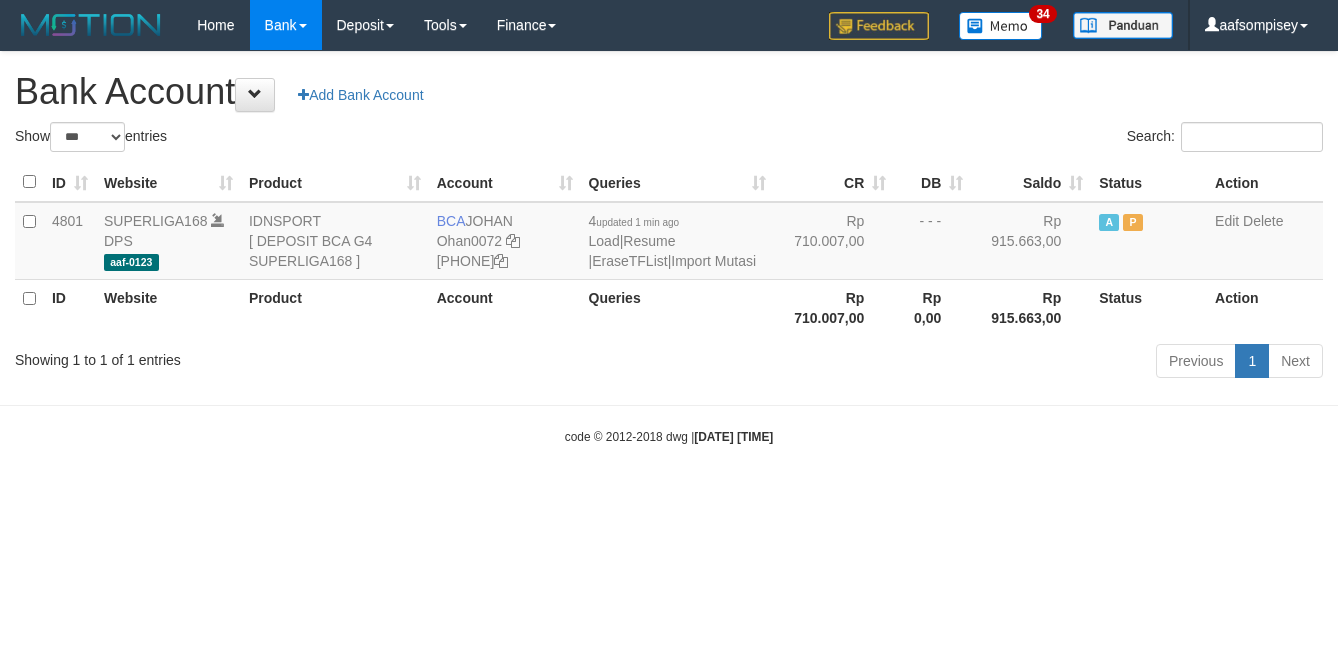 scroll, scrollTop: 0, scrollLeft: 0, axis: both 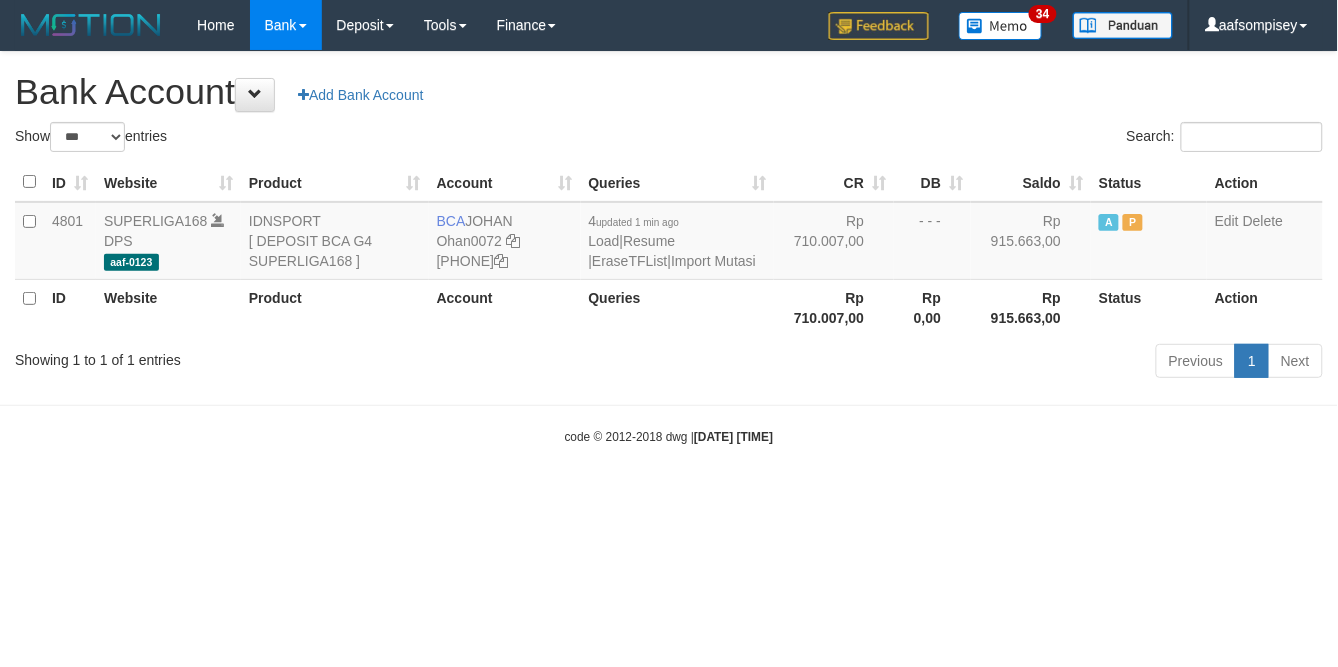 click on "Previous 1 Next" at bounding box center [948, 363] 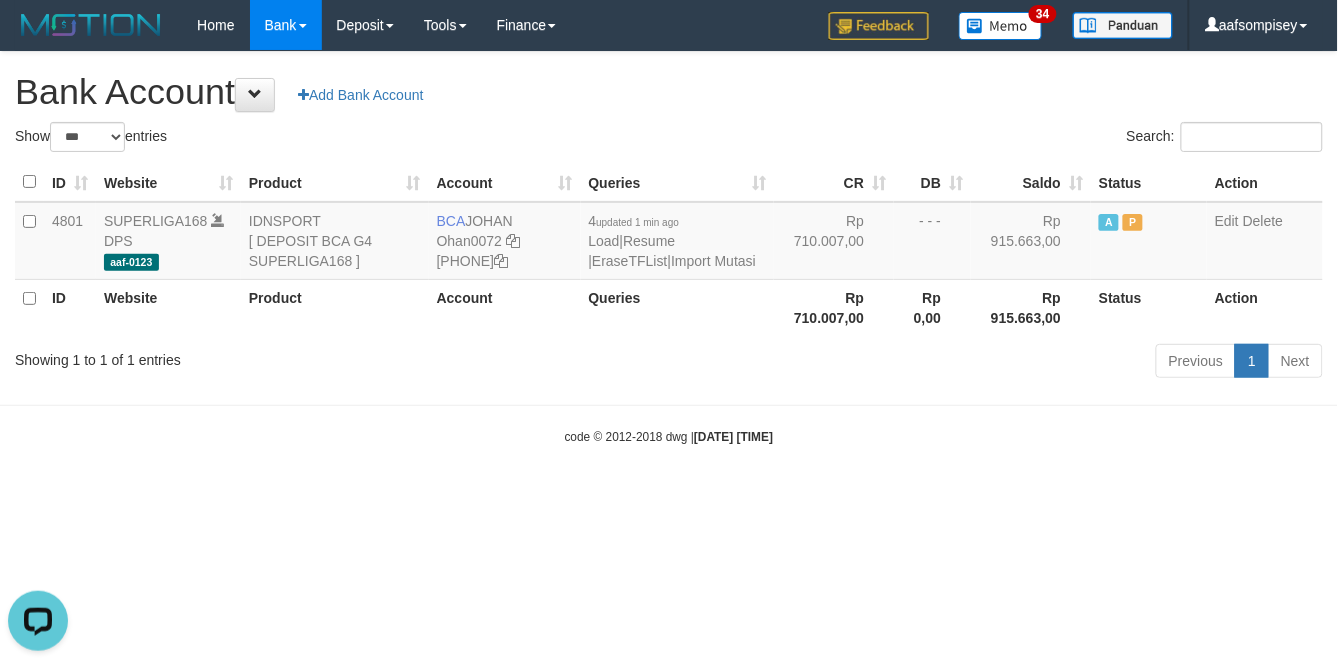 scroll, scrollTop: 0, scrollLeft: 0, axis: both 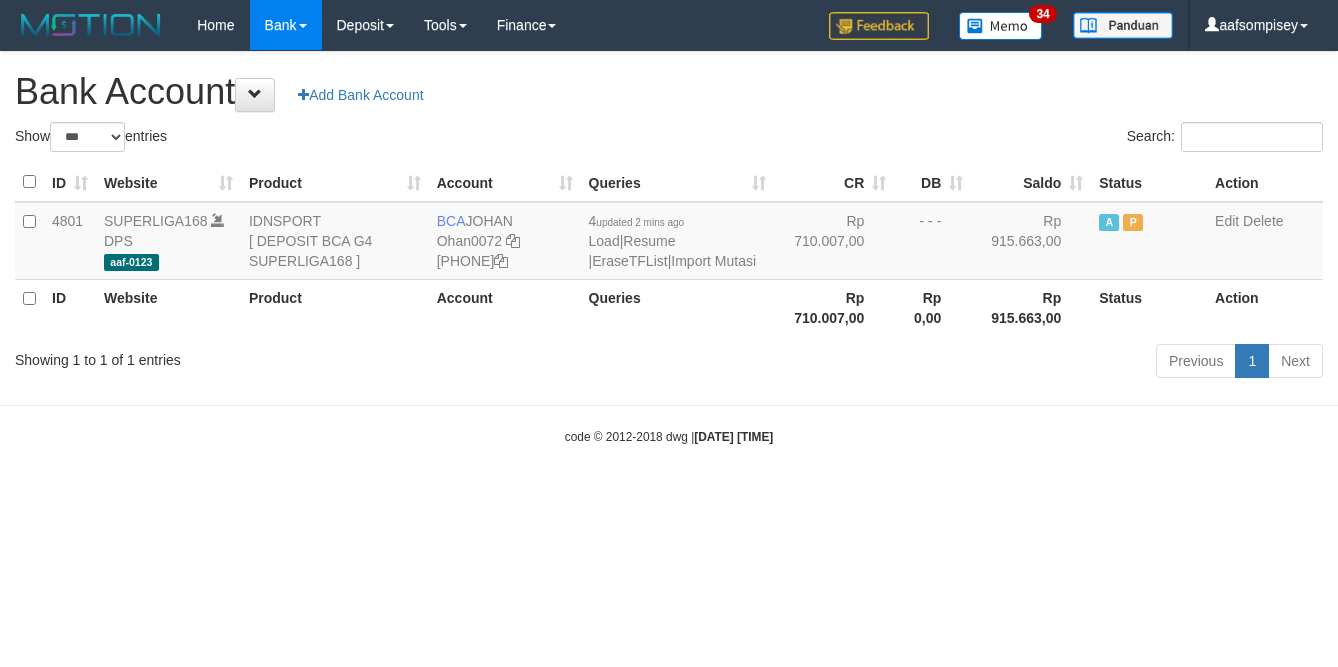 select on "***" 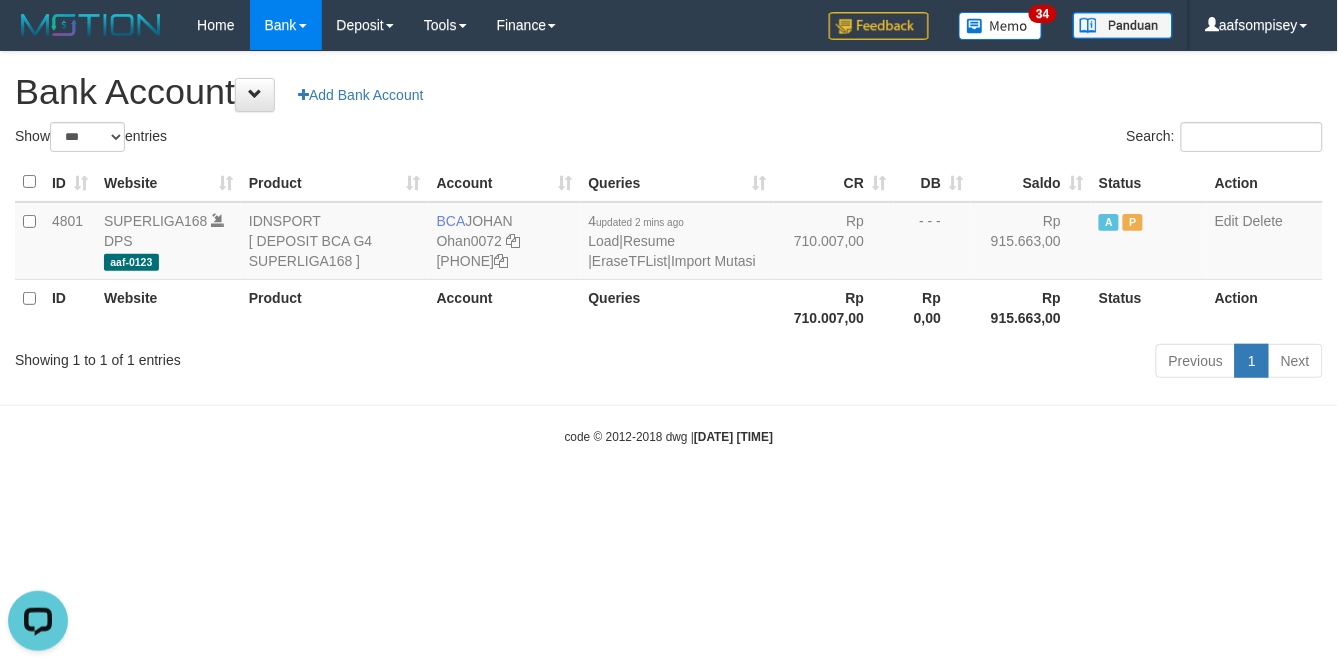 scroll, scrollTop: 0, scrollLeft: 0, axis: both 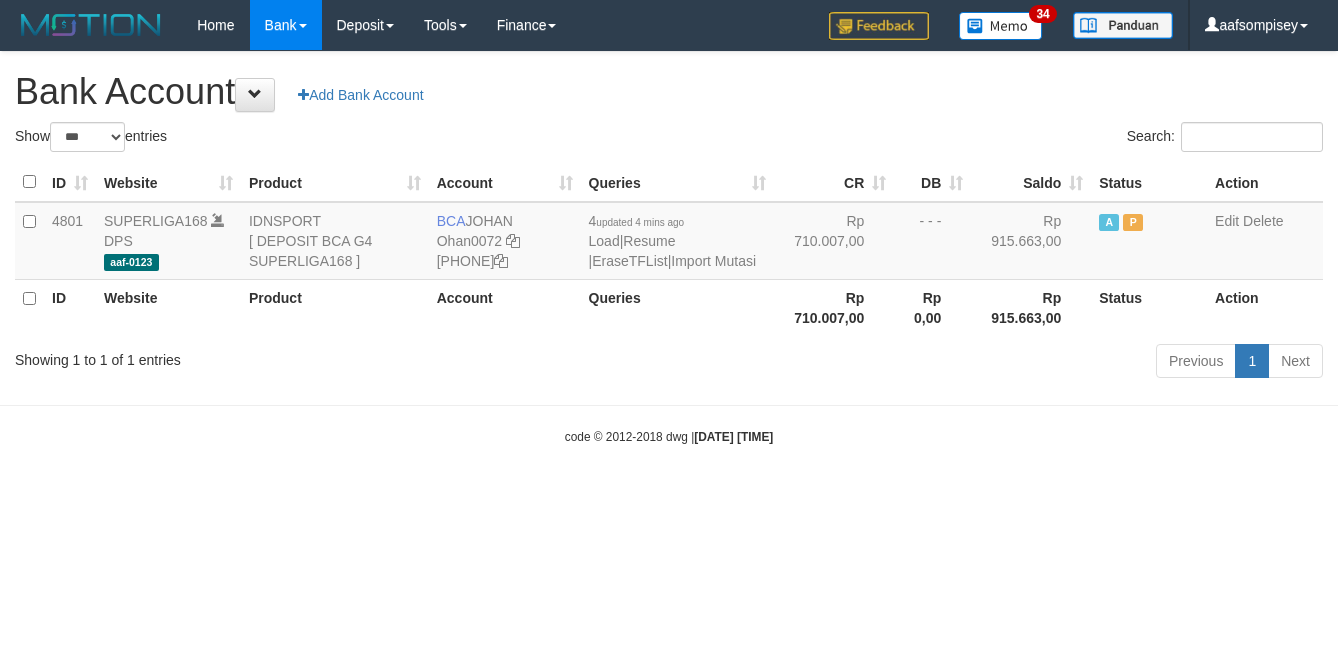 select on "***" 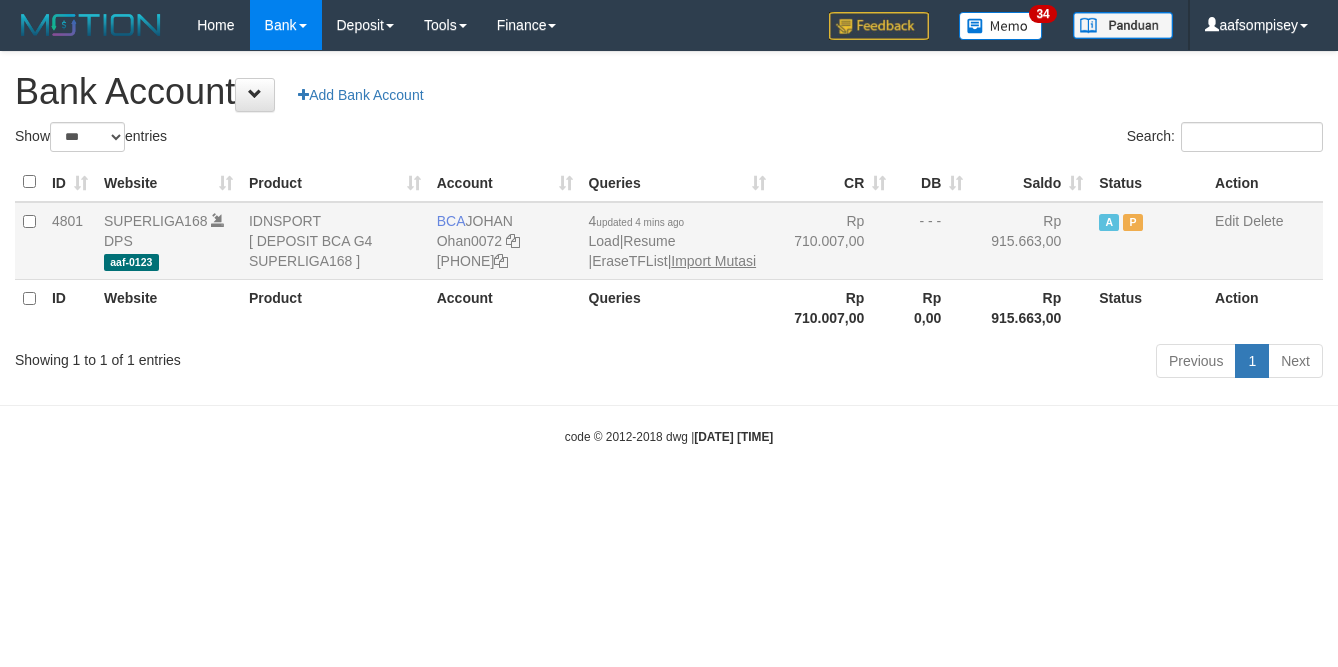 scroll, scrollTop: 0, scrollLeft: 0, axis: both 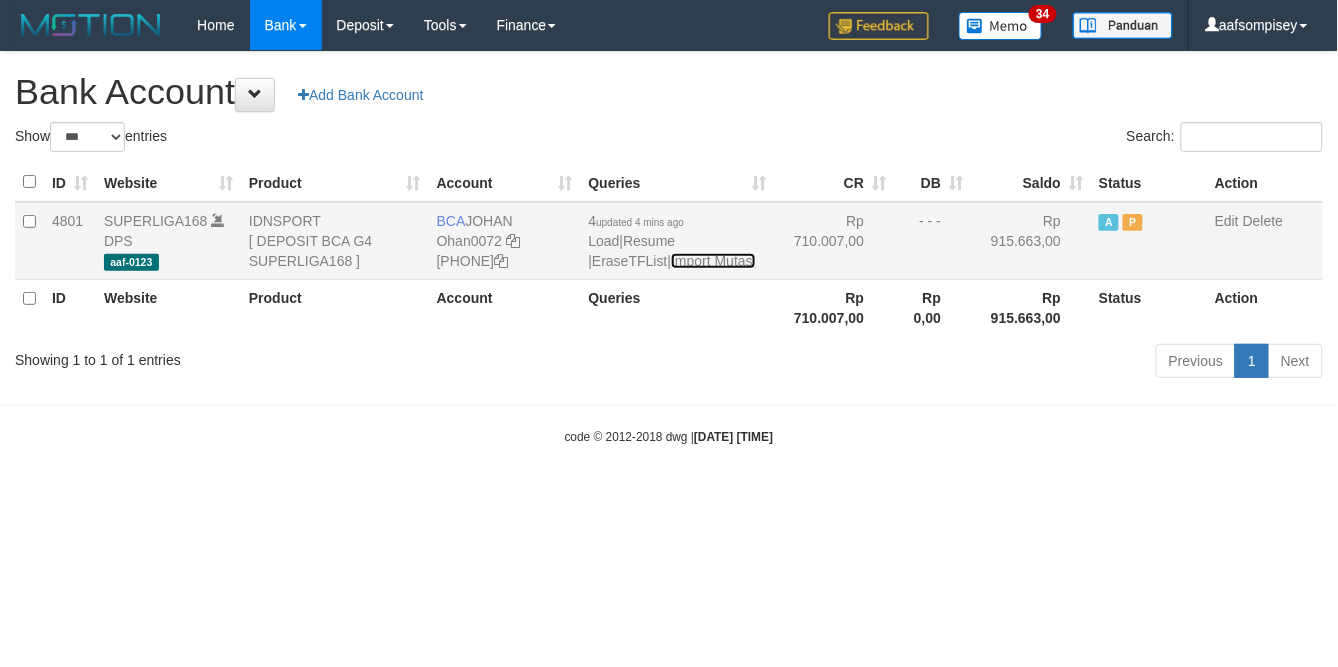 click on "Import Mutasi" at bounding box center (713, 261) 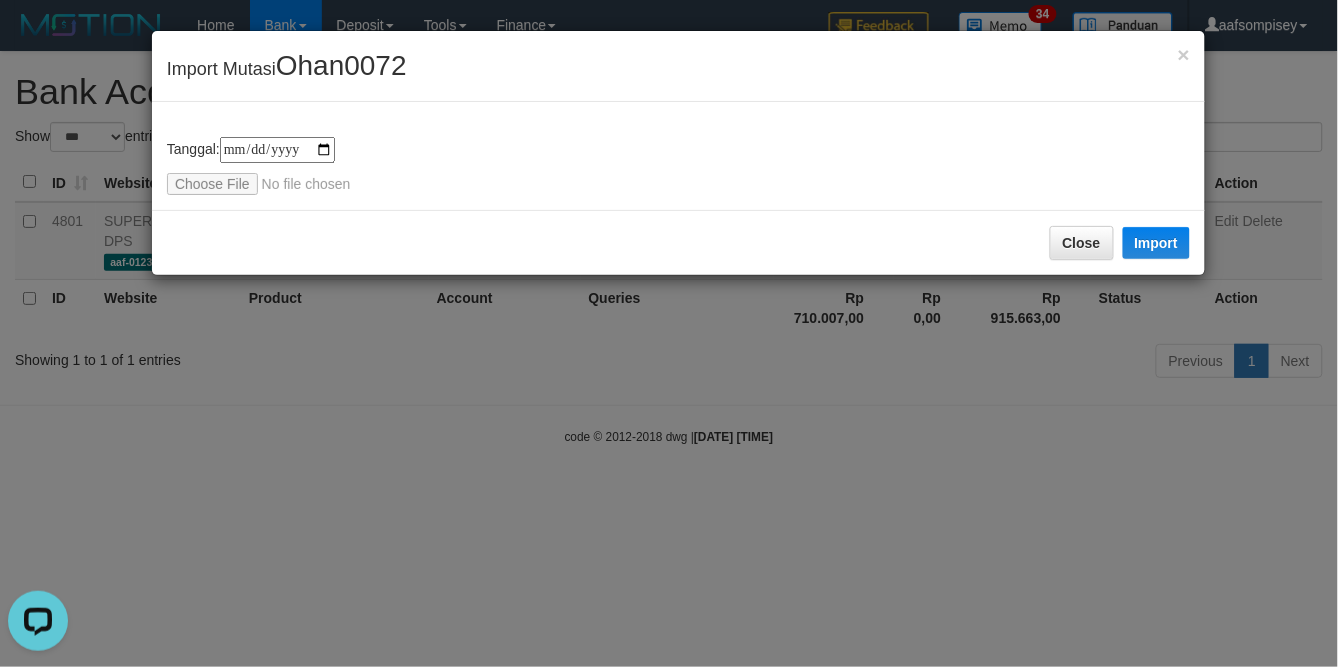 scroll, scrollTop: 0, scrollLeft: 0, axis: both 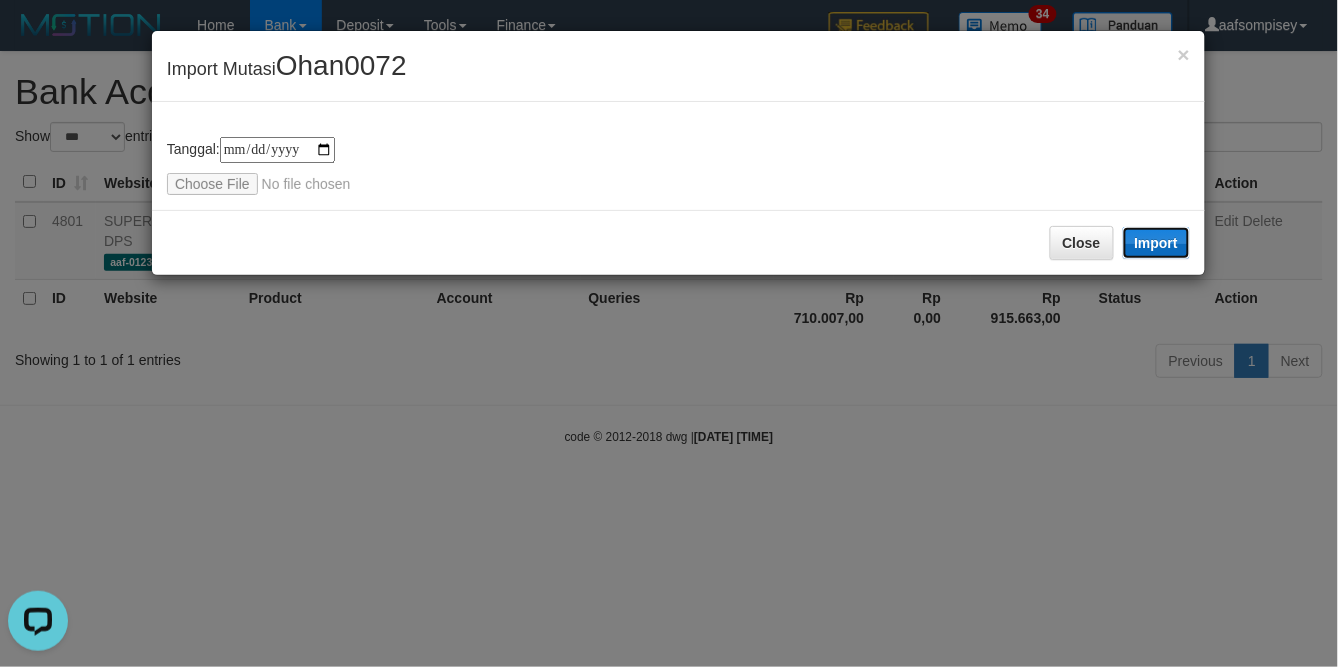 click on "Import" at bounding box center [1157, 243] 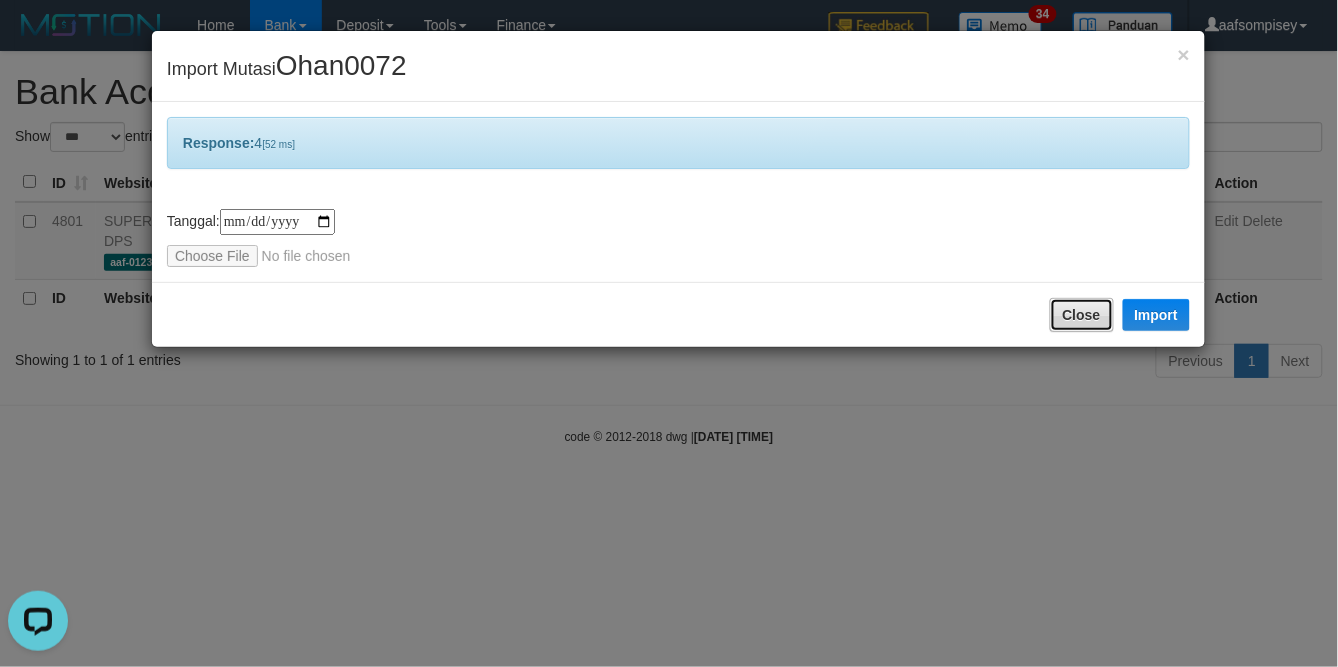 click on "Close" at bounding box center [1082, 315] 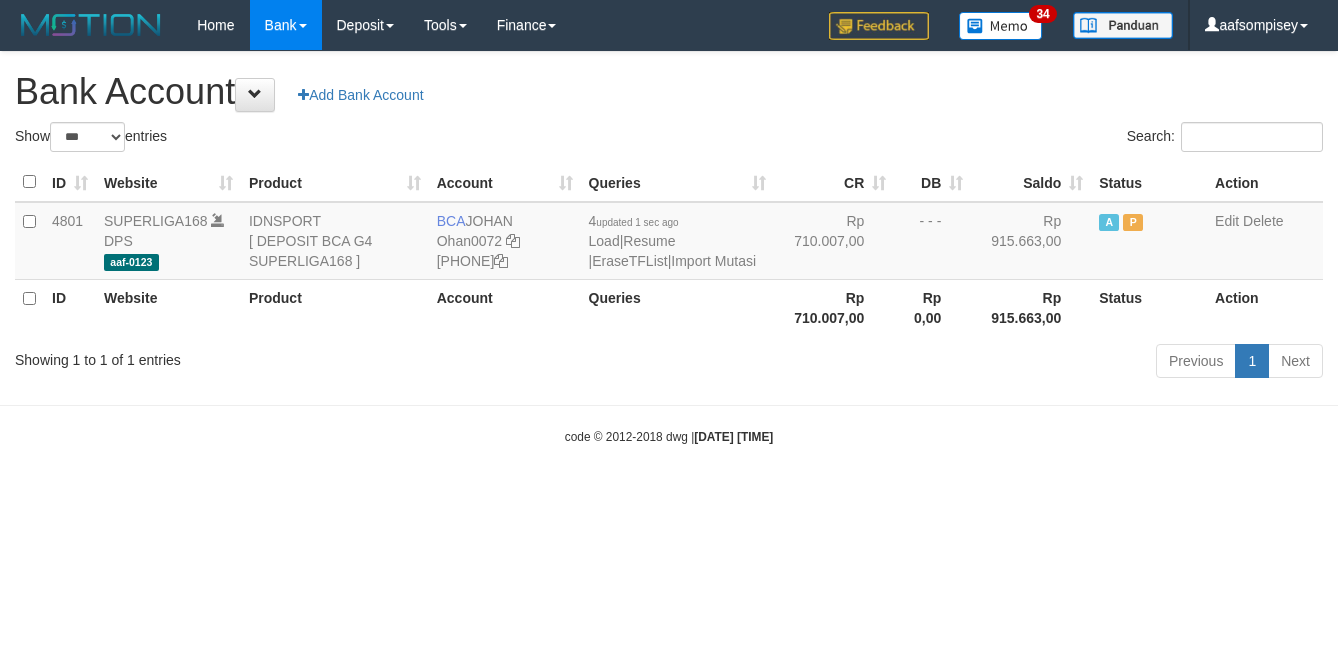 select on "***" 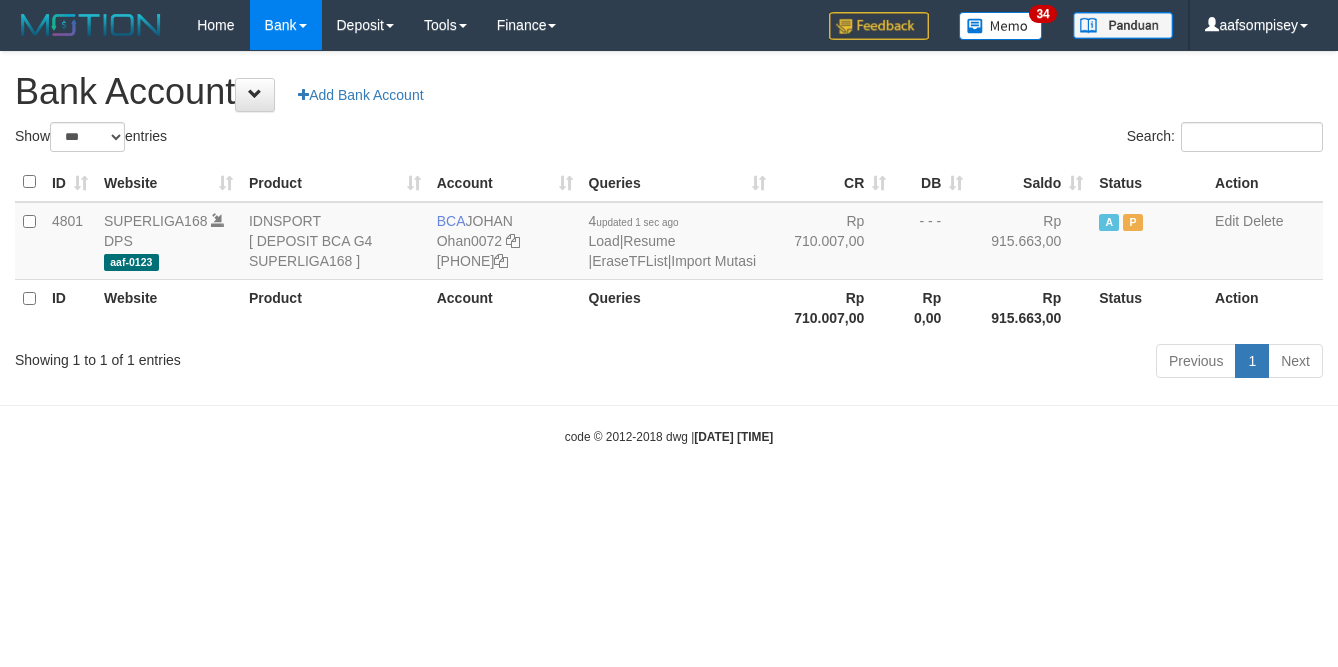 scroll, scrollTop: 0, scrollLeft: 0, axis: both 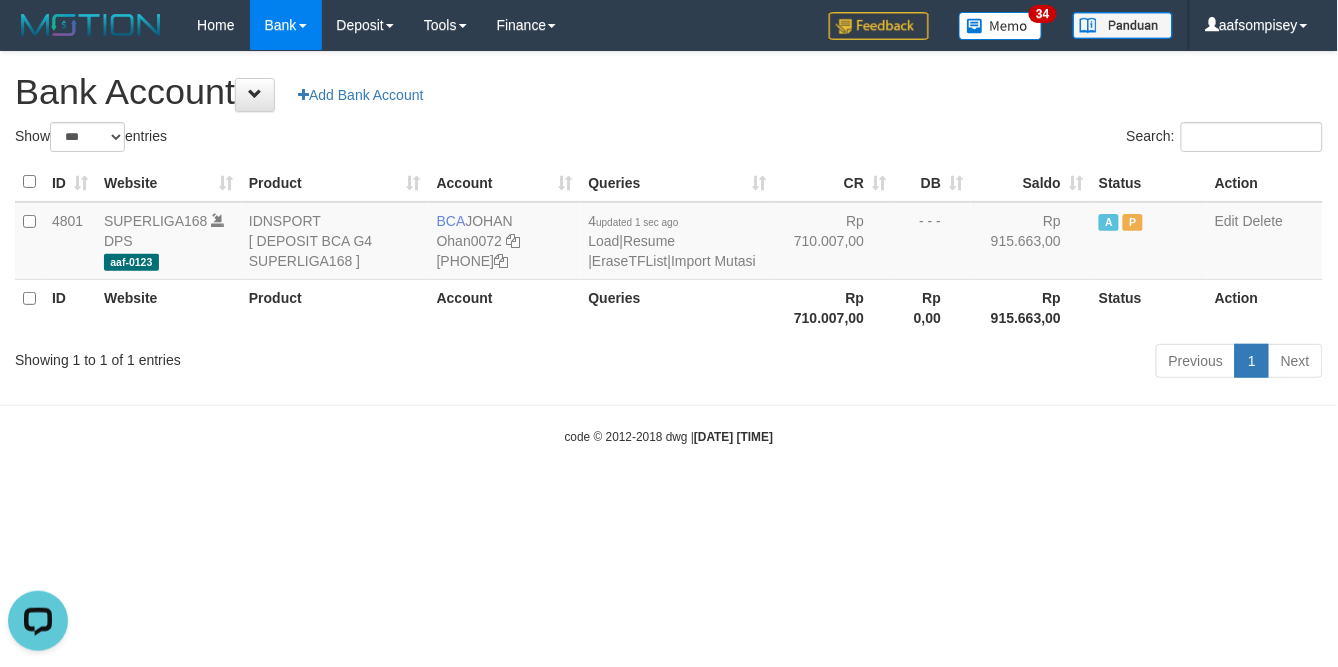 drag, startPoint x: 665, startPoint y: 143, endPoint x: 760, endPoint y: 192, distance: 106.89247 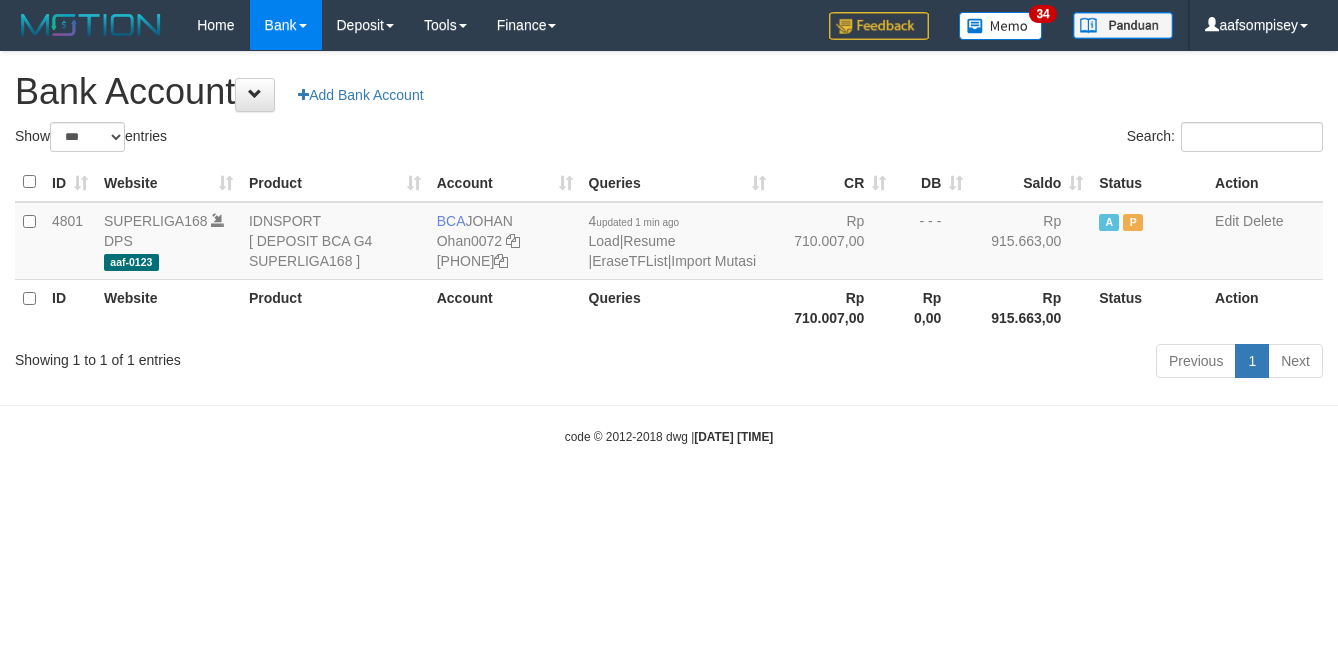 select on "***" 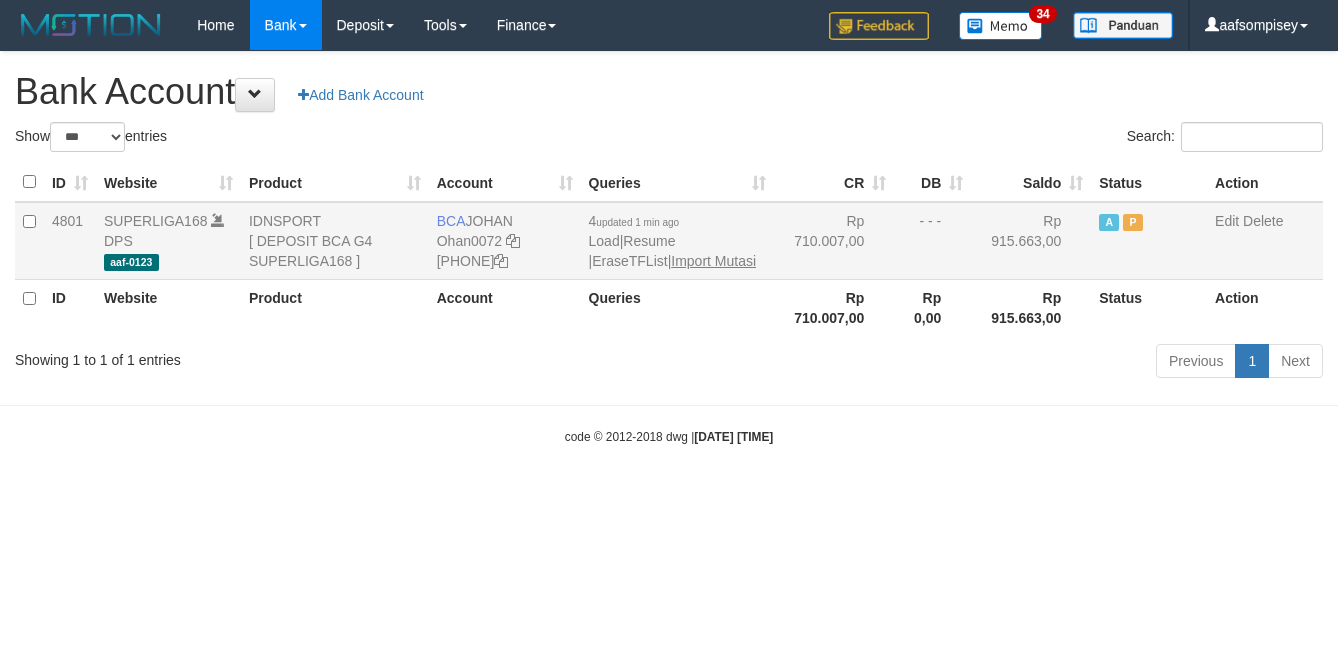 scroll, scrollTop: 0, scrollLeft: 0, axis: both 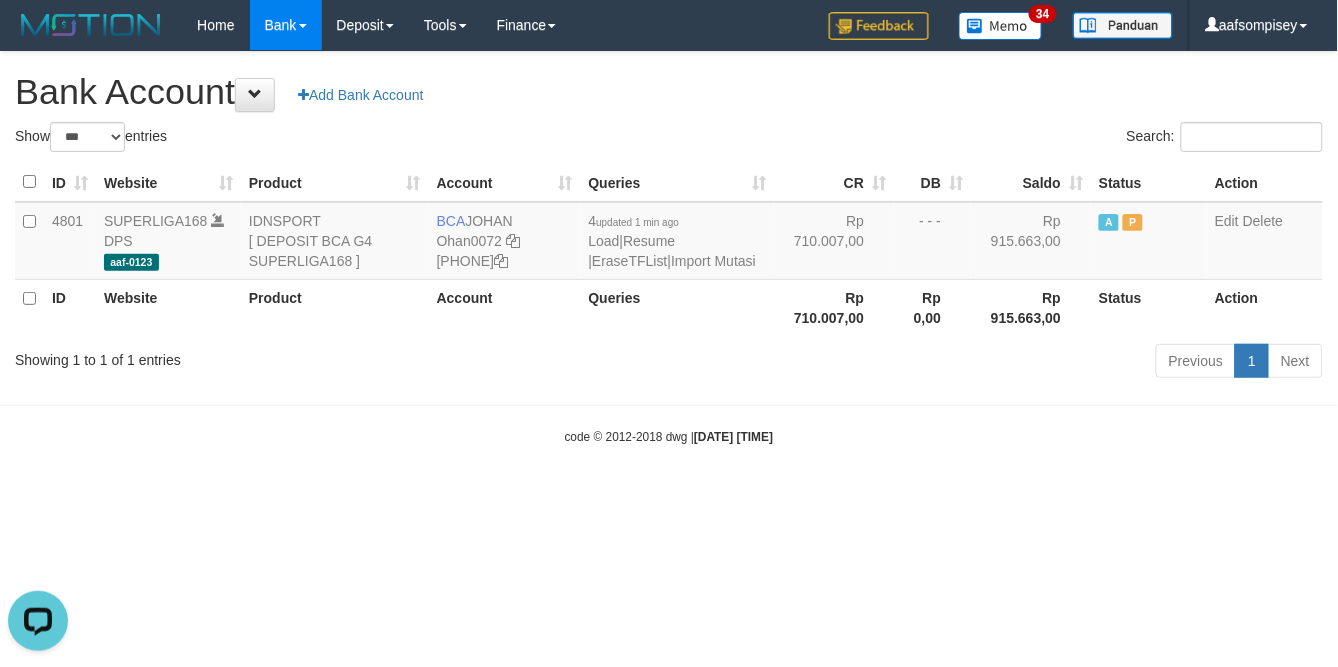 click on "Toggle navigation
Home
Bank
Account List
Load
By Website
Group
[ISPORT]													SUPERLIGA168
By Load Group (DPS)
34" at bounding box center [669, 248] 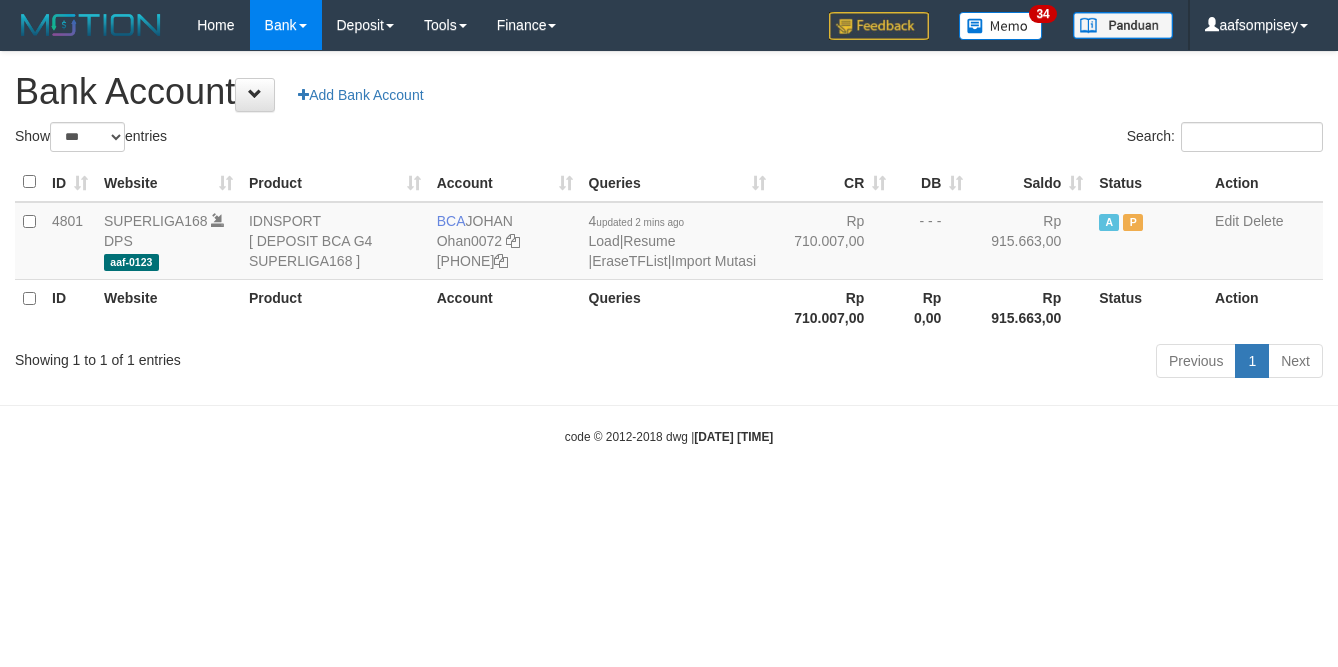 select on "***" 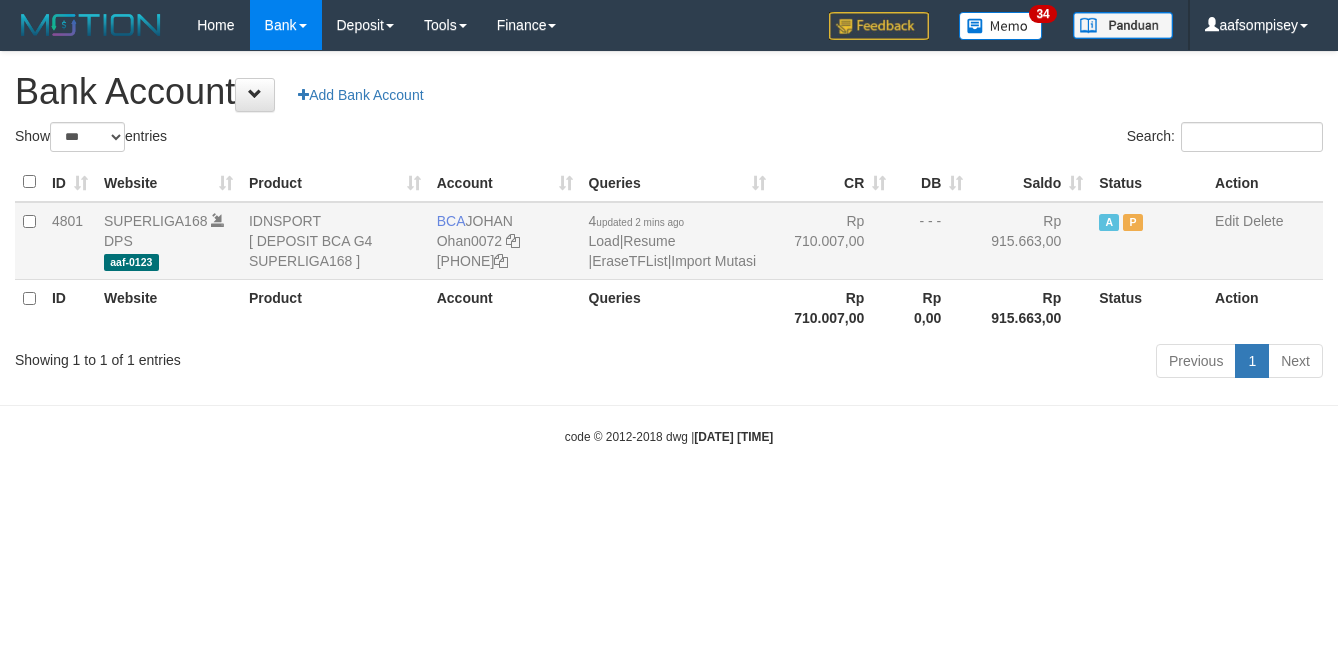 scroll, scrollTop: 0, scrollLeft: 0, axis: both 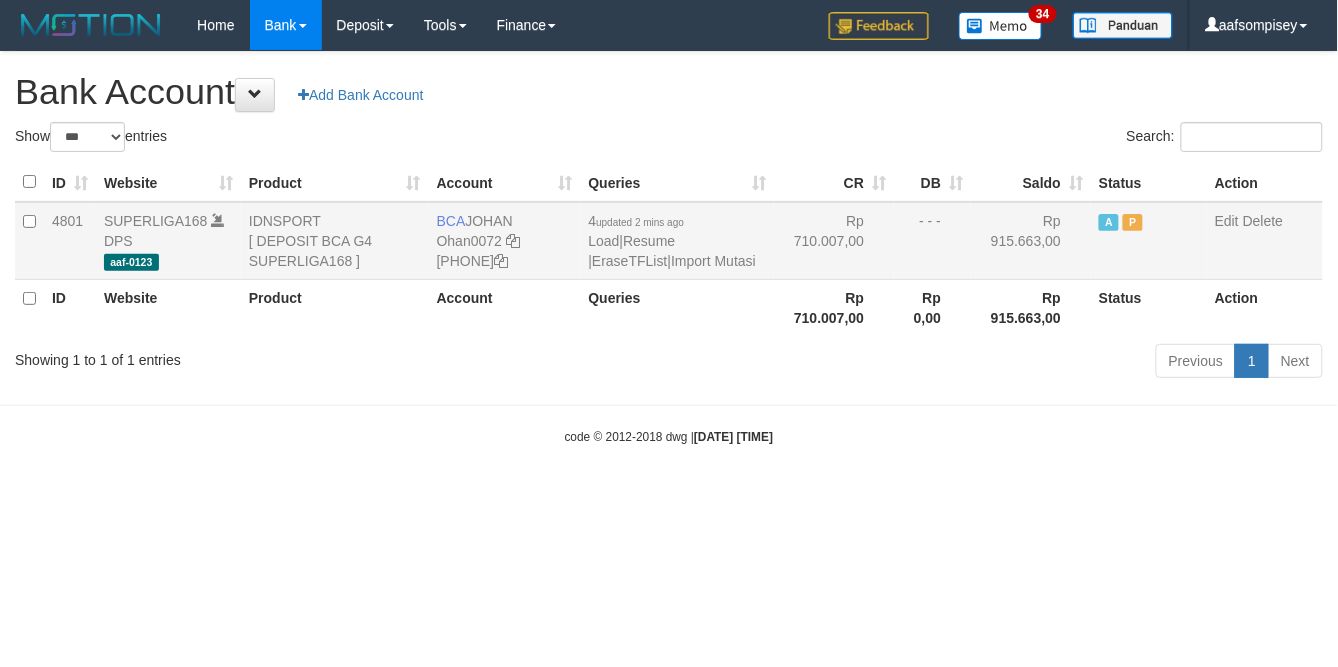 click on "4  updated 2 mins ago
Load
|
Resume
|
EraseTFList
|
Import Mutasi" at bounding box center (673, 241) 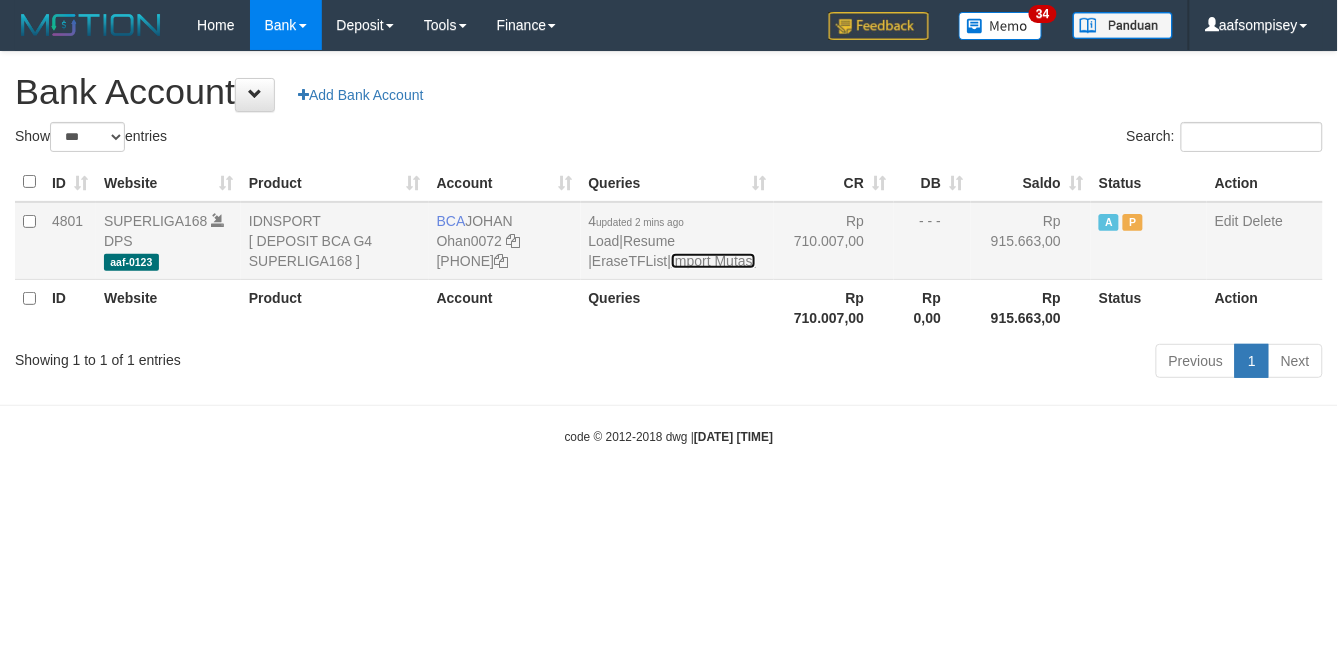 click on "Import Mutasi" at bounding box center [713, 261] 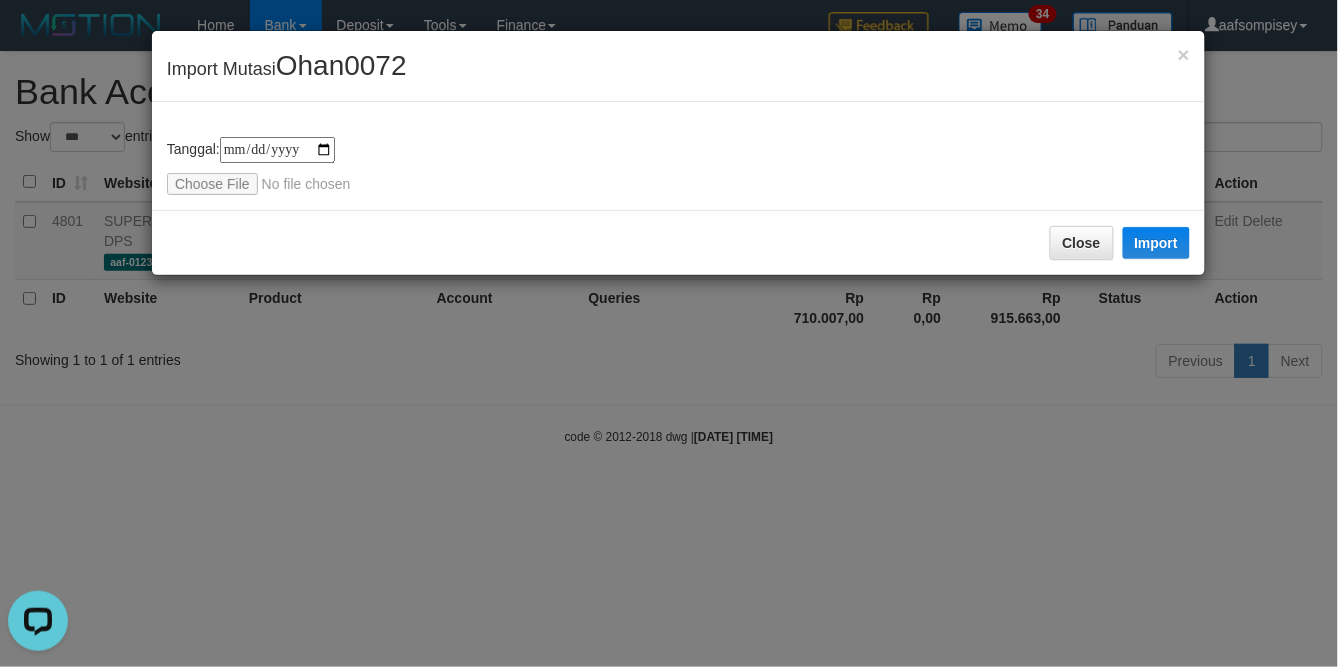 scroll, scrollTop: 0, scrollLeft: 0, axis: both 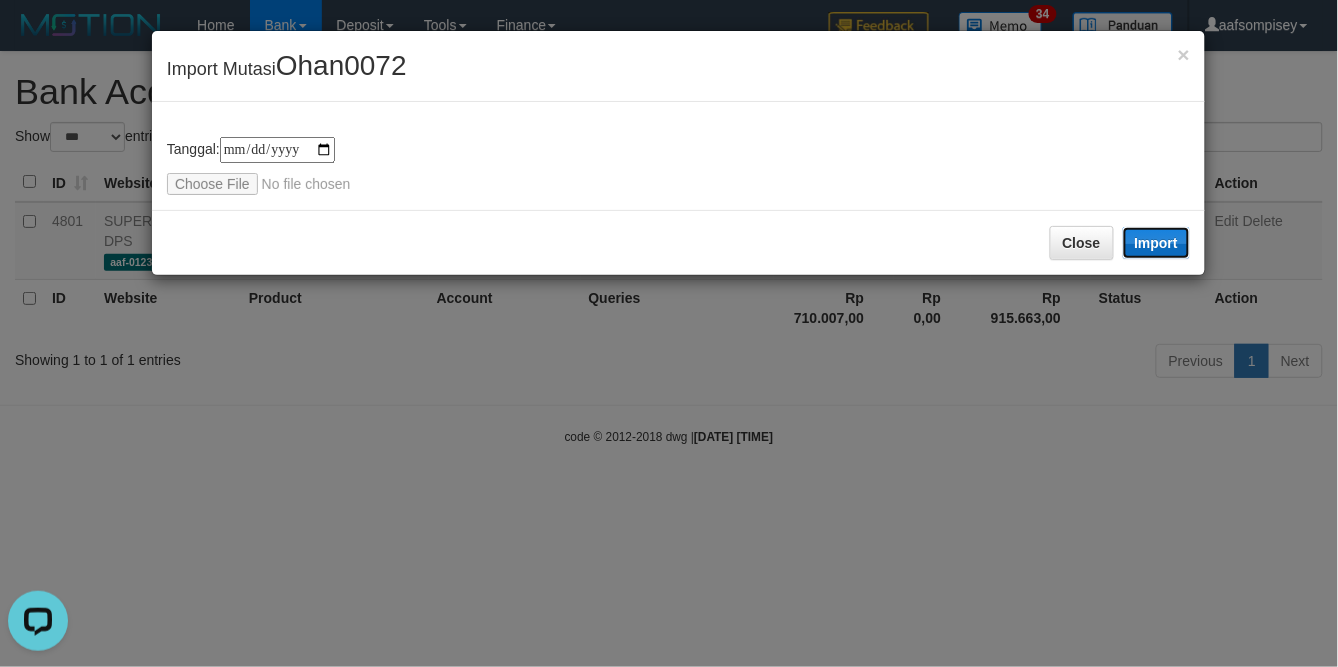click on "Import" at bounding box center (1157, 243) 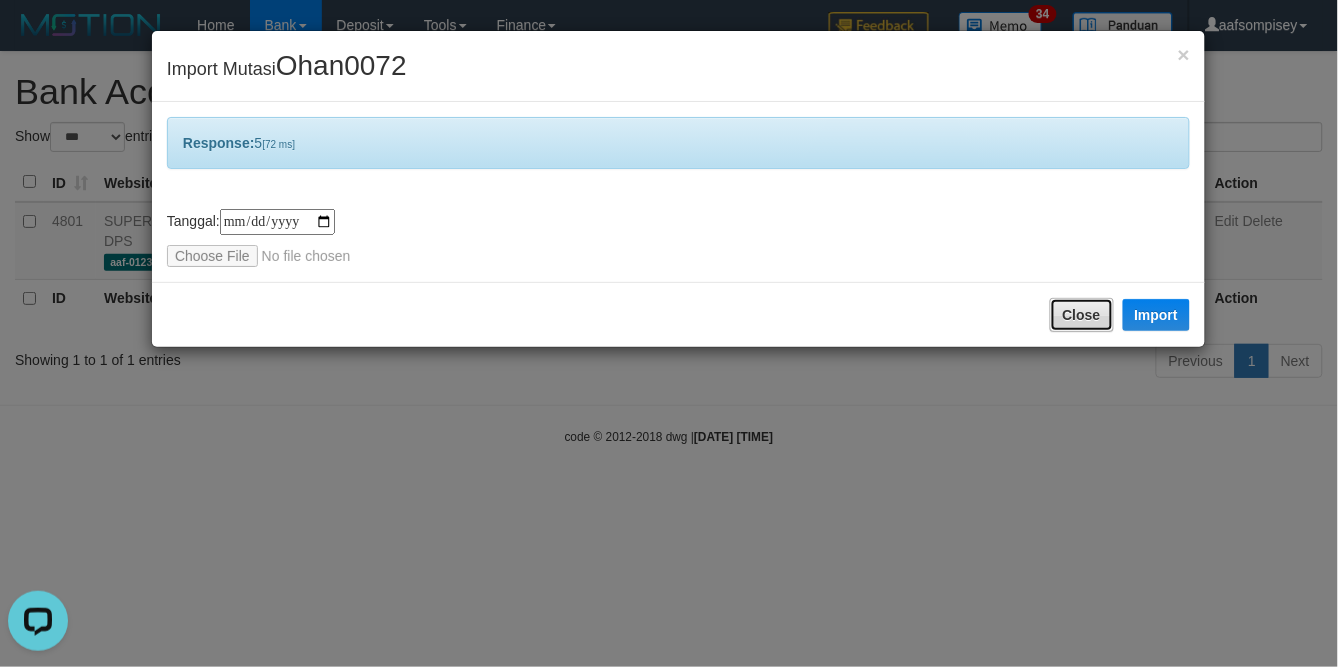 click on "Close" at bounding box center [1082, 315] 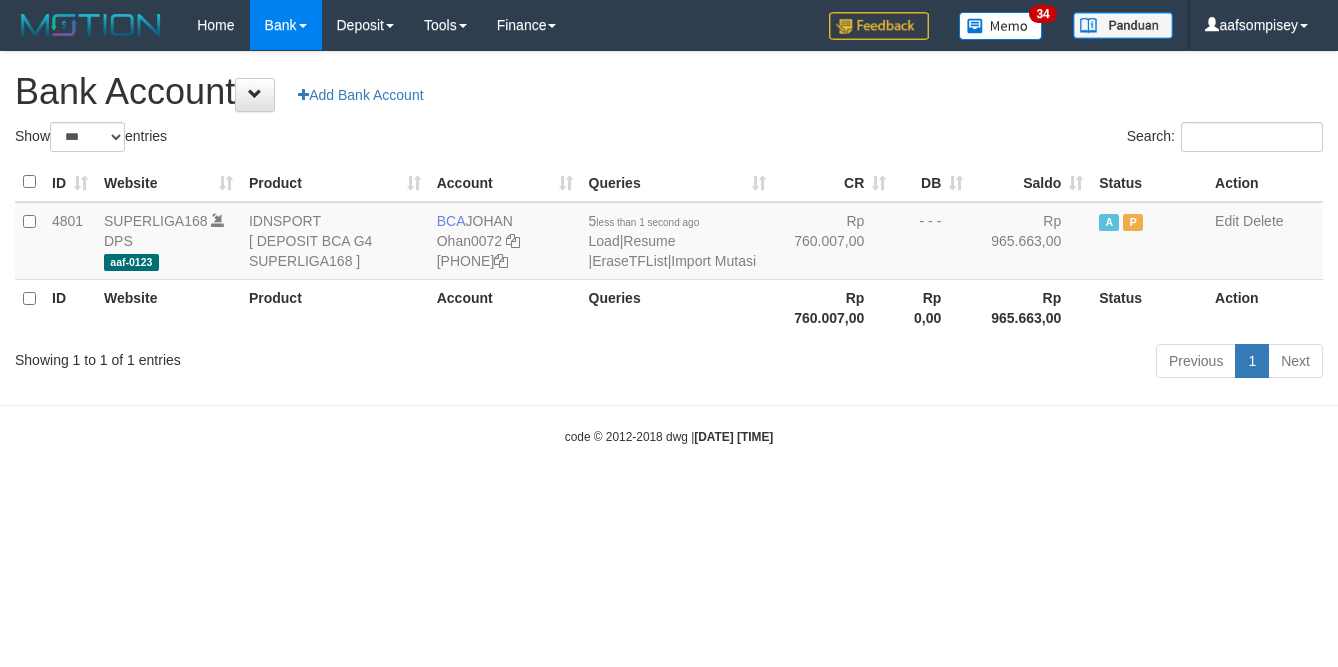 select on "***" 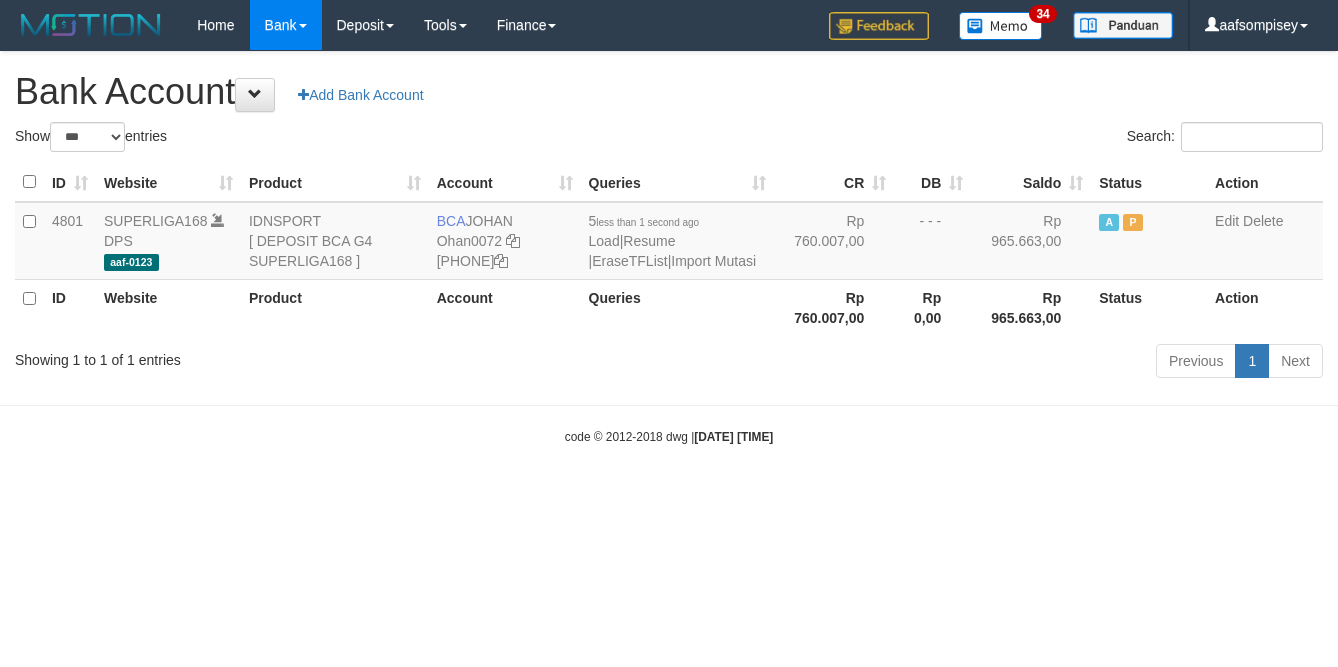 scroll, scrollTop: 0, scrollLeft: 0, axis: both 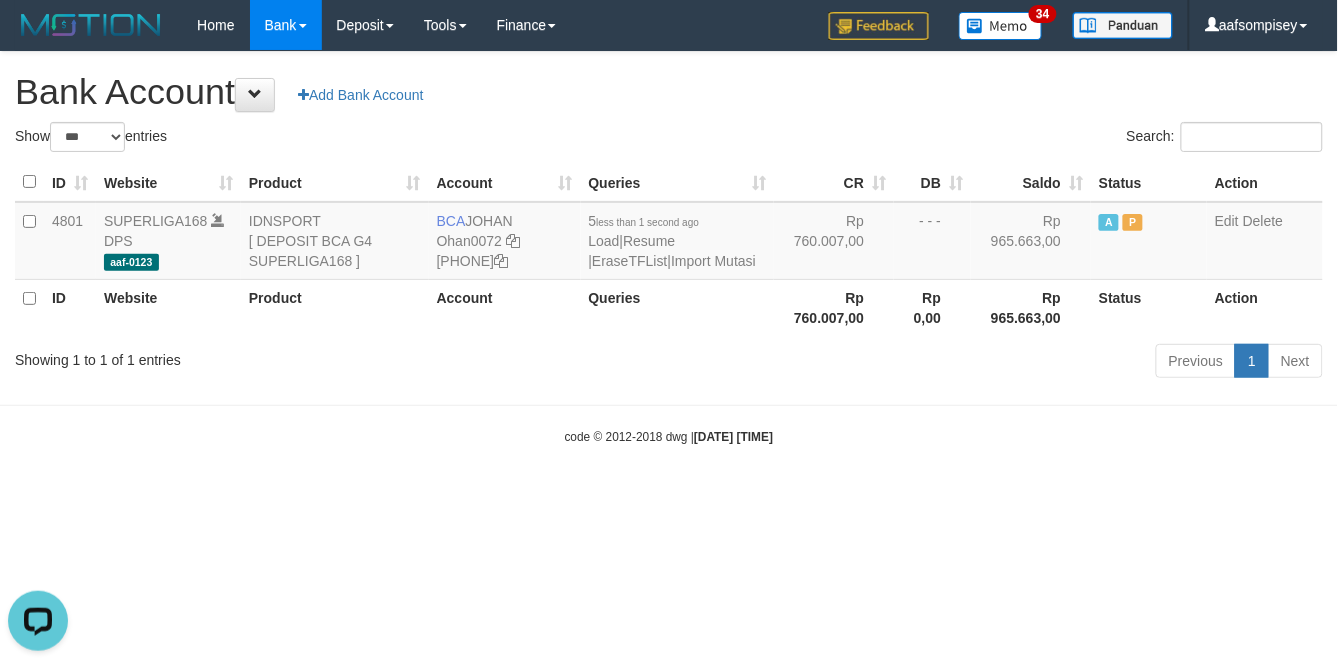 click on "Queries" at bounding box center [678, 307] 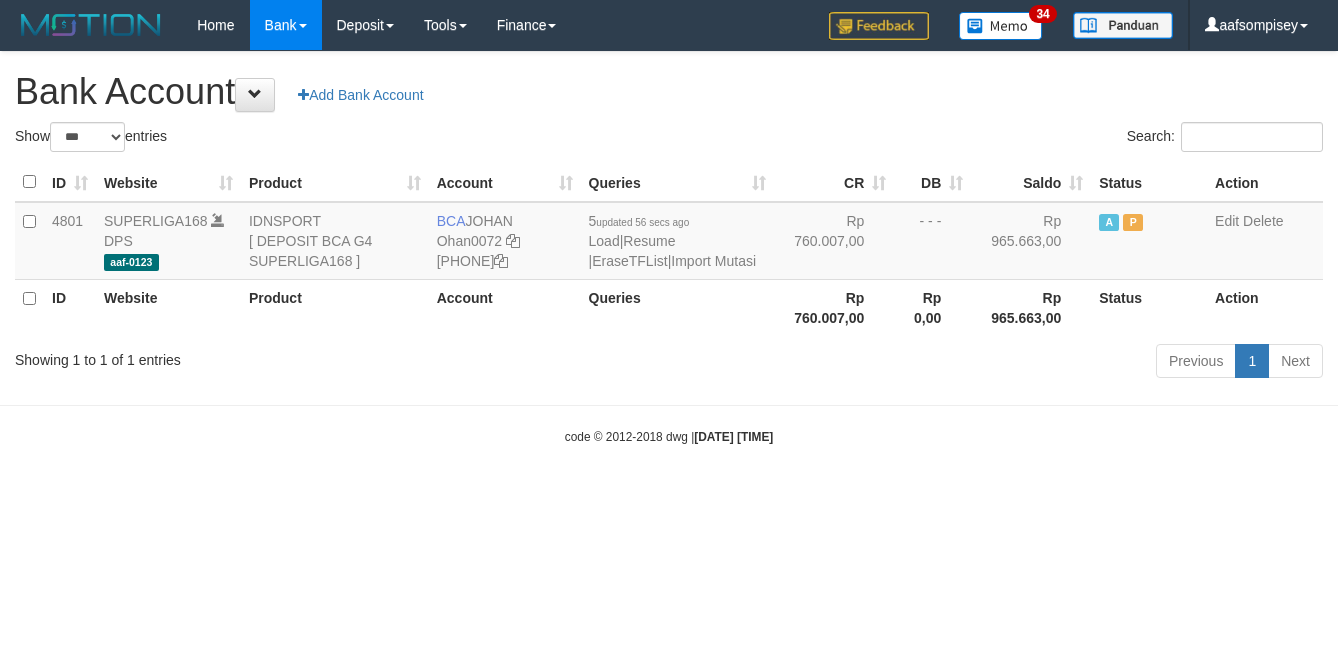 select on "***" 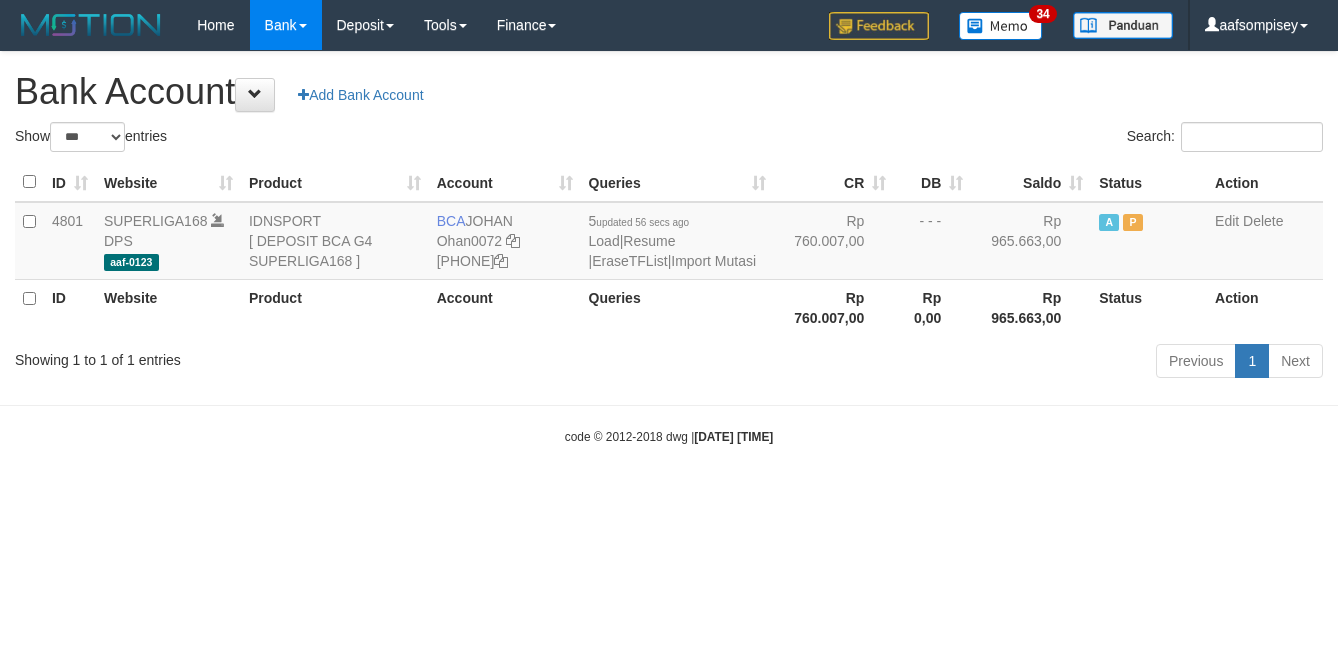 scroll, scrollTop: 0, scrollLeft: 0, axis: both 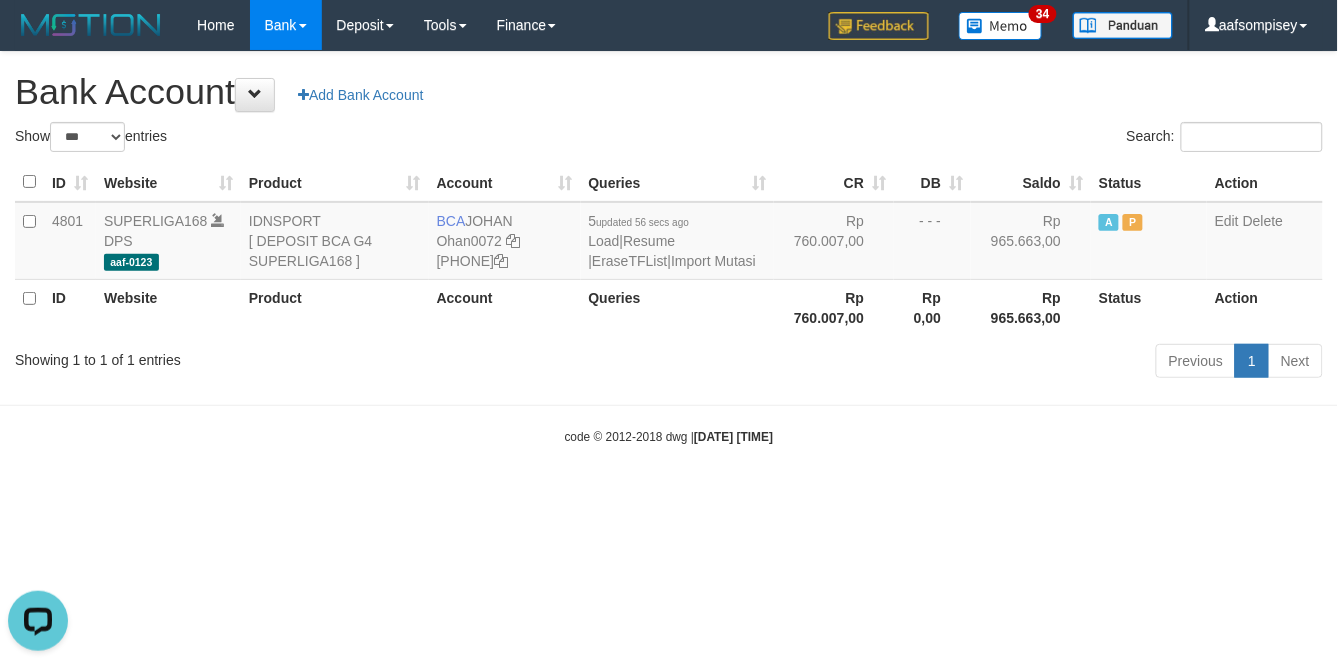 click on "Rp 760.007,00" at bounding box center (834, 307) 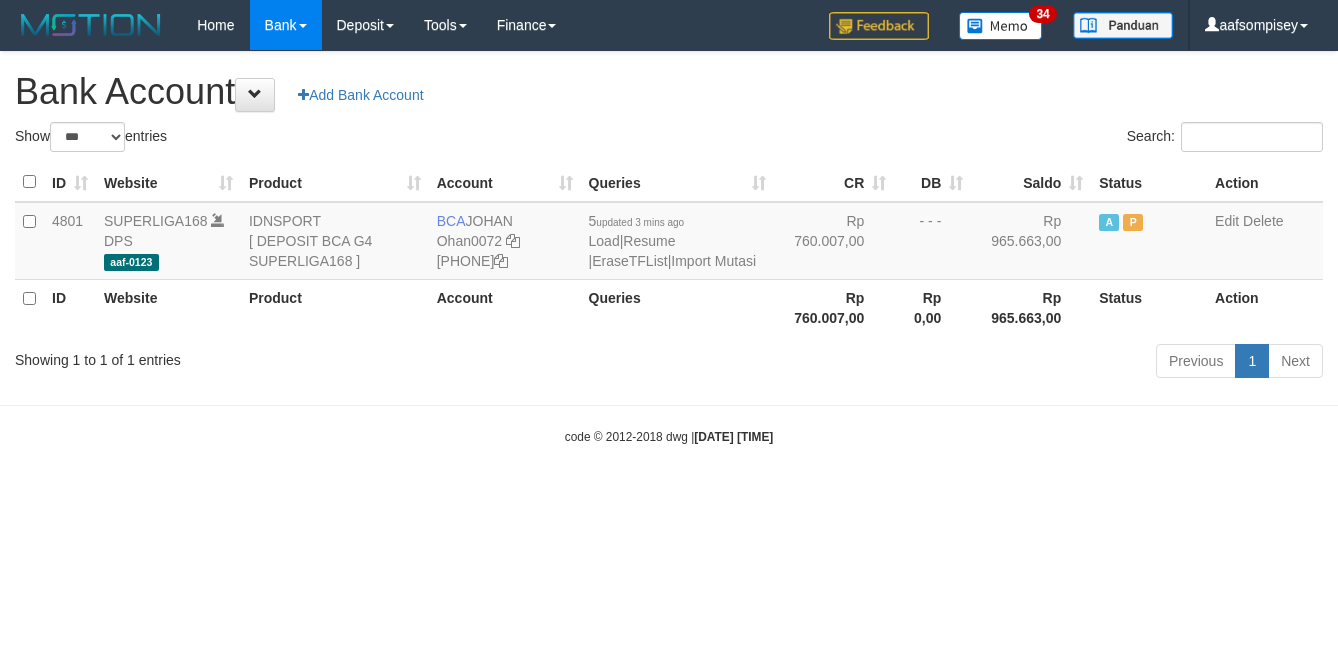 select on "***" 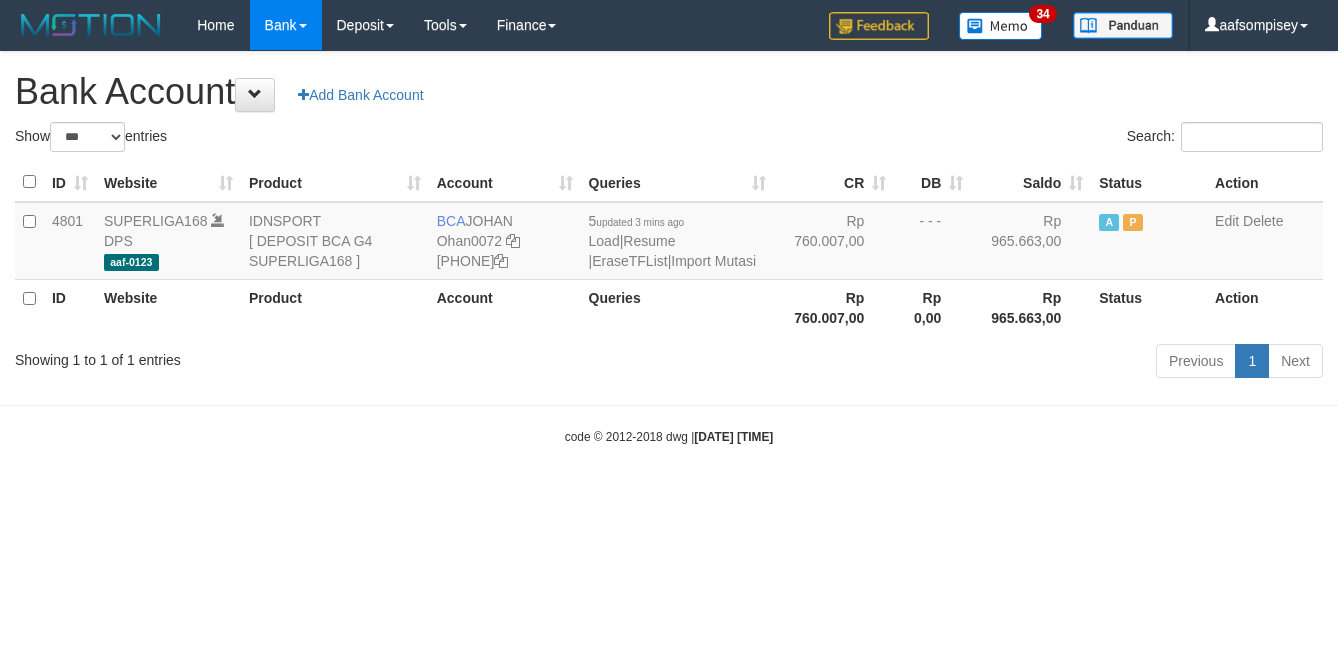 scroll, scrollTop: 0, scrollLeft: 0, axis: both 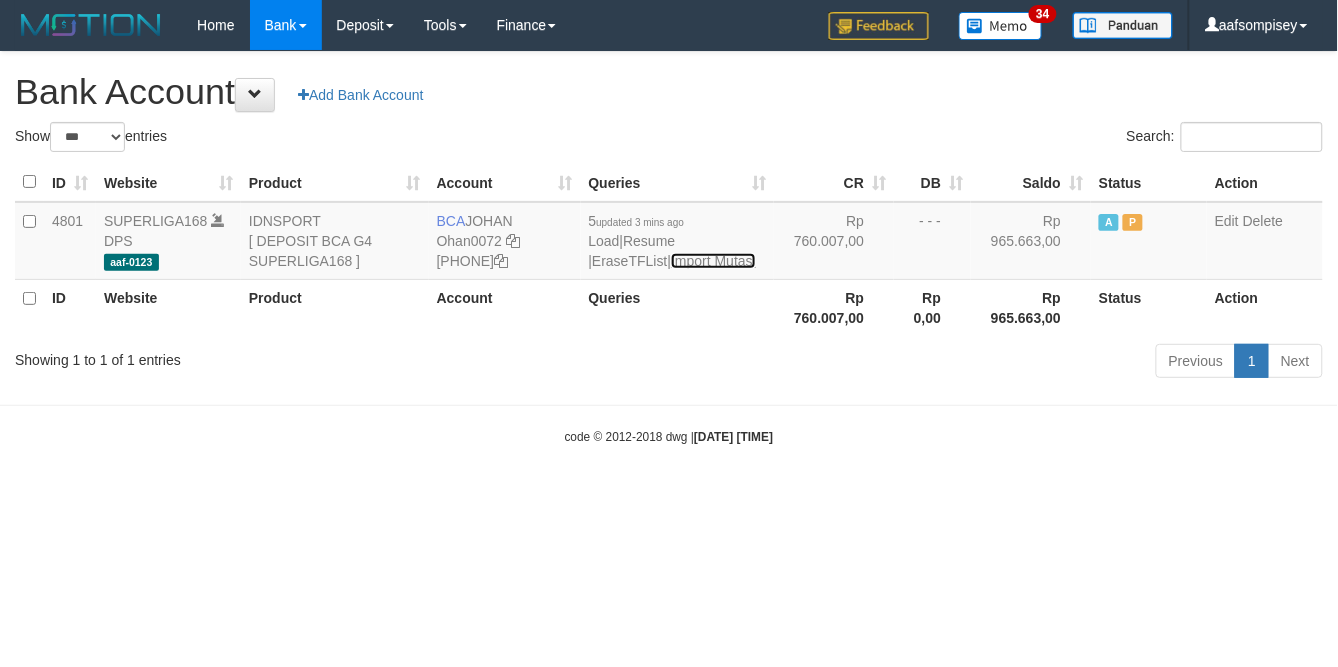 click on "Import Mutasi" at bounding box center (713, 261) 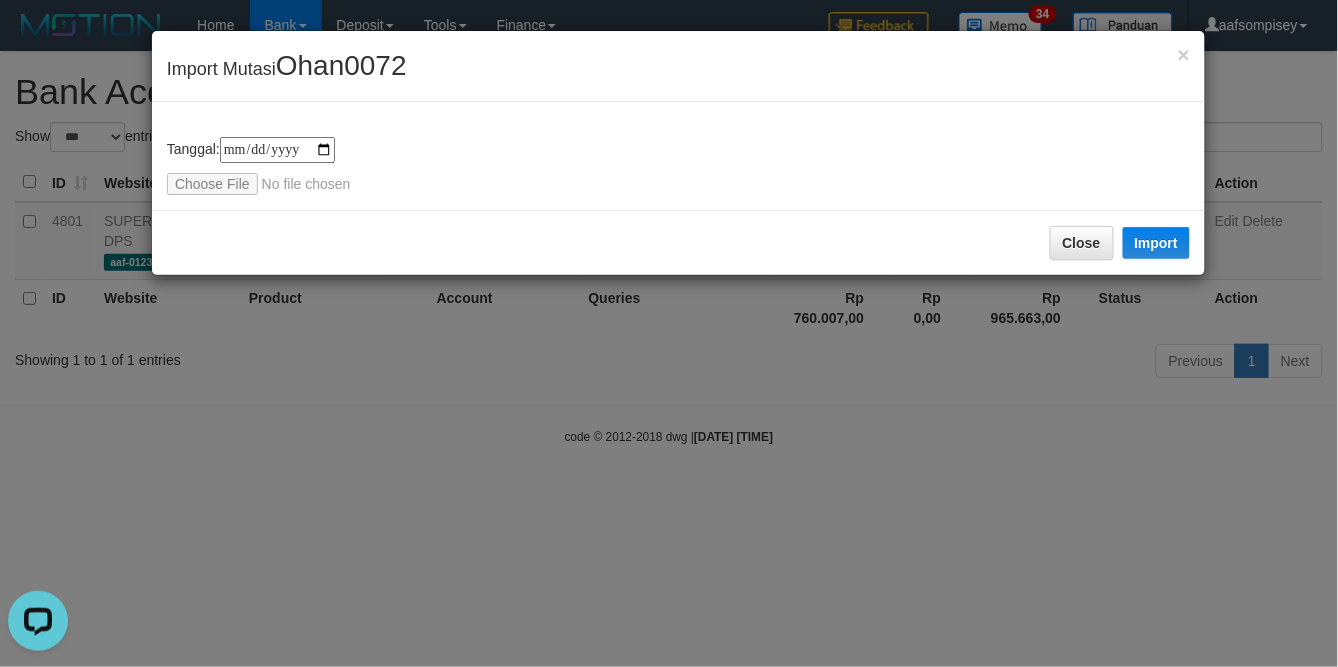 scroll, scrollTop: 0, scrollLeft: 0, axis: both 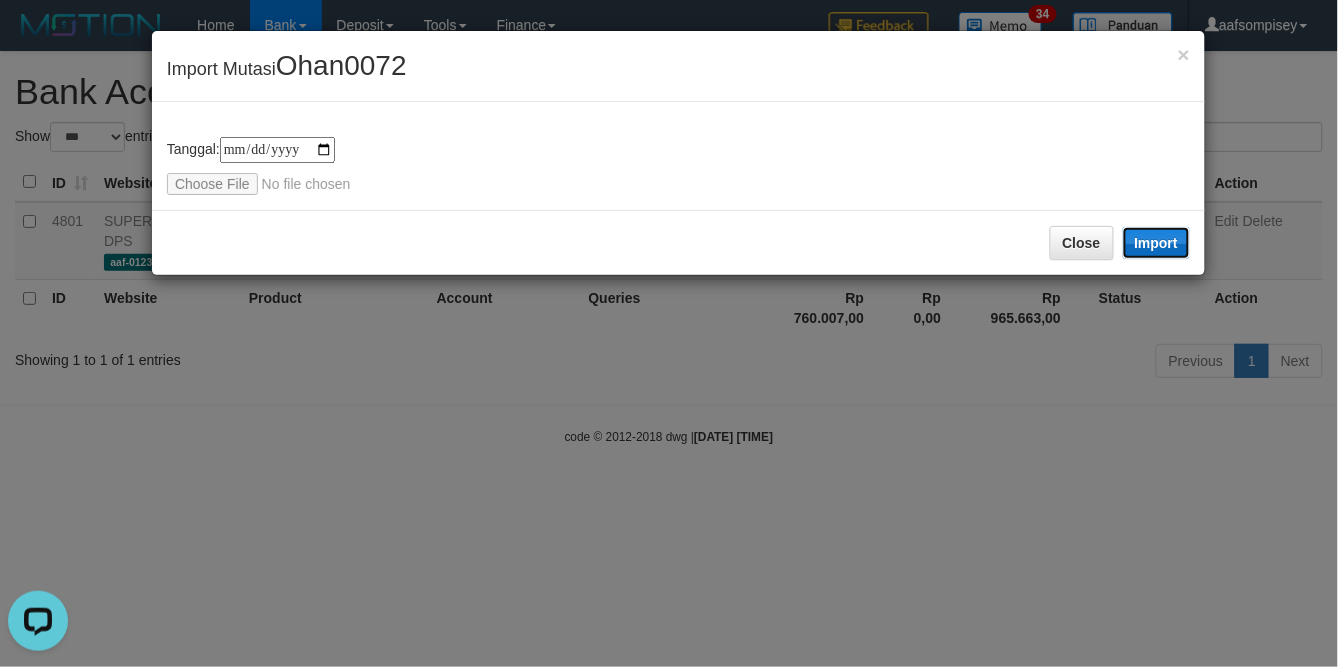 click on "Import" at bounding box center (1157, 243) 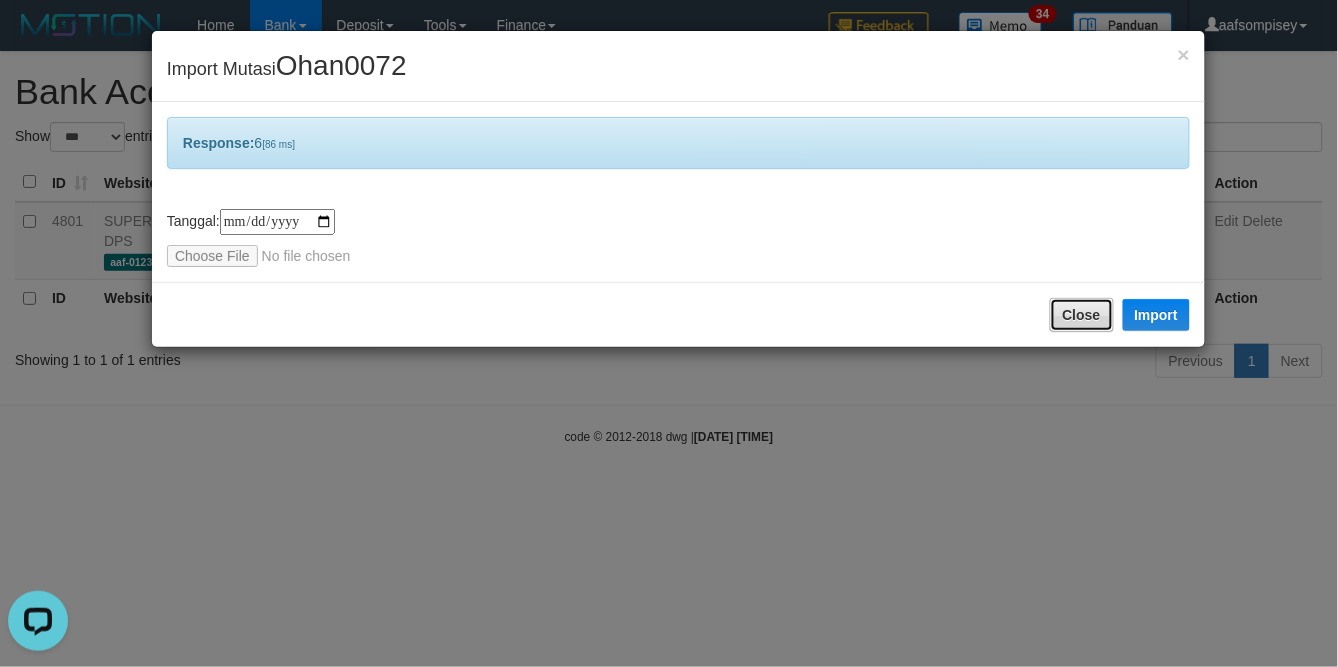 click on "Close" at bounding box center (1082, 315) 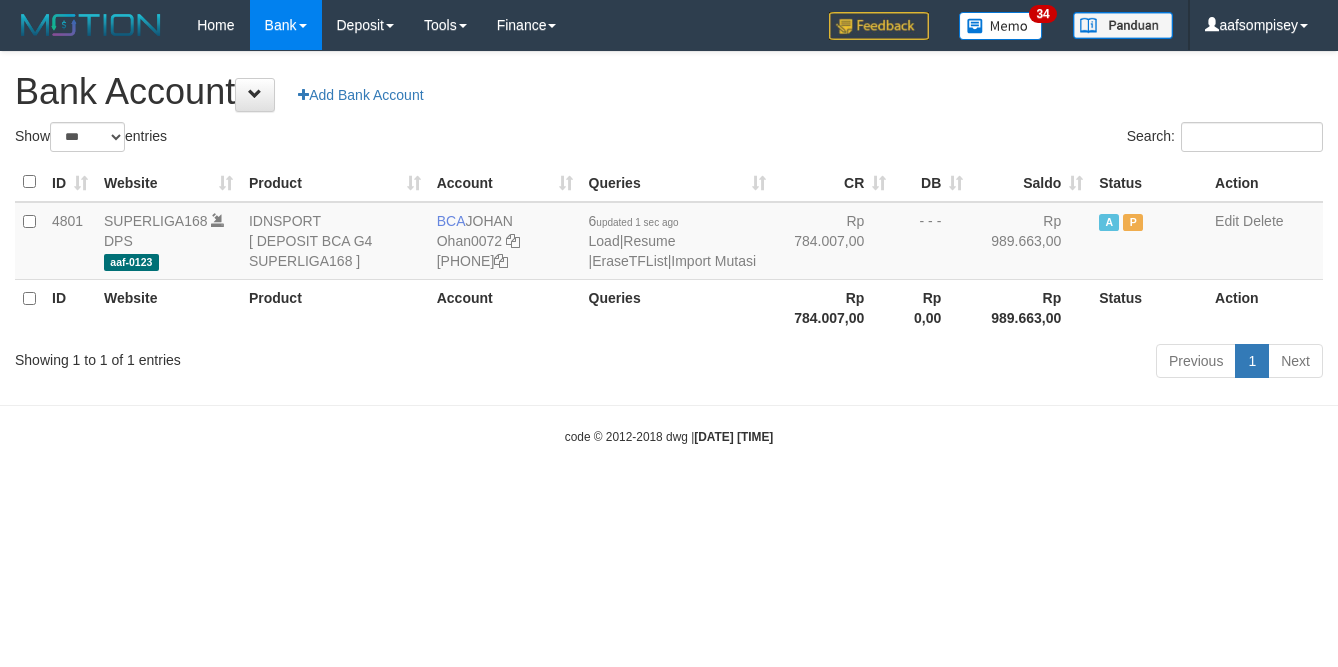 select on "***" 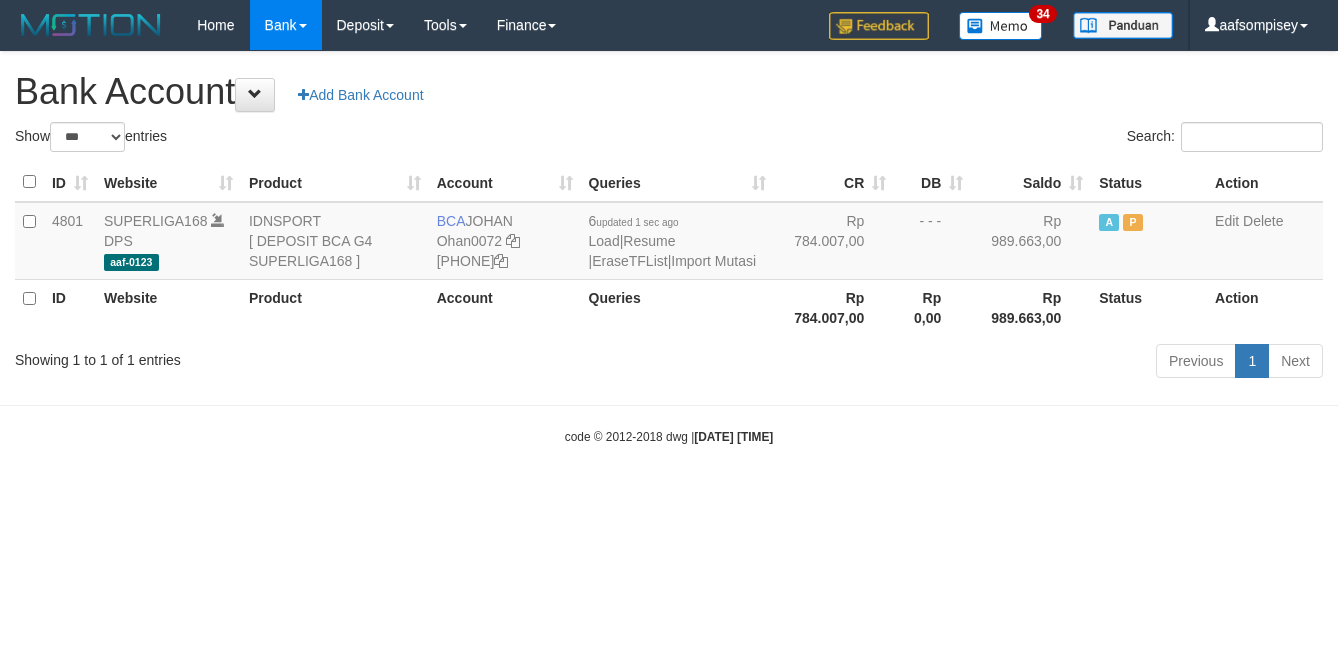 scroll, scrollTop: 0, scrollLeft: 0, axis: both 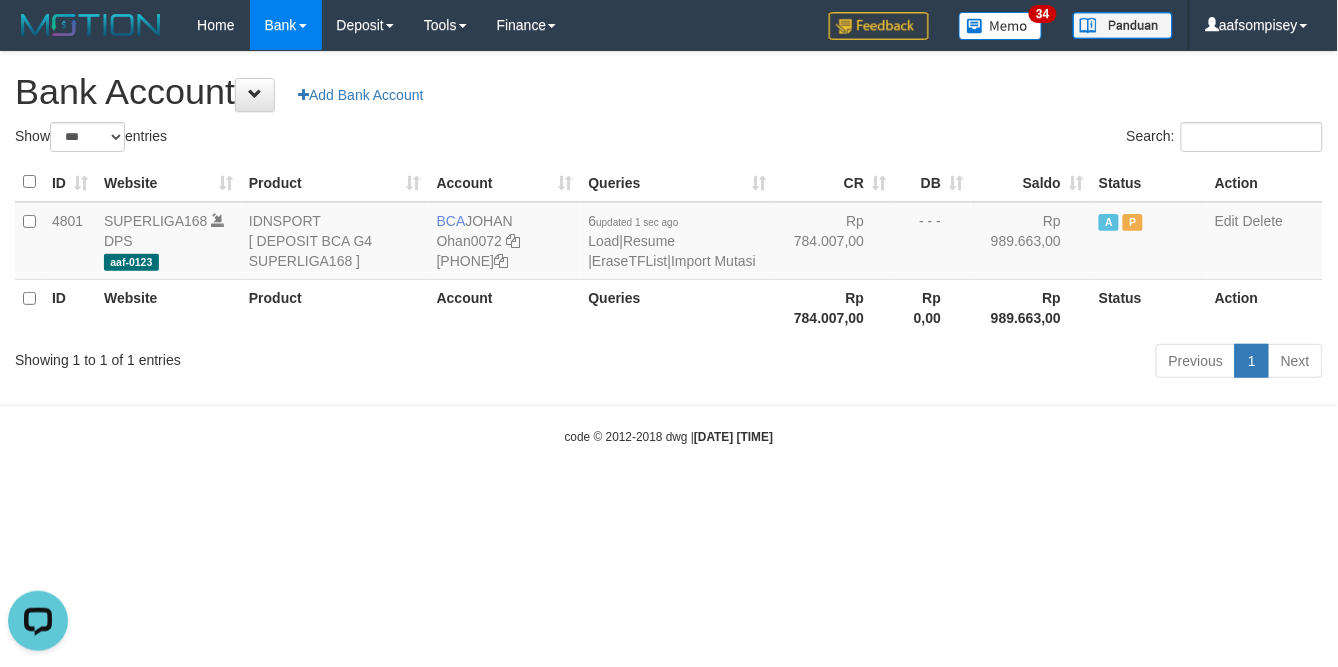 drag, startPoint x: 285, startPoint y: 323, endPoint x: 338, endPoint y: 316, distance: 53.460266 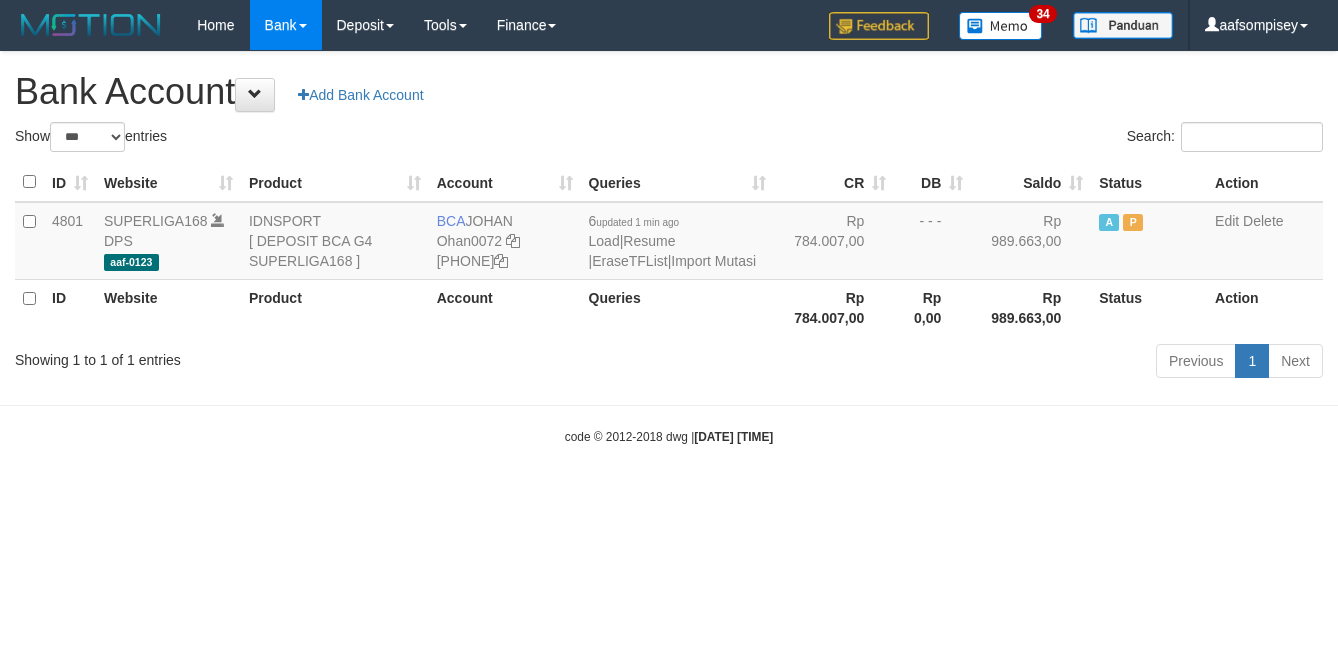 select on "***" 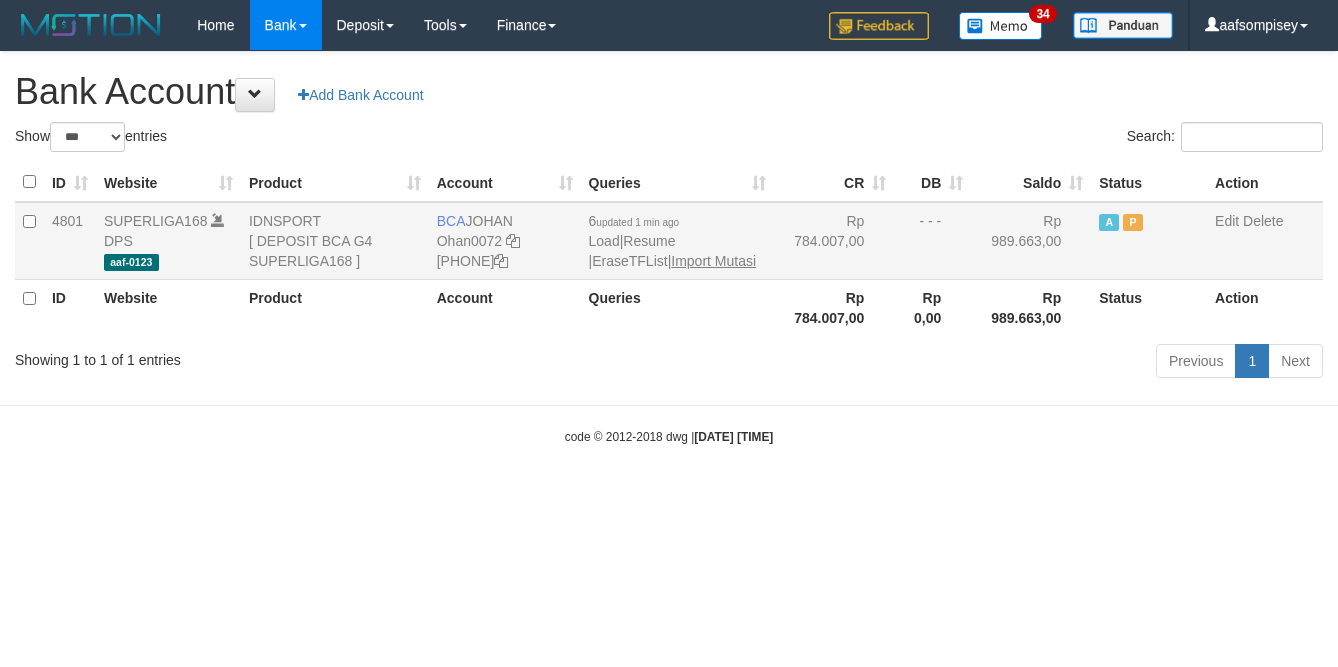 scroll, scrollTop: 0, scrollLeft: 0, axis: both 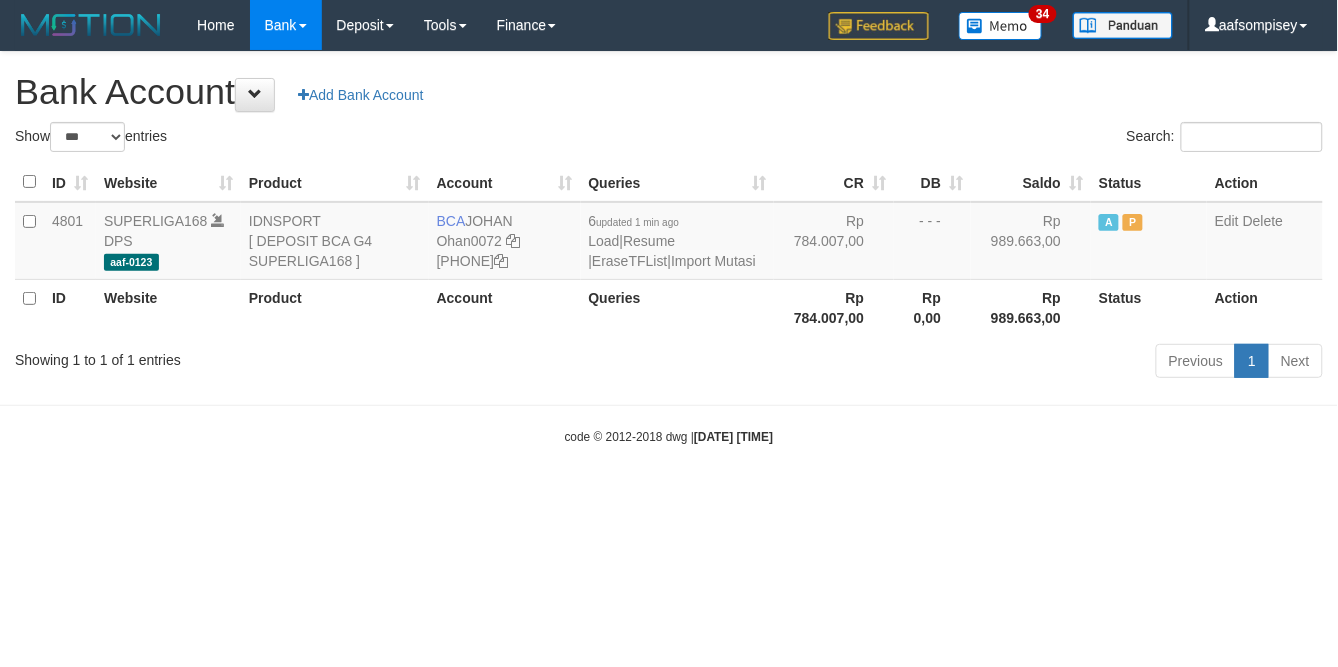 click on "Previous 1 Next" at bounding box center [948, 363] 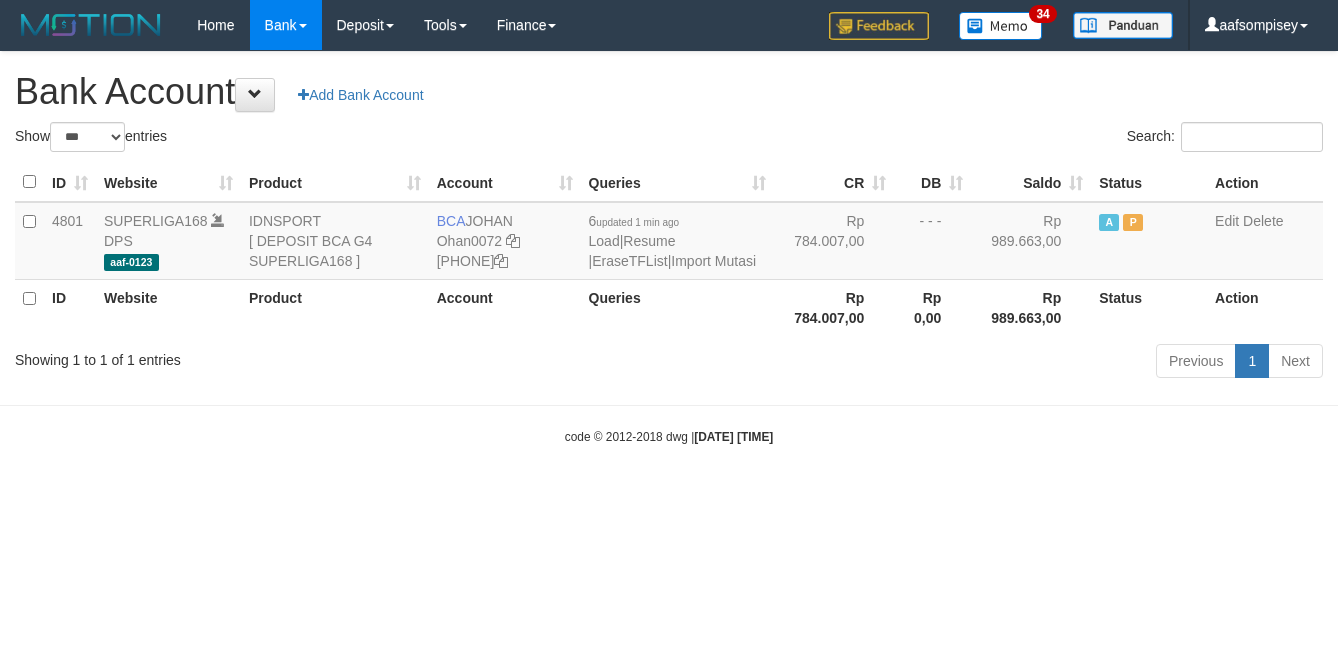 select on "***" 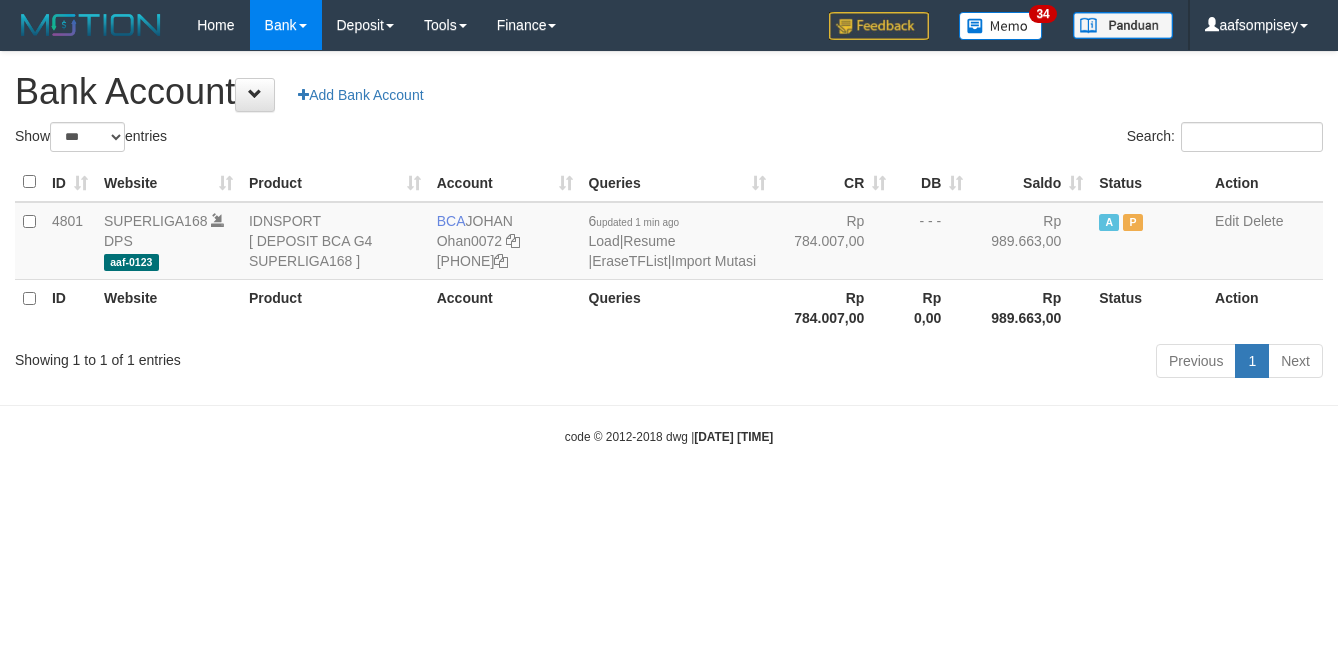 scroll, scrollTop: 0, scrollLeft: 0, axis: both 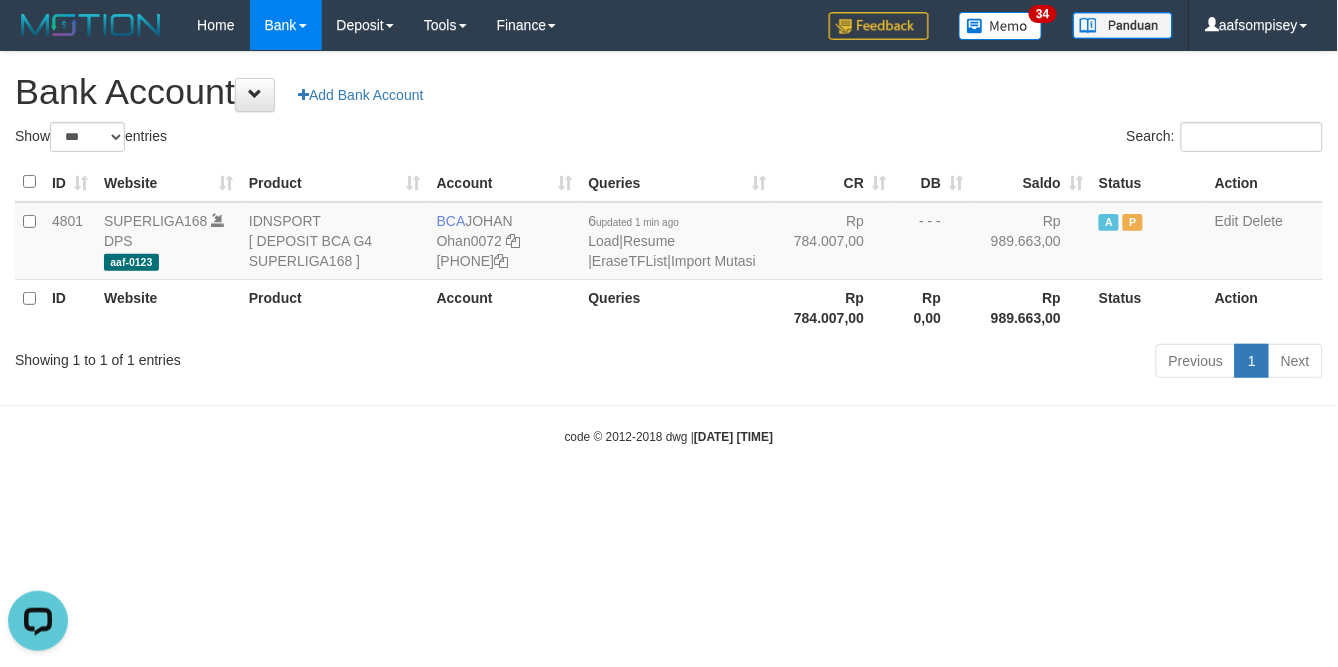 drag, startPoint x: 826, startPoint y: 282, endPoint x: 796, endPoint y: 286, distance: 30.265491 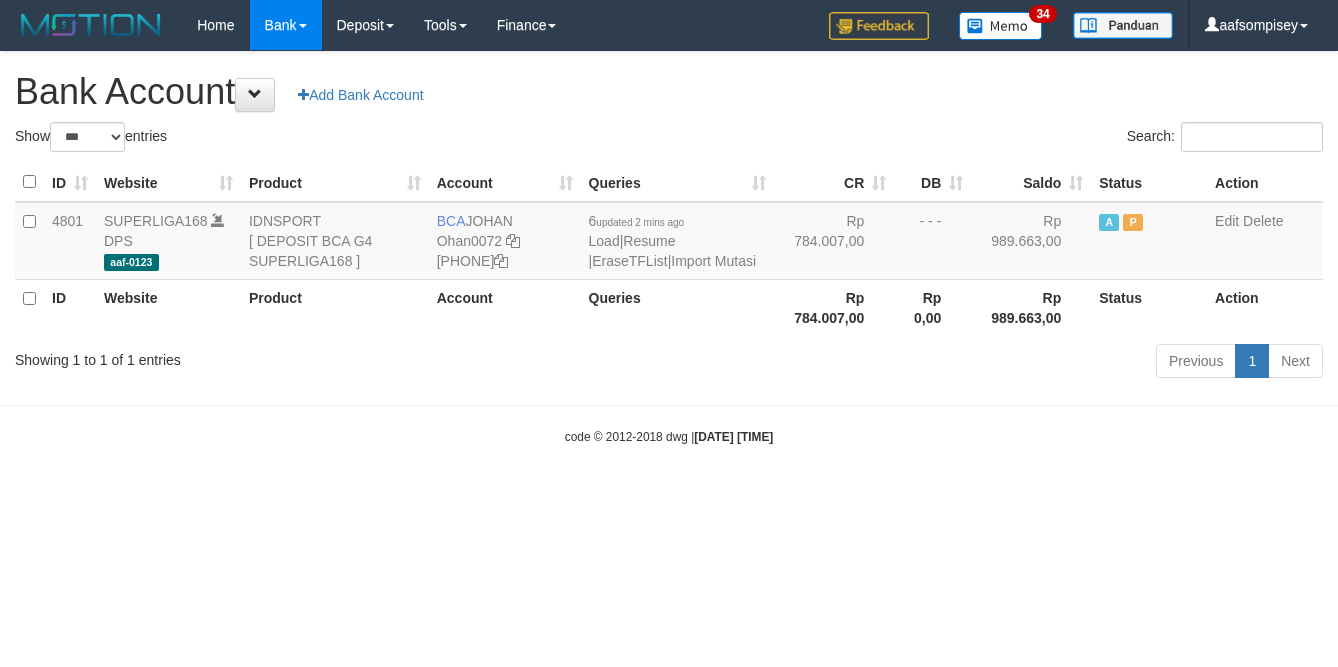 select on "***" 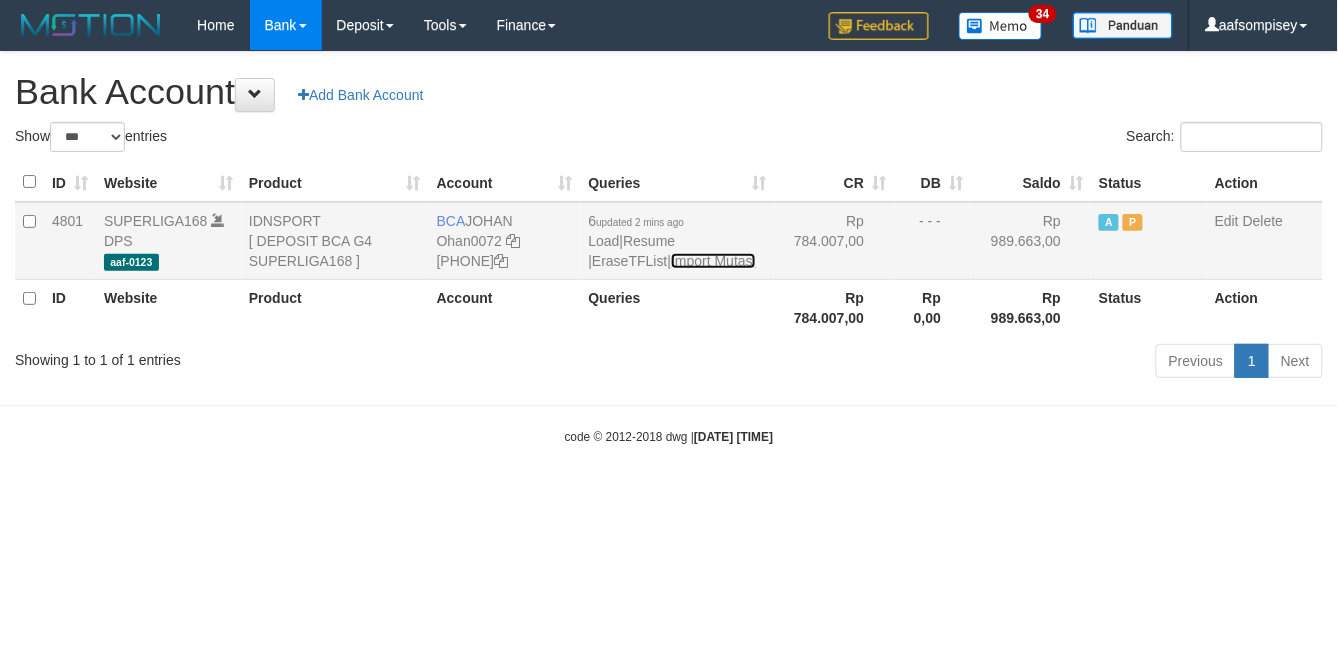 click on "Import Mutasi" at bounding box center [713, 261] 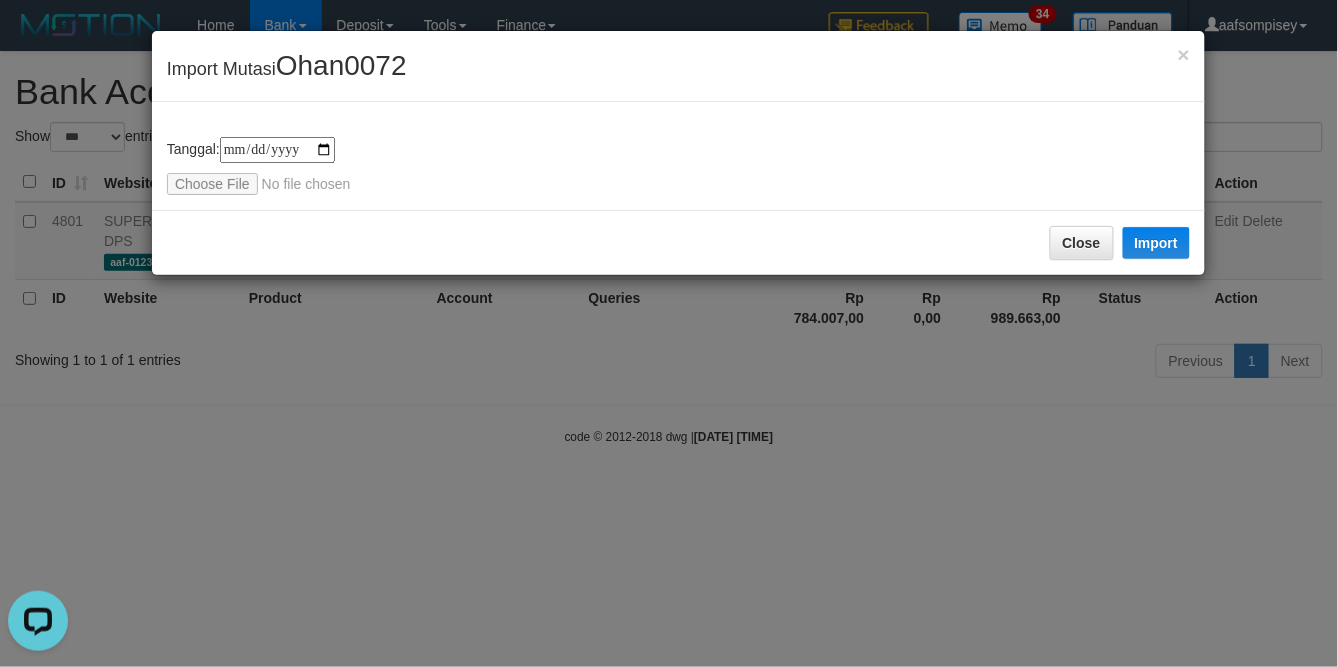 scroll, scrollTop: 0, scrollLeft: 0, axis: both 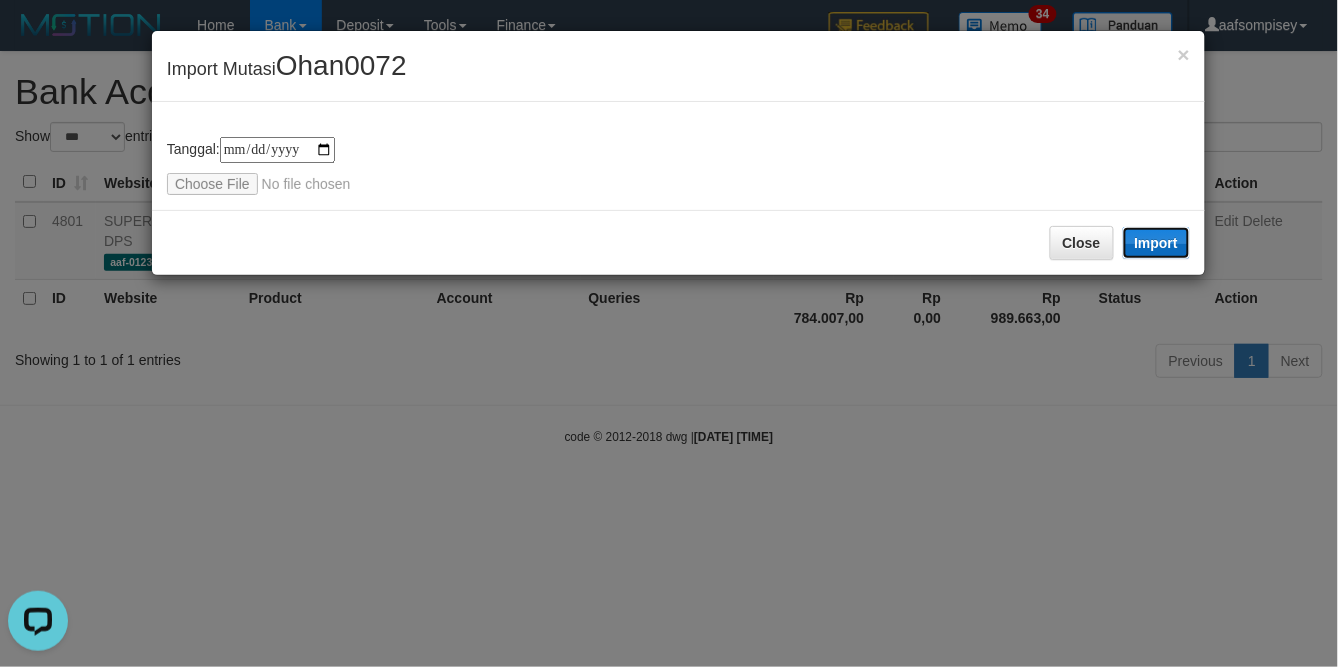 click on "Import" at bounding box center [1157, 243] 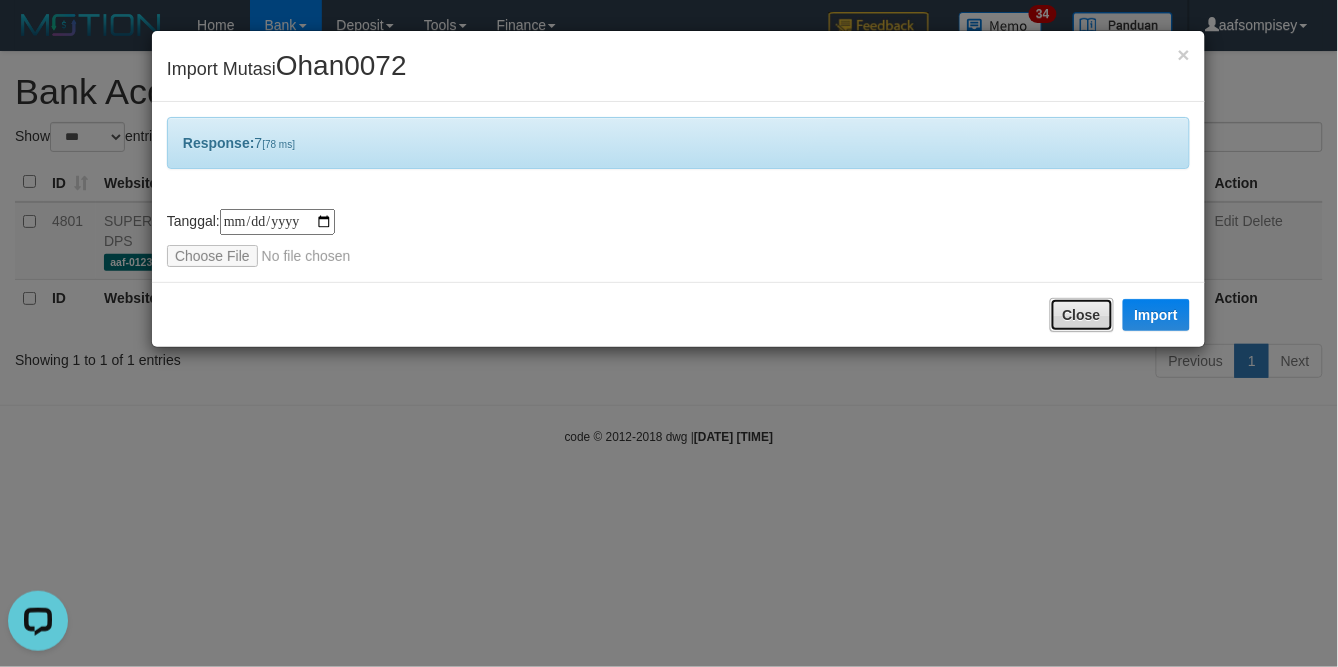 drag, startPoint x: 1082, startPoint y: 303, endPoint x: 1078, endPoint y: 313, distance: 10.770329 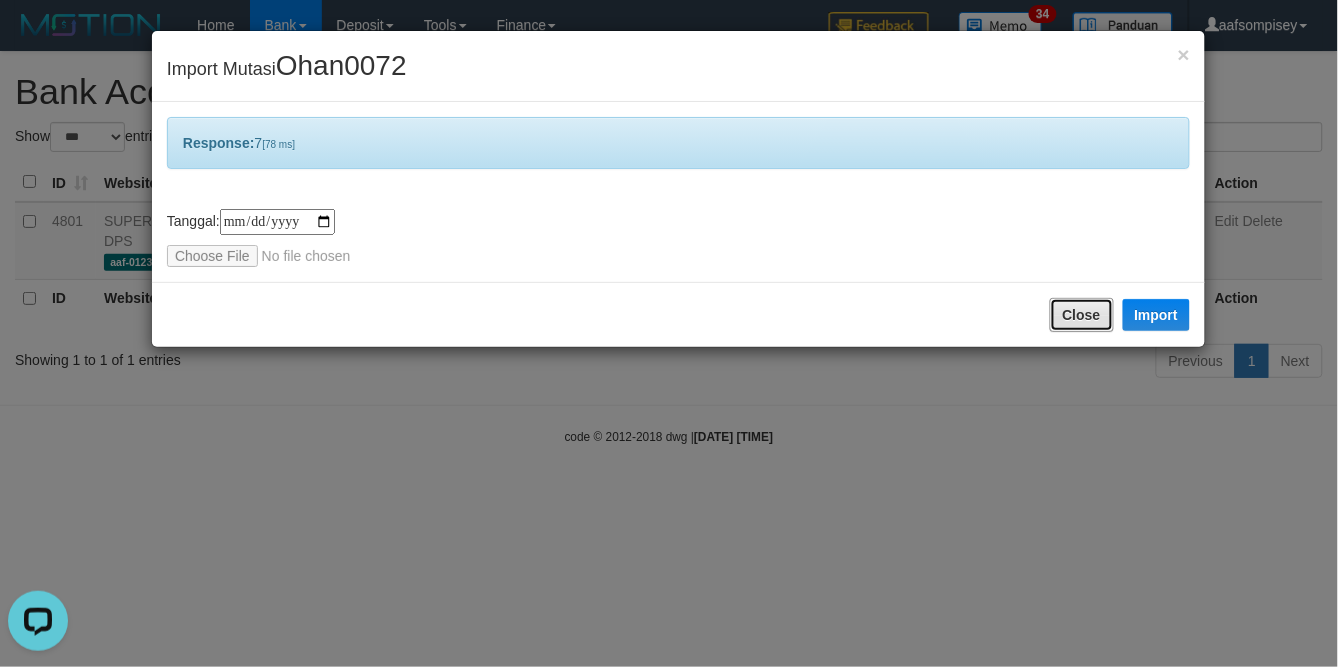 click on "Close" at bounding box center (1082, 315) 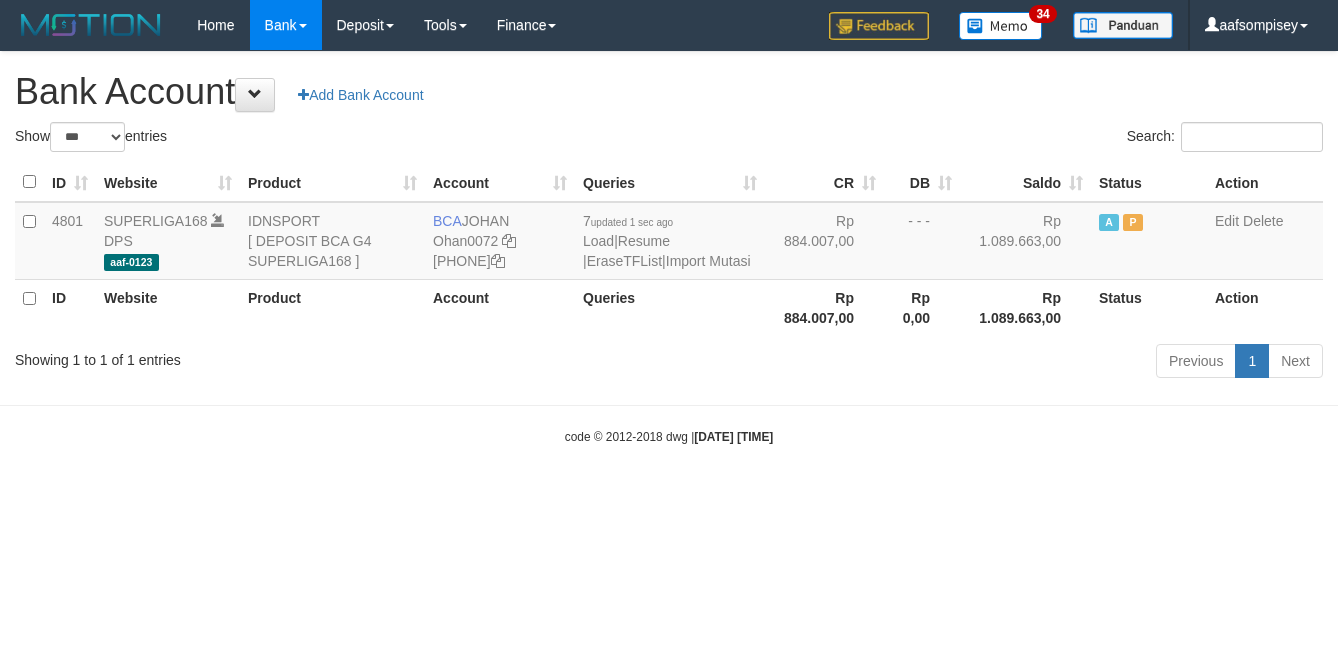 select on "***" 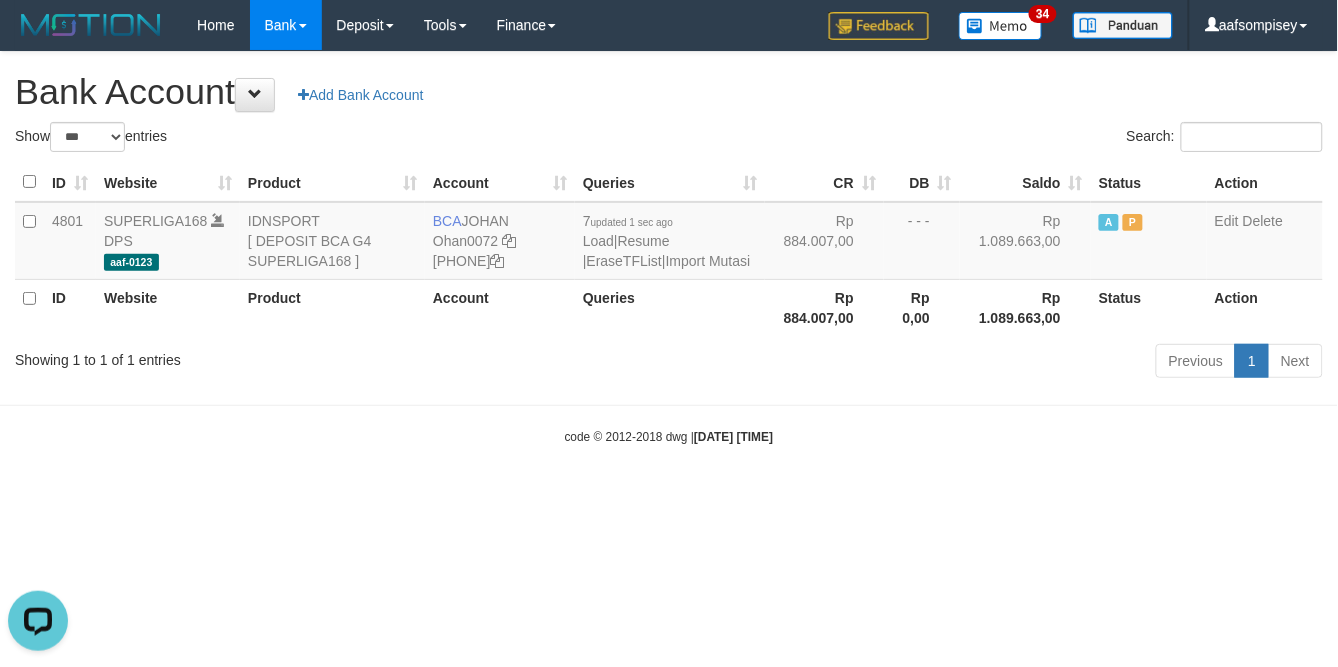 scroll, scrollTop: 0, scrollLeft: 0, axis: both 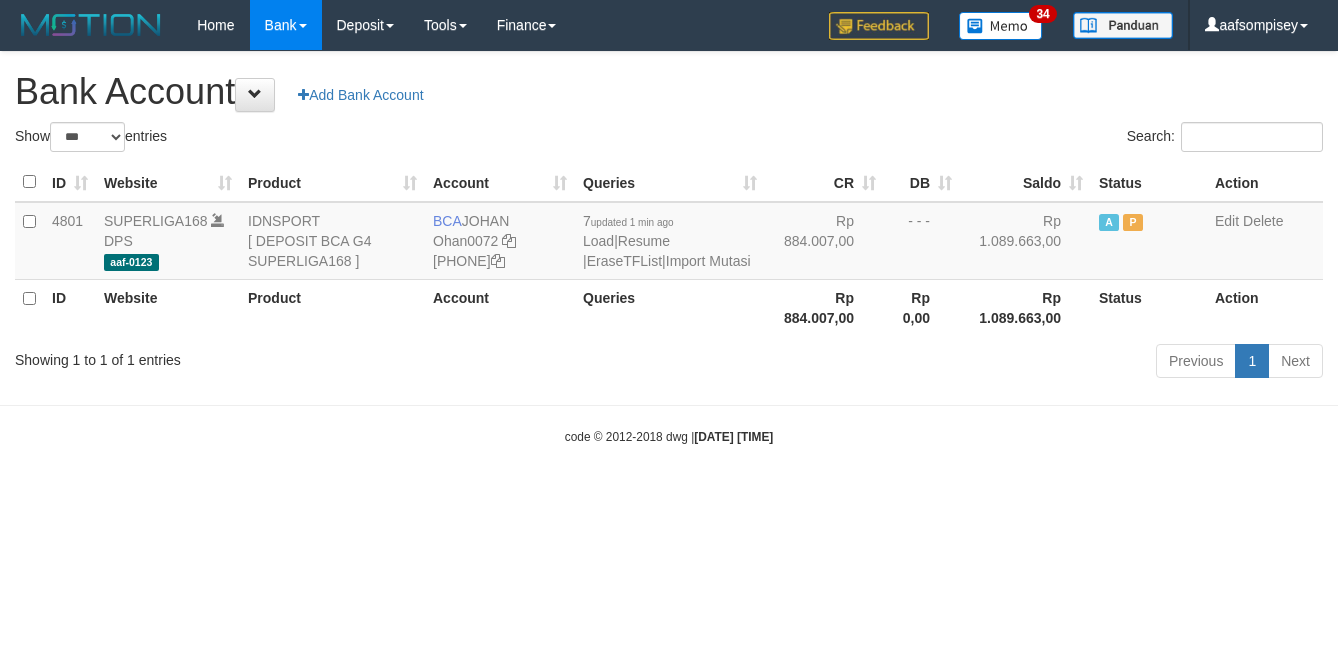 select on "***" 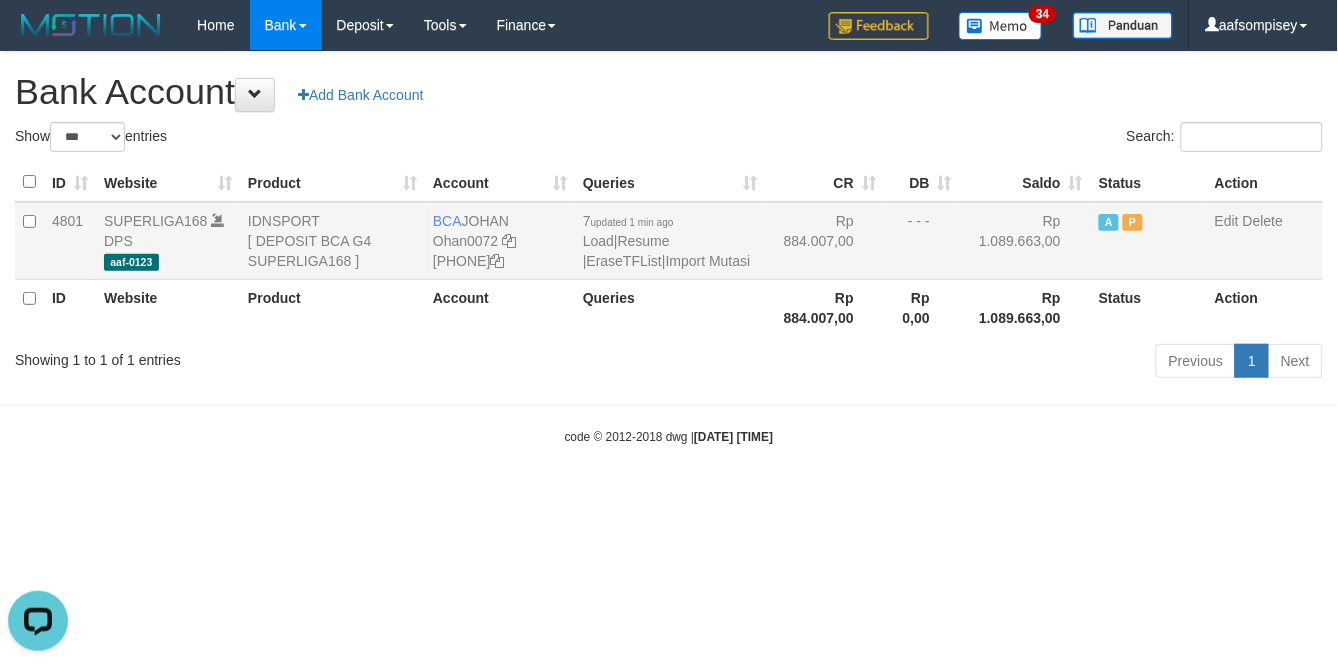 scroll, scrollTop: 0, scrollLeft: 0, axis: both 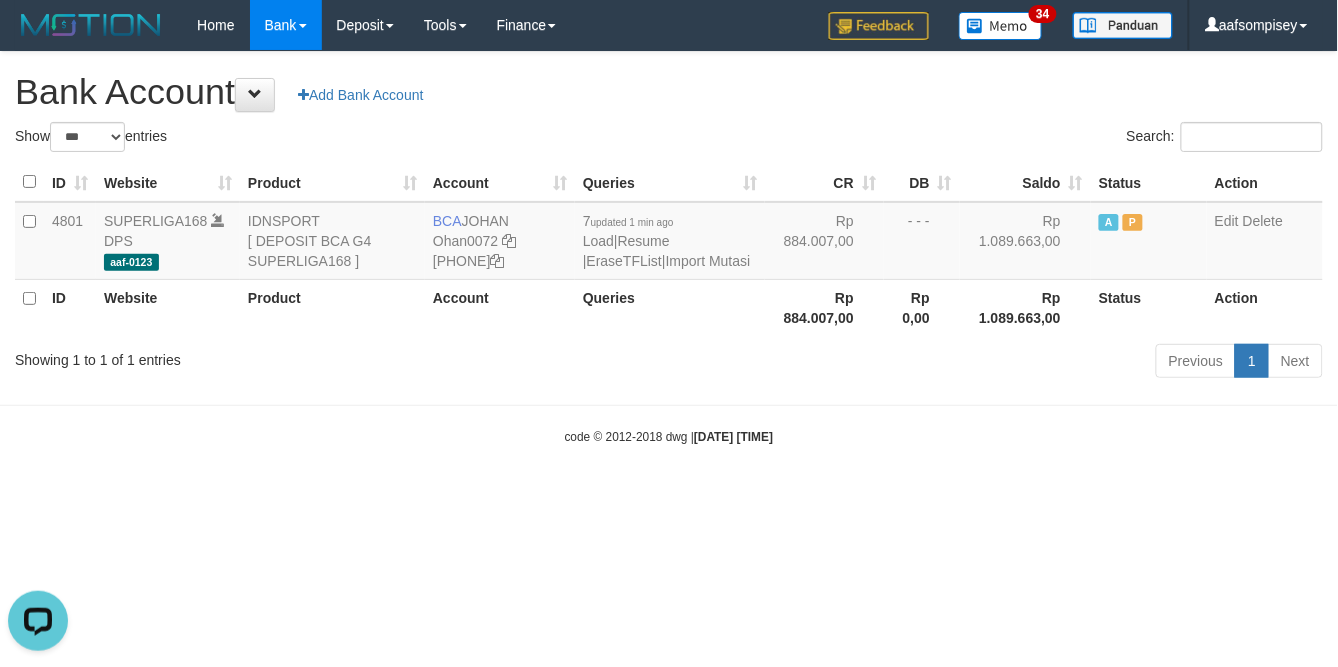 drag, startPoint x: 347, startPoint y: 348, endPoint x: 527, endPoint y: 346, distance: 180.01111 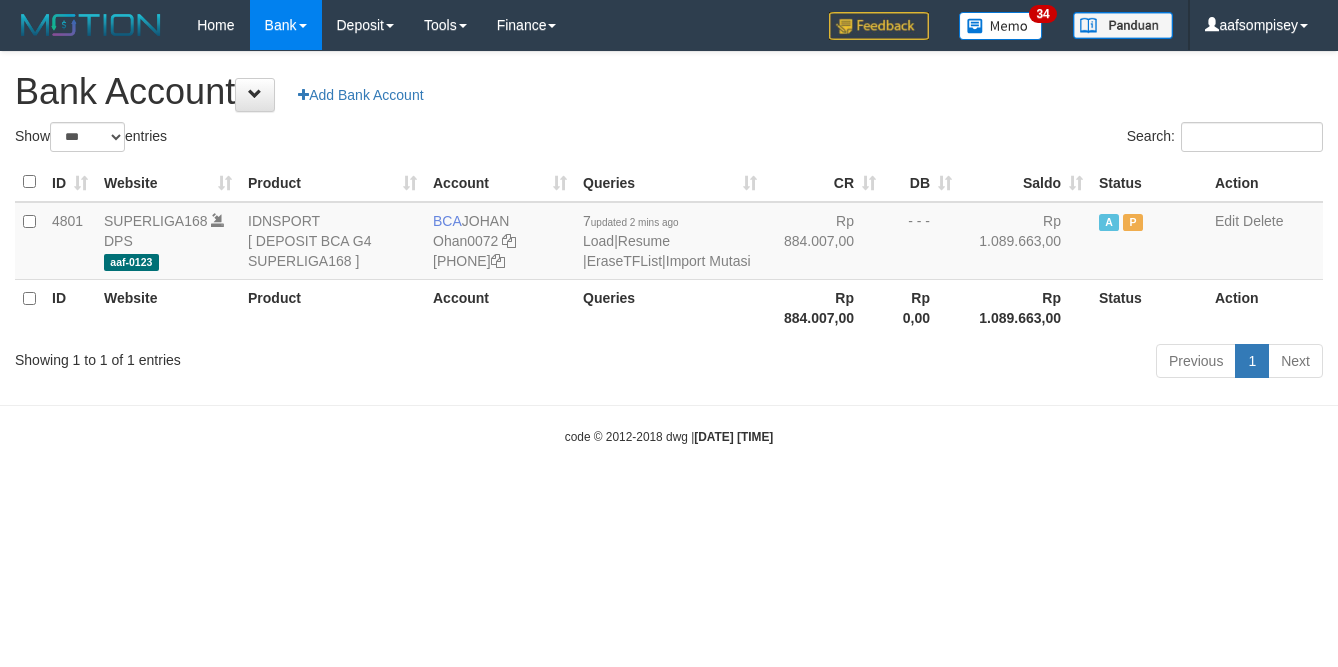 select on "***" 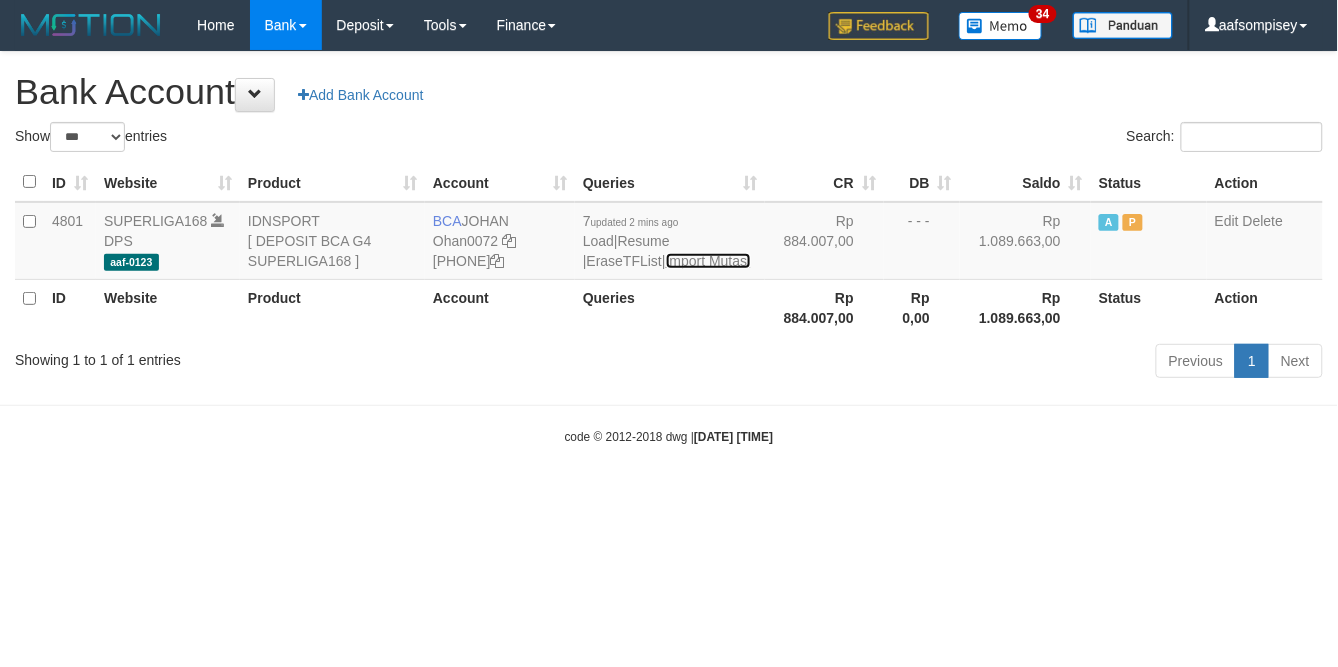click on "Import Mutasi" at bounding box center (708, 261) 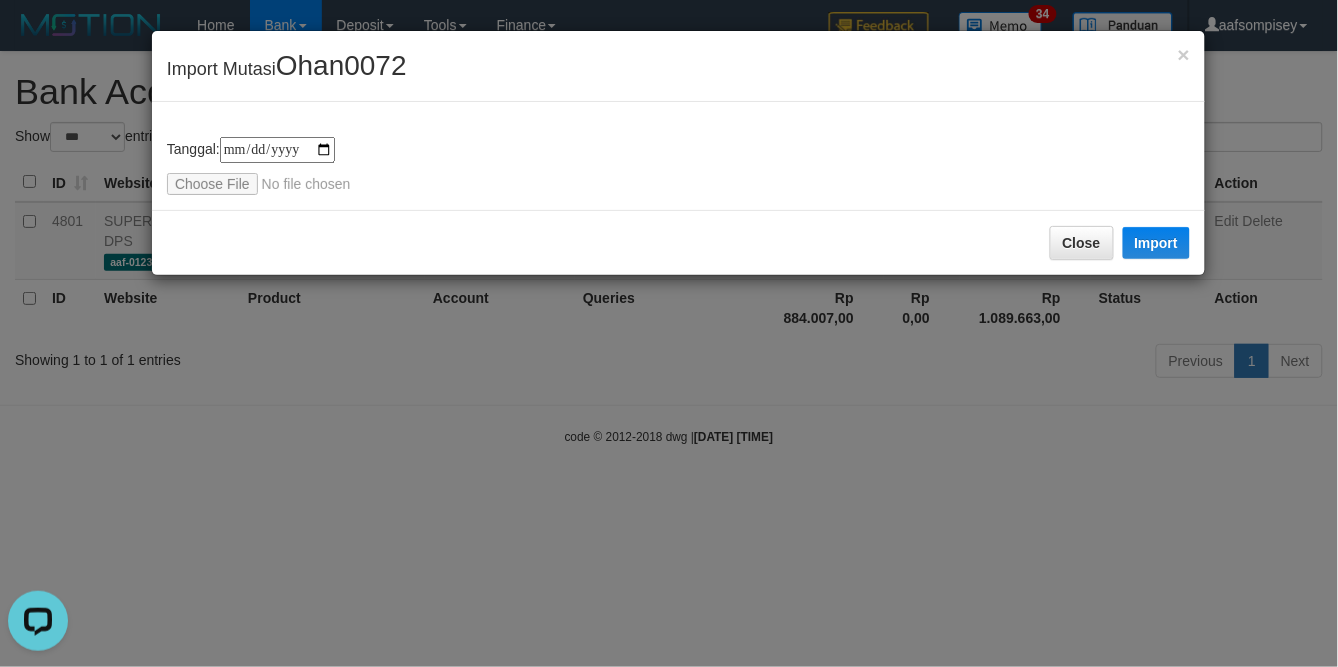 scroll, scrollTop: 0, scrollLeft: 0, axis: both 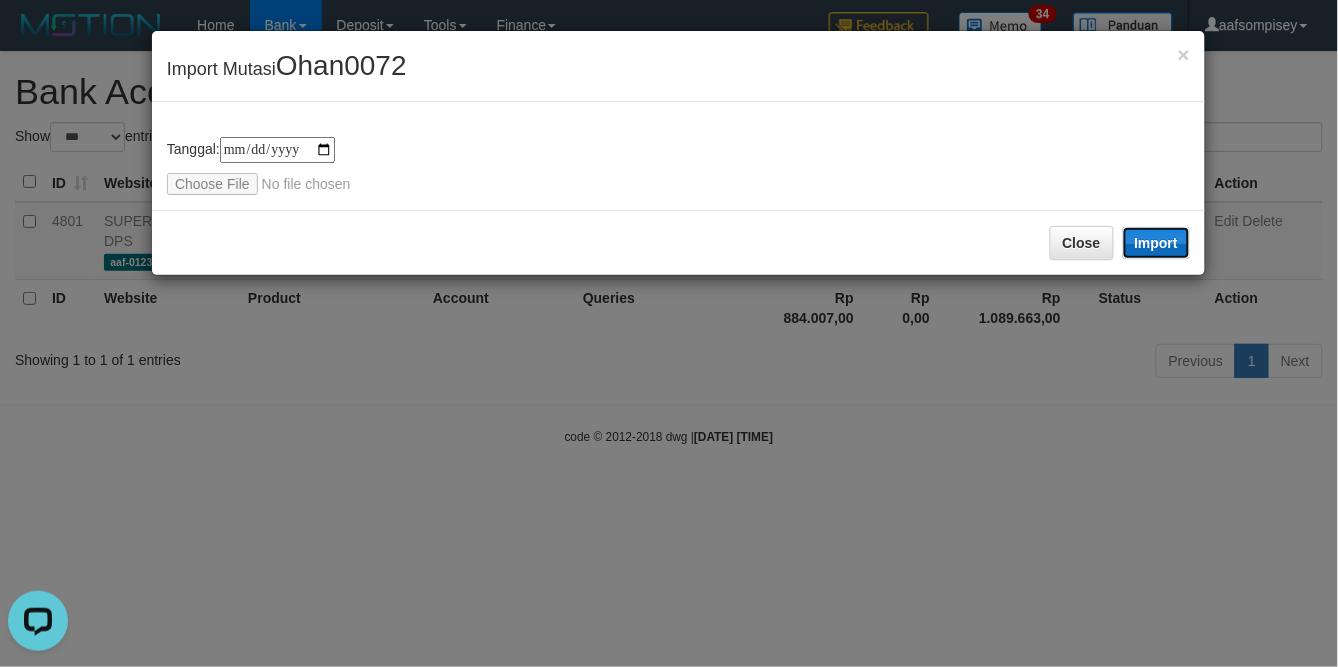 click on "Import" at bounding box center [1157, 243] 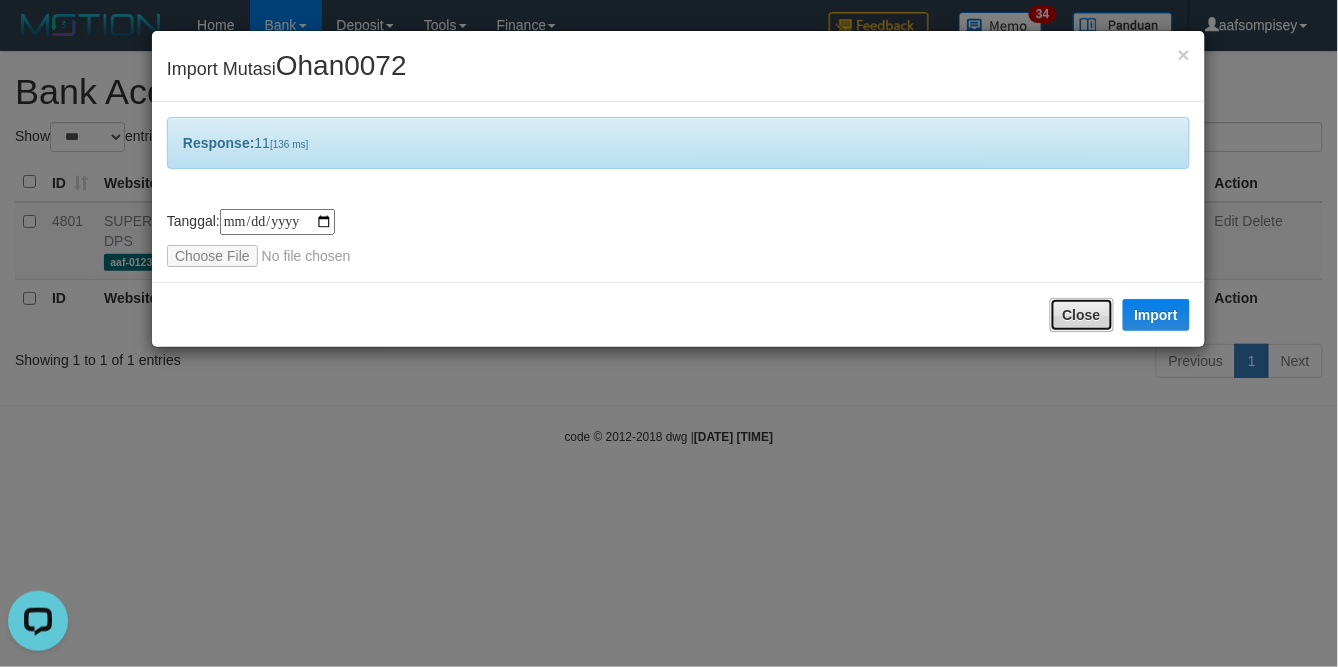 click on "Close" at bounding box center (1082, 315) 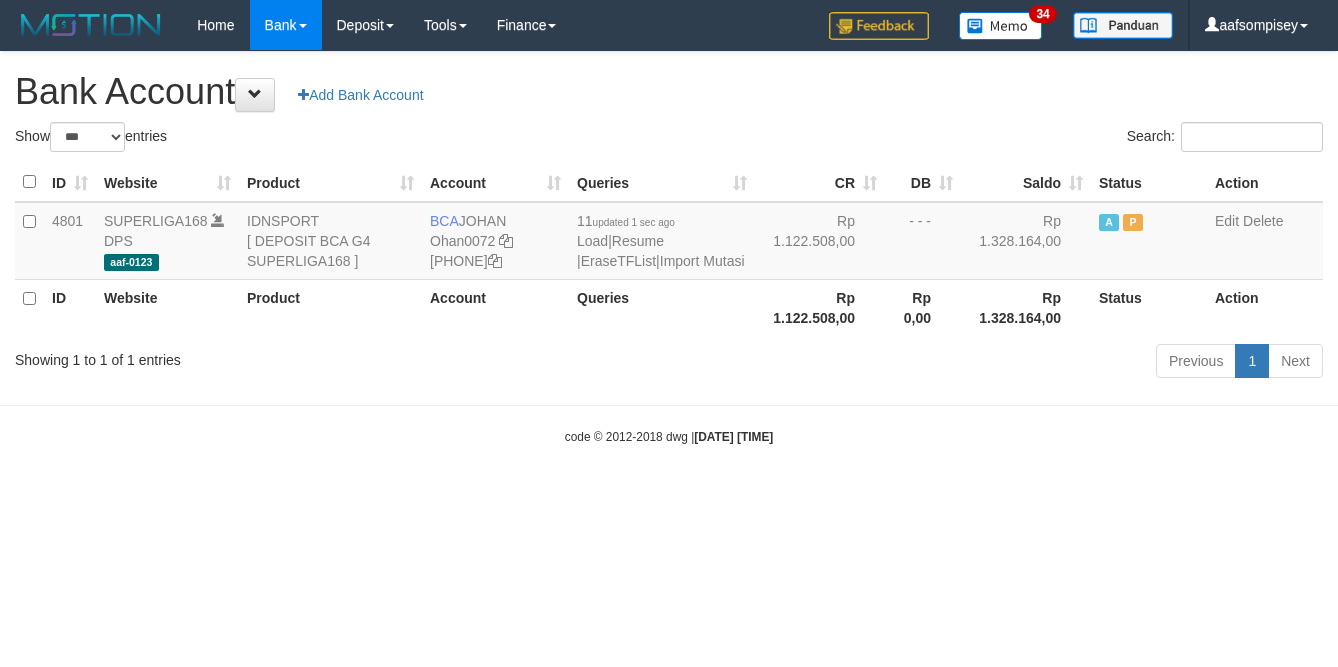 select on "***" 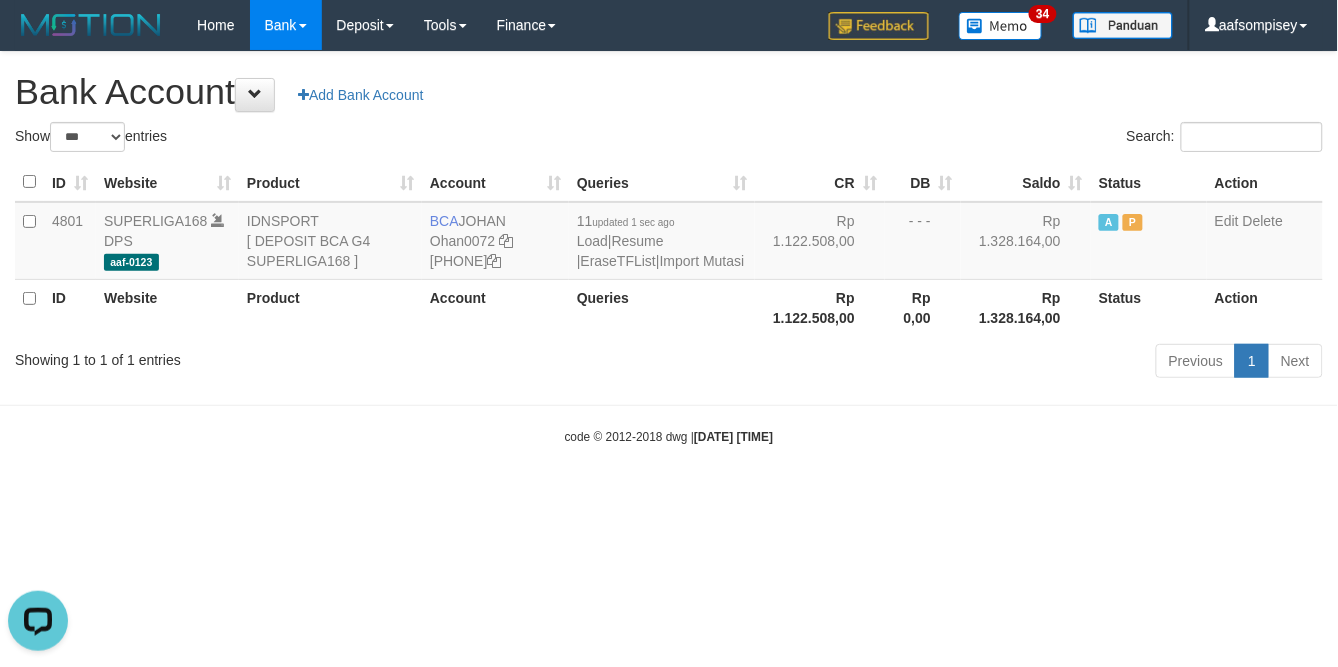 scroll, scrollTop: 0, scrollLeft: 0, axis: both 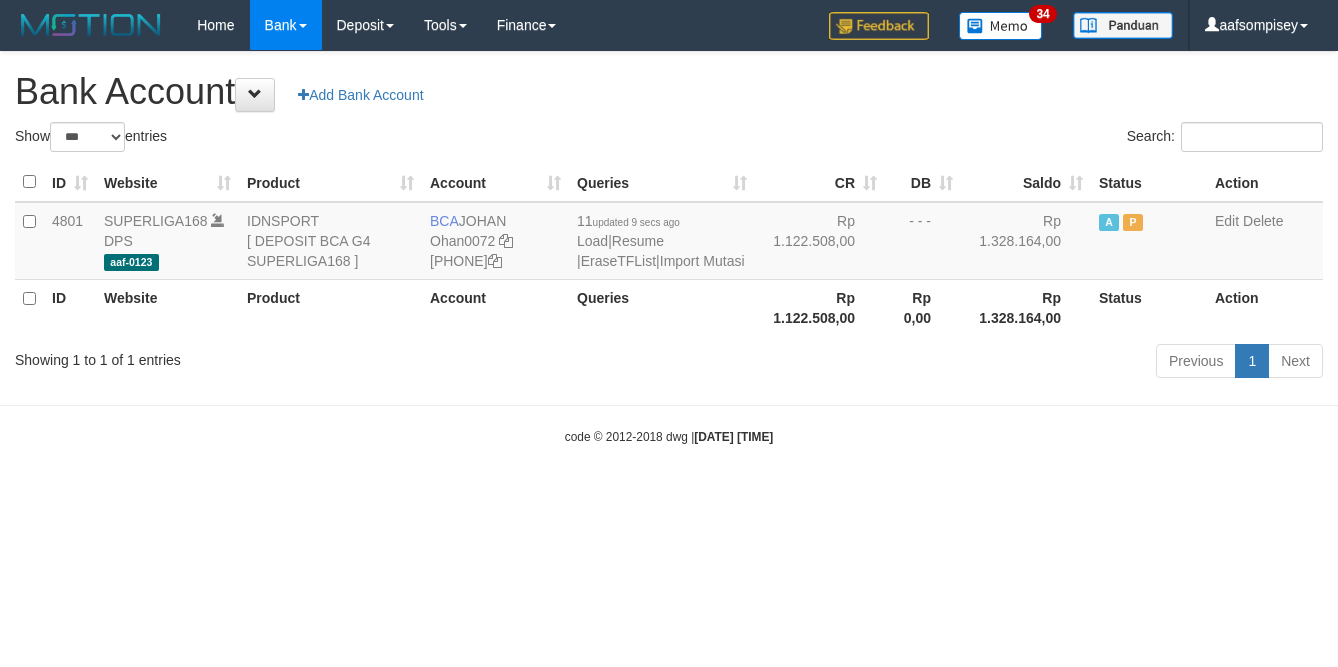 select on "***" 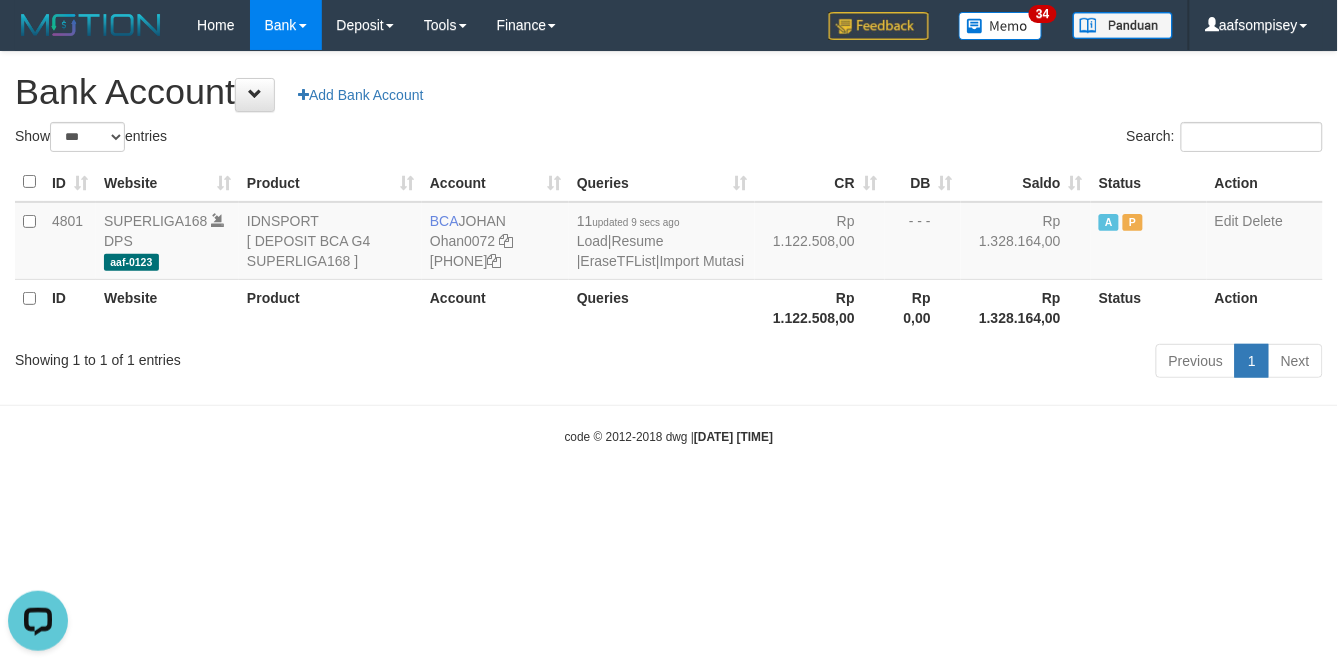 scroll, scrollTop: 0, scrollLeft: 0, axis: both 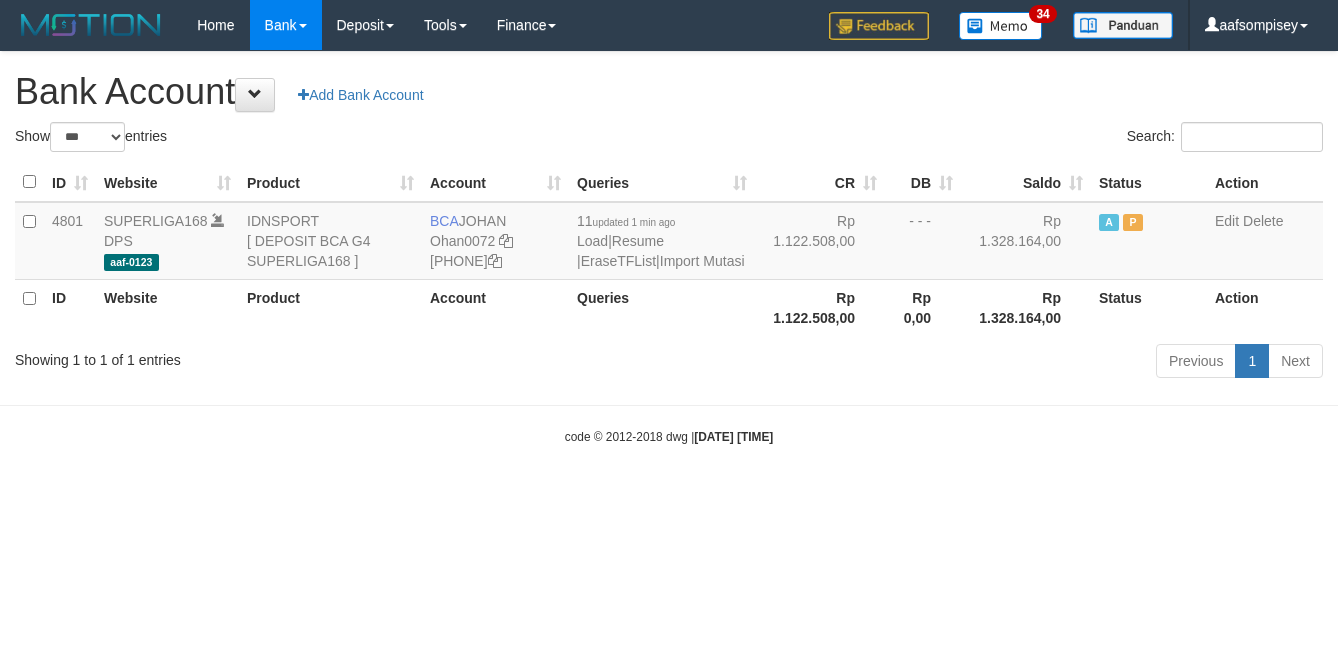 select on "***" 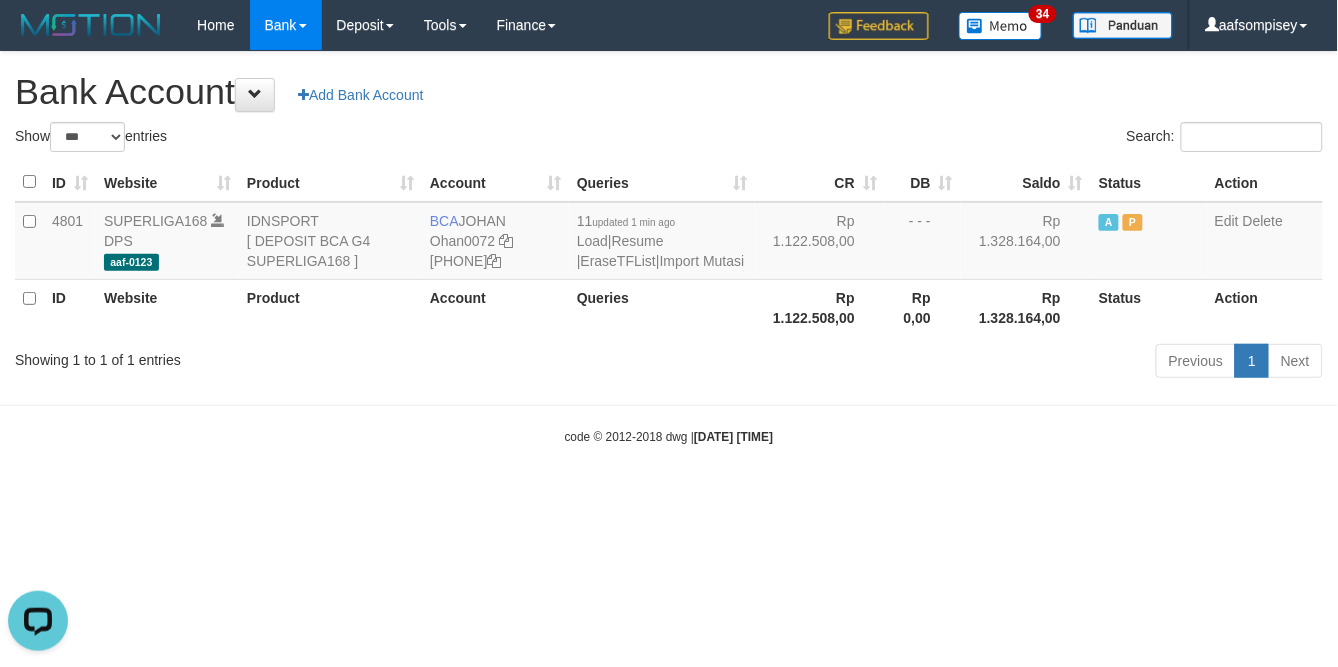 scroll, scrollTop: 0, scrollLeft: 0, axis: both 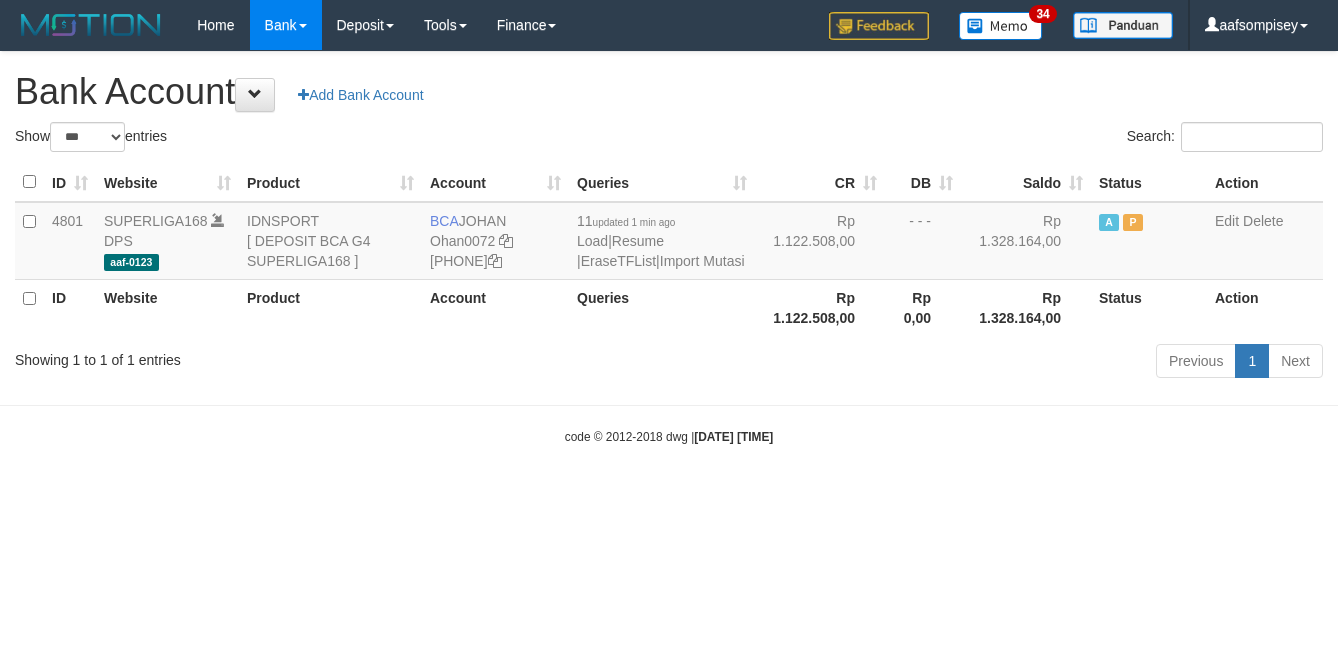 select on "***" 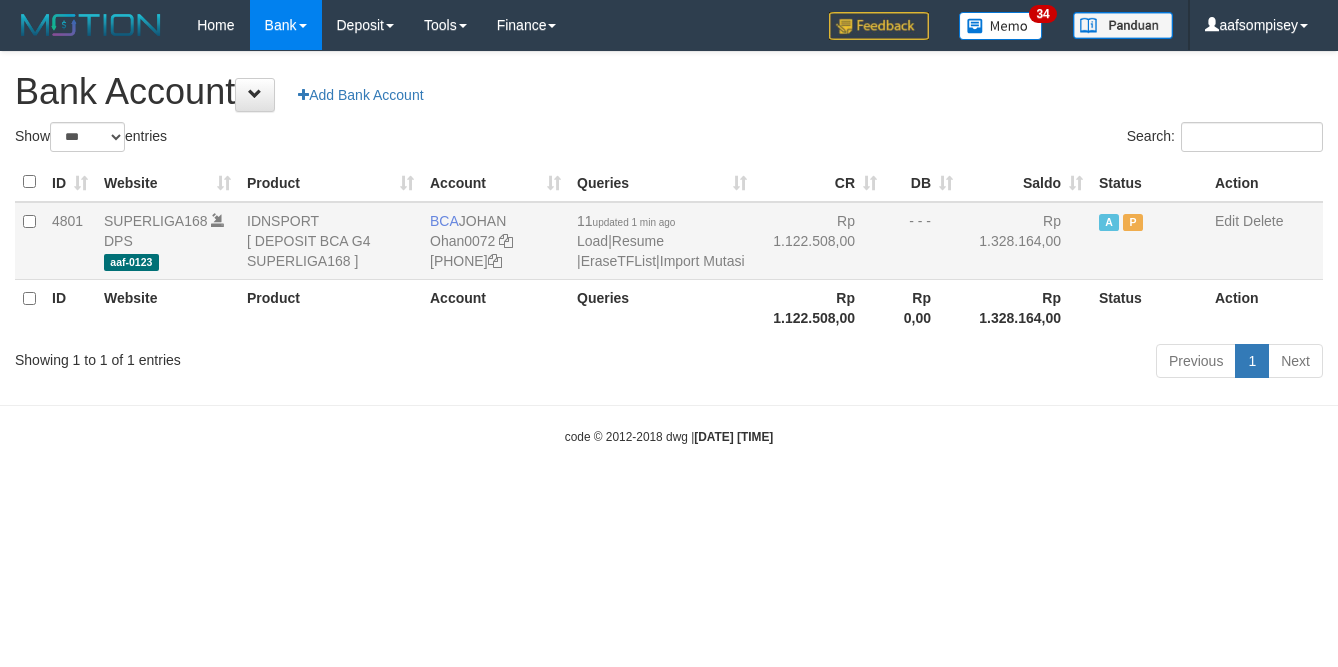 scroll, scrollTop: 0, scrollLeft: 0, axis: both 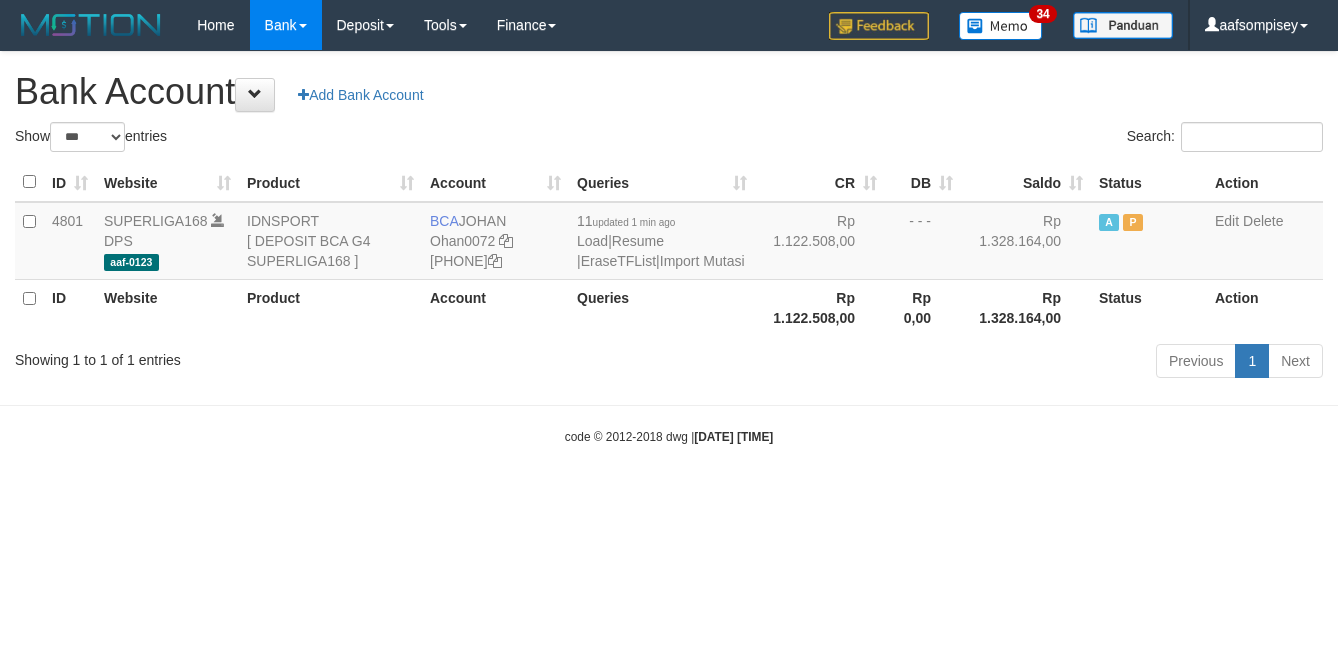 select on "***" 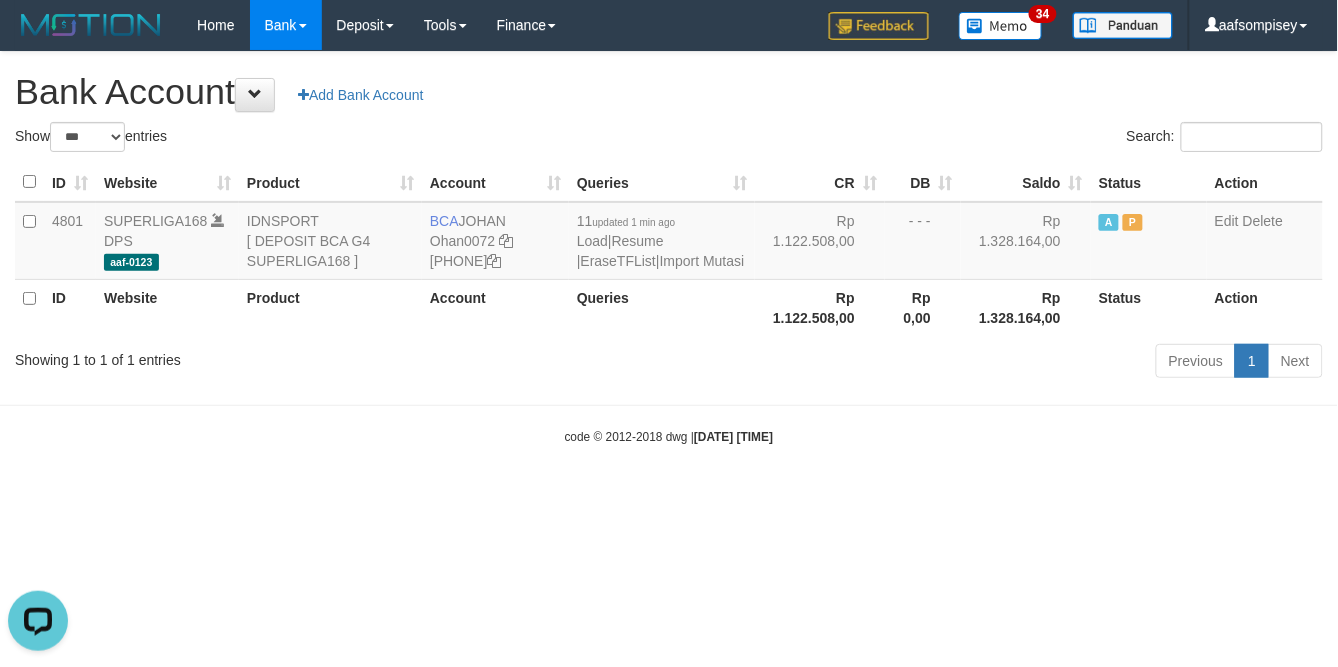 scroll, scrollTop: 0, scrollLeft: 0, axis: both 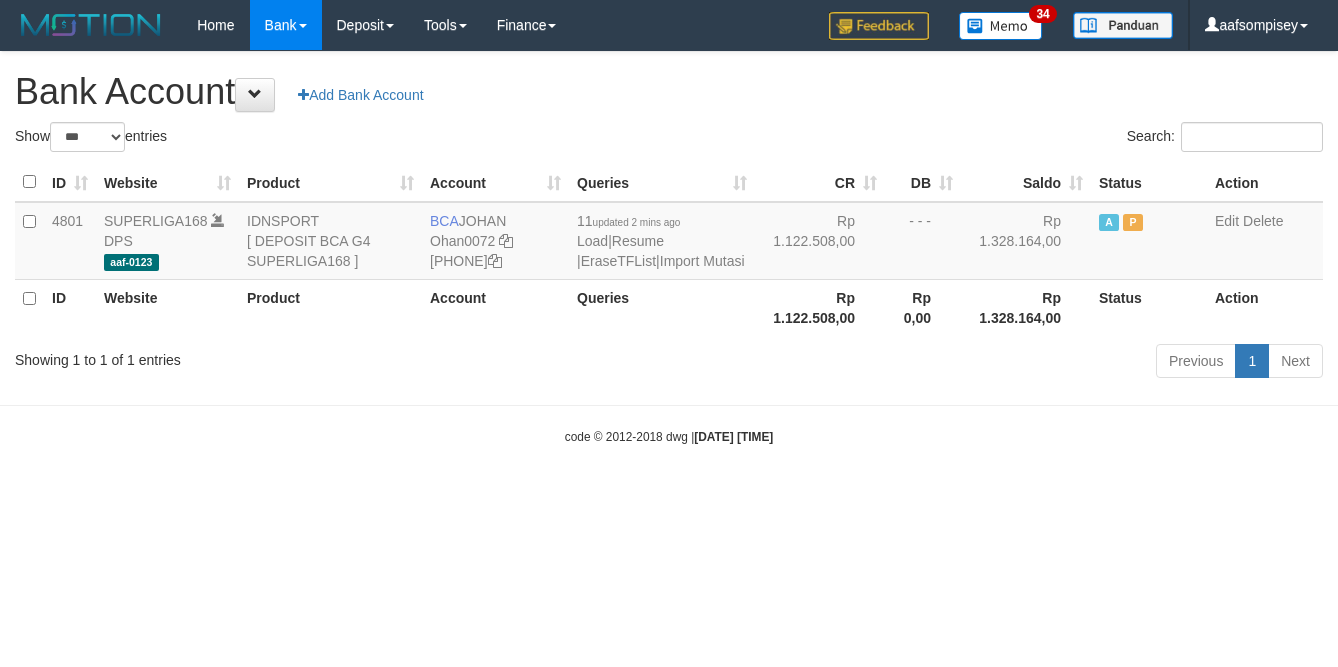 select on "***" 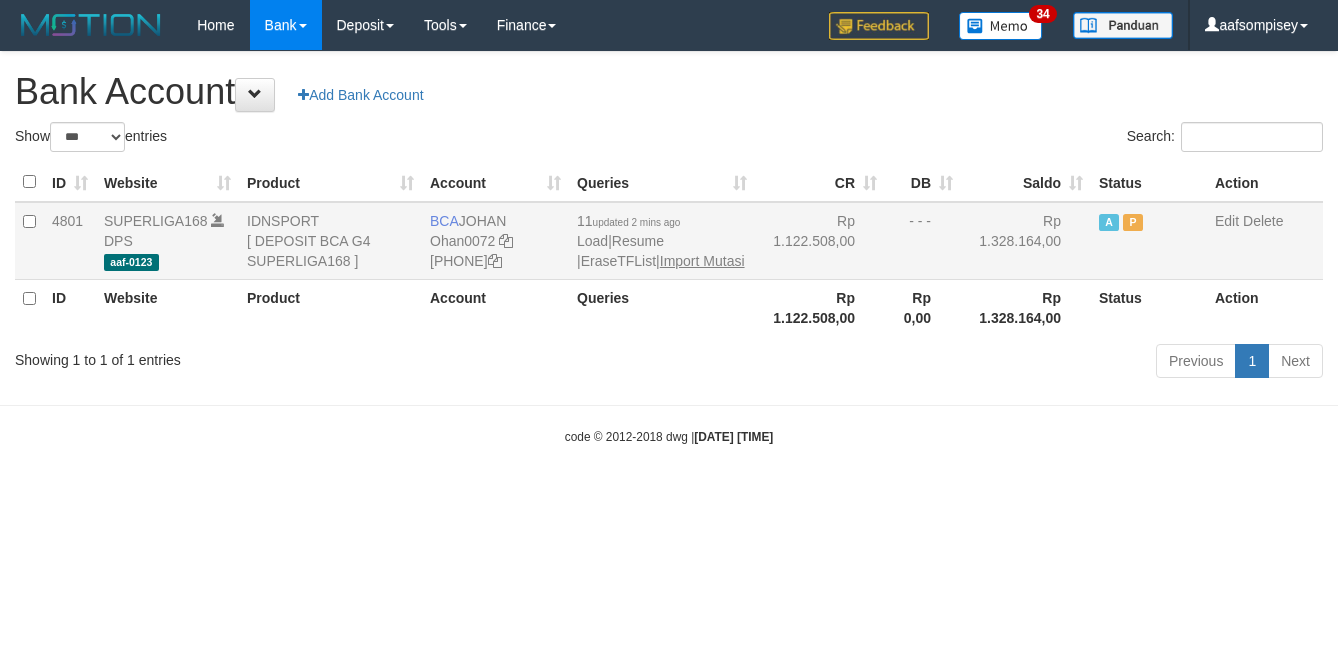 scroll, scrollTop: 0, scrollLeft: 0, axis: both 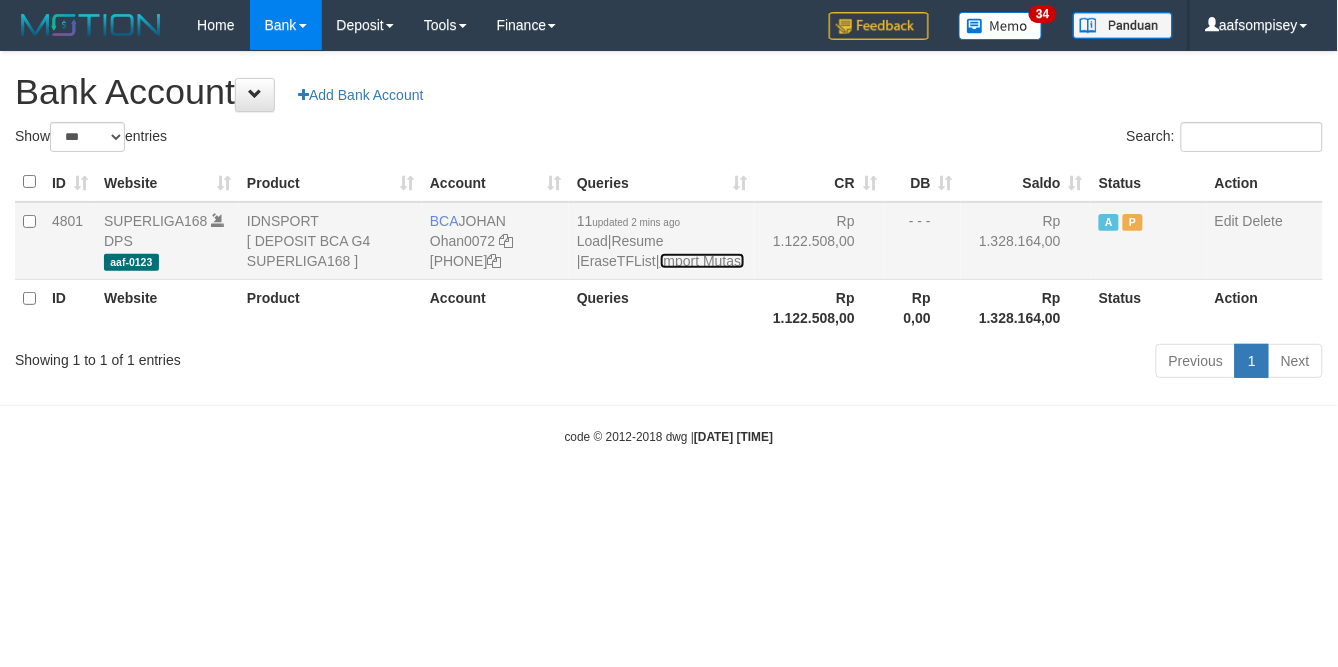 click on "Import Mutasi" at bounding box center [702, 261] 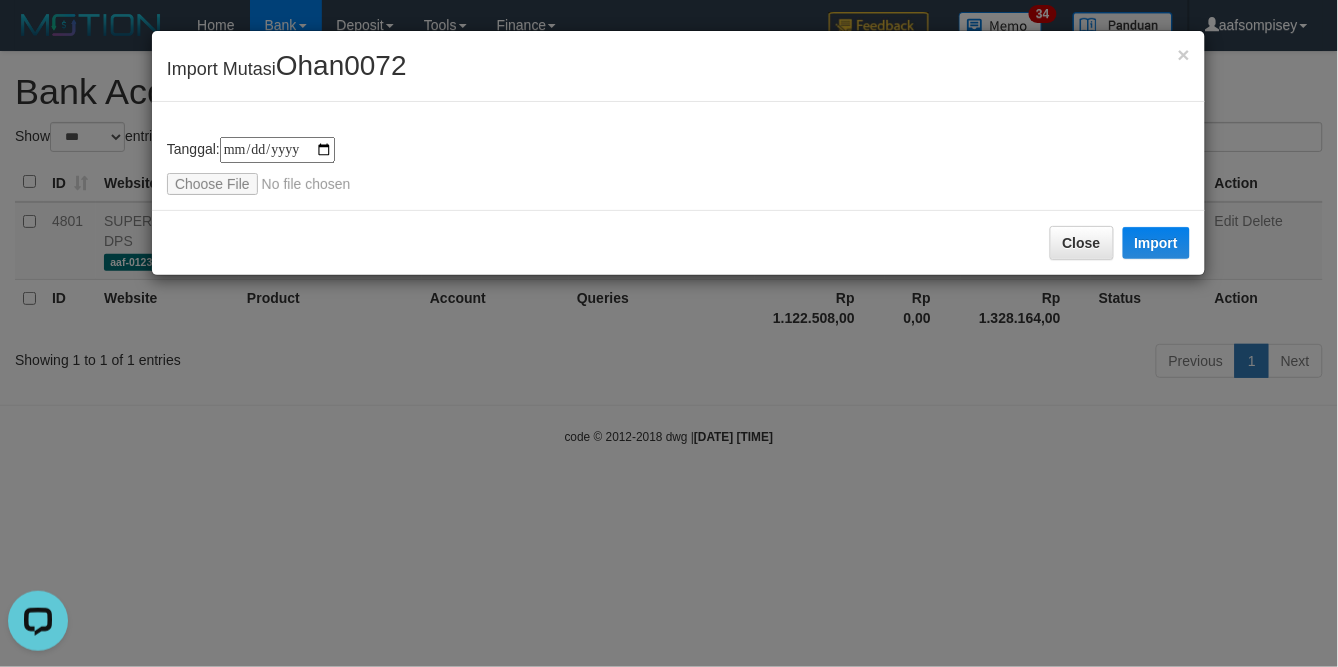 scroll, scrollTop: 0, scrollLeft: 0, axis: both 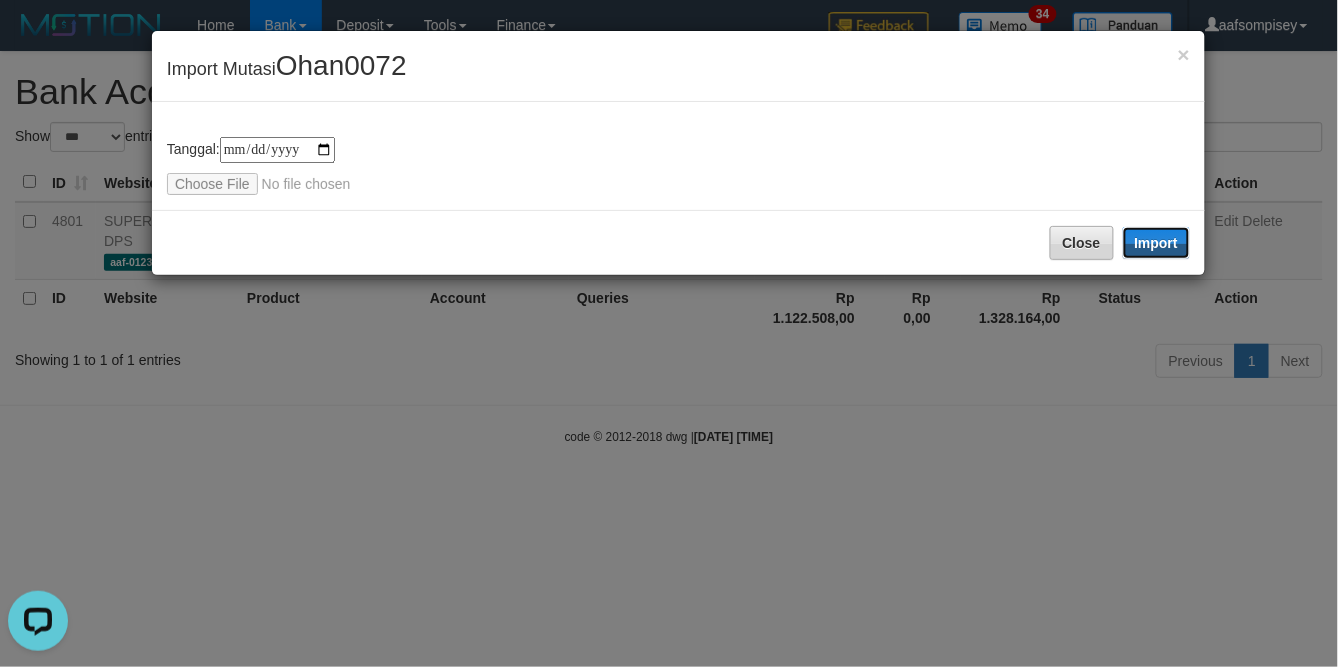 click on "Import" at bounding box center (1157, 243) 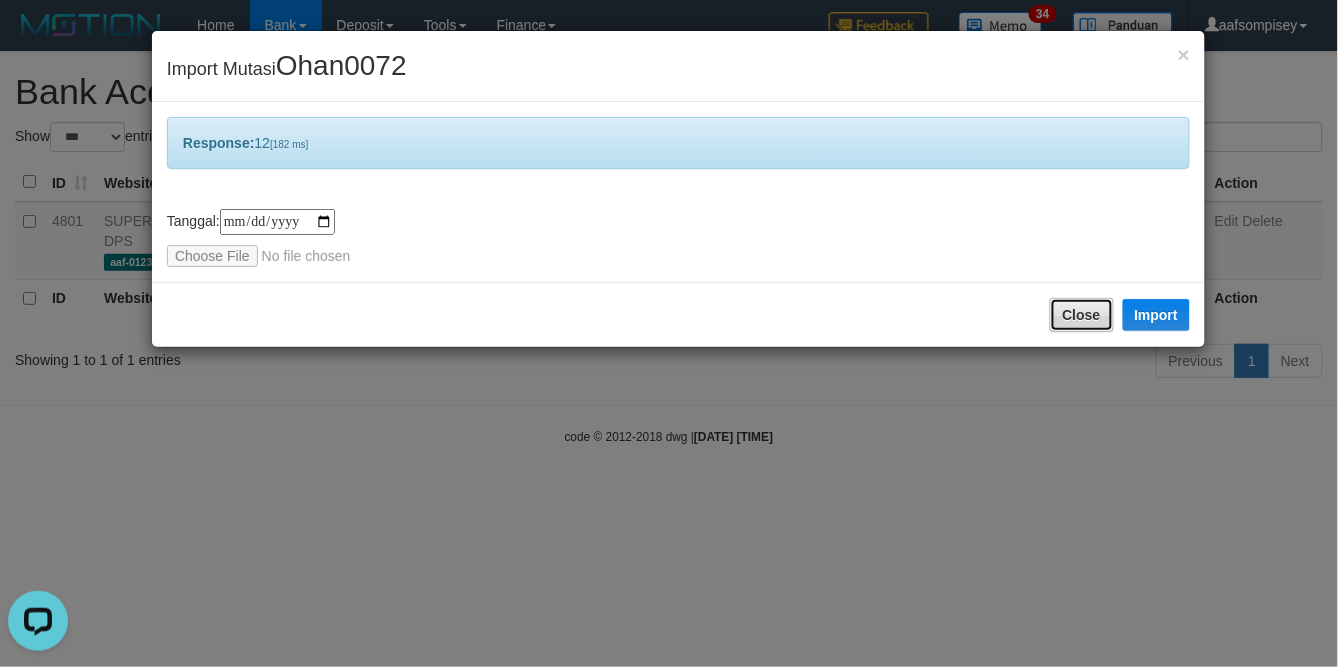 click on "Close" at bounding box center [1082, 315] 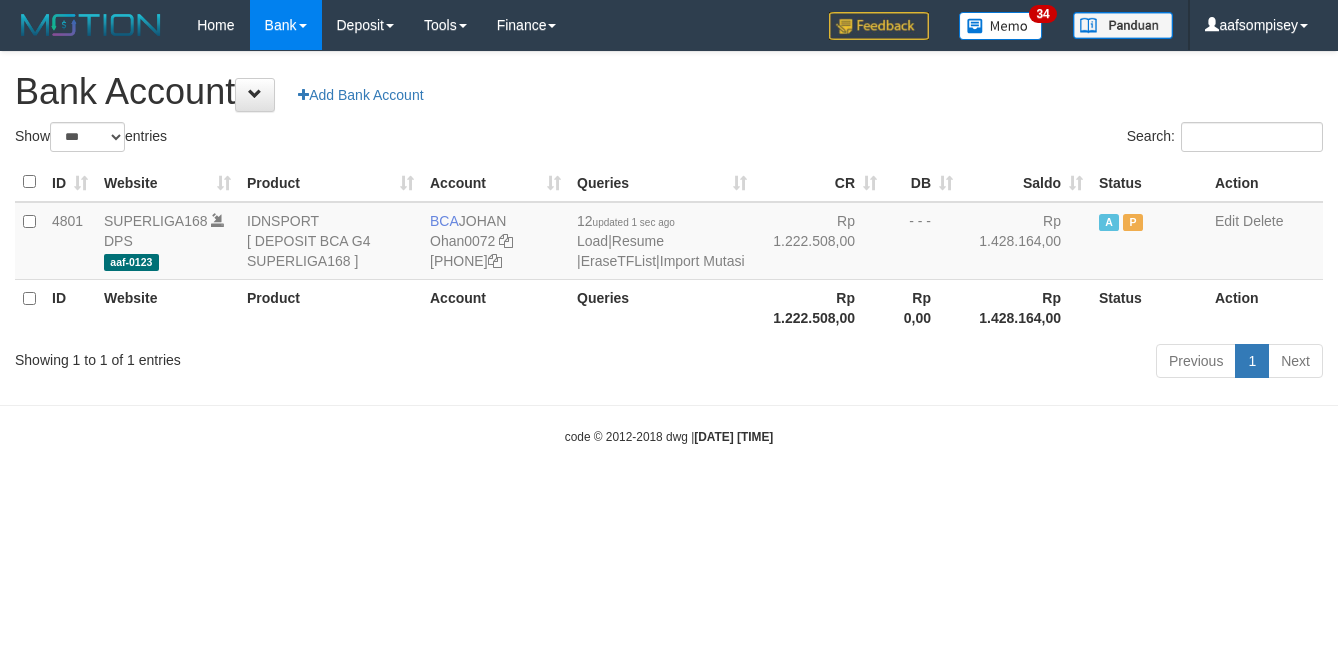 select on "***" 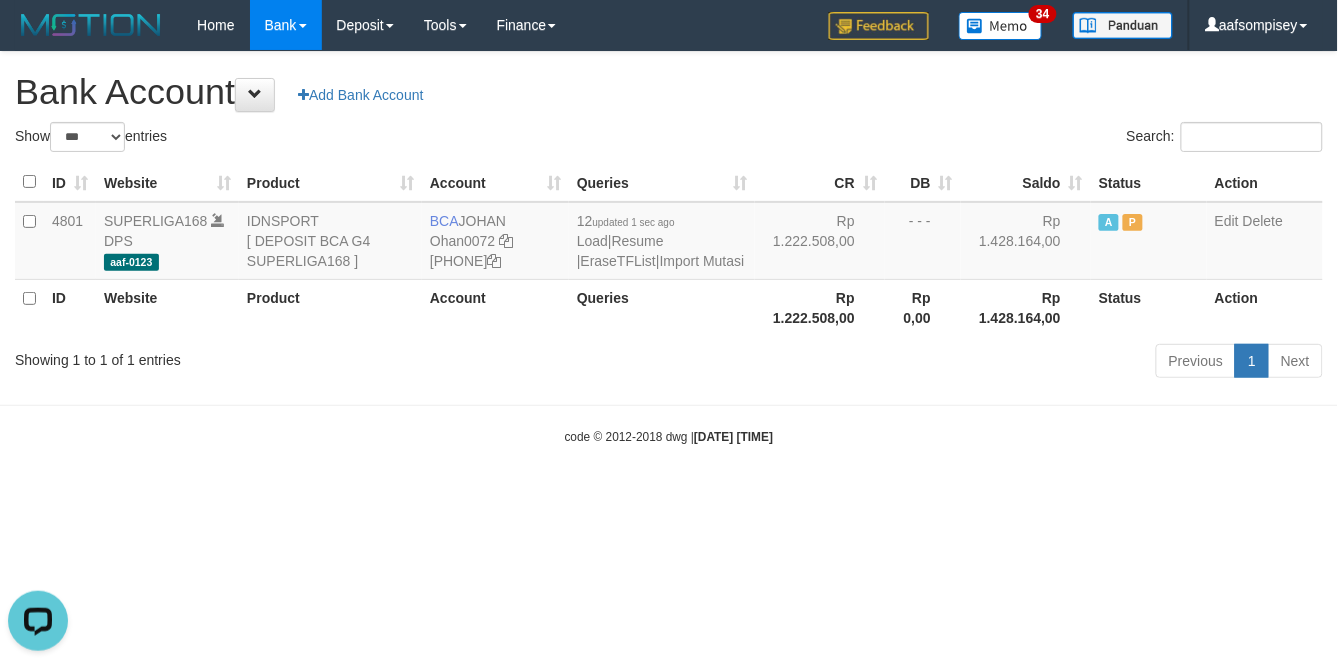 scroll, scrollTop: 0, scrollLeft: 0, axis: both 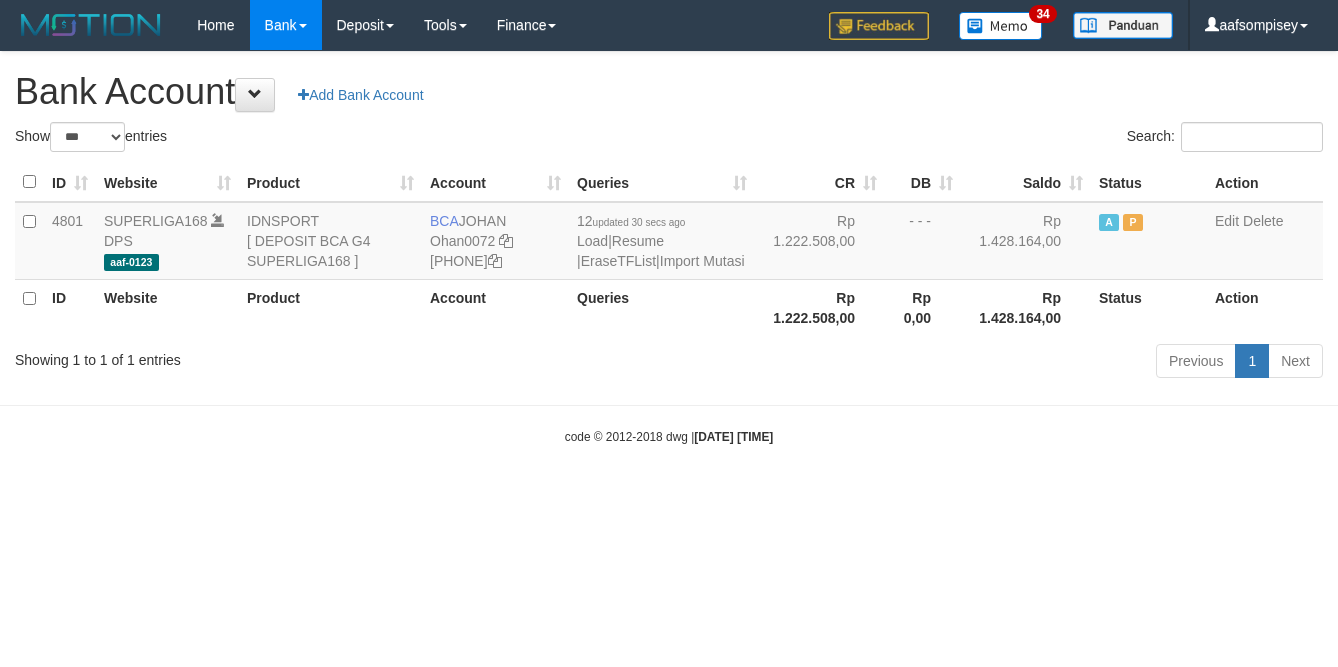 select on "***" 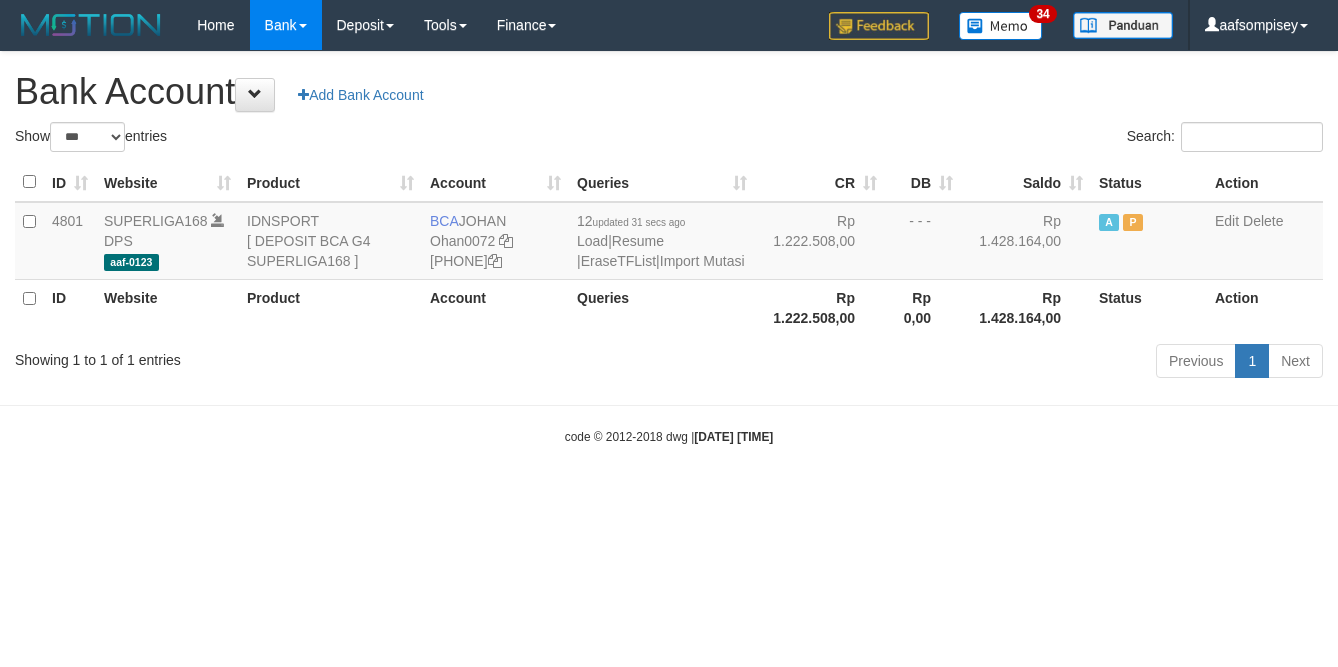 select on "***" 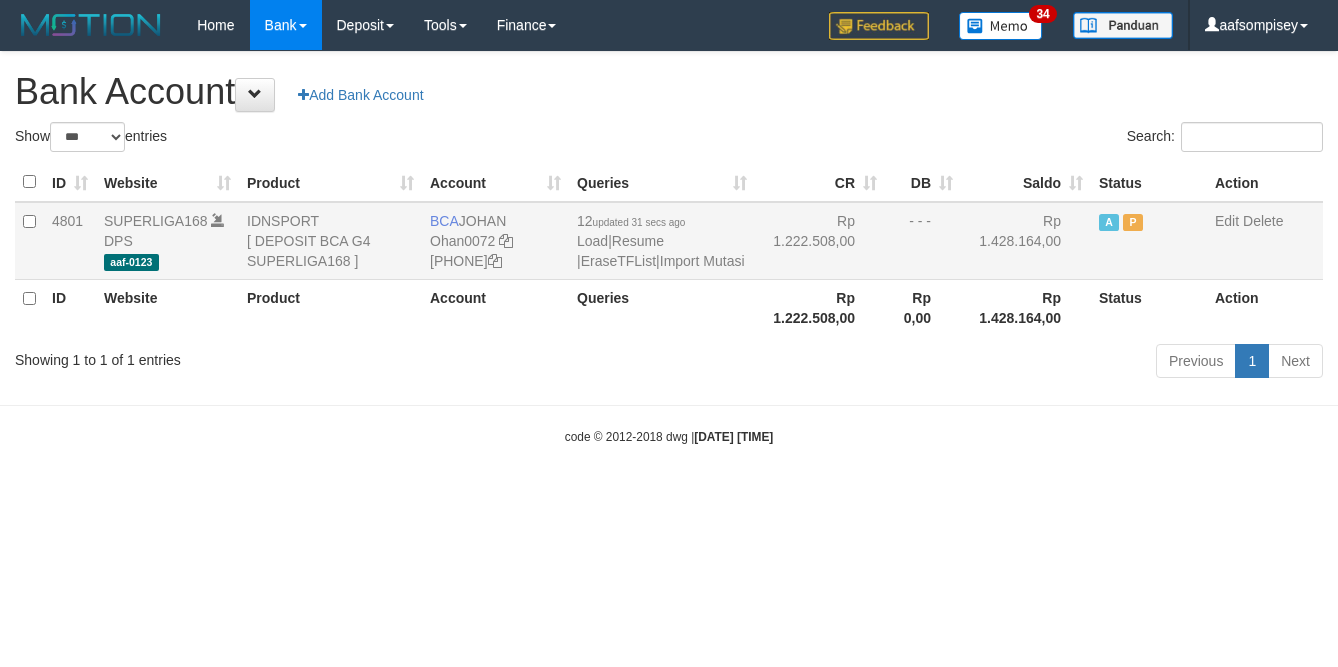 scroll, scrollTop: 0, scrollLeft: 0, axis: both 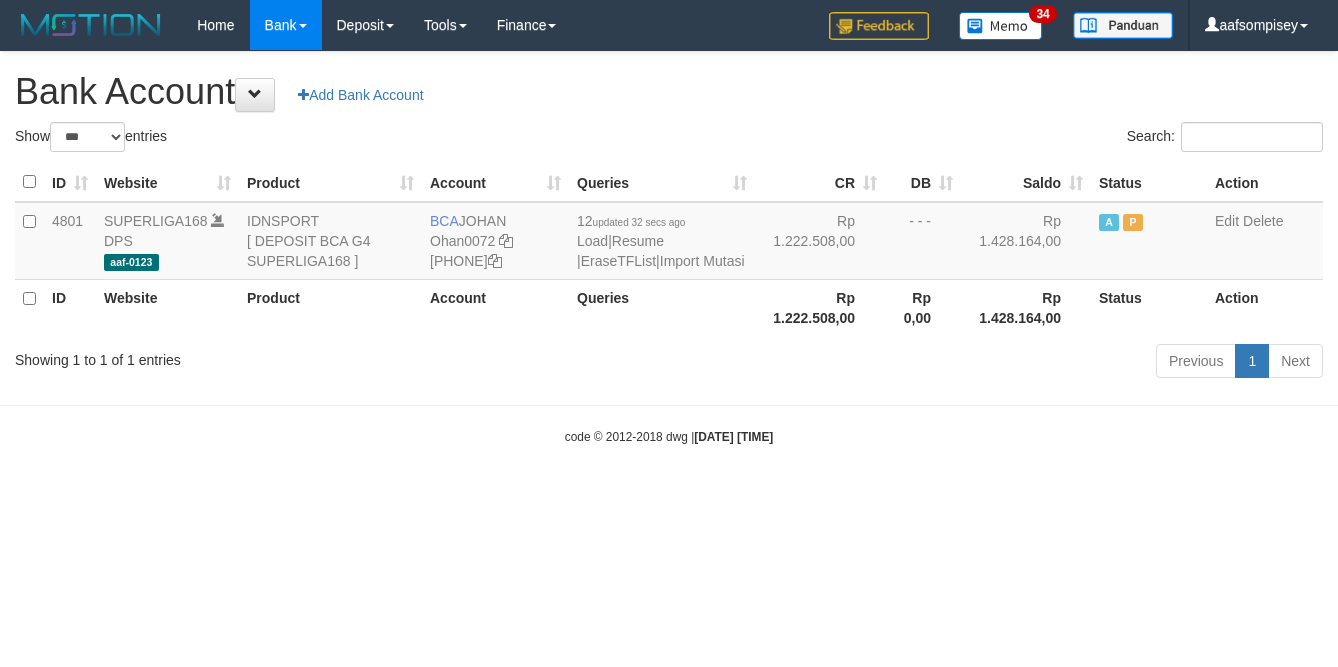 select on "***" 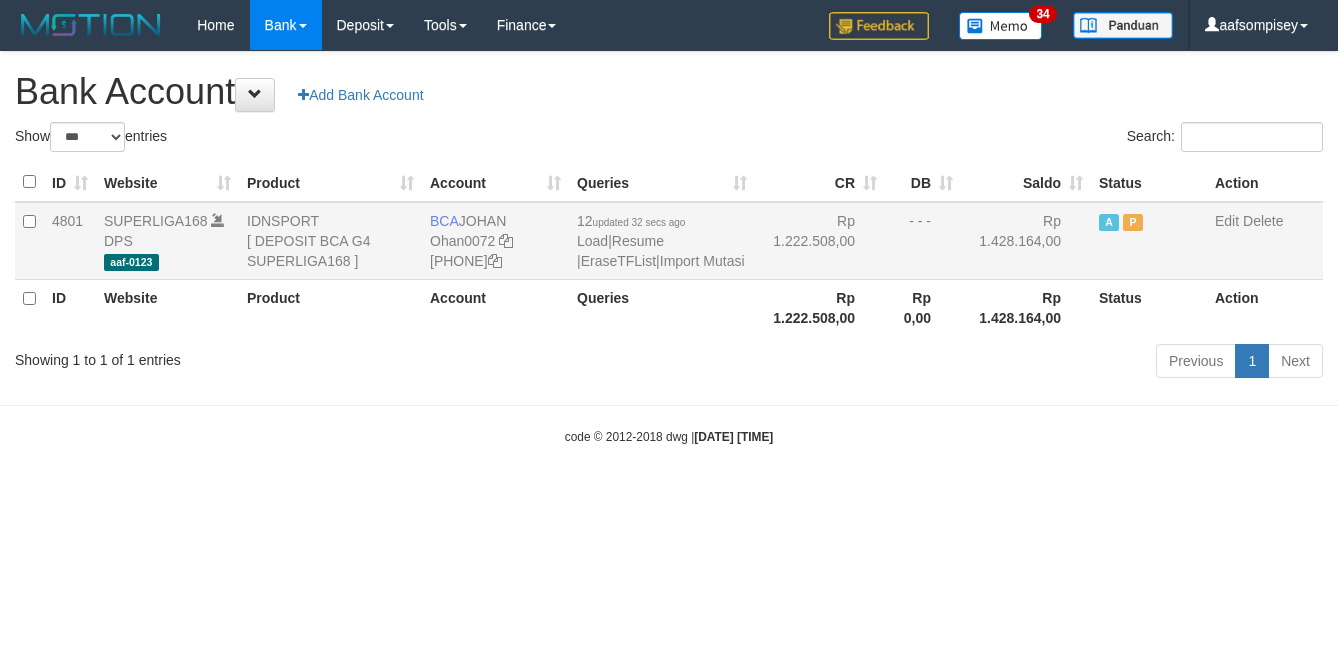 scroll, scrollTop: 0, scrollLeft: 0, axis: both 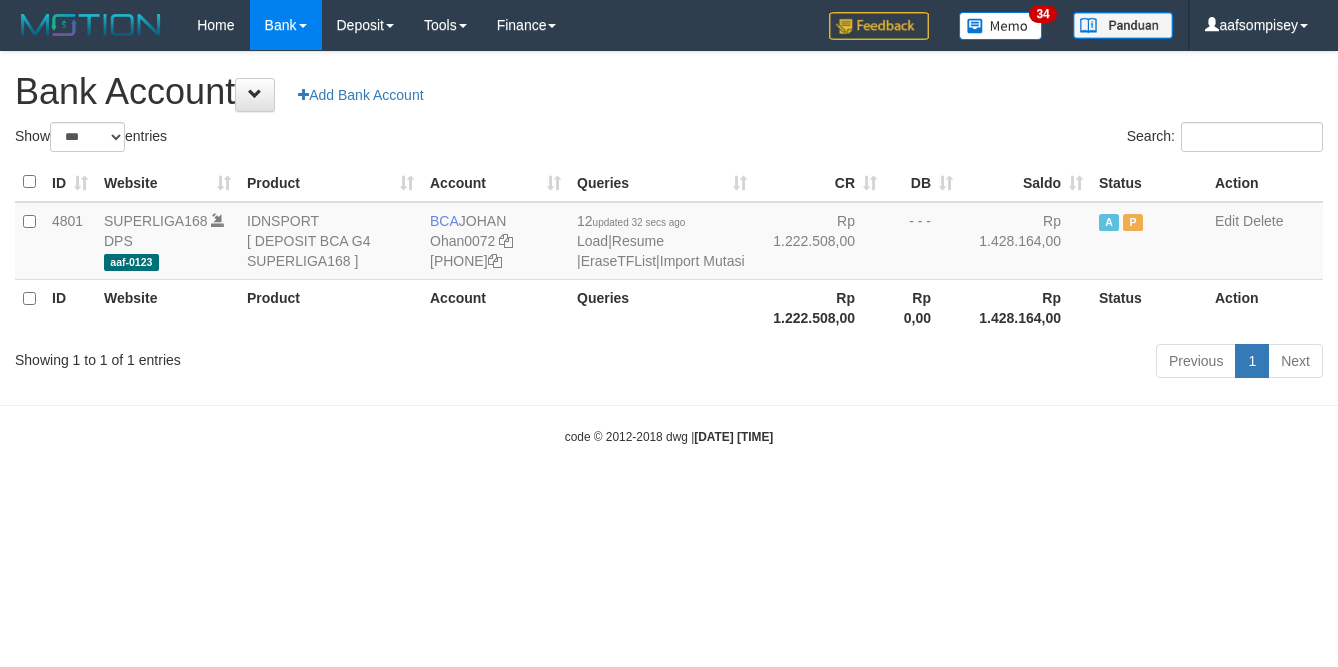 select on "***" 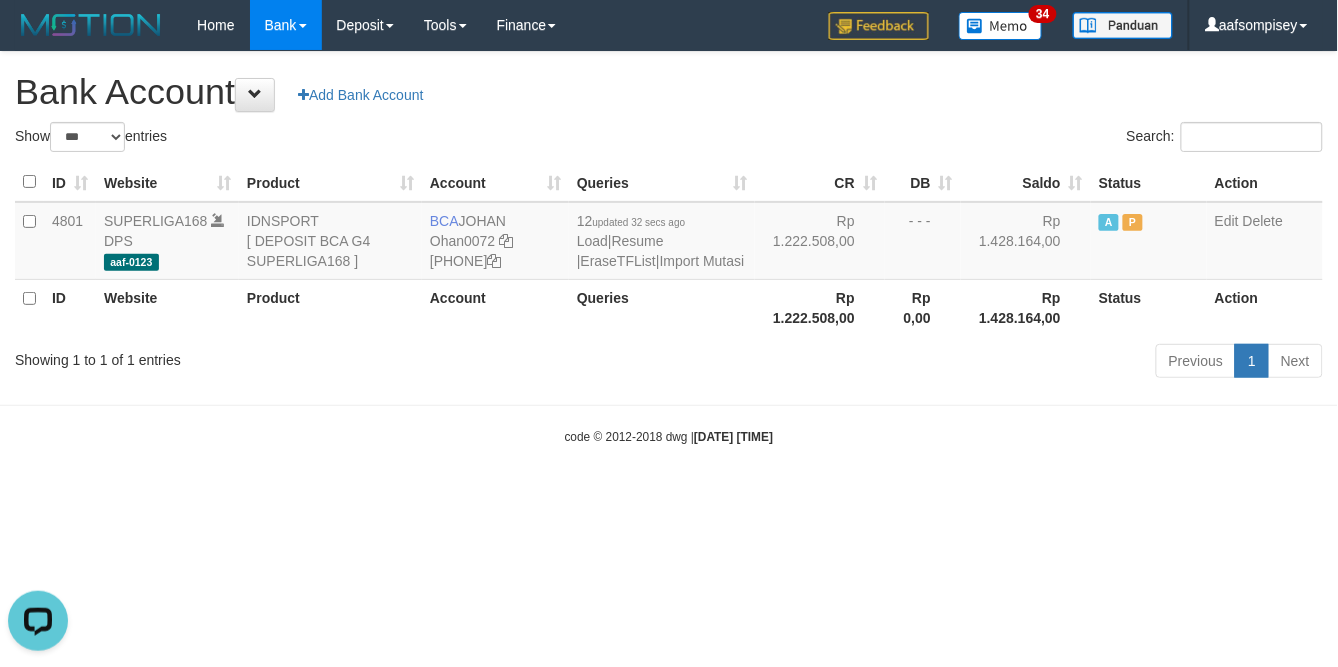 scroll, scrollTop: 0, scrollLeft: 0, axis: both 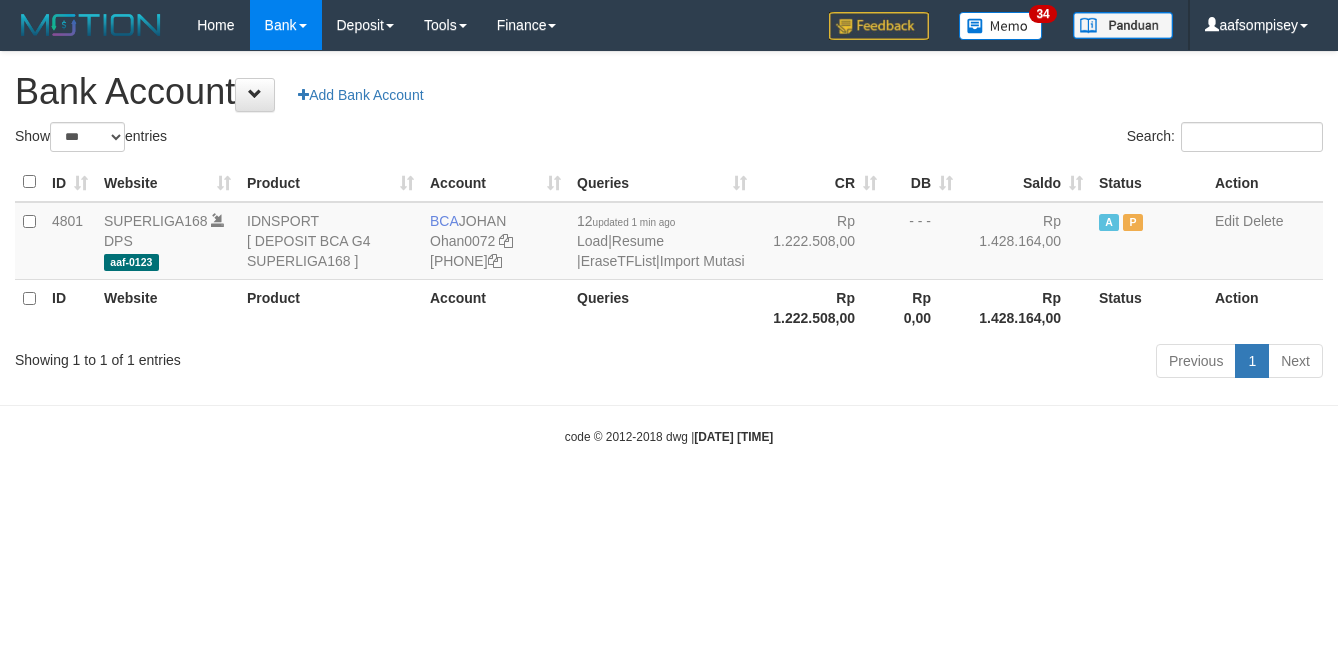 select on "***" 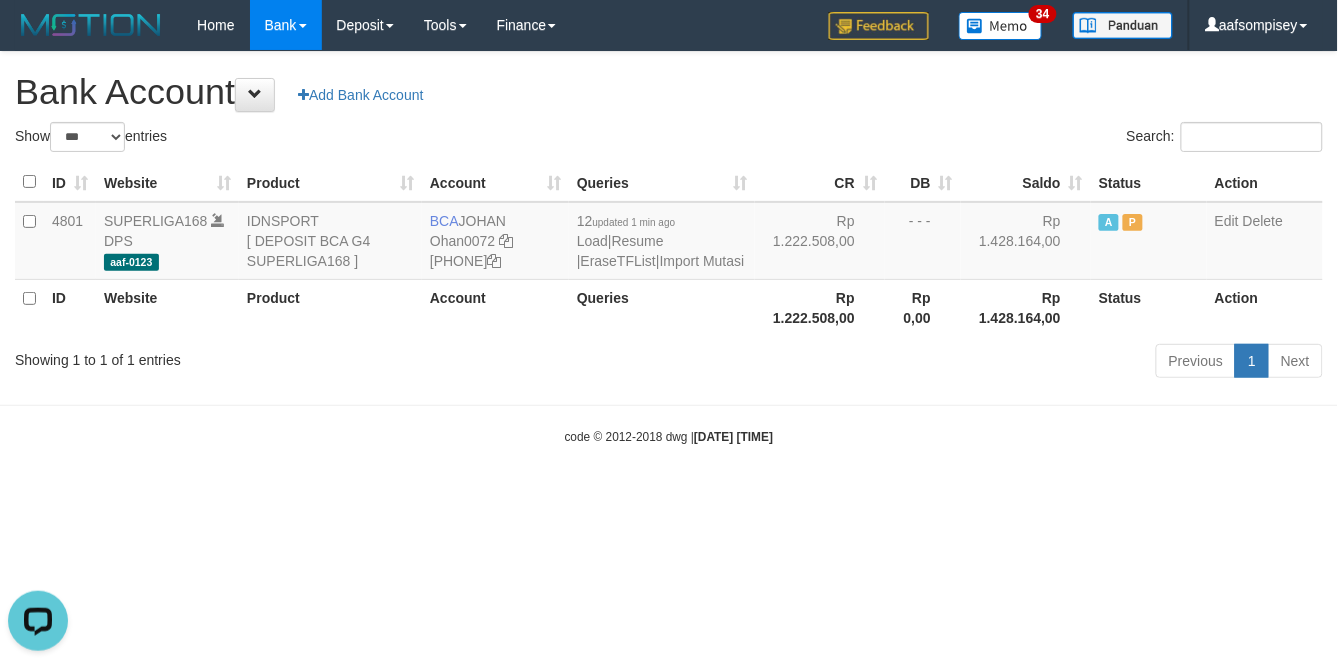 scroll, scrollTop: 0, scrollLeft: 0, axis: both 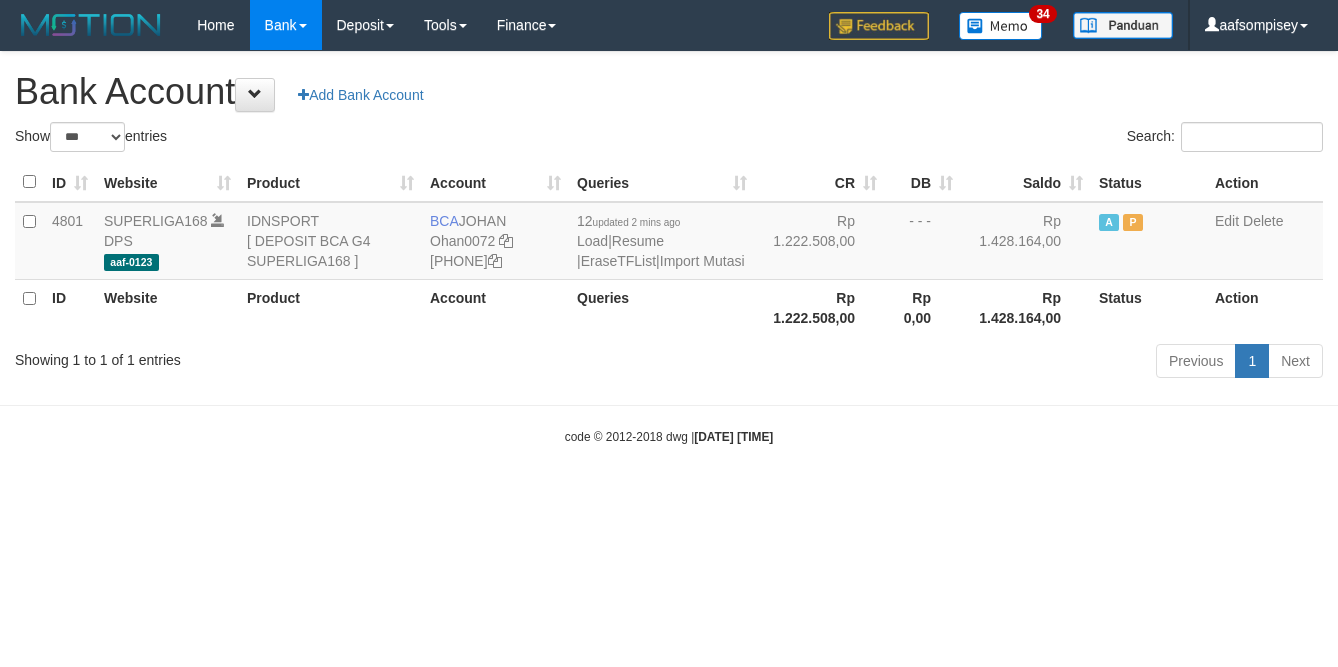 select on "***" 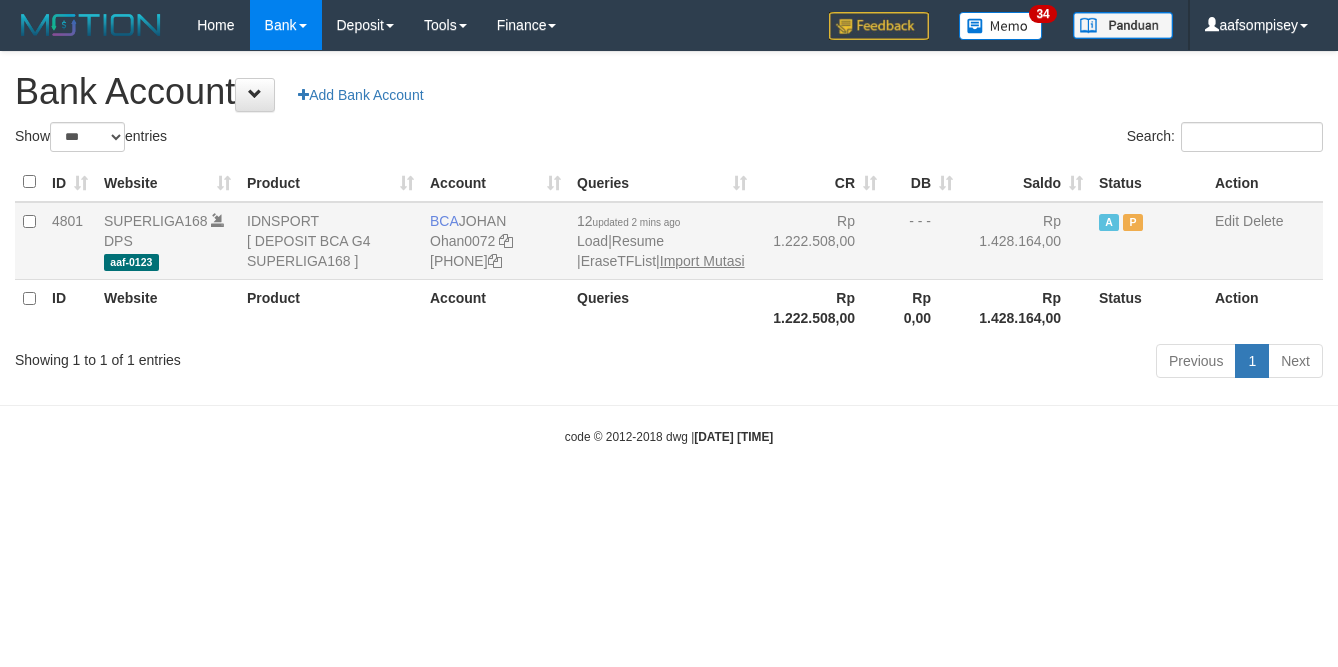 scroll, scrollTop: 0, scrollLeft: 0, axis: both 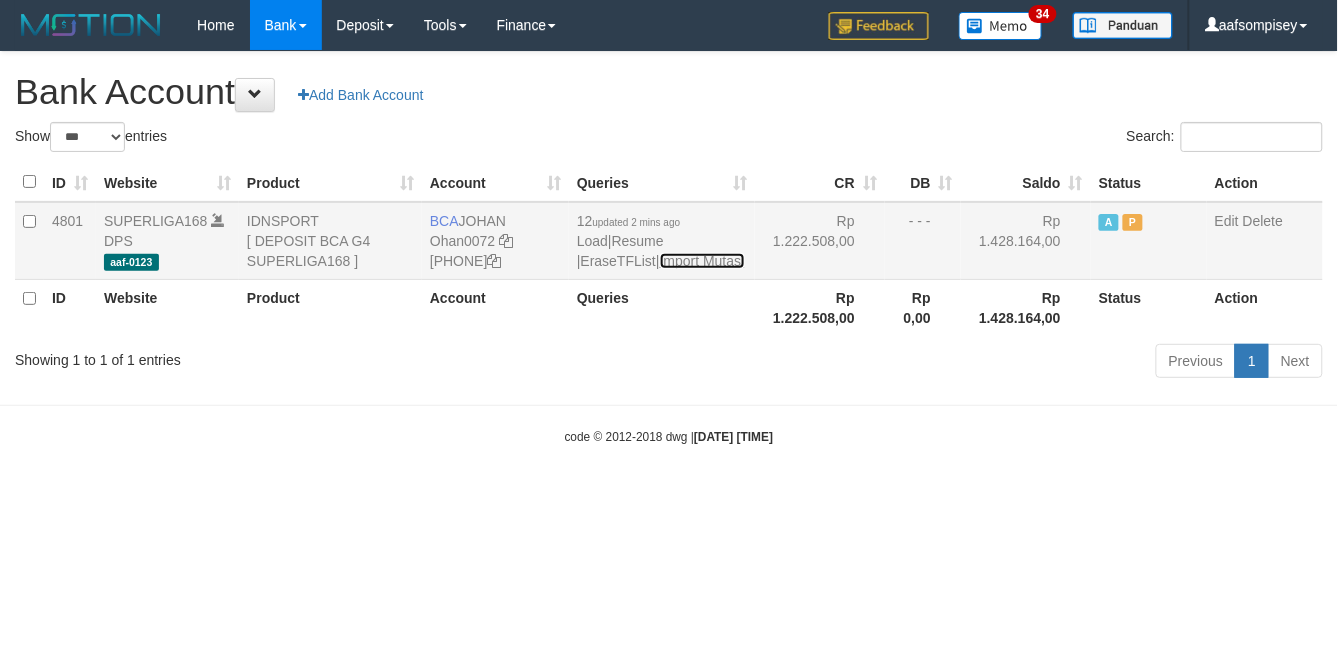click on "Import Mutasi" at bounding box center (702, 261) 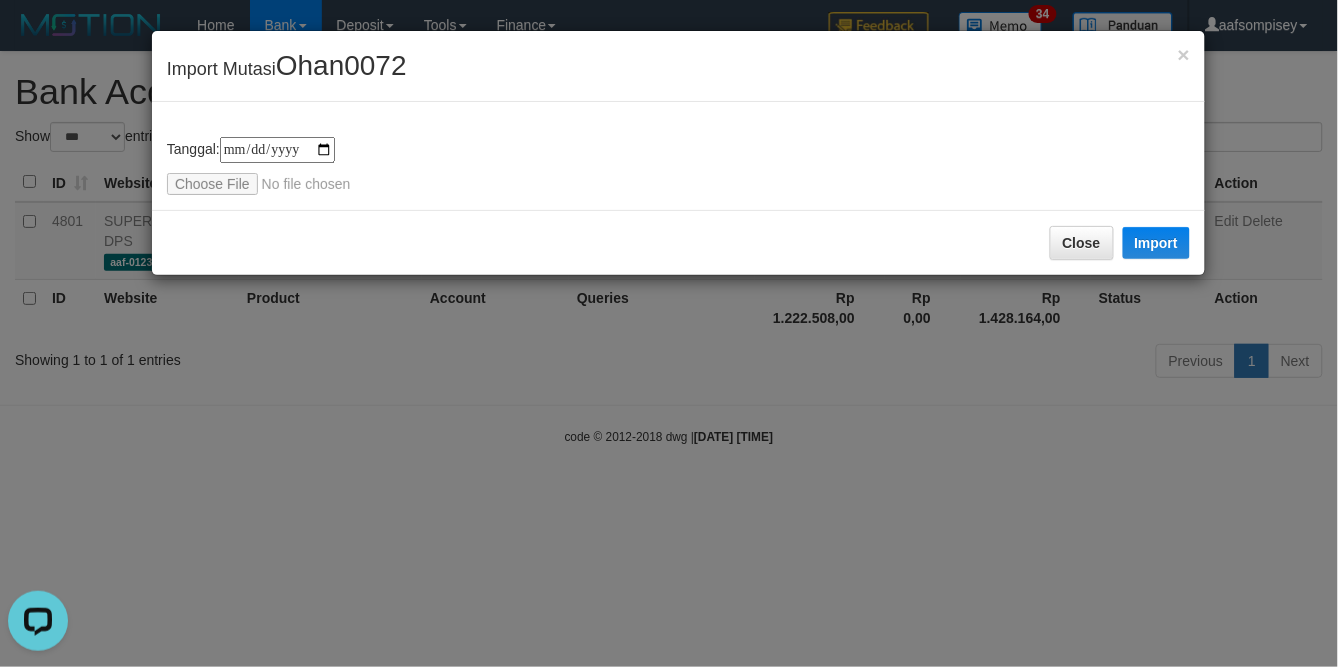 scroll, scrollTop: 0, scrollLeft: 0, axis: both 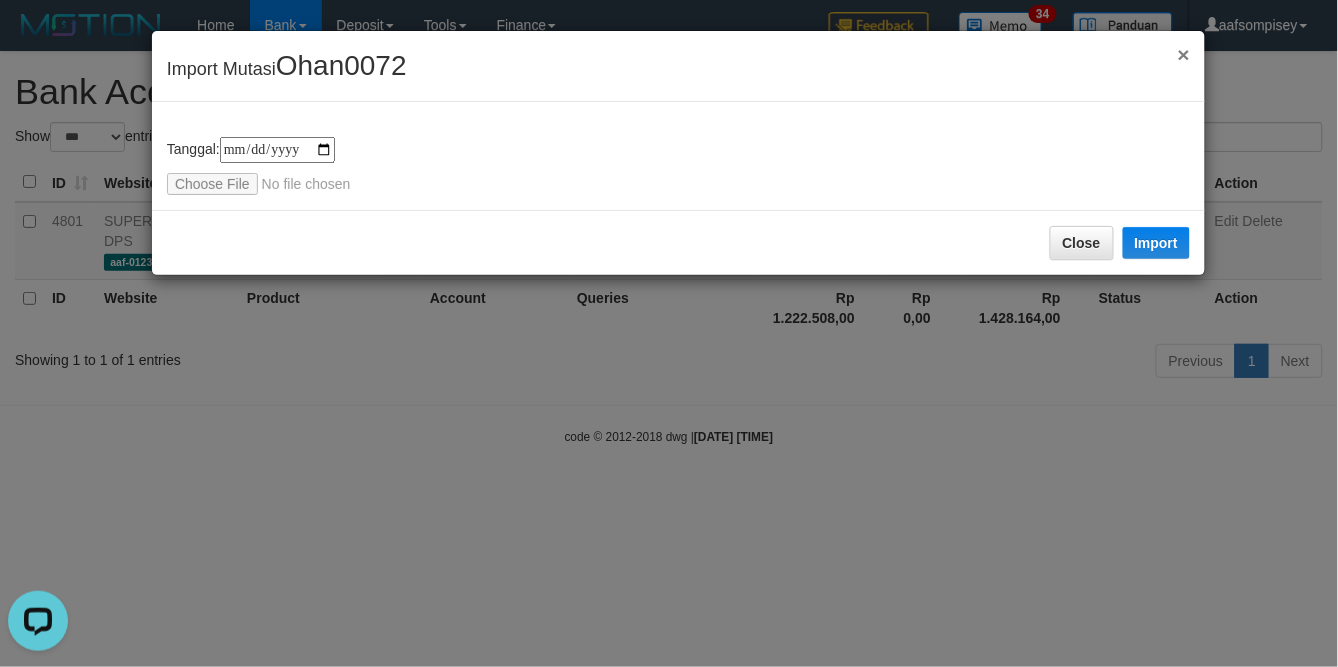 click on "×" at bounding box center [1184, 54] 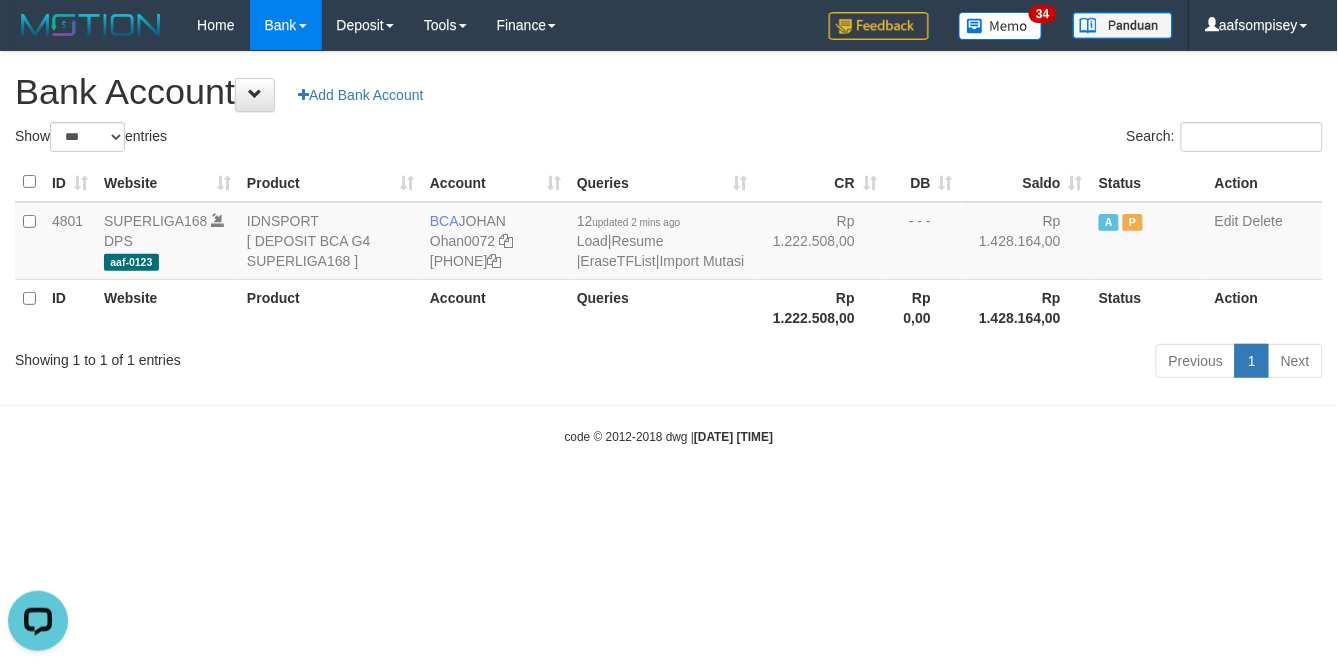 drag, startPoint x: 526, startPoint y: 387, endPoint x: 612, endPoint y: 387, distance: 86 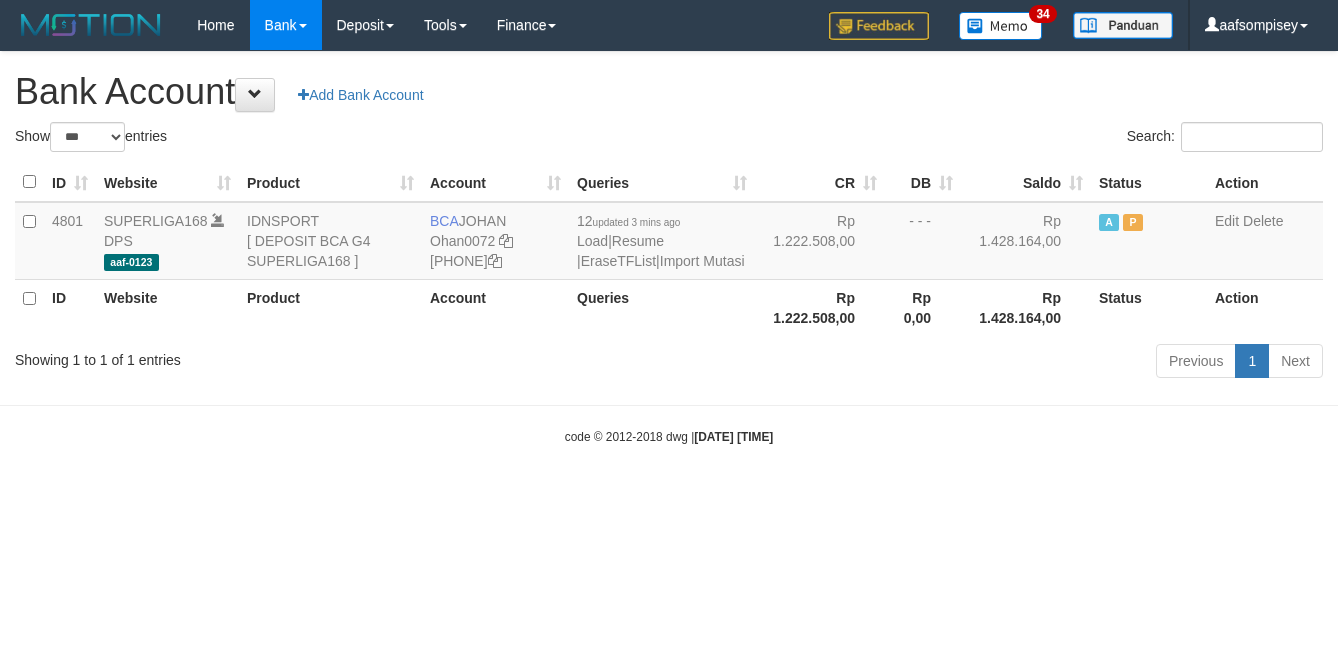 select on "***" 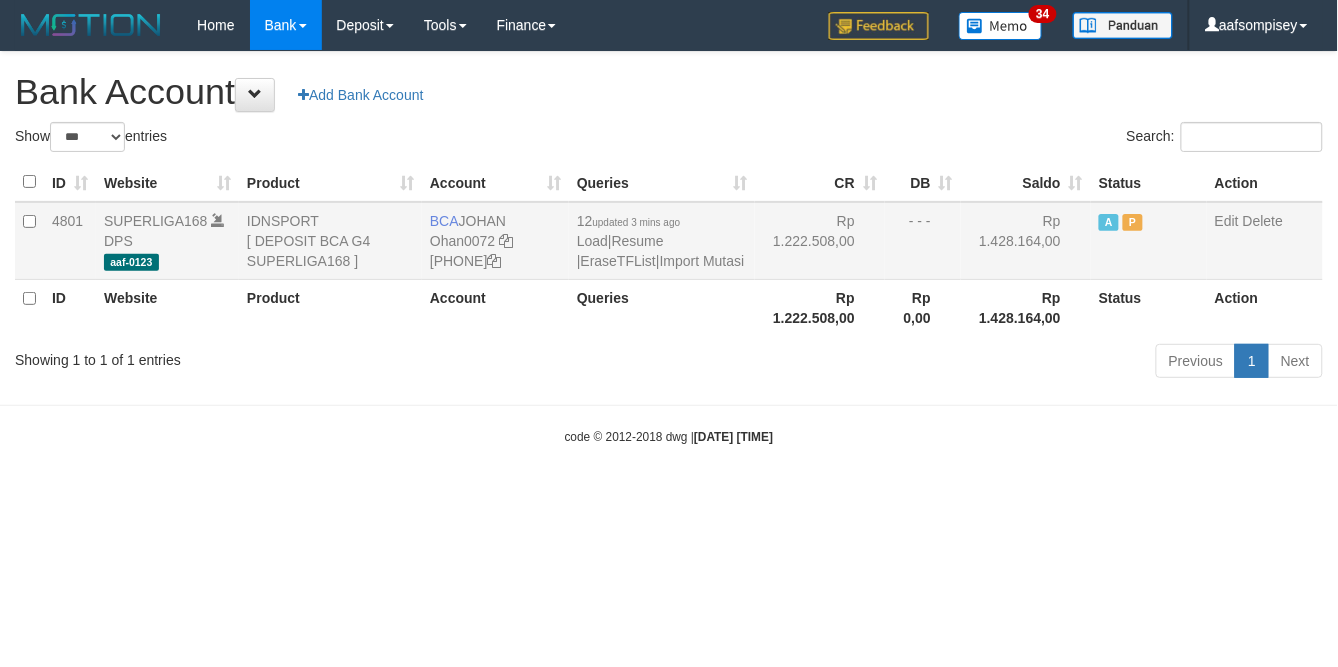 click on "BCA
[NAME]
[USERNAME]
[PHONE]" at bounding box center (495, 241) 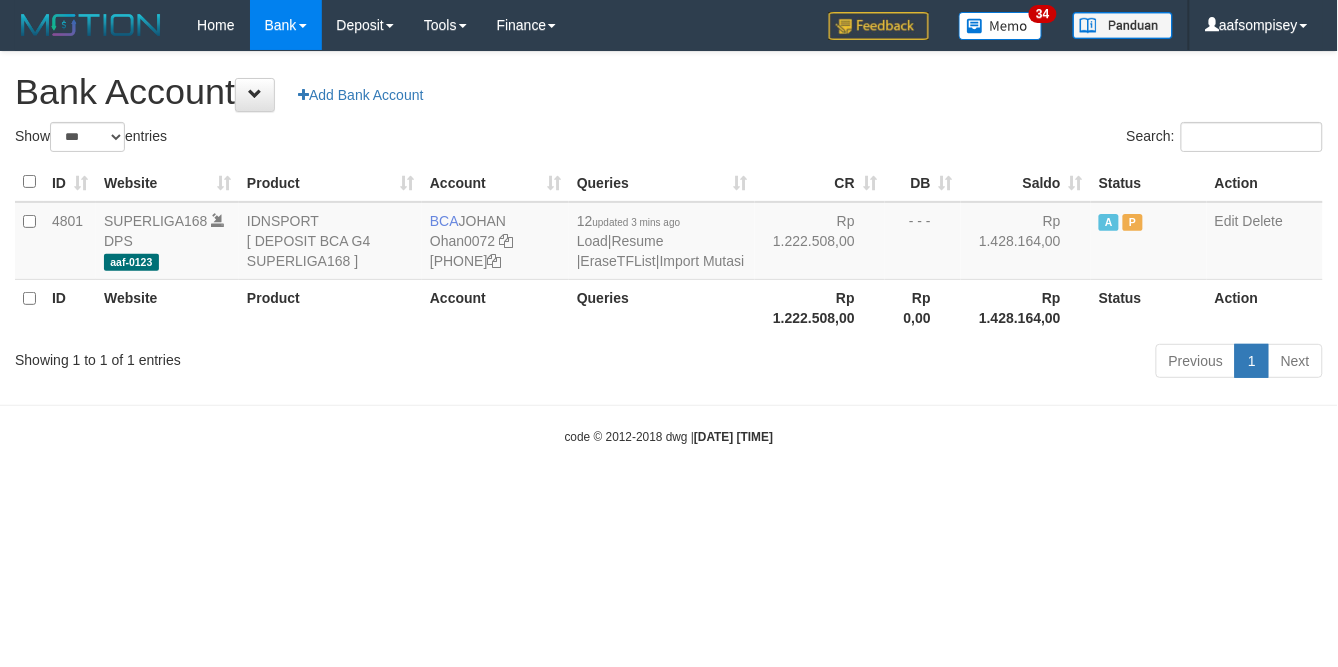 click on "Queries" at bounding box center [662, 307] 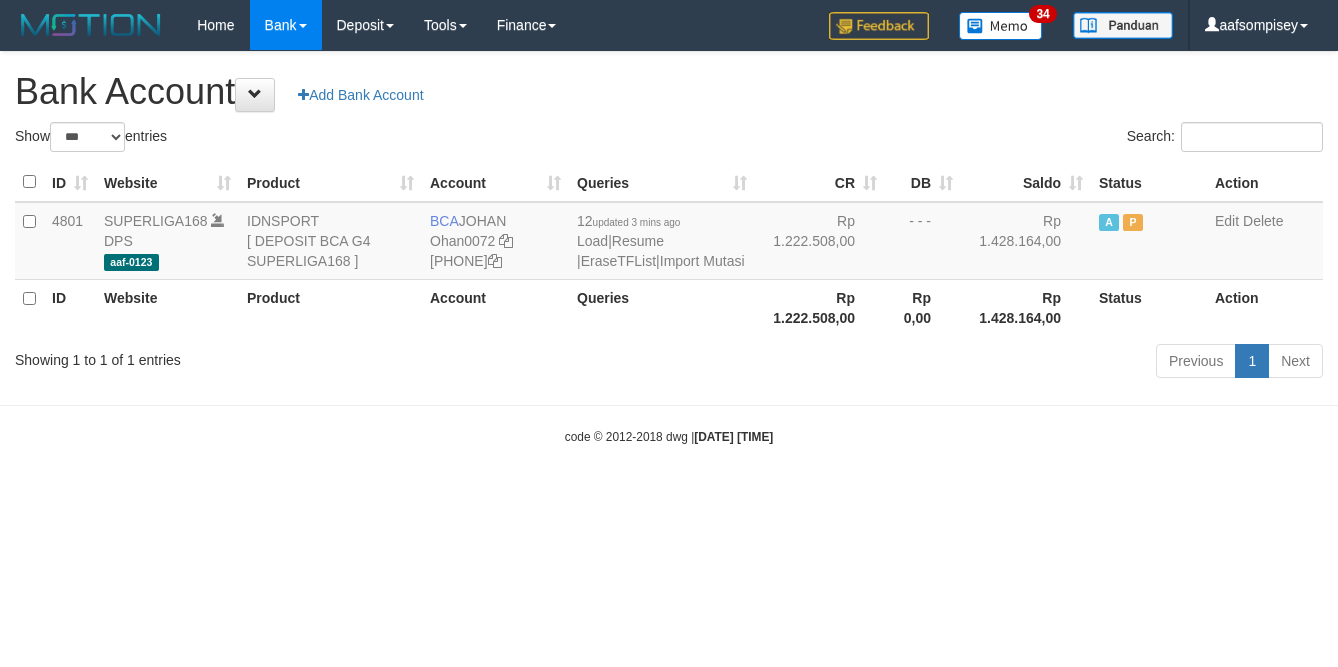 select on "***" 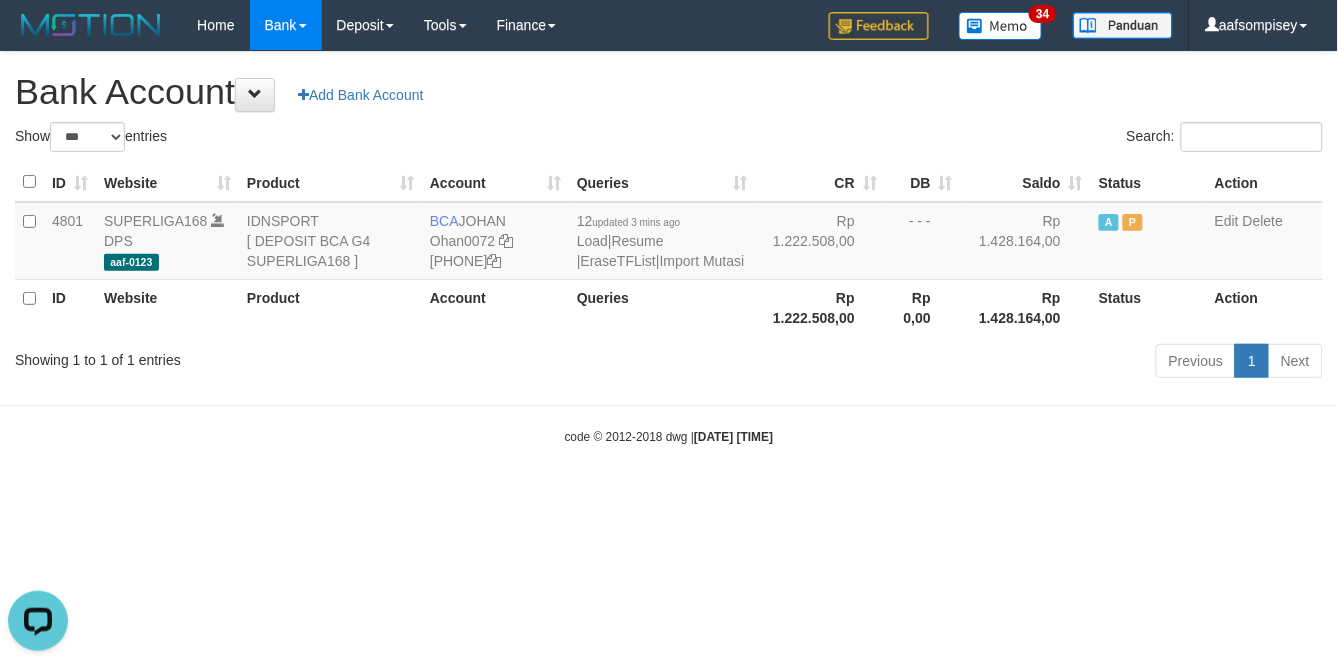 scroll, scrollTop: 0, scrollLeft: 0, axis: both 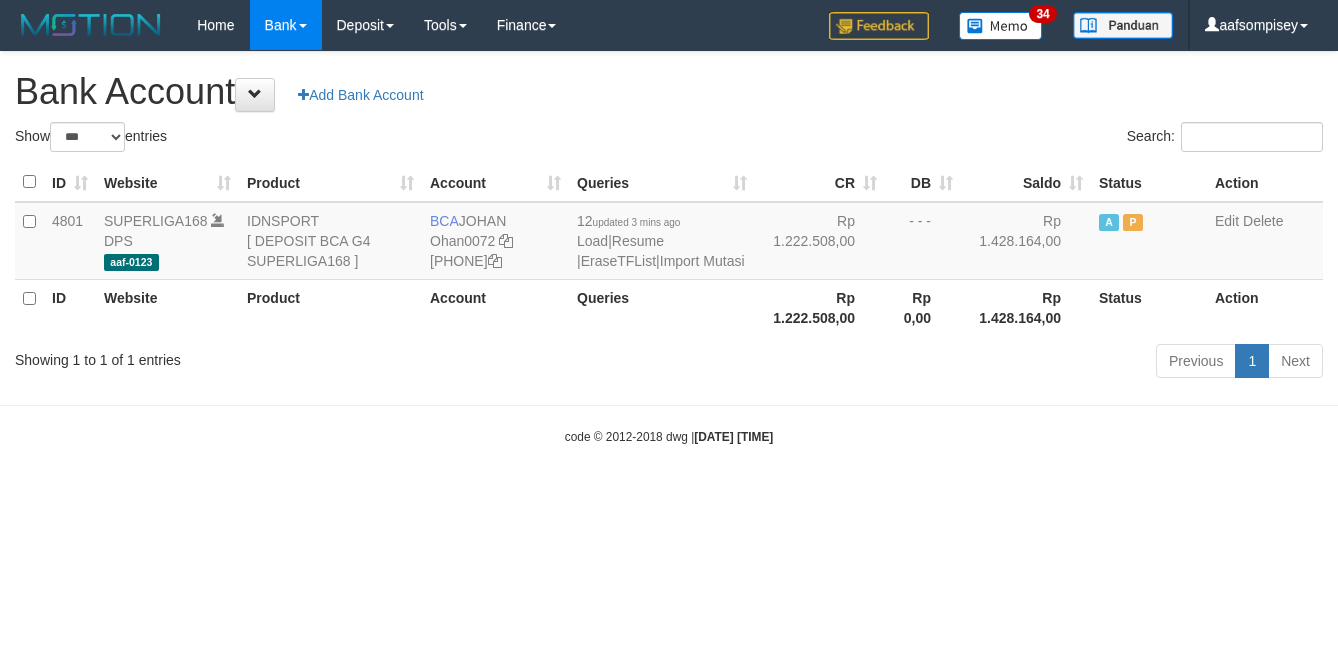 select on "***" 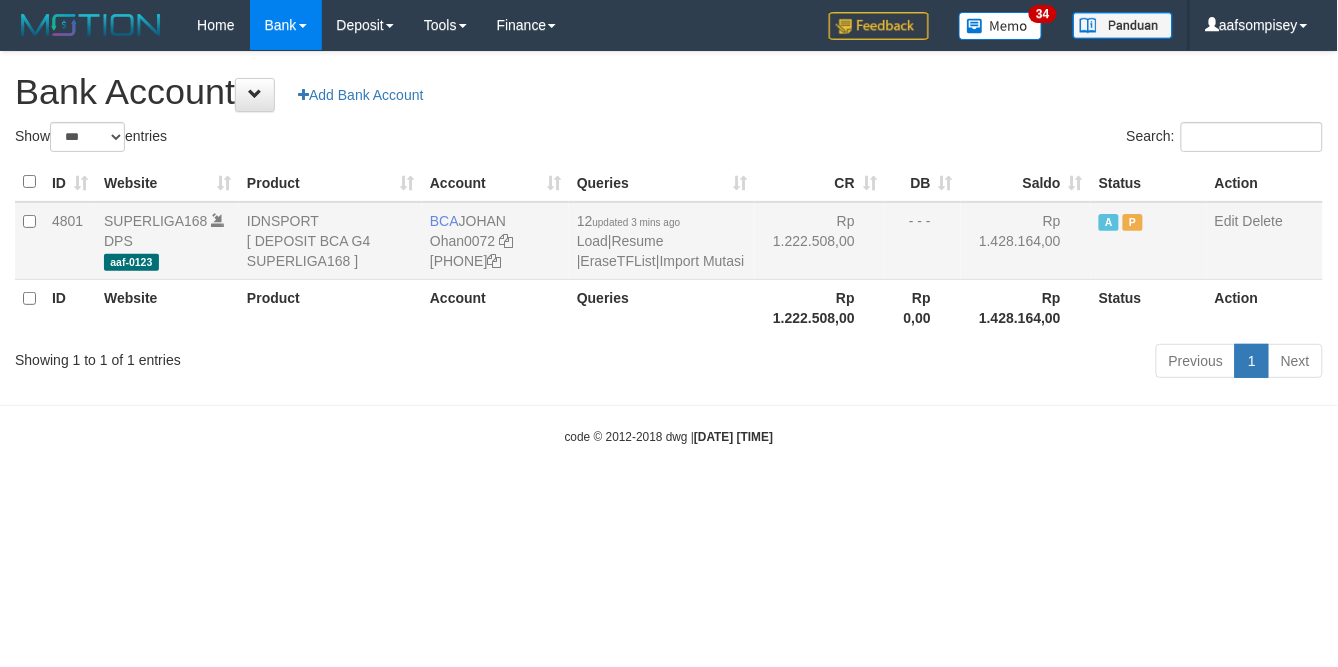 drag, startPoint x: 710, startPoint y: 287, endPoint x: 737, endPoint y: 291, distance: 27.294687 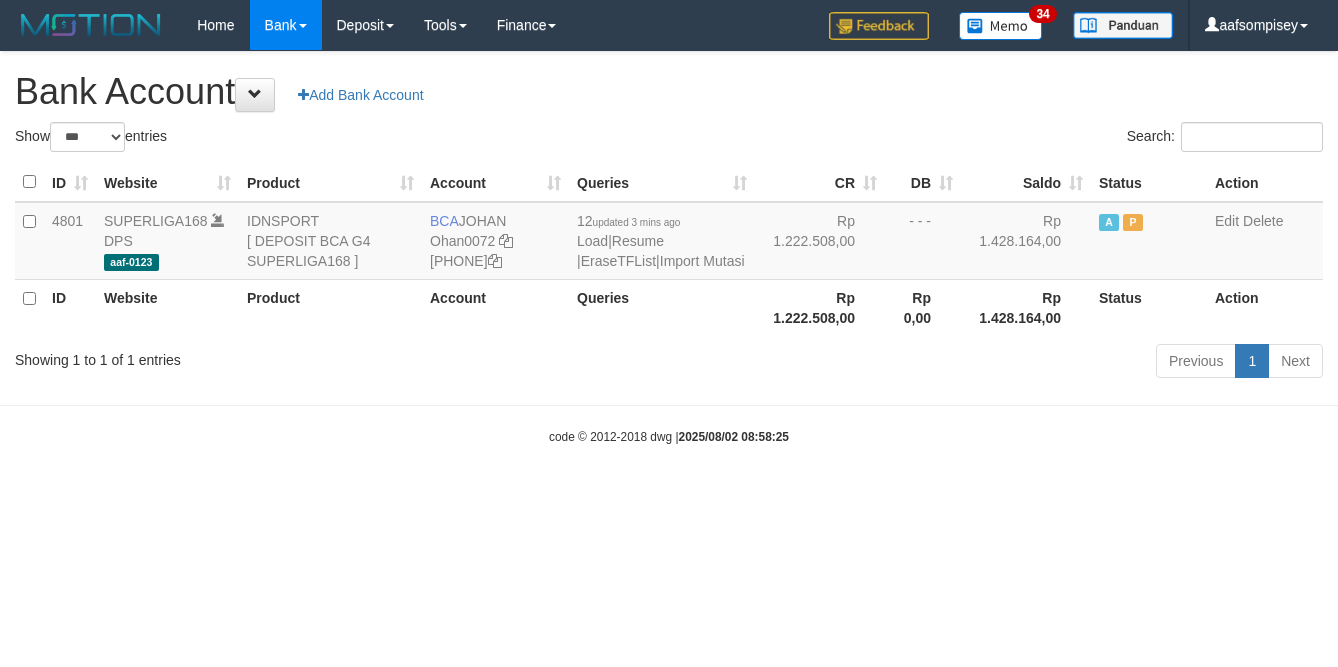 select on "***" 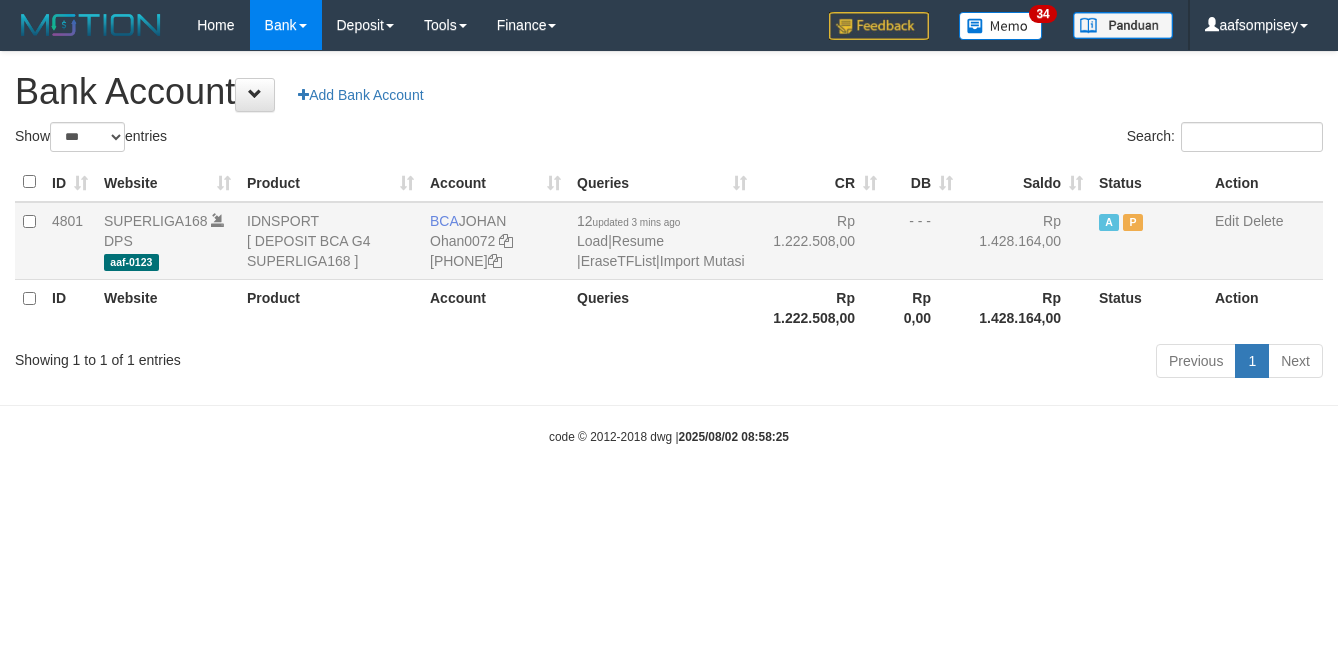 scroll, scrollTop: 0, scrollLeft: 0, axis: both 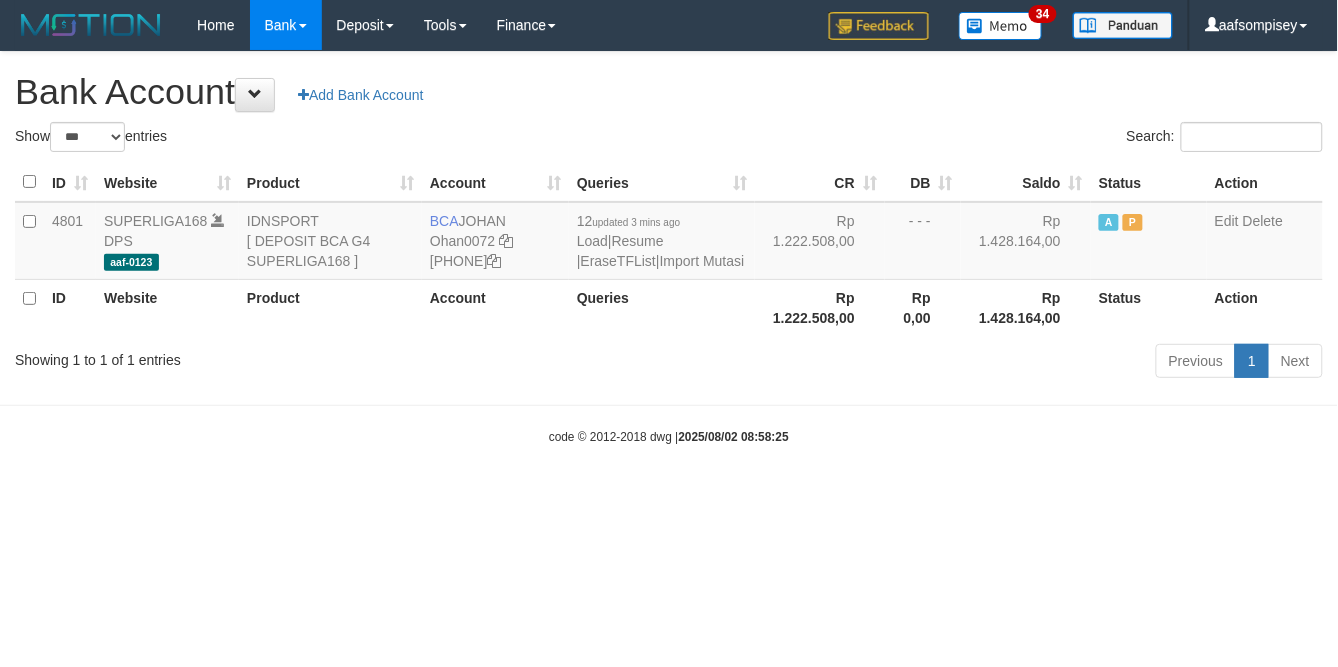 drag, startPoint x: 633, startPoint y: 345, endPoint x: 623, endPoint y: 352, distance: 12.206555 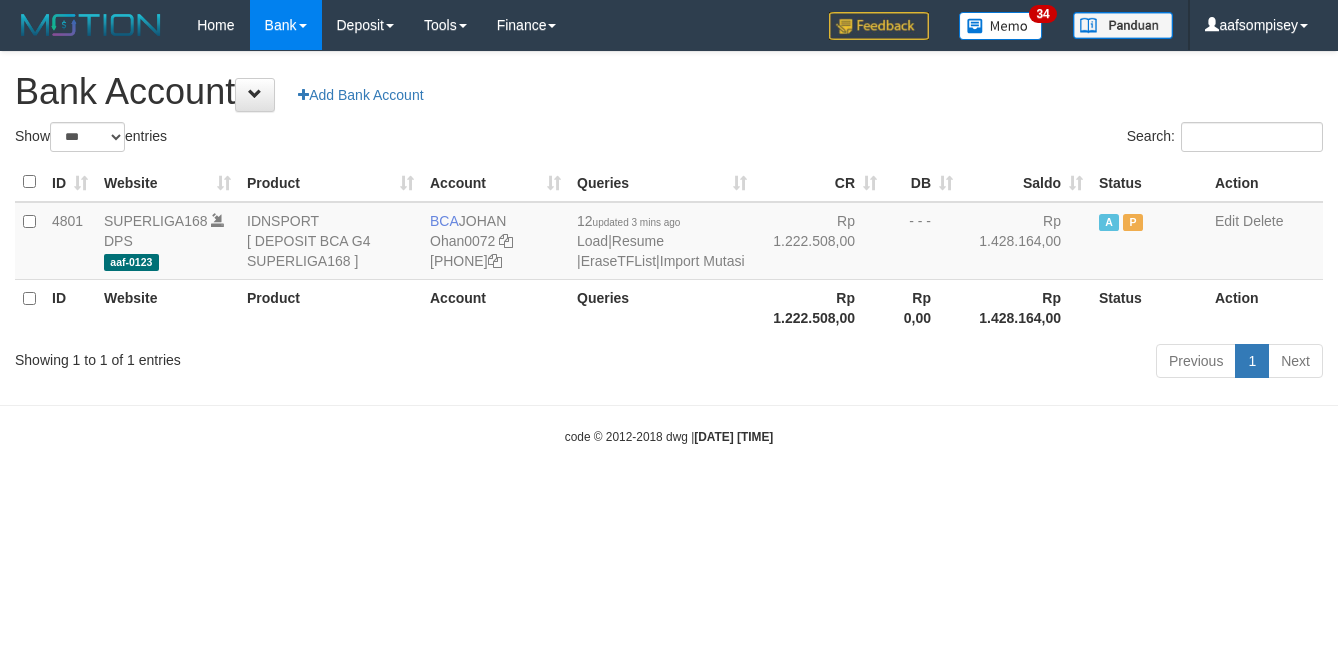 select on "***" 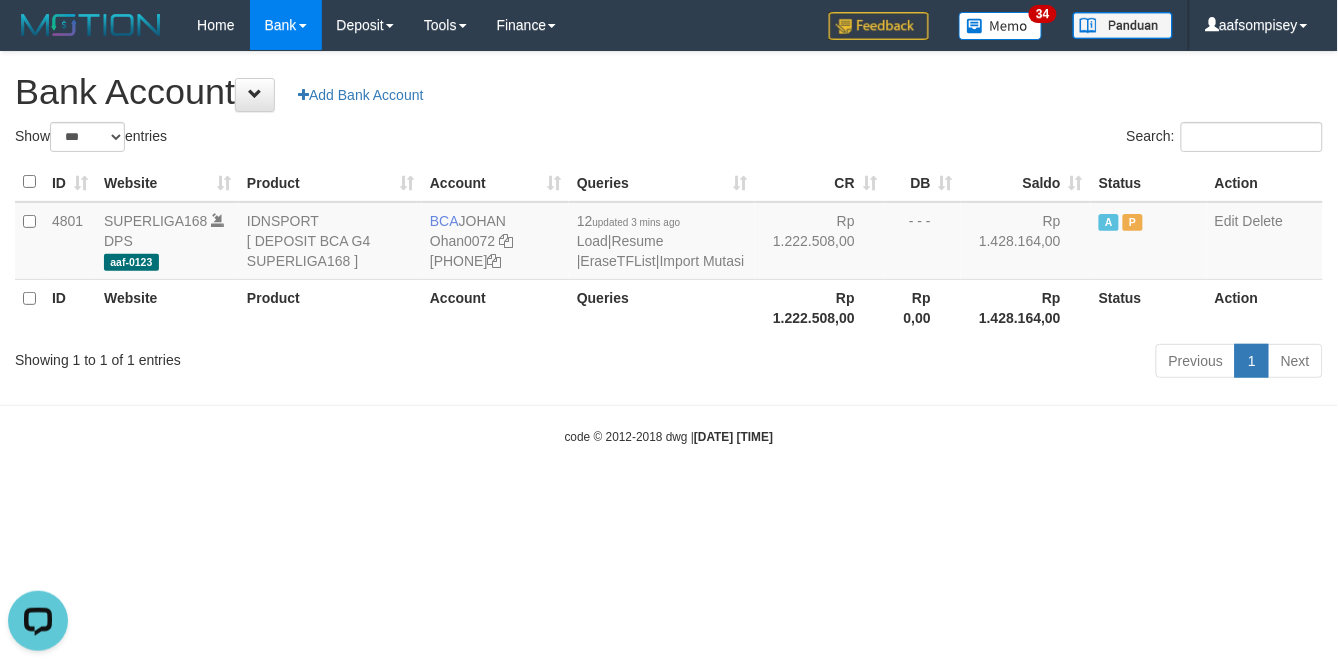 scroll, scrollTop: 0, scrollLeft: 0, axis: both 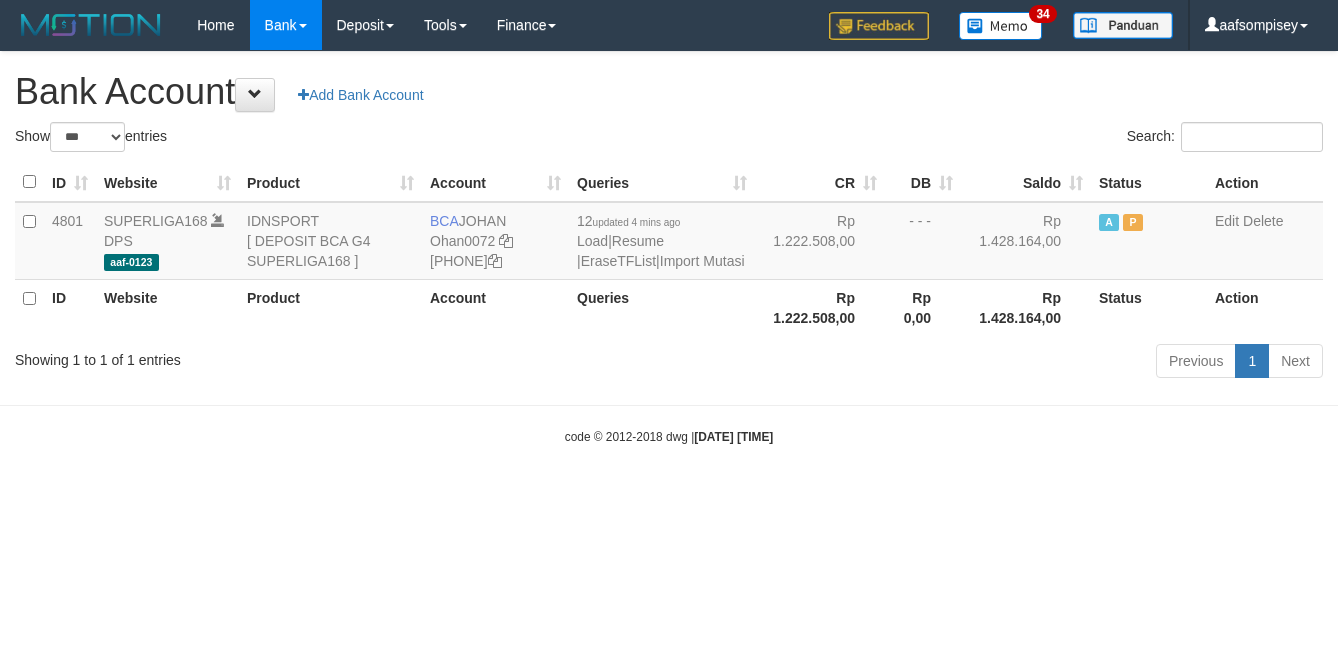 select on "***" 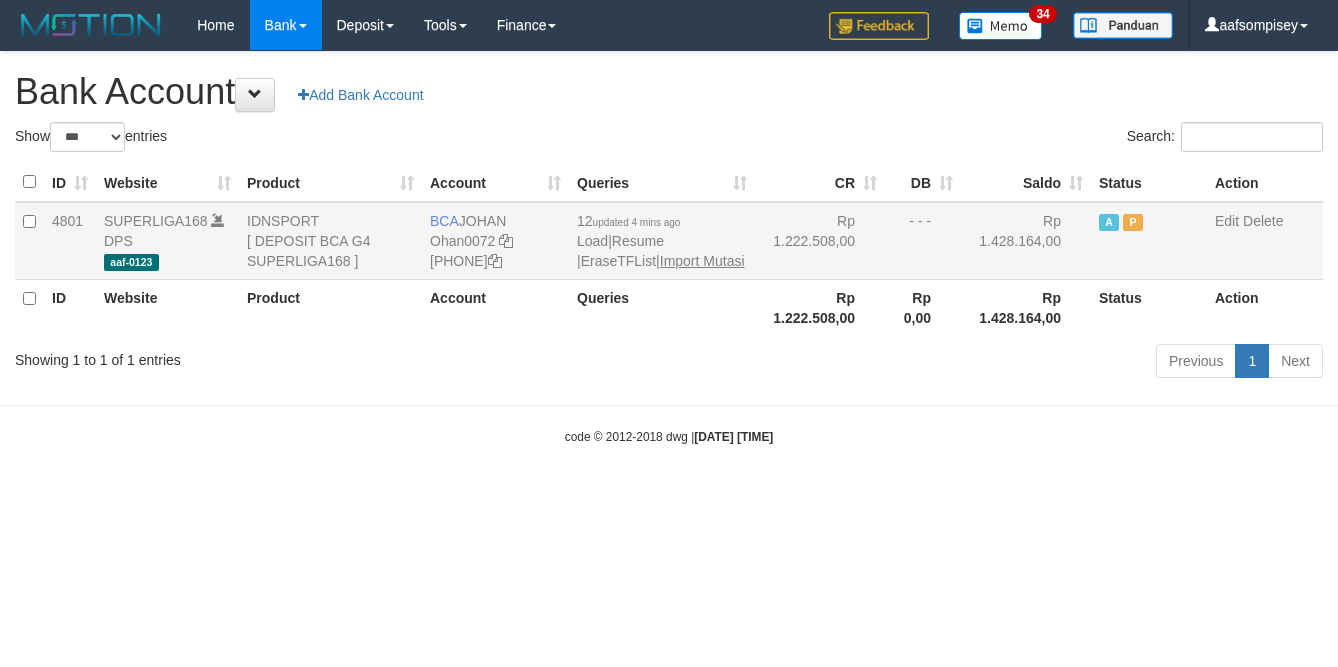 scroll, scrollTop: 0, scrollLeft: 0, axis: both 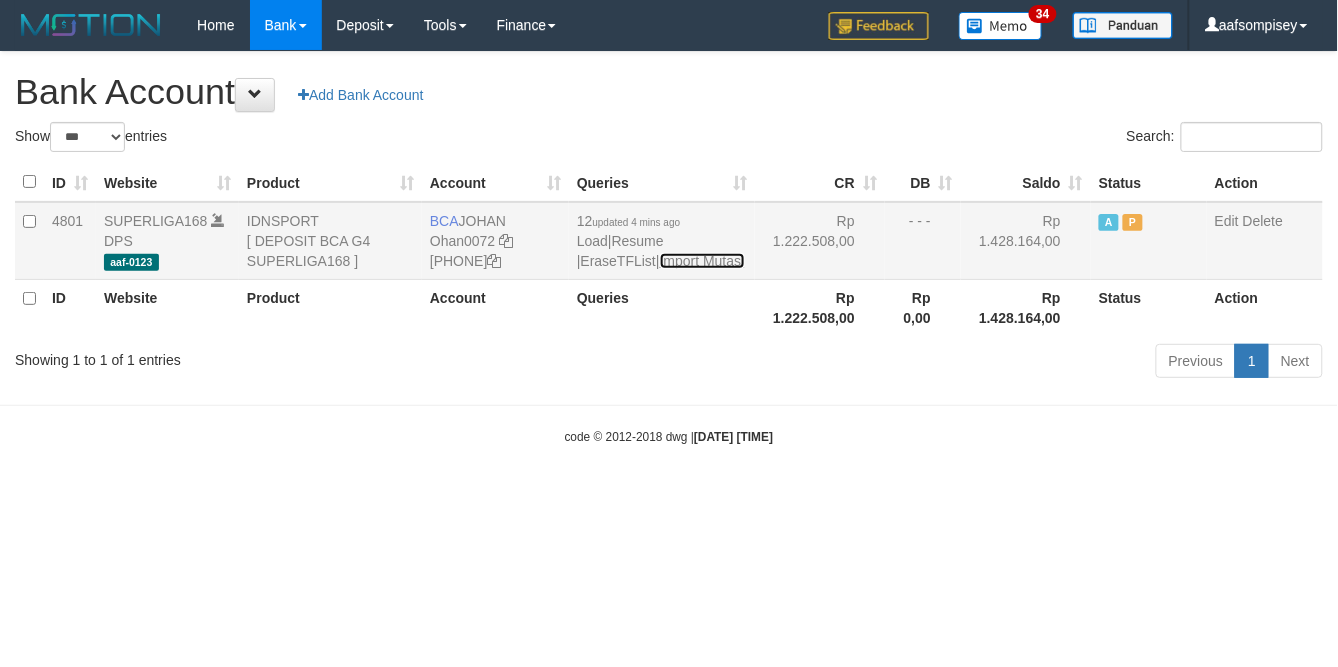 click on "Import Mutasi" at bounding box center [702, 261] 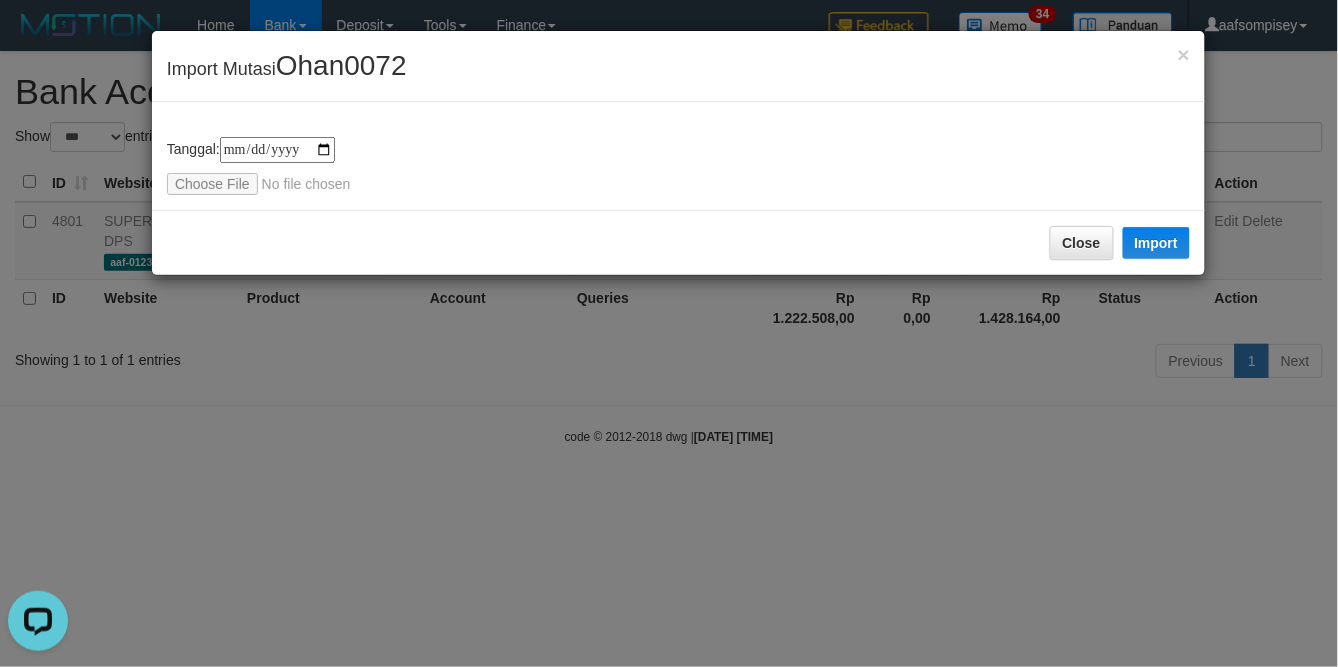 scroll, scrollTop: 0, scrollLeft: 0, axis: both 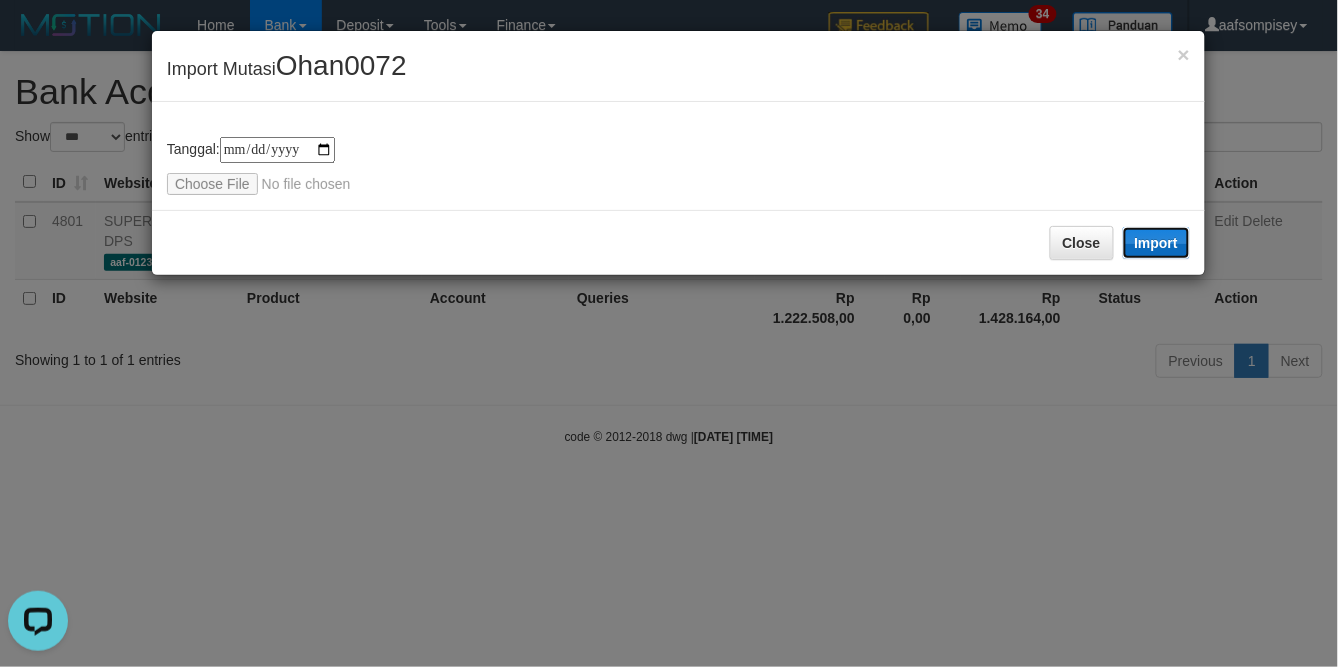 click on "Import" at bounding box center [1157, 243] 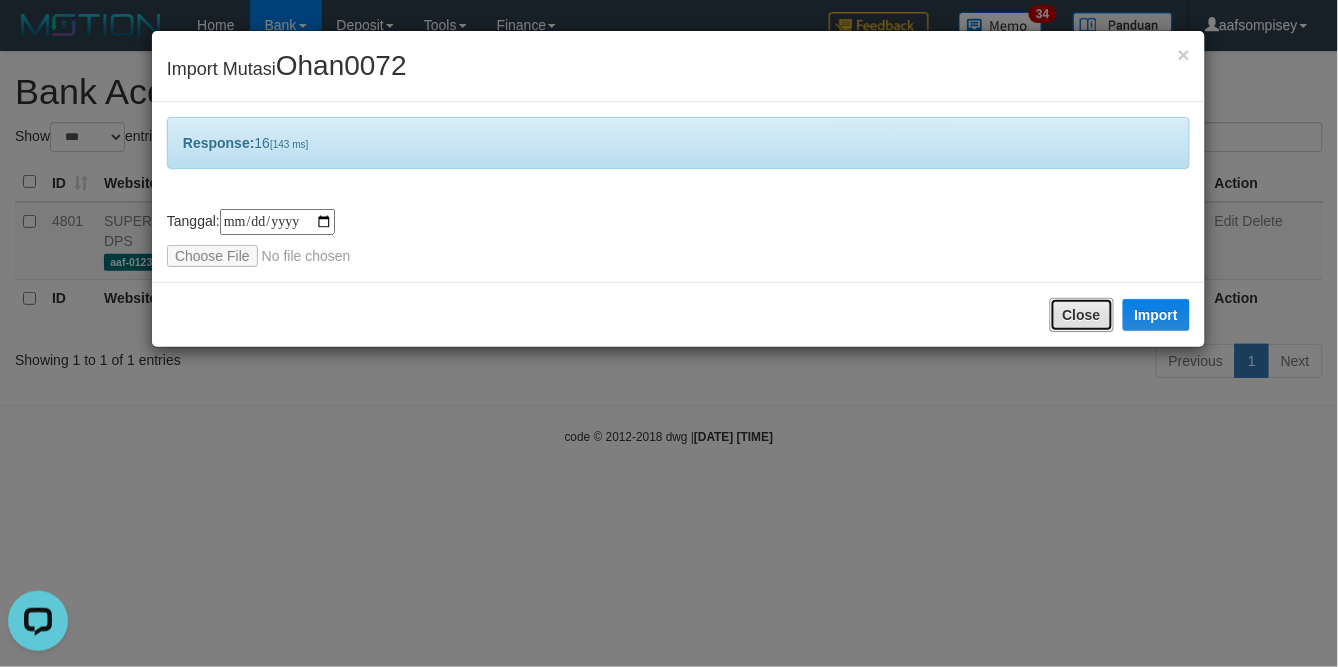 drag, startPoint x: 1078, startPoint y: 315, endPoint x: 1066, endPoint y: 327, distance: 16.970562 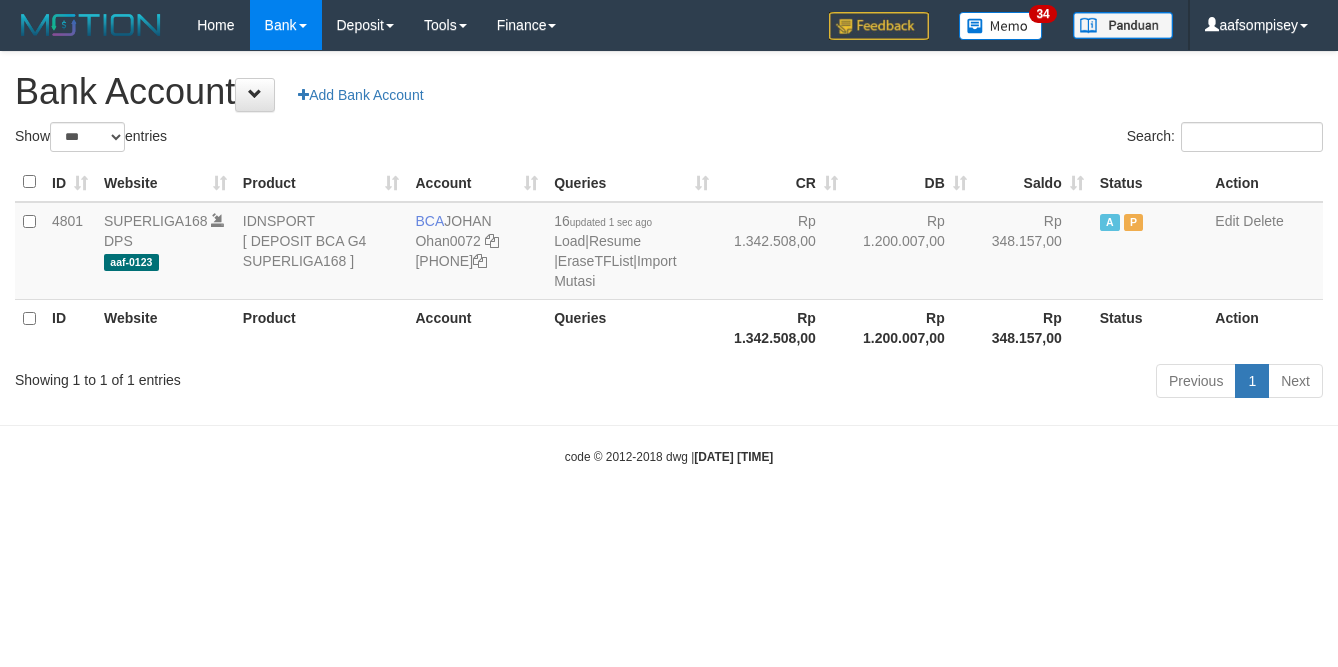 select on "***" 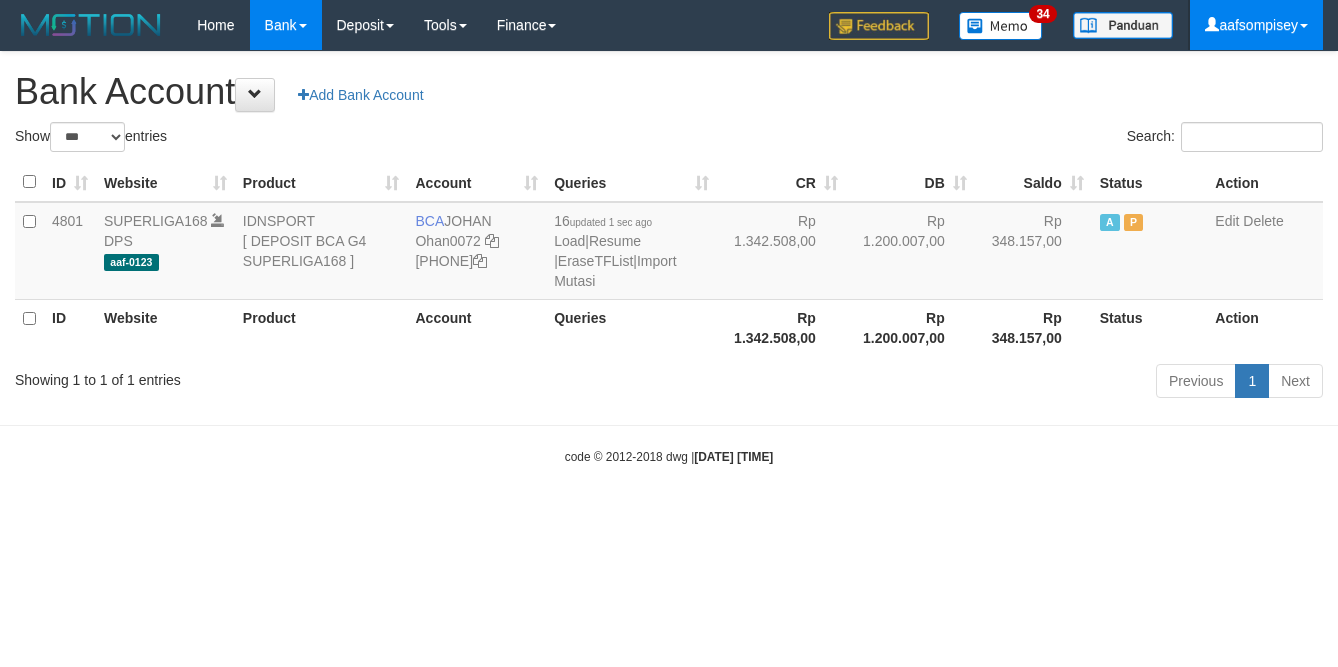 scroll, scrollTop: 0, scrollLeft: 0, axis: both 